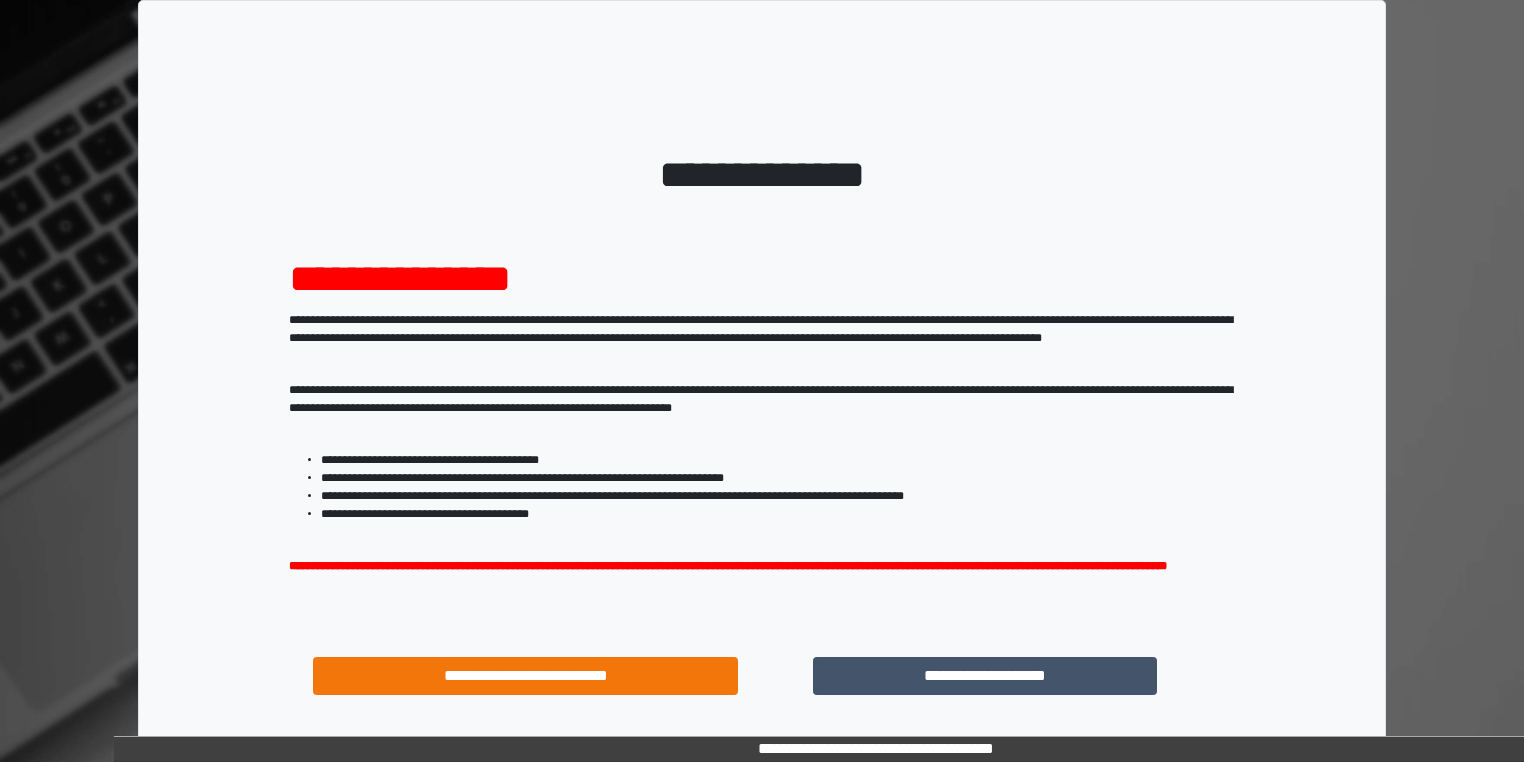 scroll, scrollTop: 0, scrollLeft: 0, axis: both 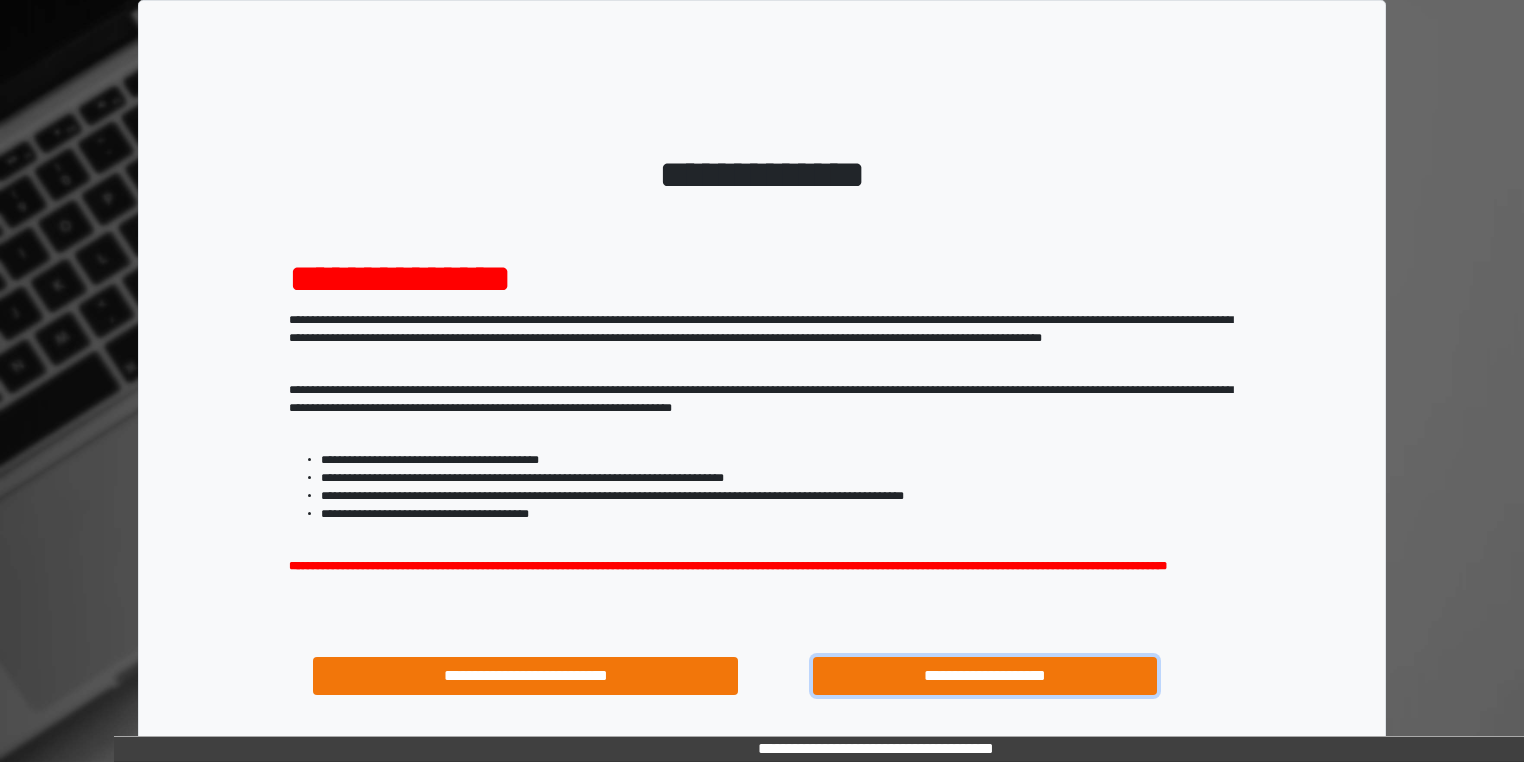 click on "**********" at bounding box center [985, 676] 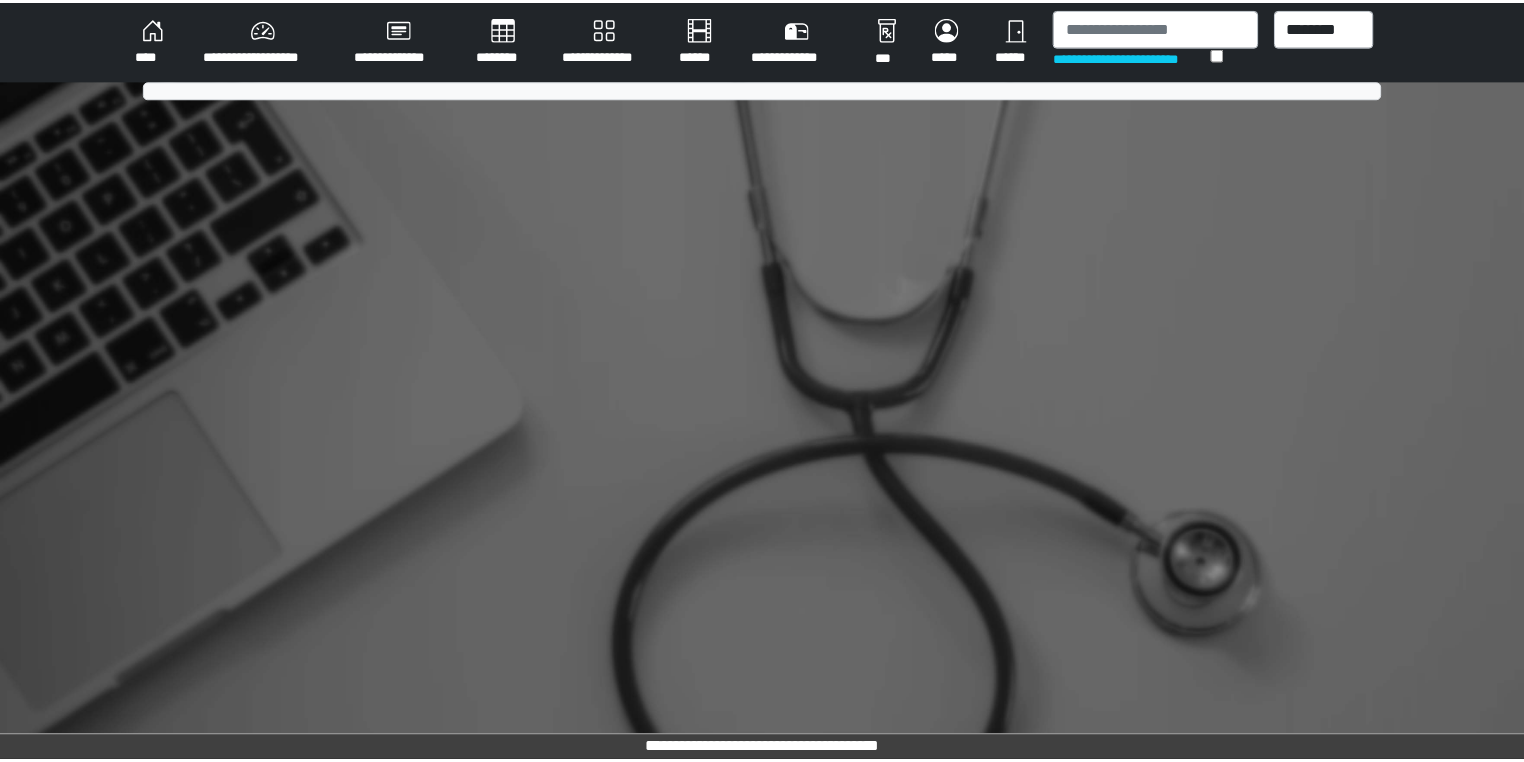 scroll, scrollTop: 0, scrollLeft: 0, axis: both 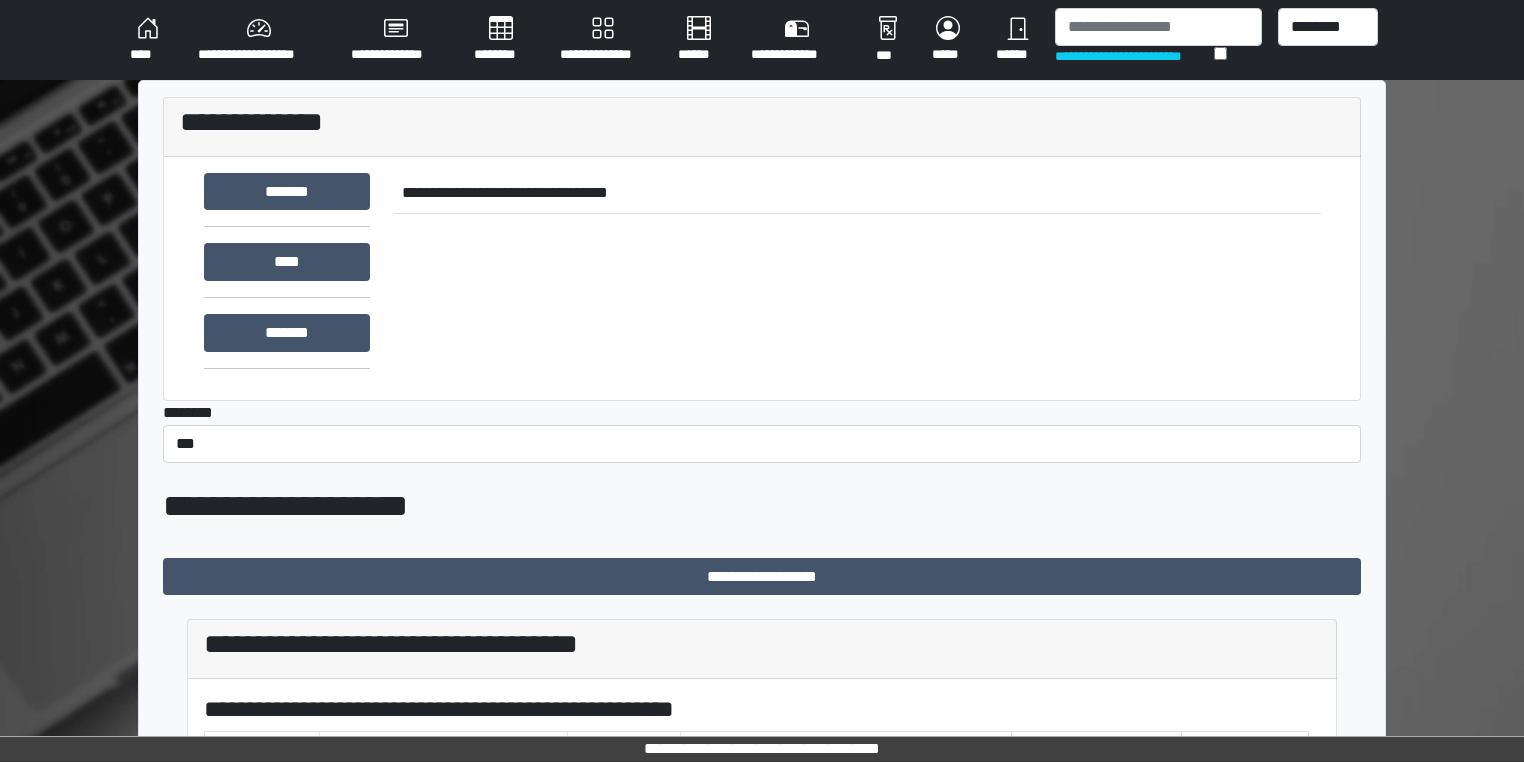 click on "**********" at bounding box center (396, 40) 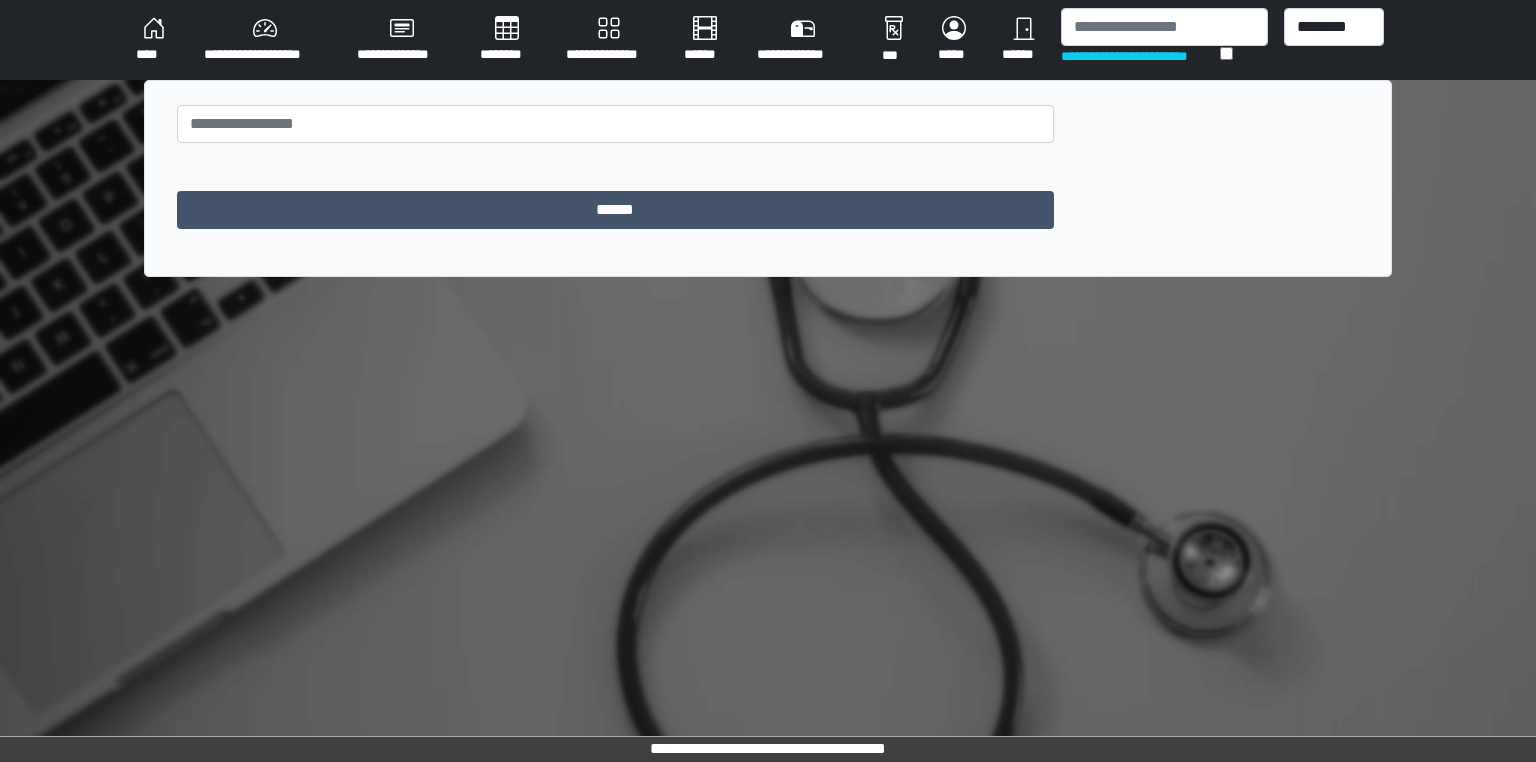 click on "**********" at bounding box center [264, 40] 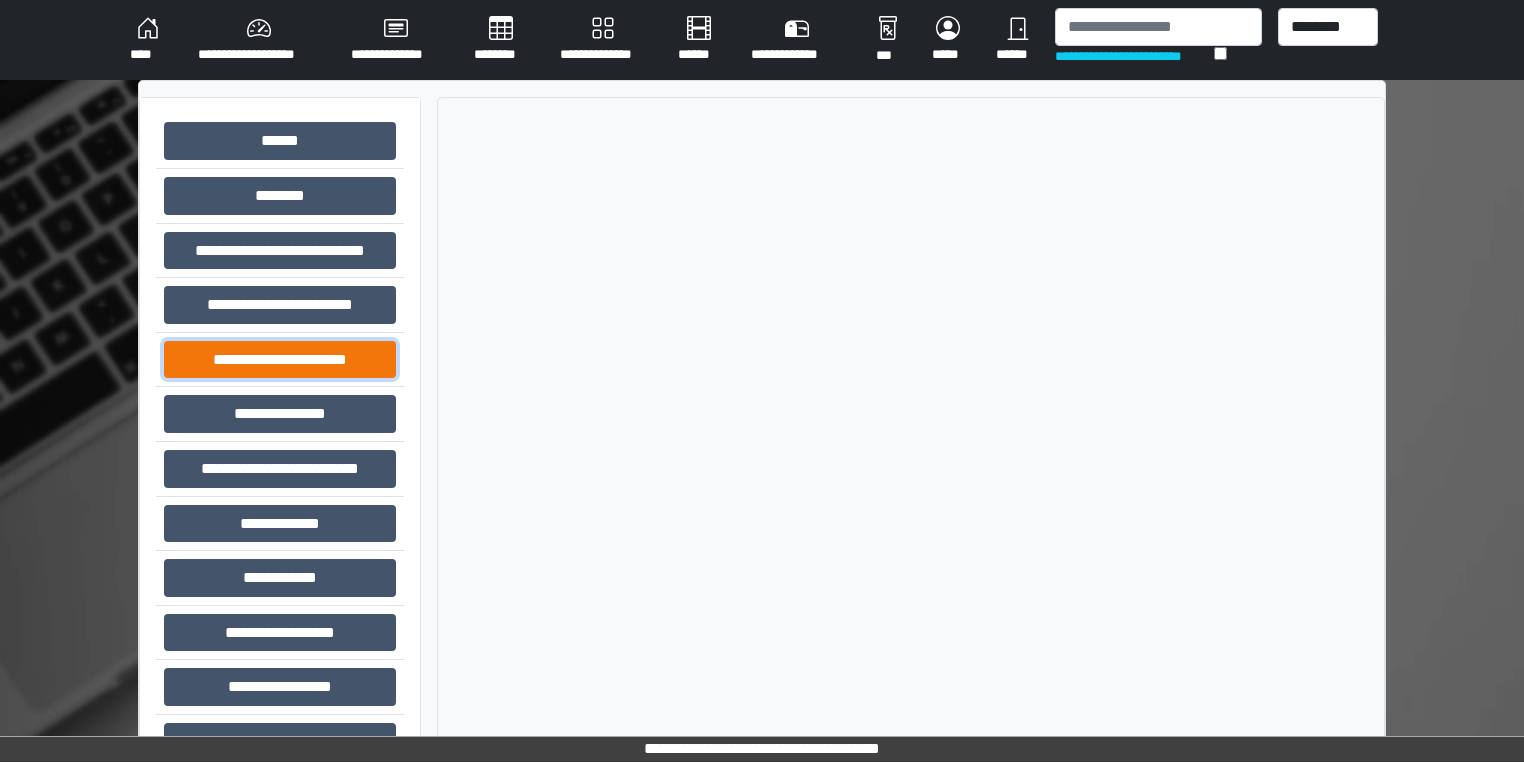 click on "**********" at bounding box center [280, 360] 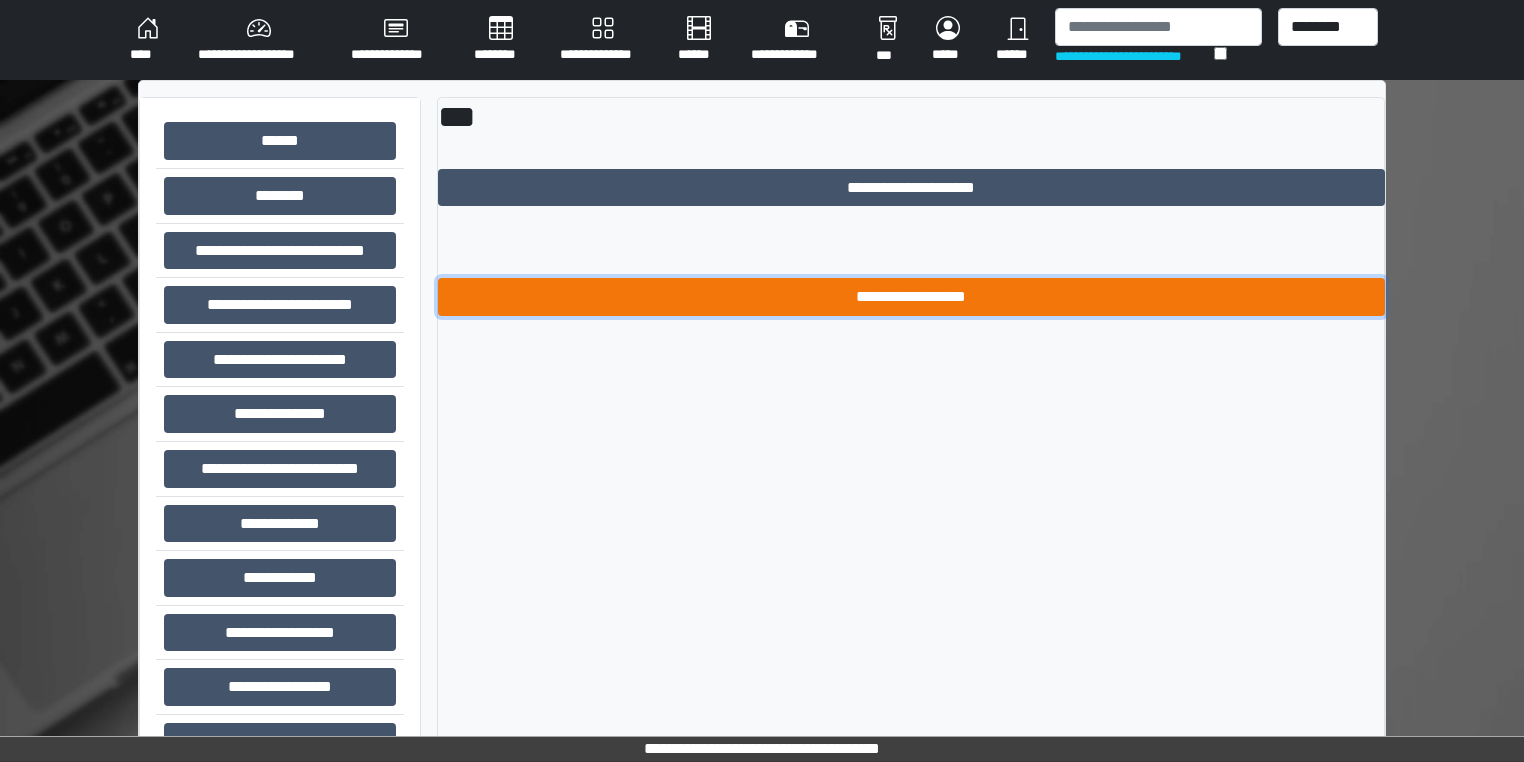 click on "**********" at bounding box center [911, 297] 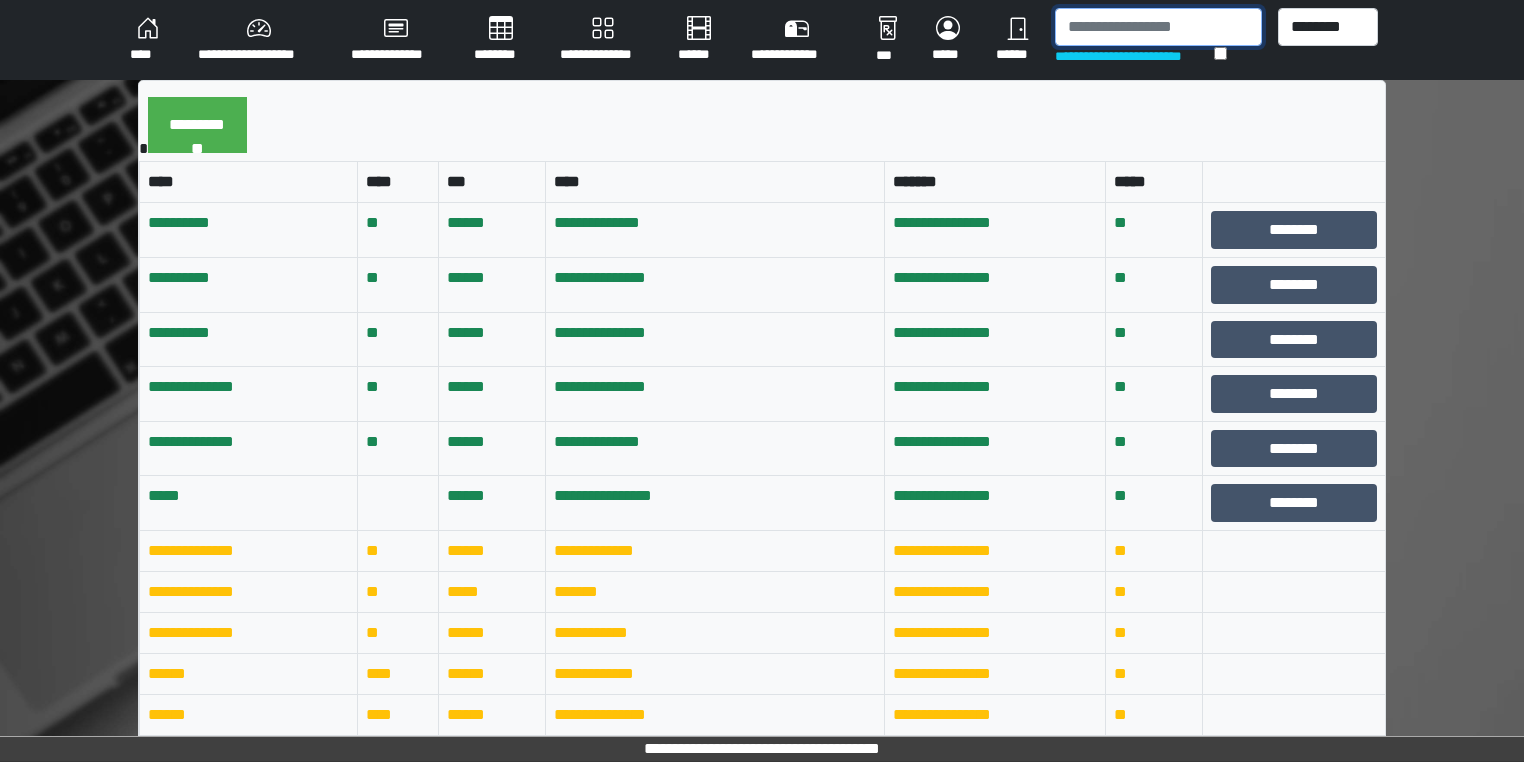 click at bounding box center [1158, 27] 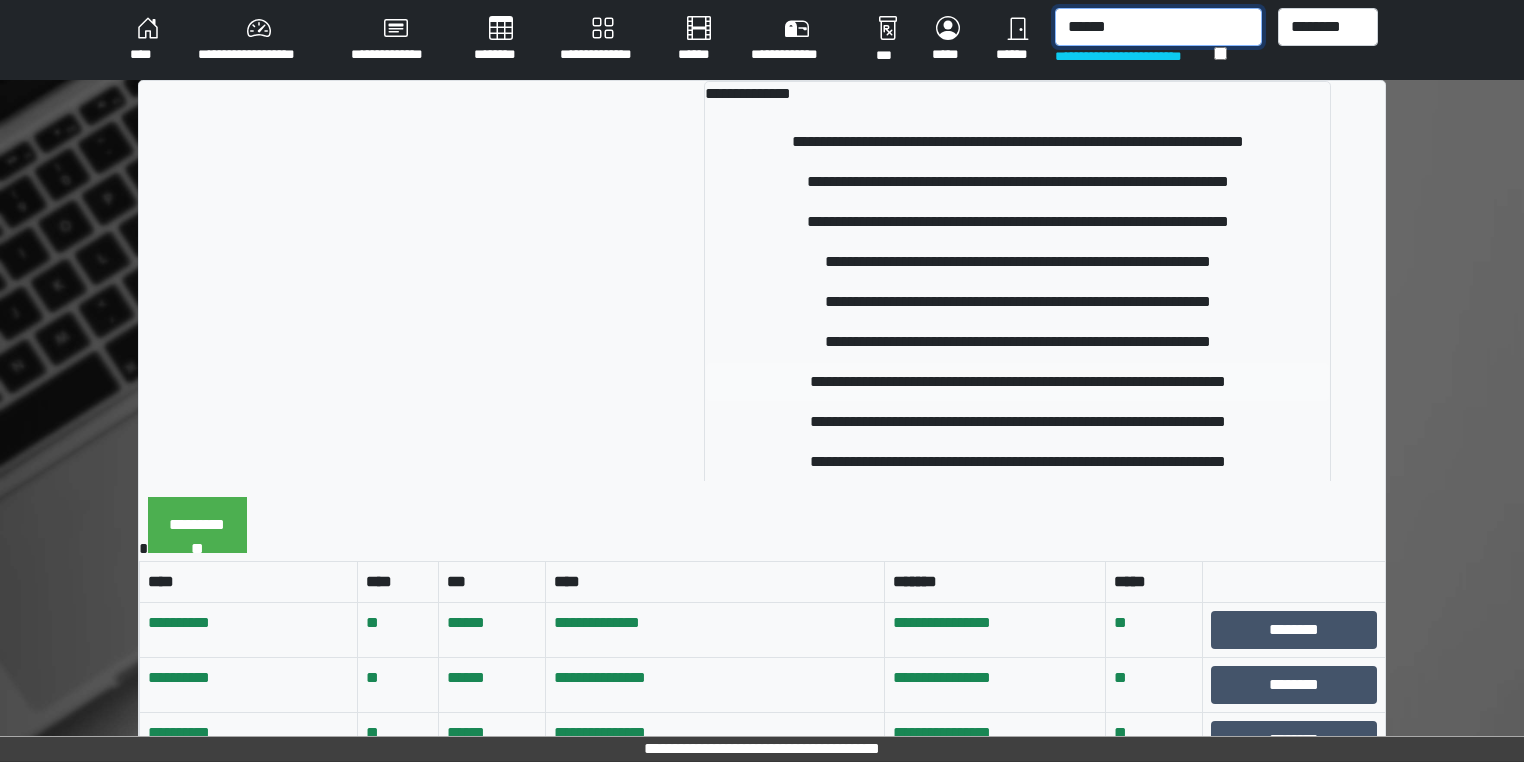 type on "******" 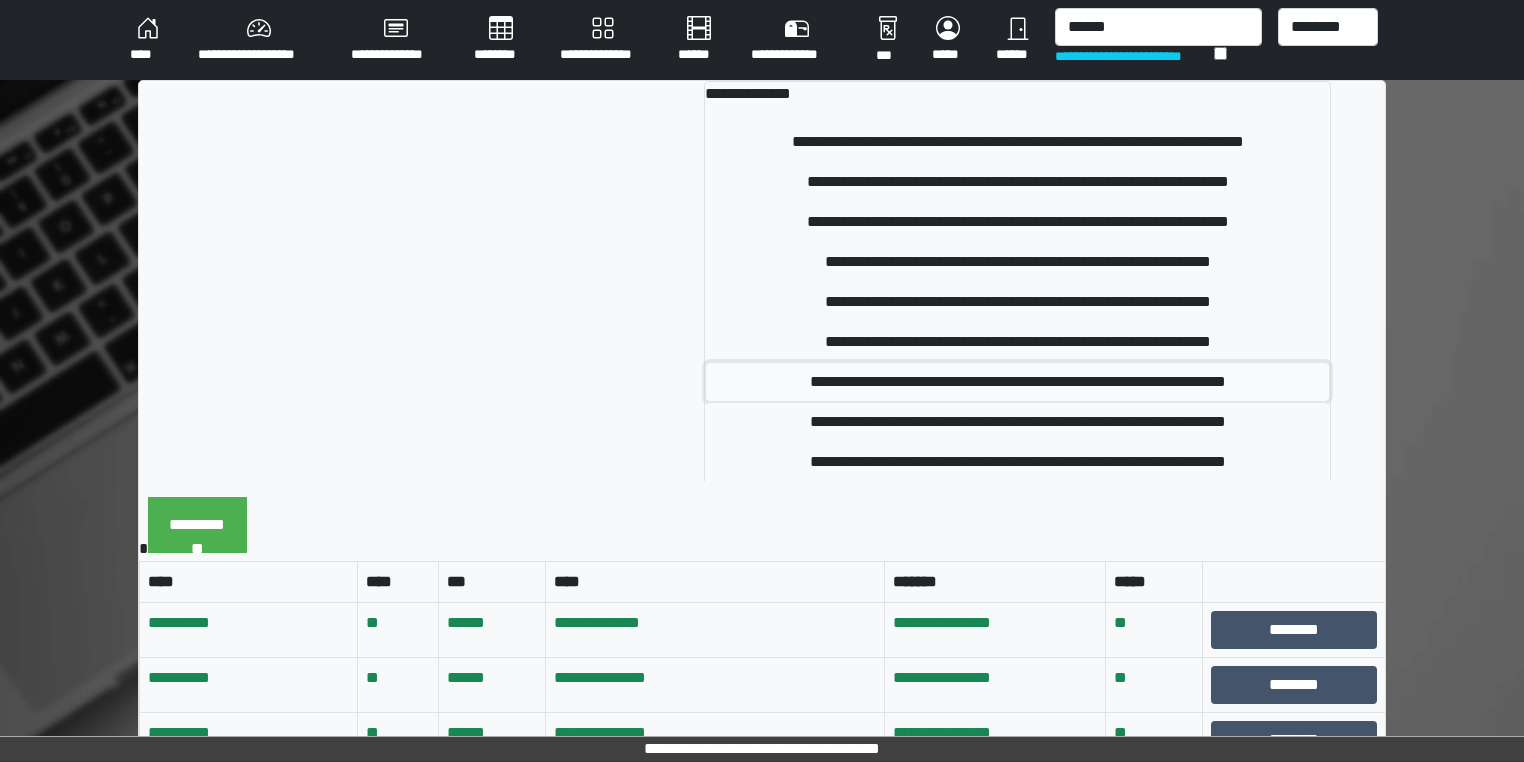 click on "**********" at bounding box center [1017, 382] 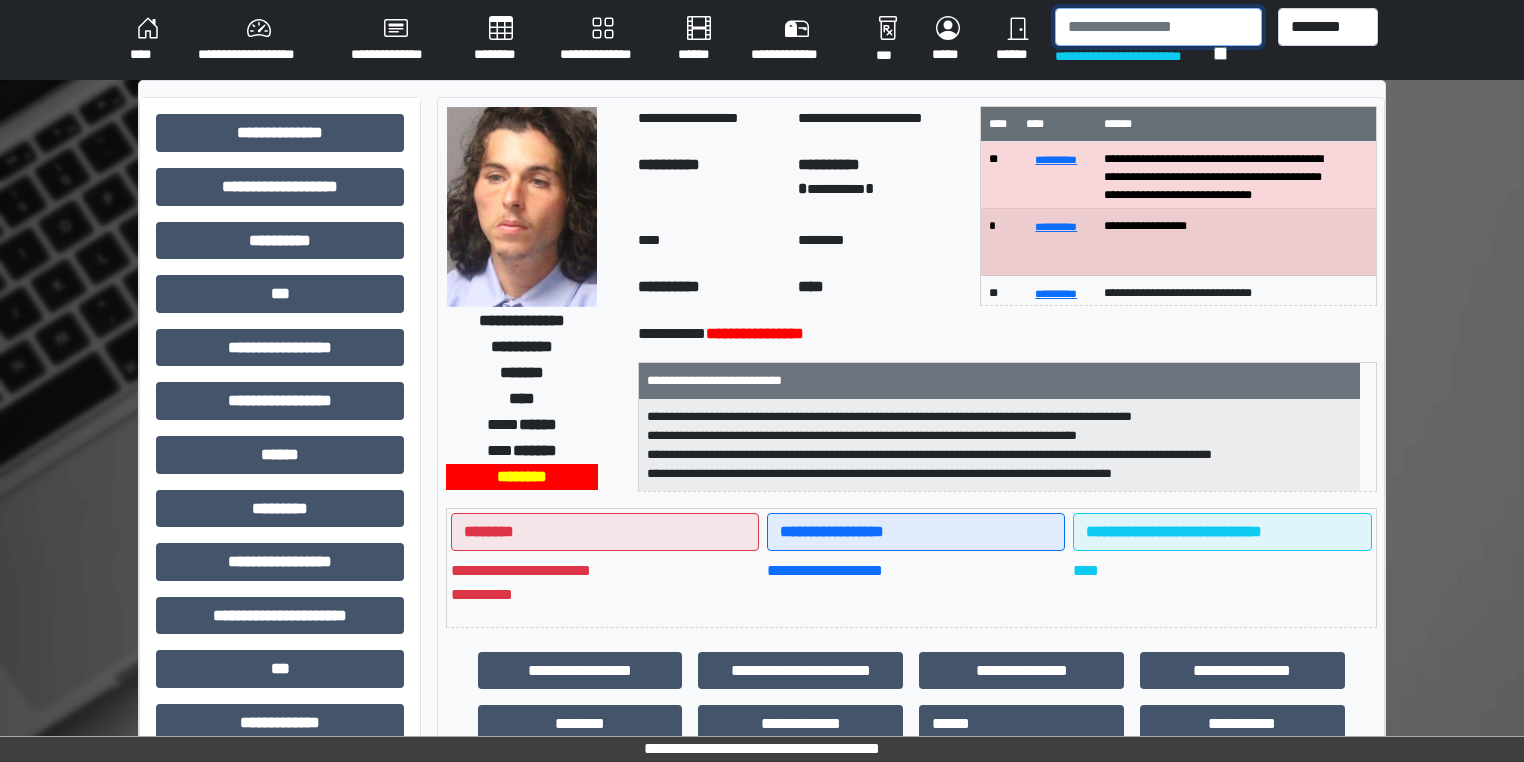 click at bounding box center [1158, 27] 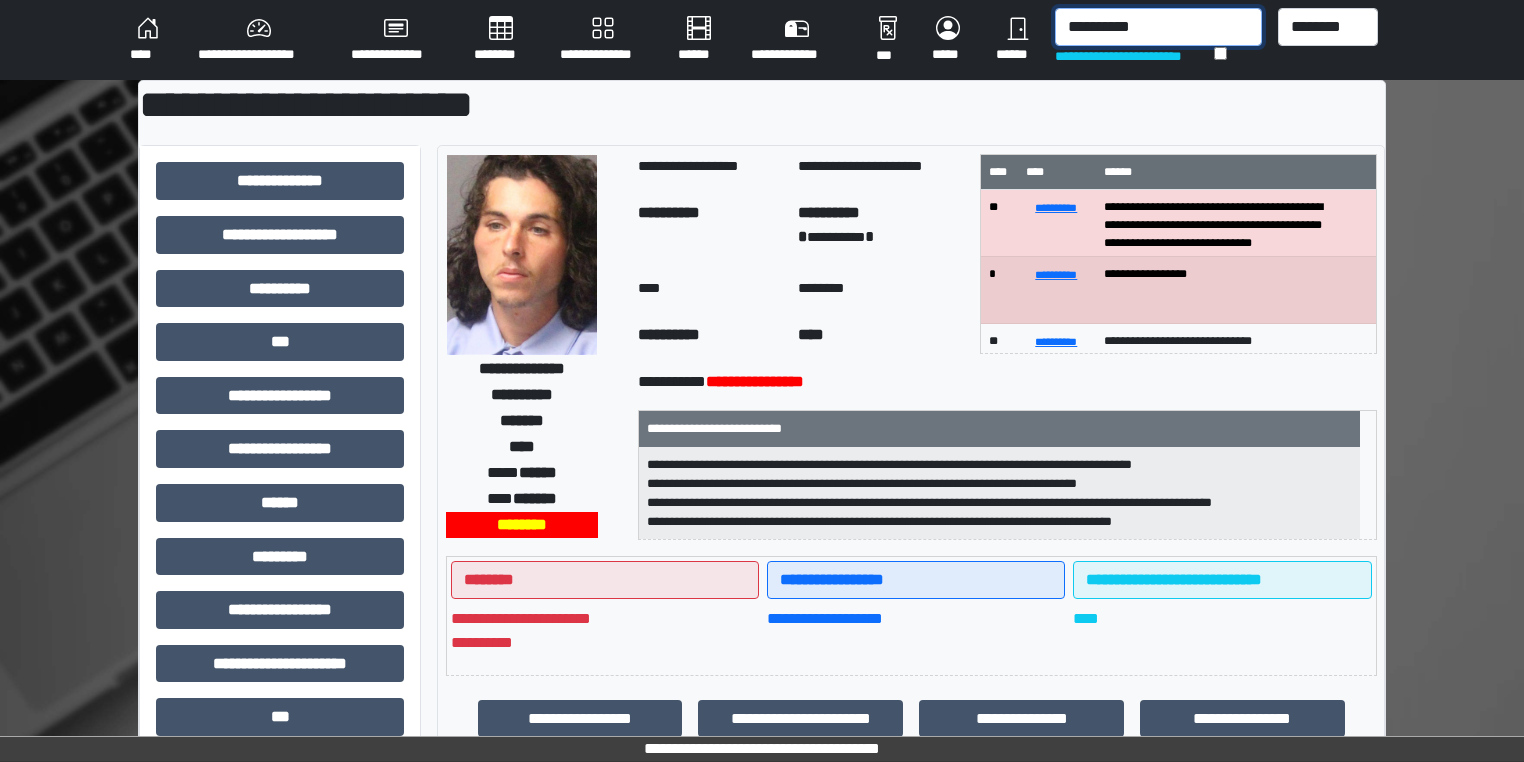 click on "**********" at bounding box center [1158, 27] 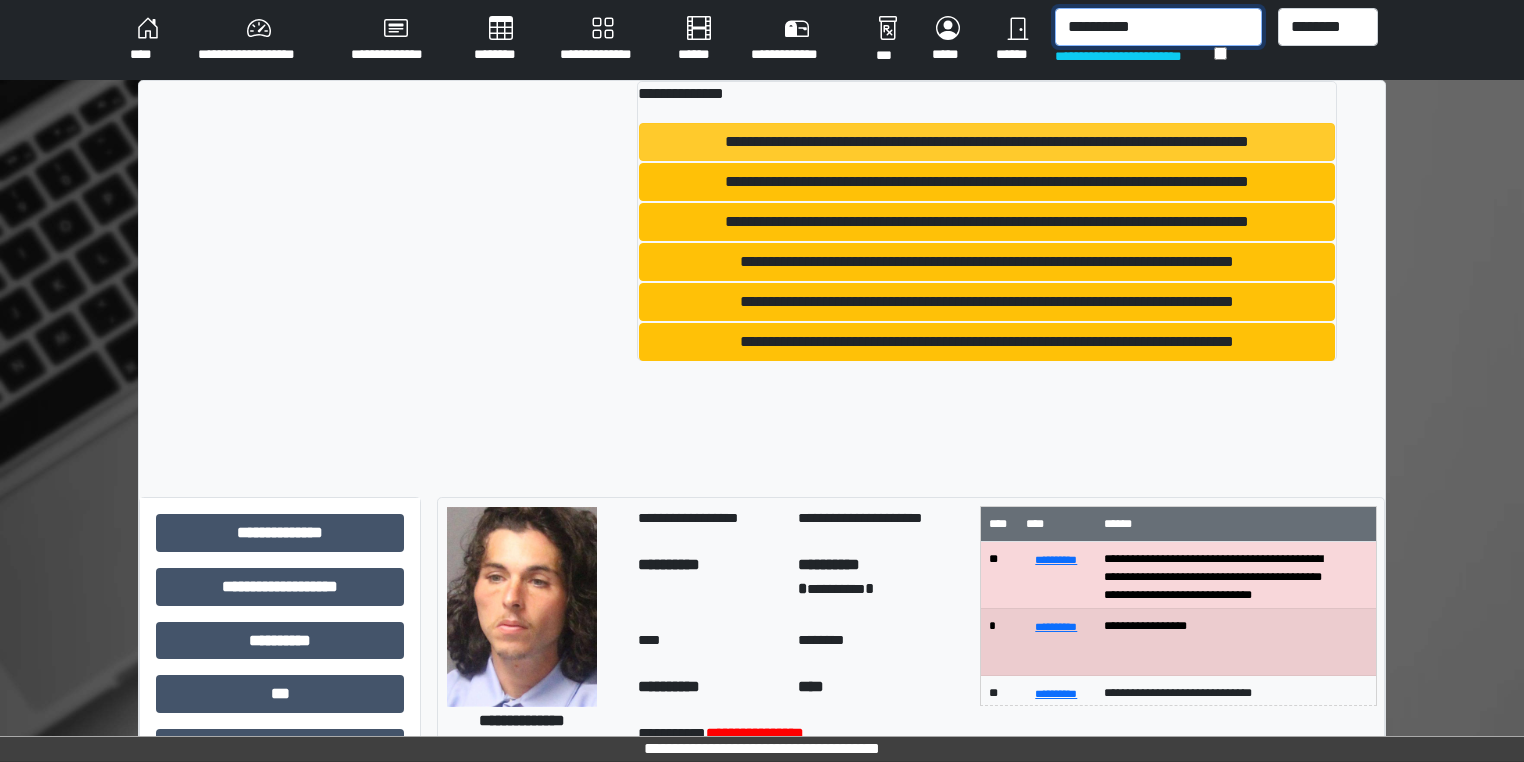 type on "**********" 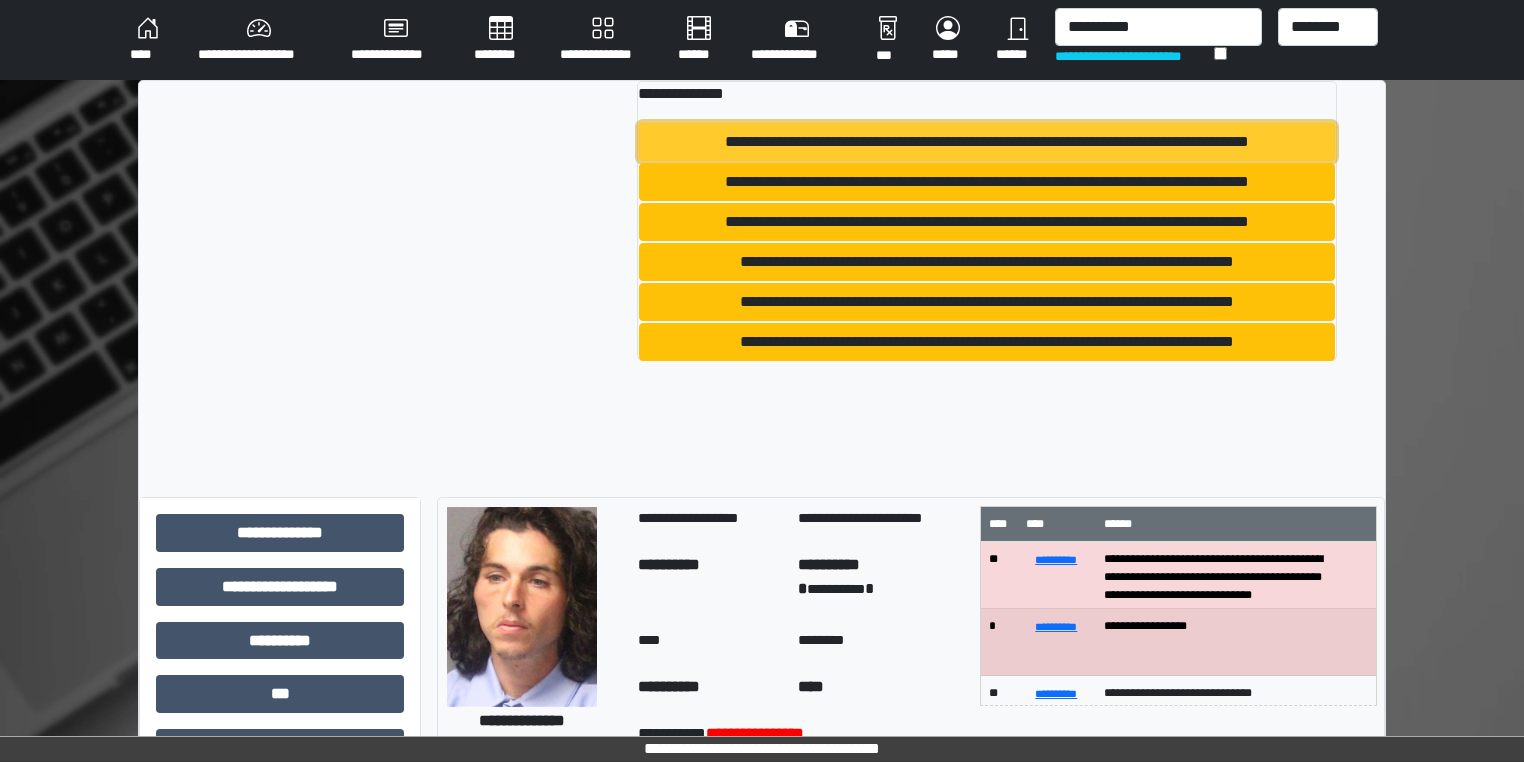 click on "**********" at bounding box center [987, 142] 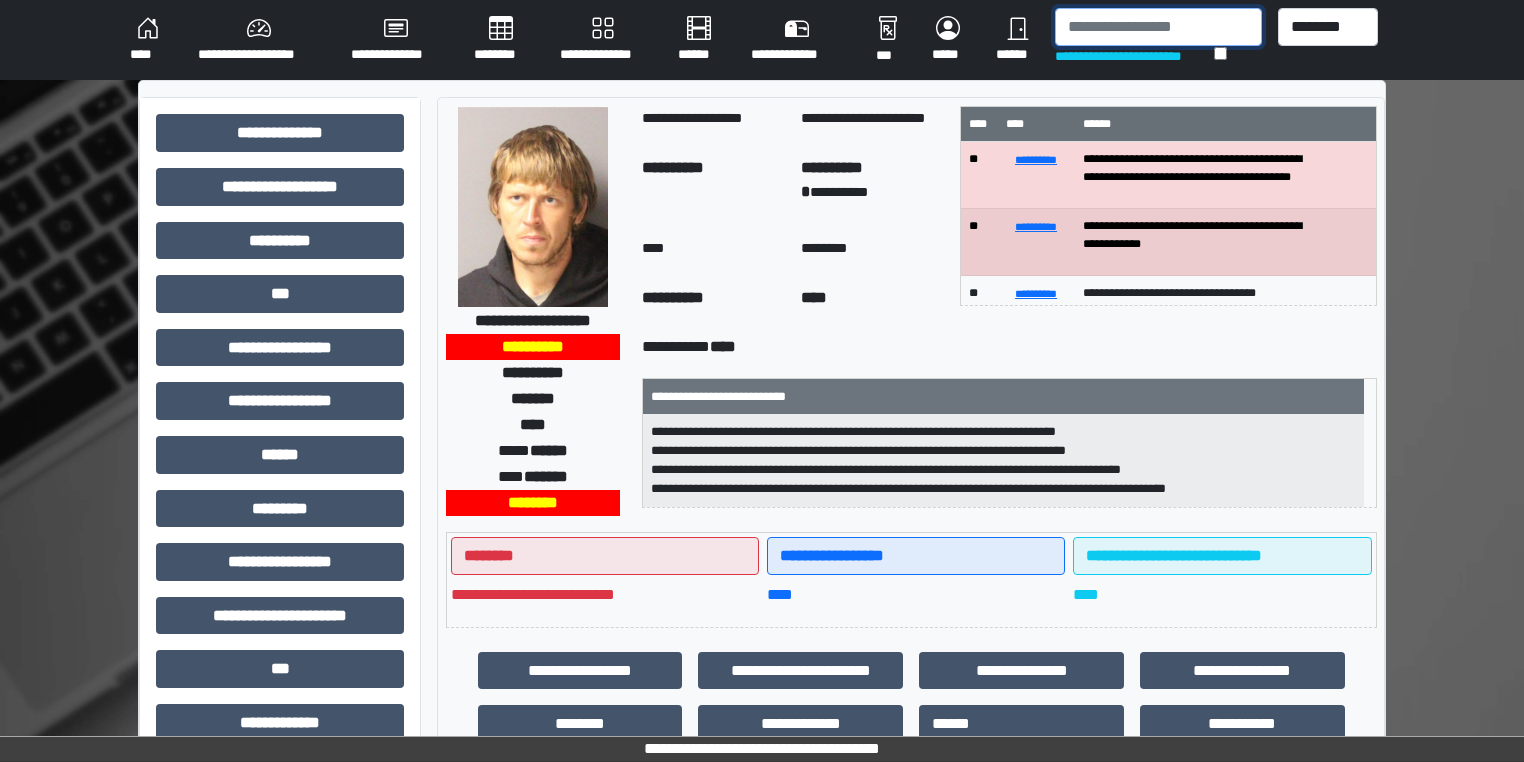 click at bounding box center (1158, 27) 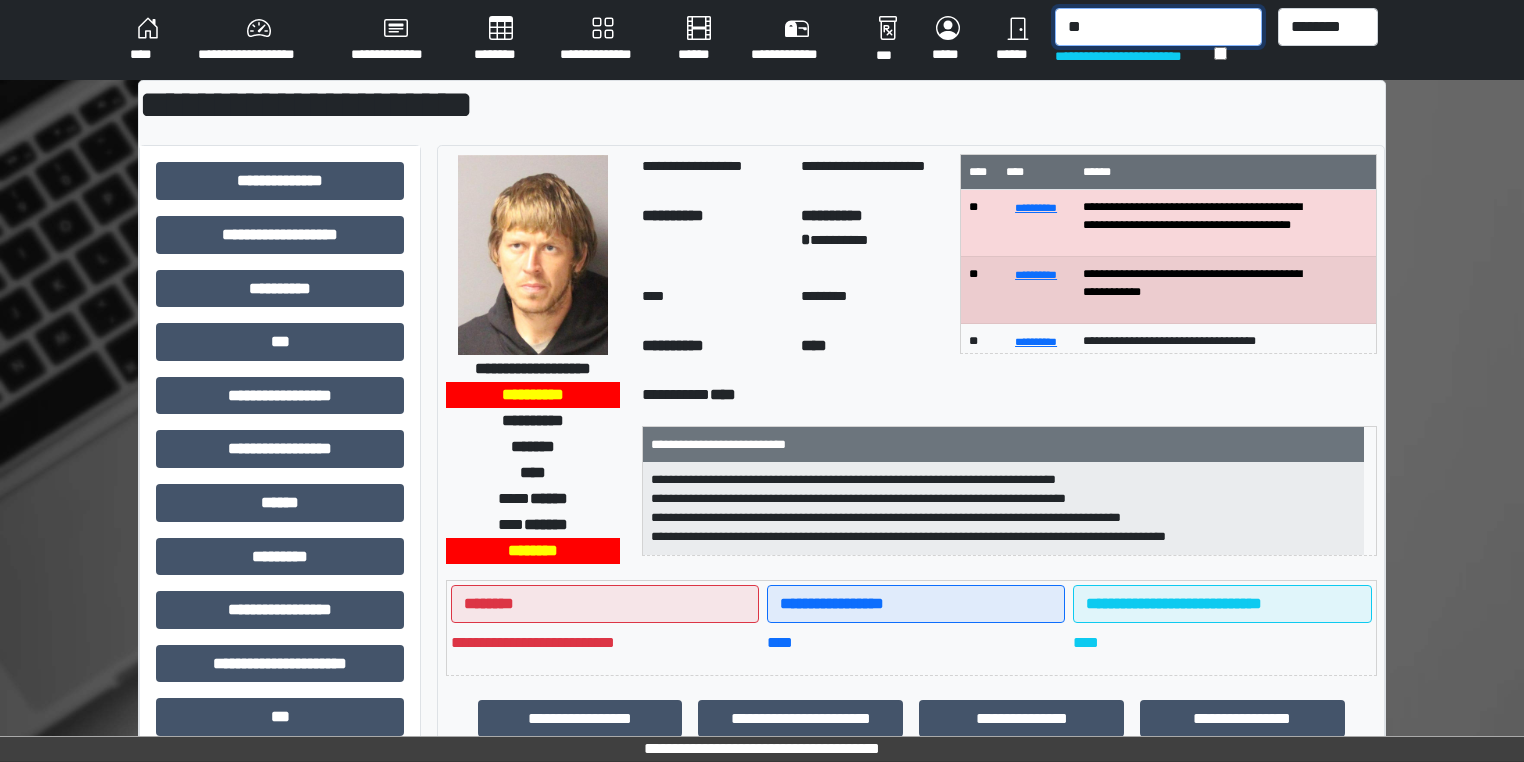 type on "*" 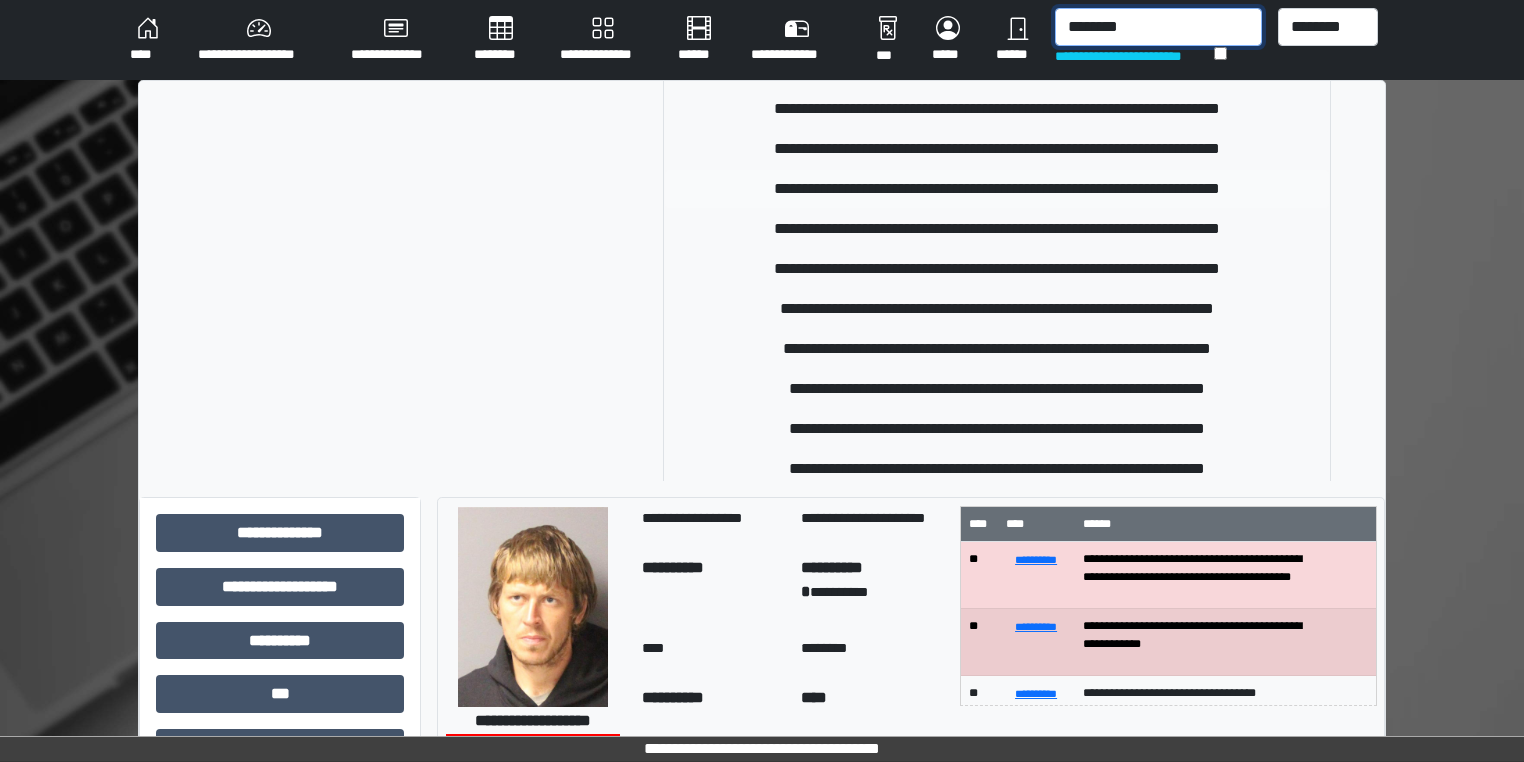 scroll, scrollTop: 480, scrollLeft: 0, axis: vertical 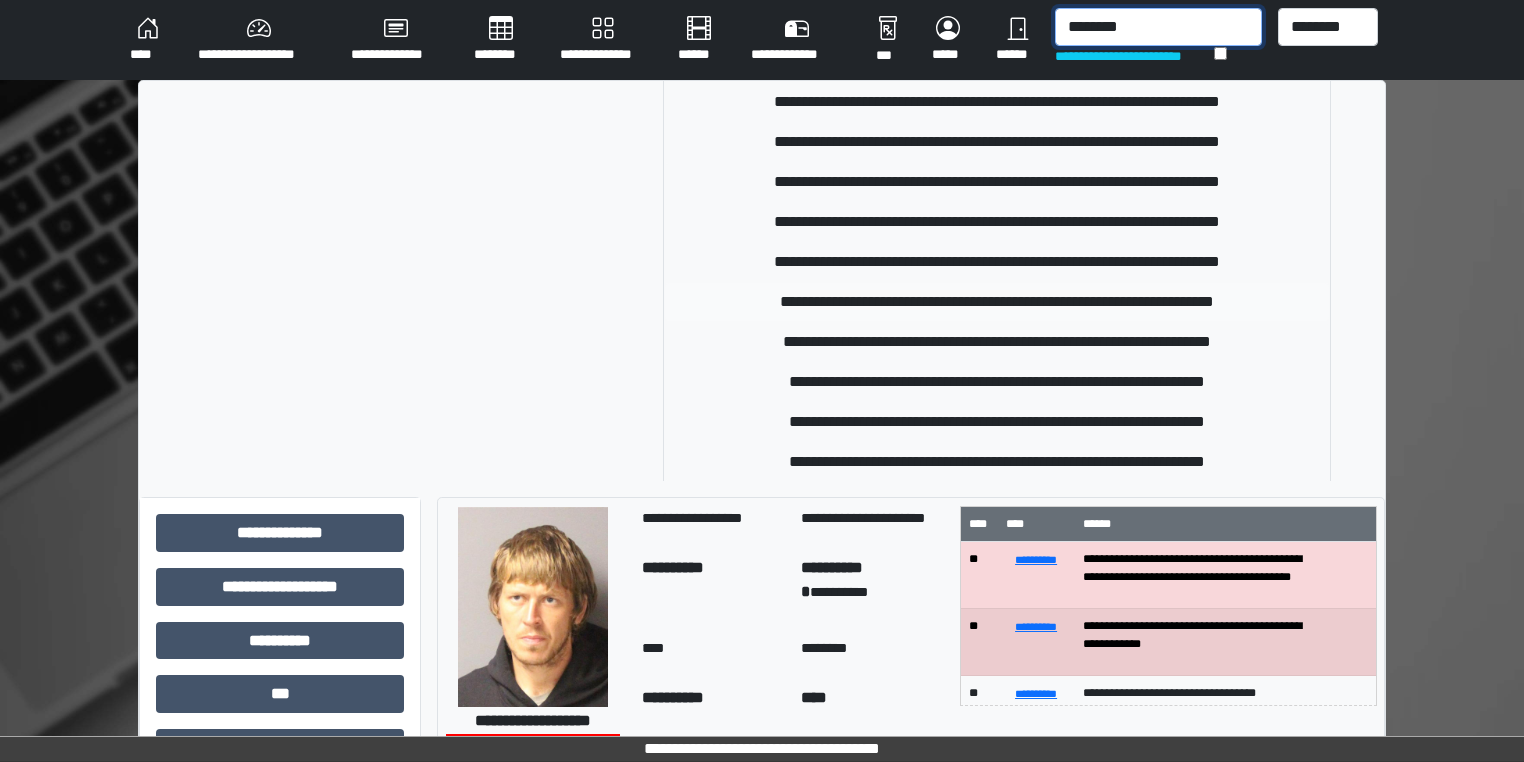 type on "********" 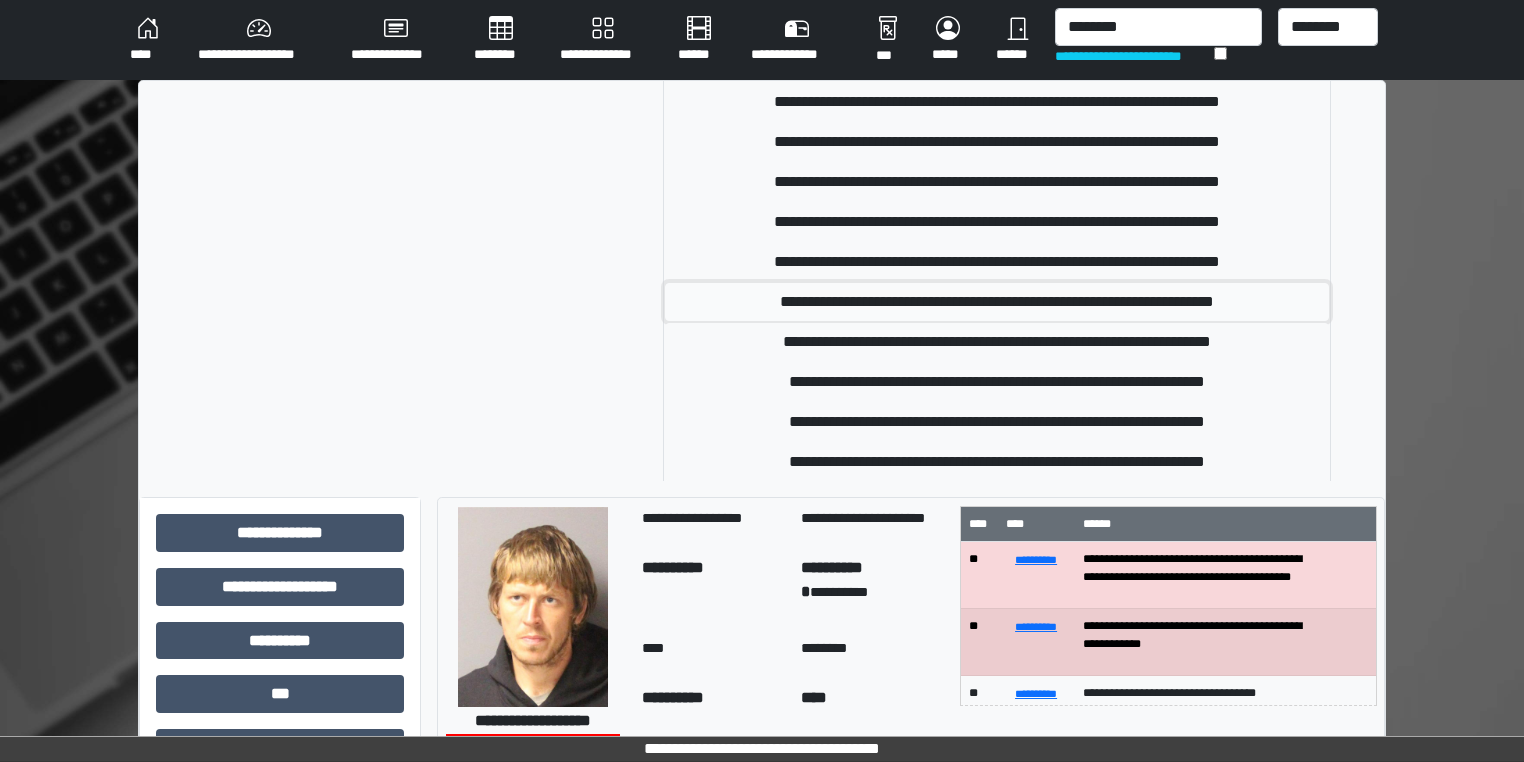 click on "**********" at bounding box center [997, 302] 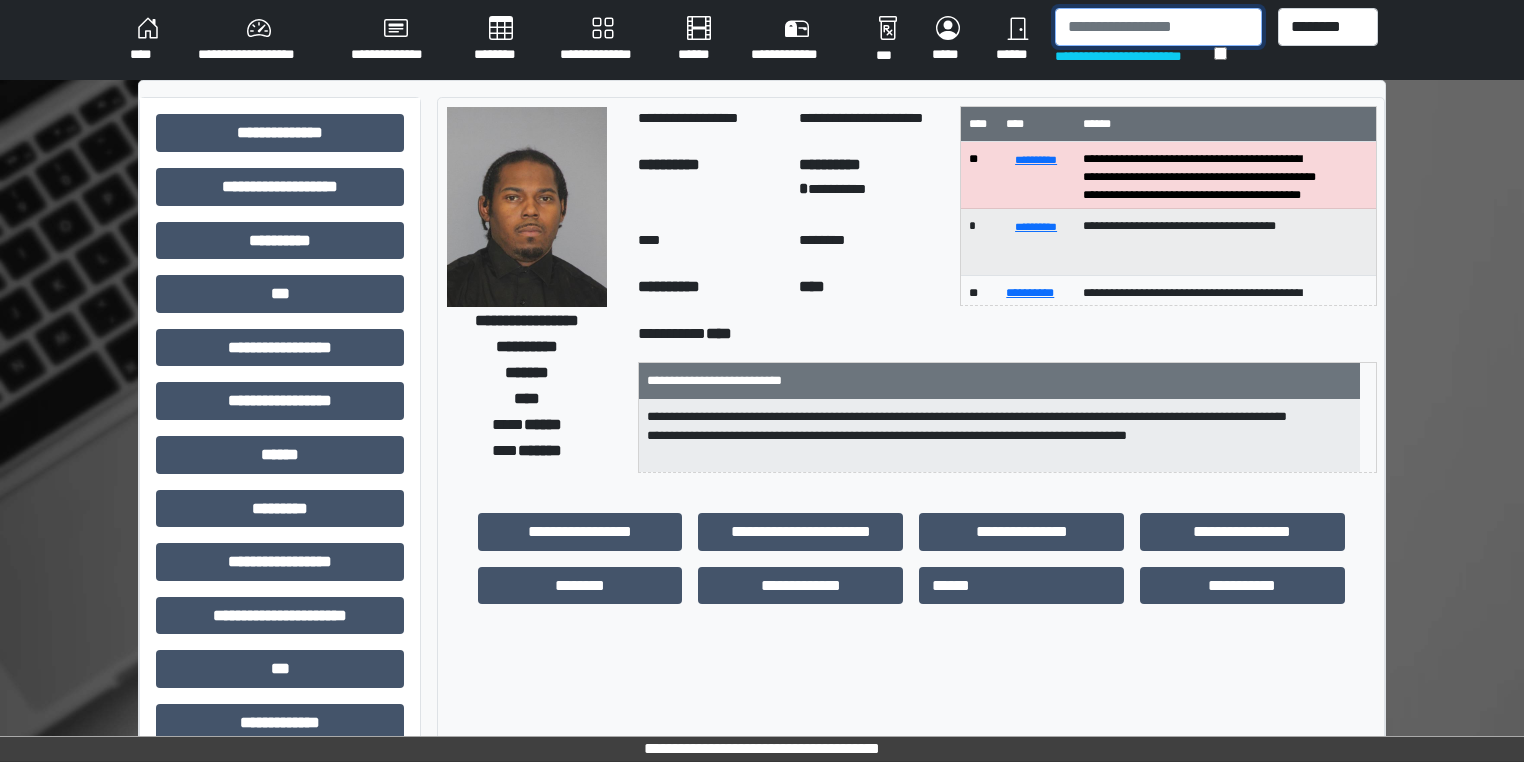 click at bounding box center [1158, 27] 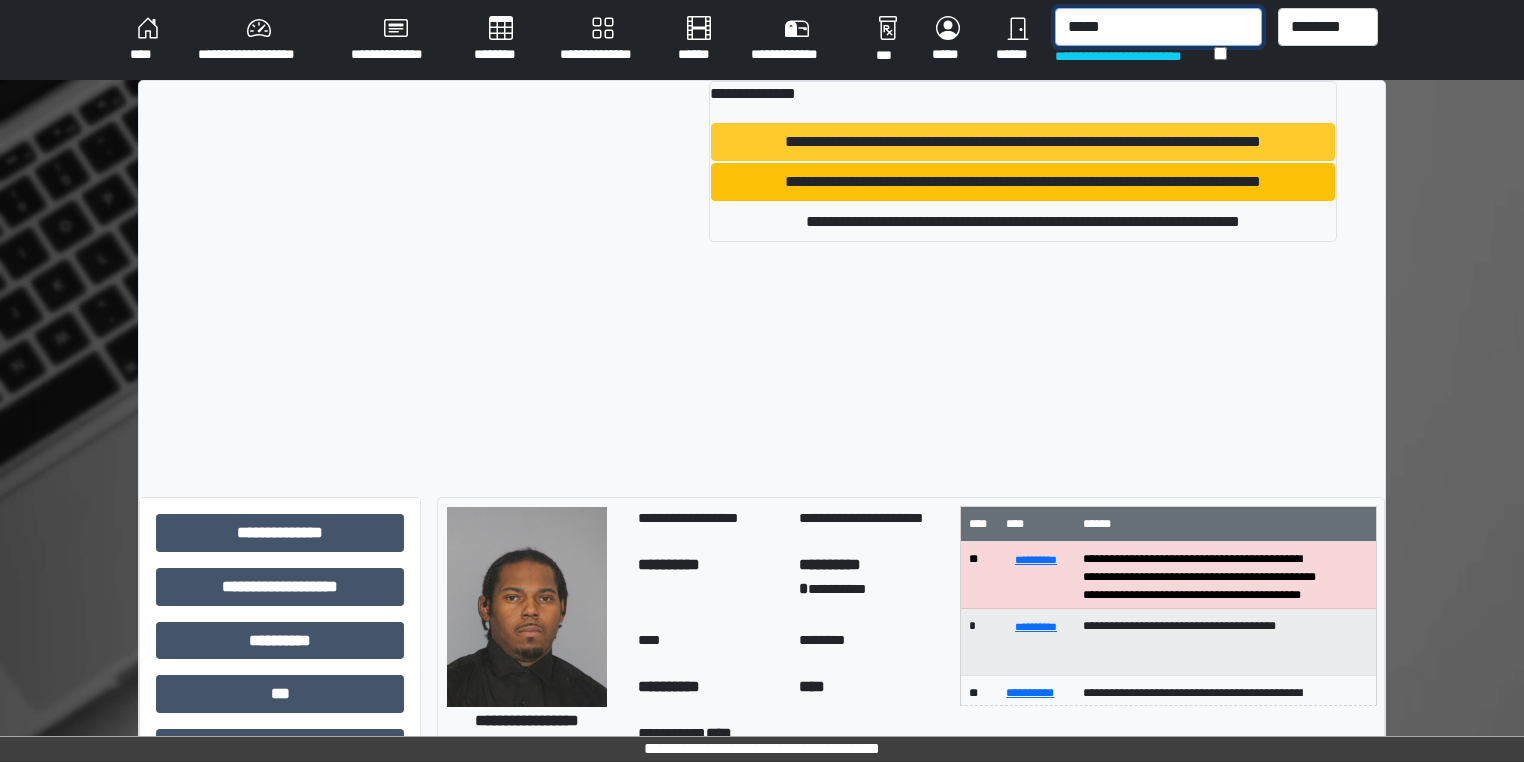 type on "*****" 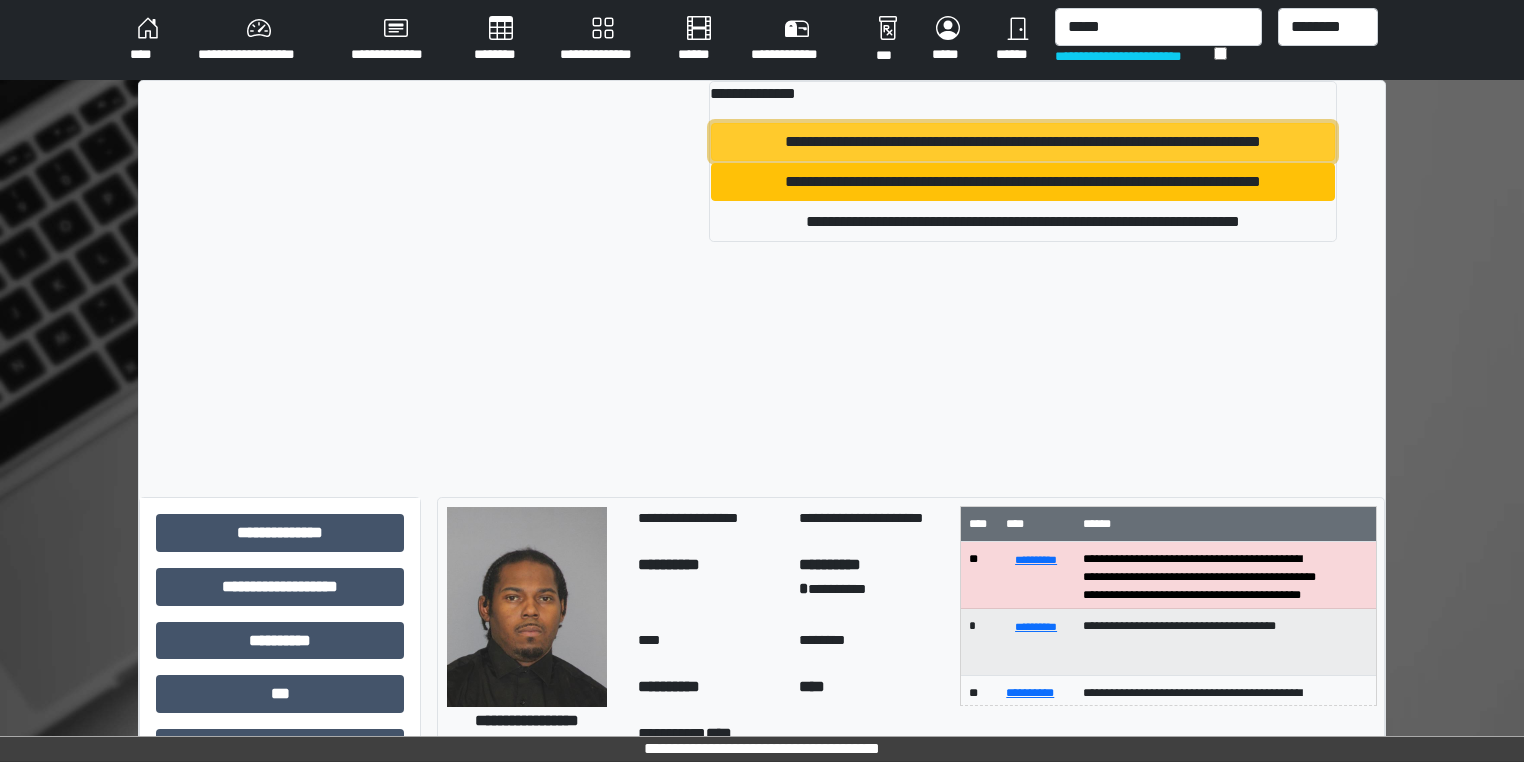 click on "**********" at bounding box center (1023, 142) 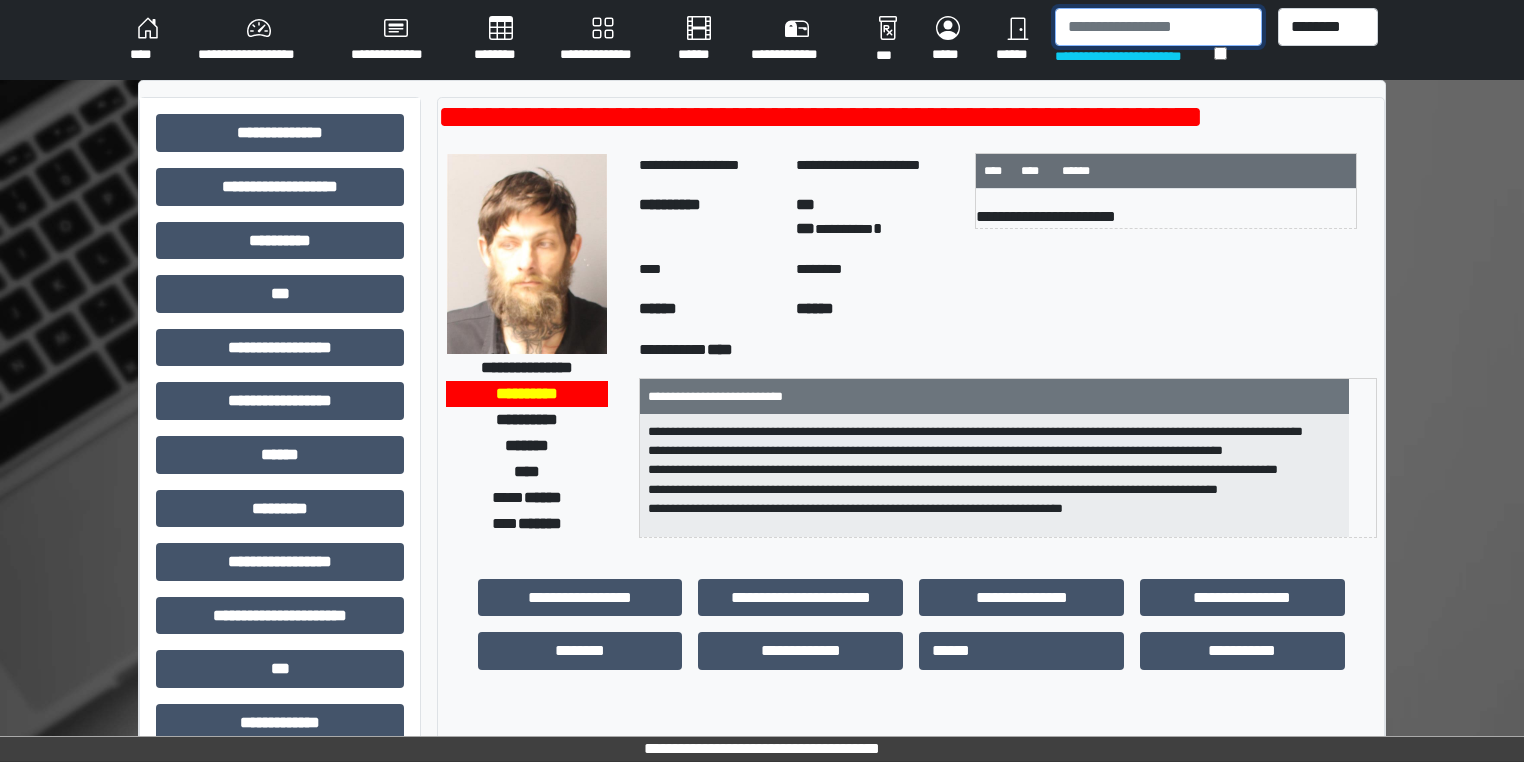 click at bounding box center (1158, 27) 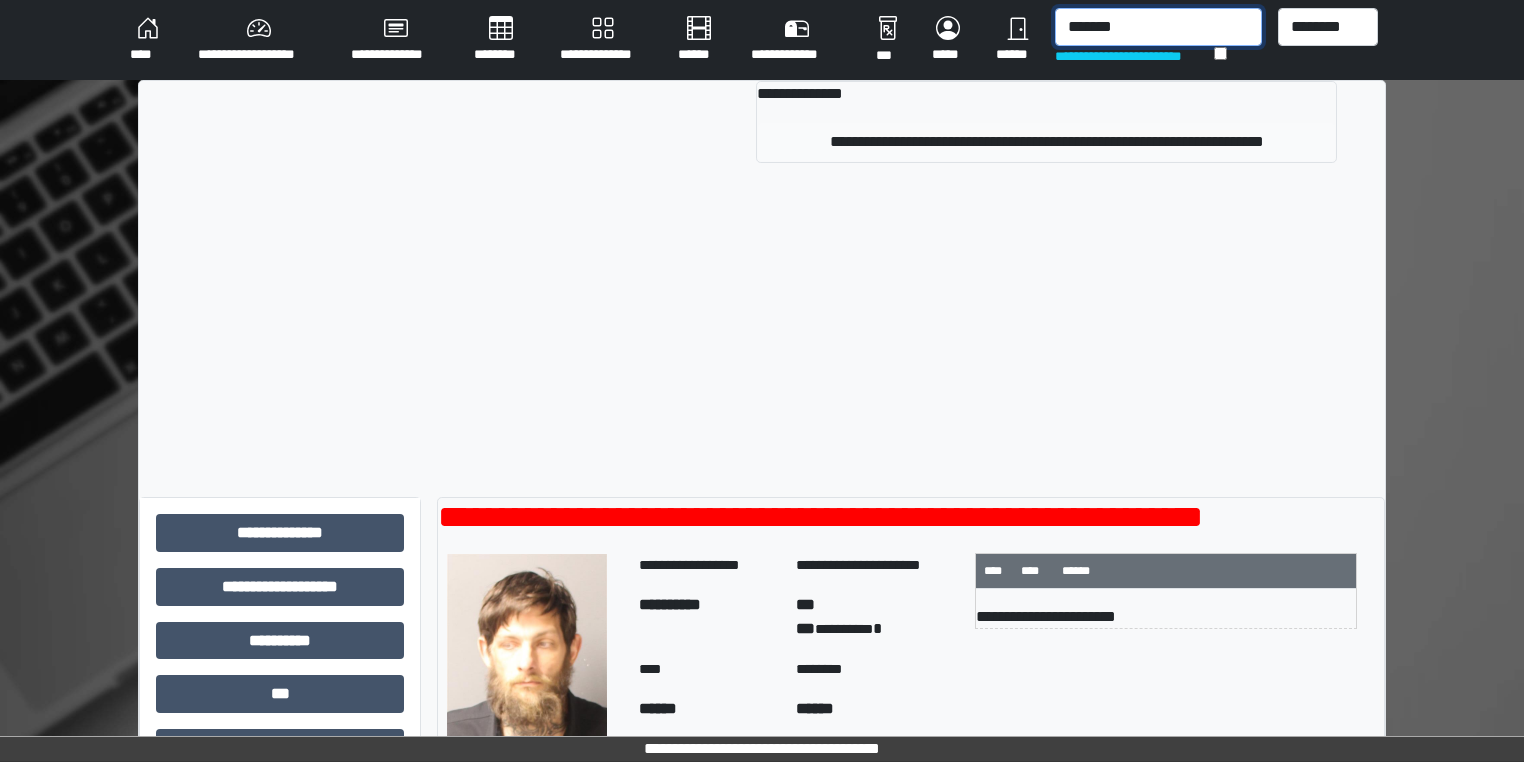 type on "*******" 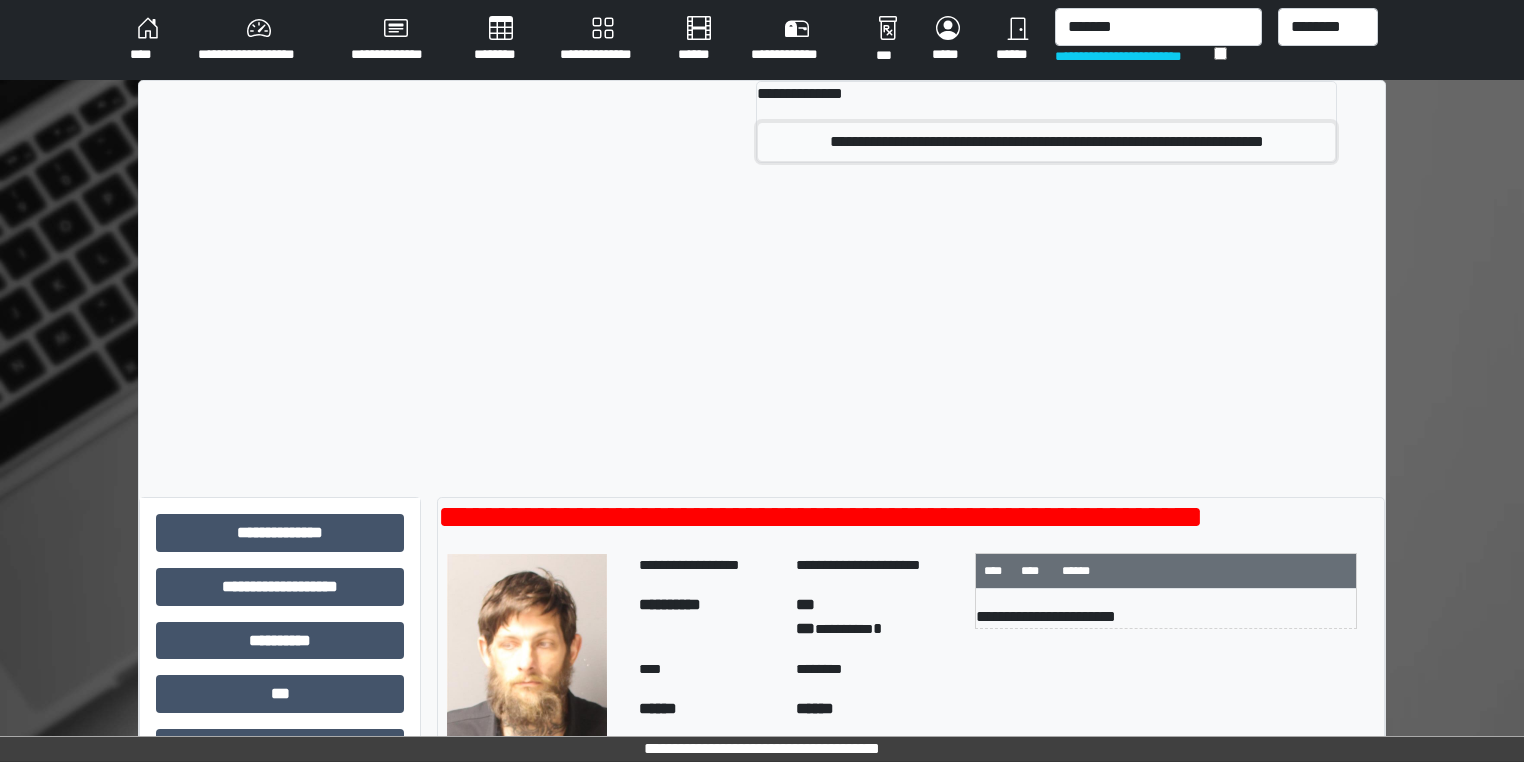 click on "**********" at bounding box center (1046, 142) 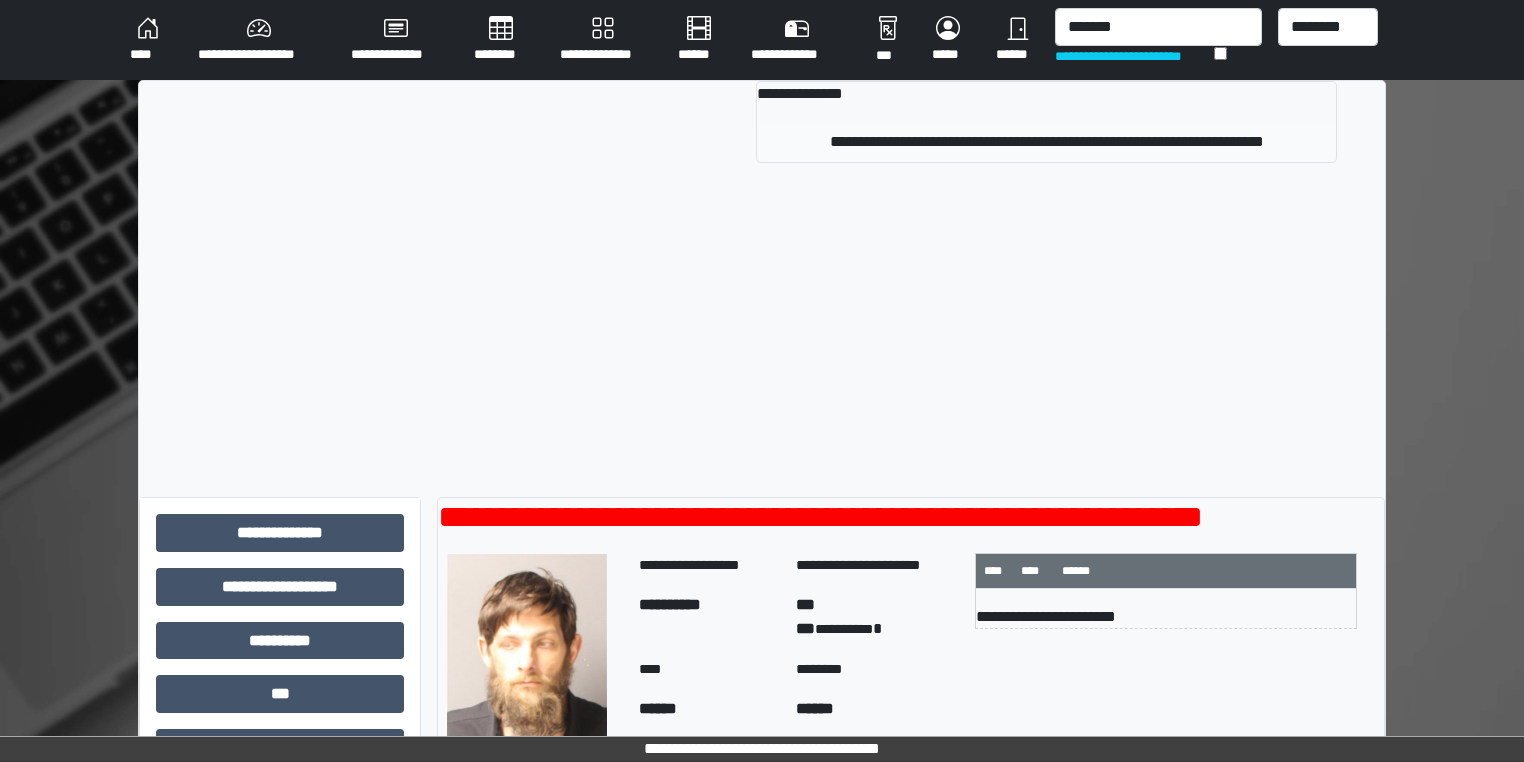 type 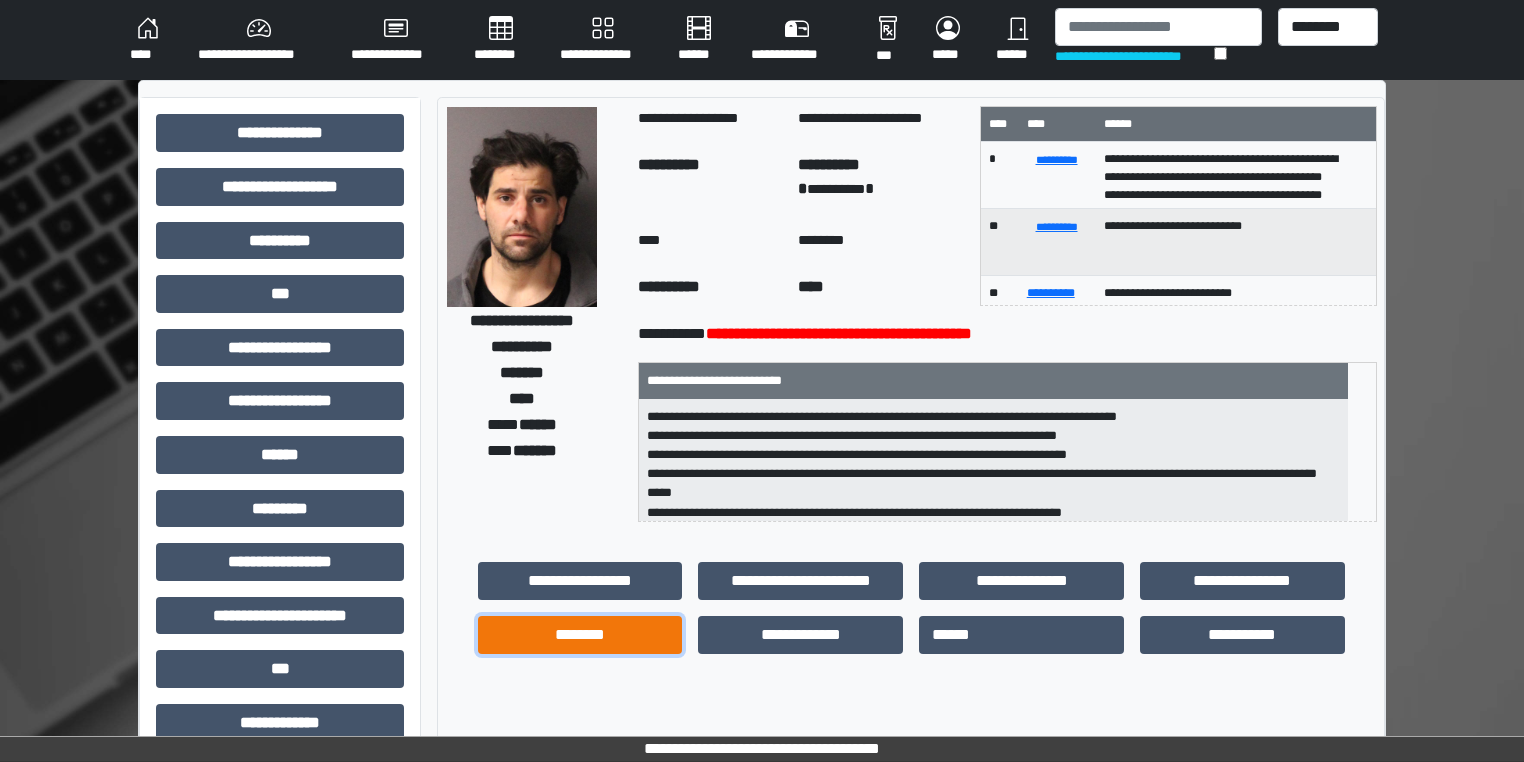 click on "********" at bounding box center [580, 635] 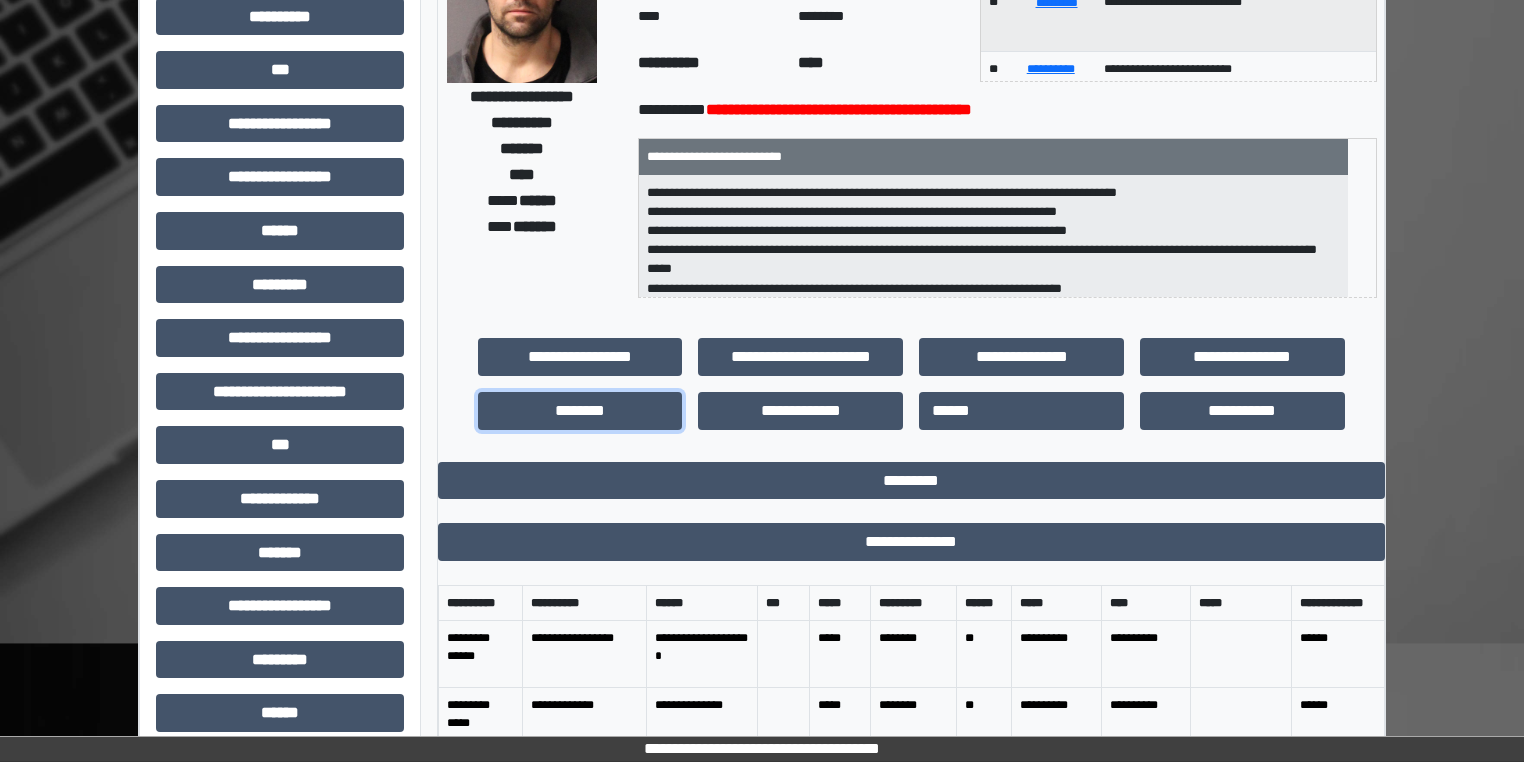 scroll, scrollTop: 240, scrollLeft: 0, axis: vertical 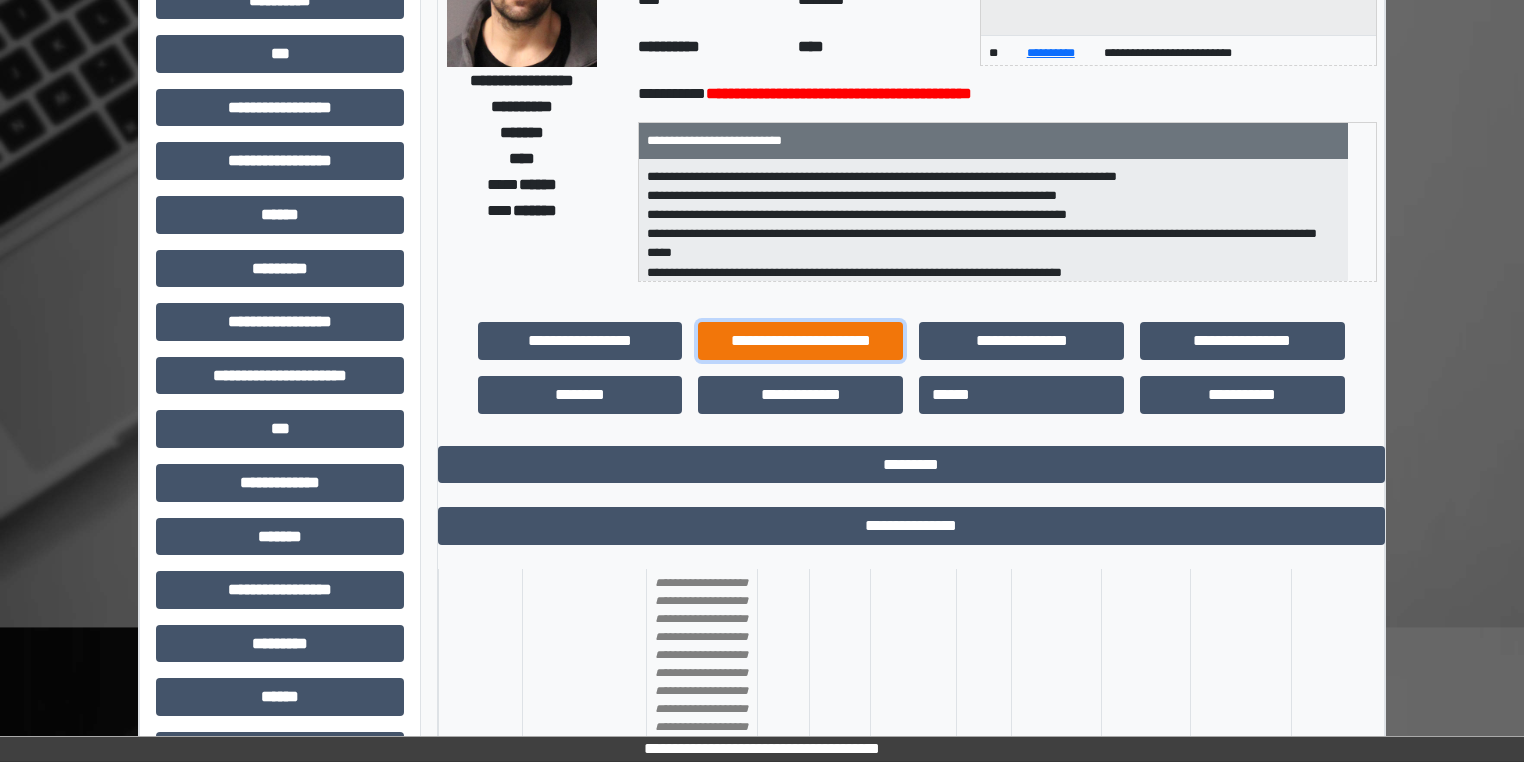 click on "**********" at bounding box center [800, 341] 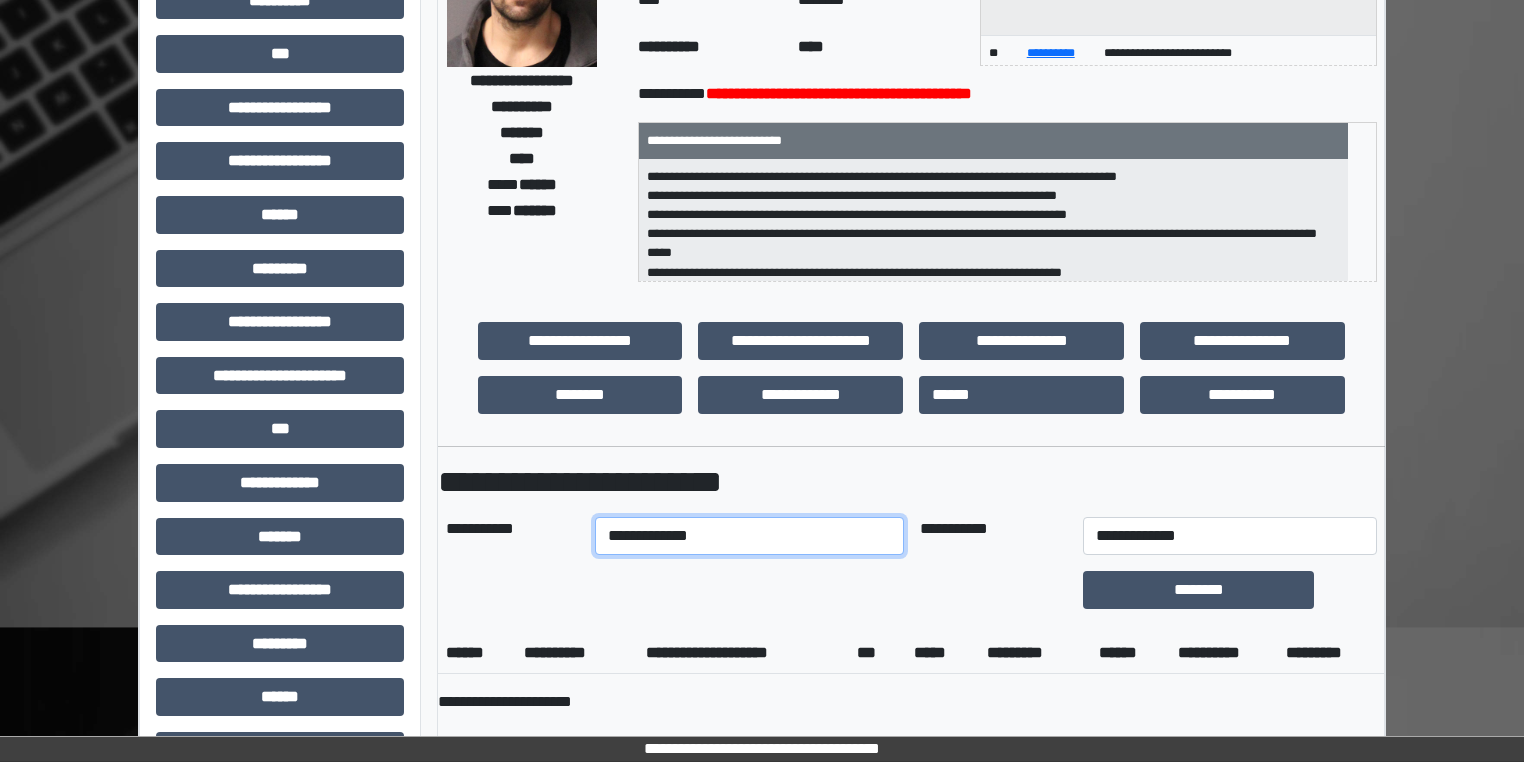 click on "**********" at bounding box center (750, 536) 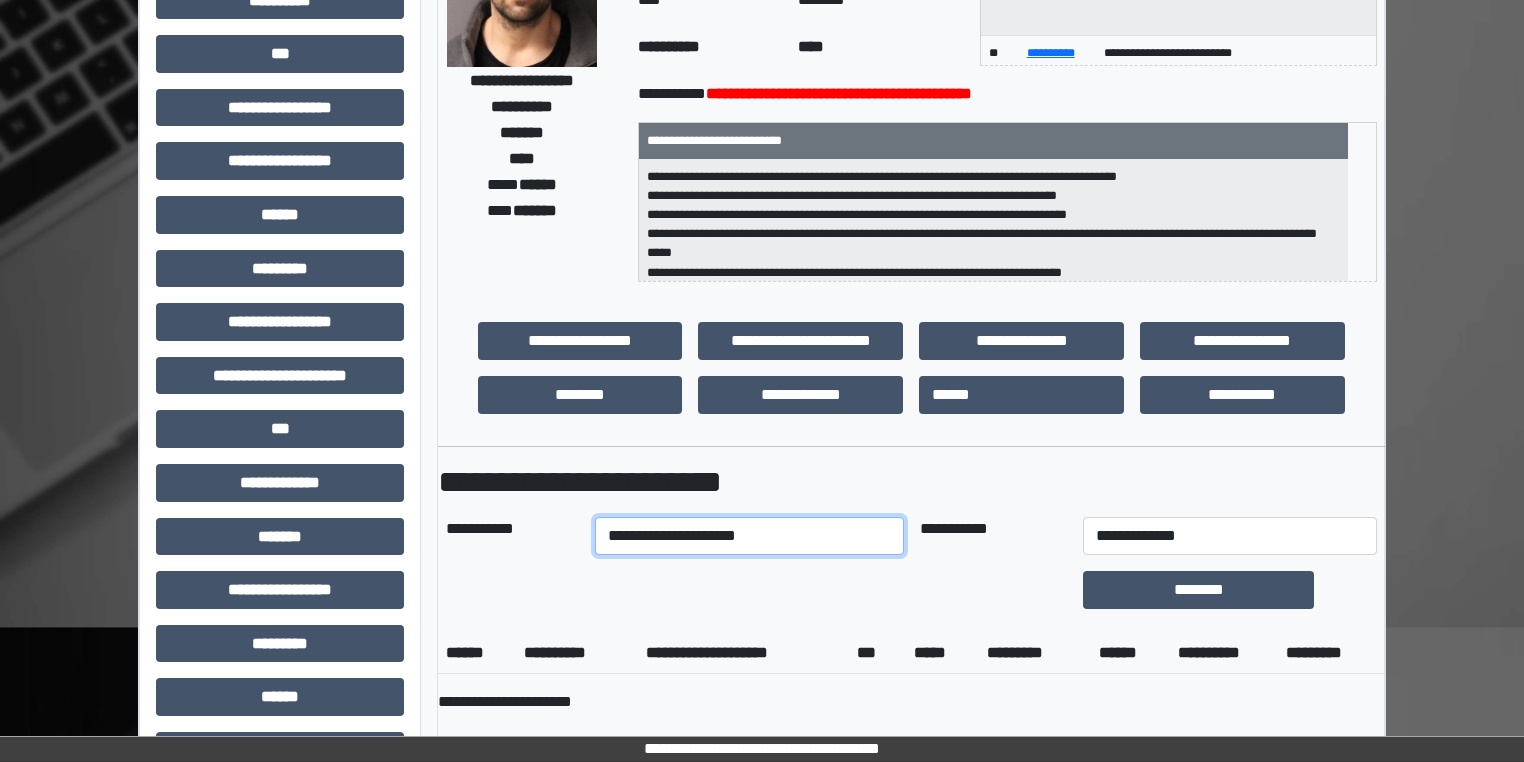 click on "**********" at bounding box center (750, 536) 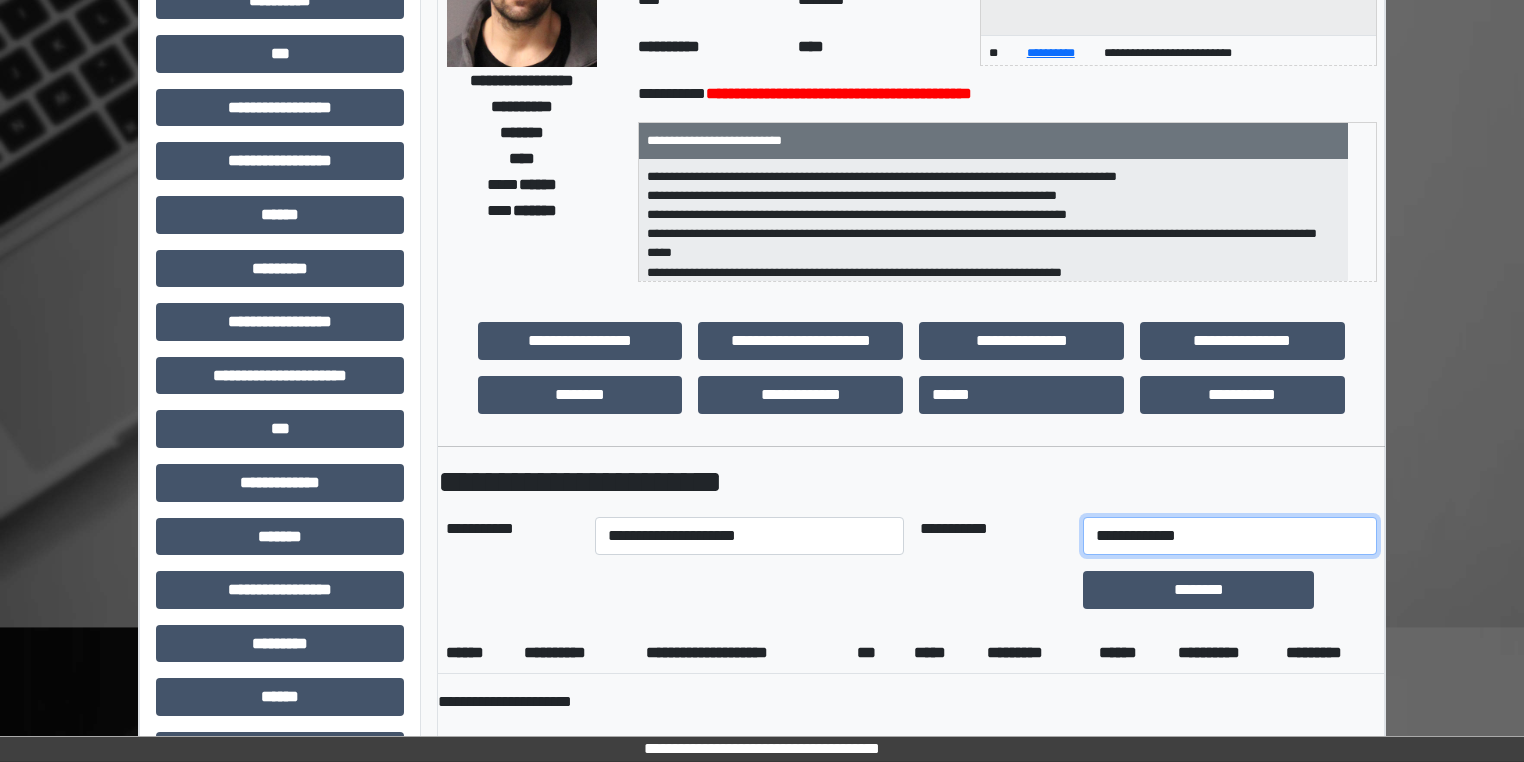 click on "**********" at bounding box center [1230, 536] 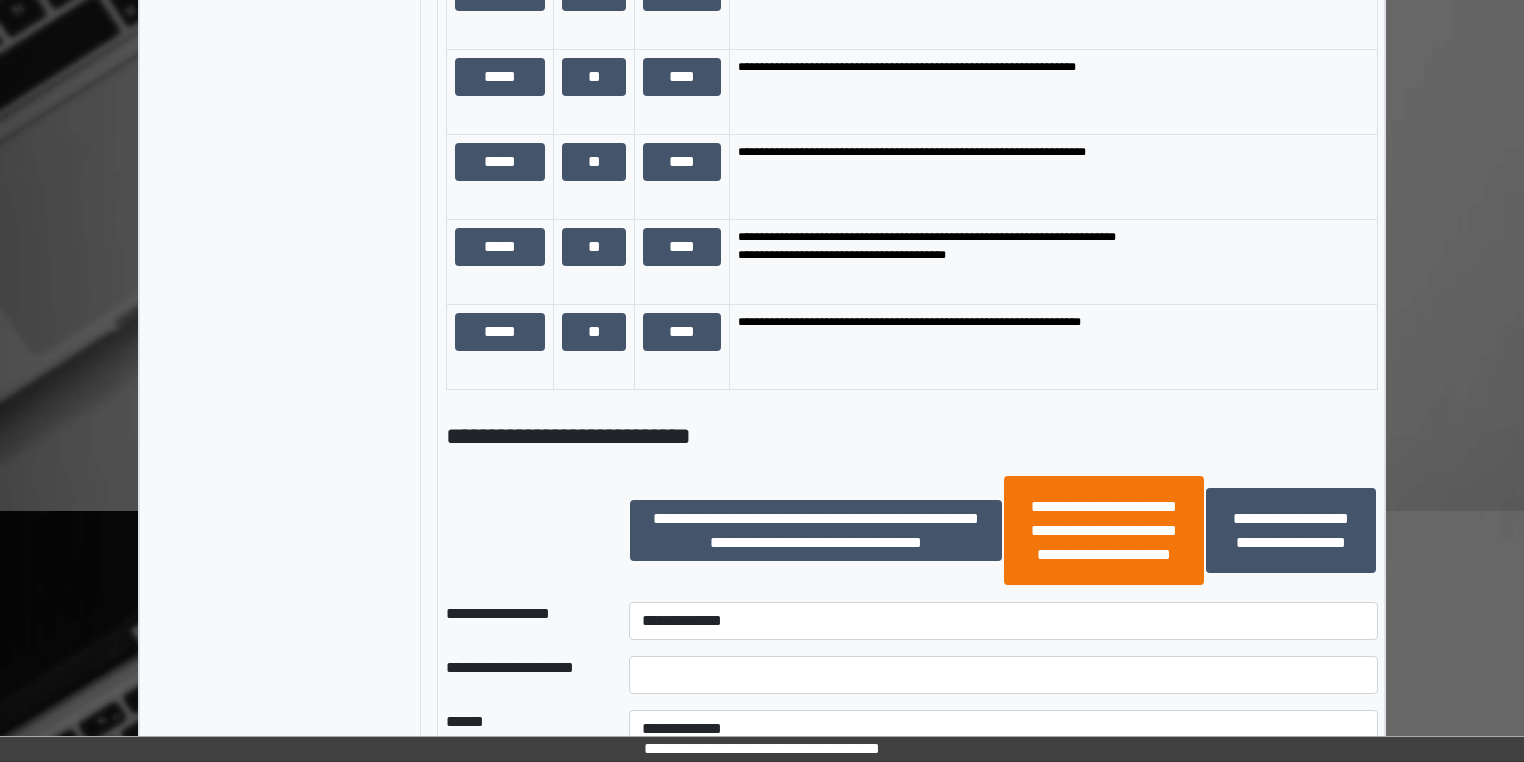 scroll, scrollTop: 1360, scrollLeft: 0, axis: vertical 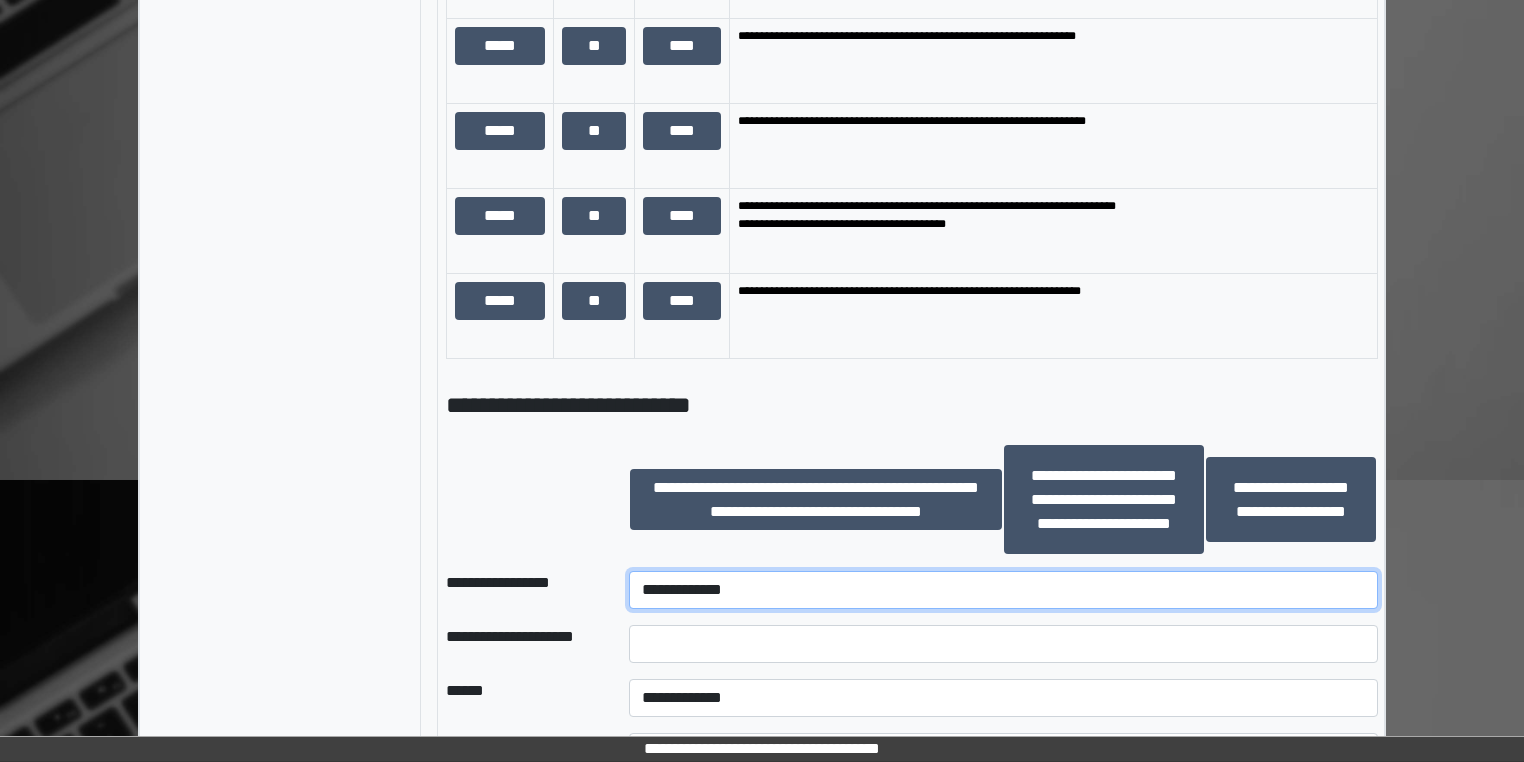 click on "**********" at bounding box center (1003, 590) 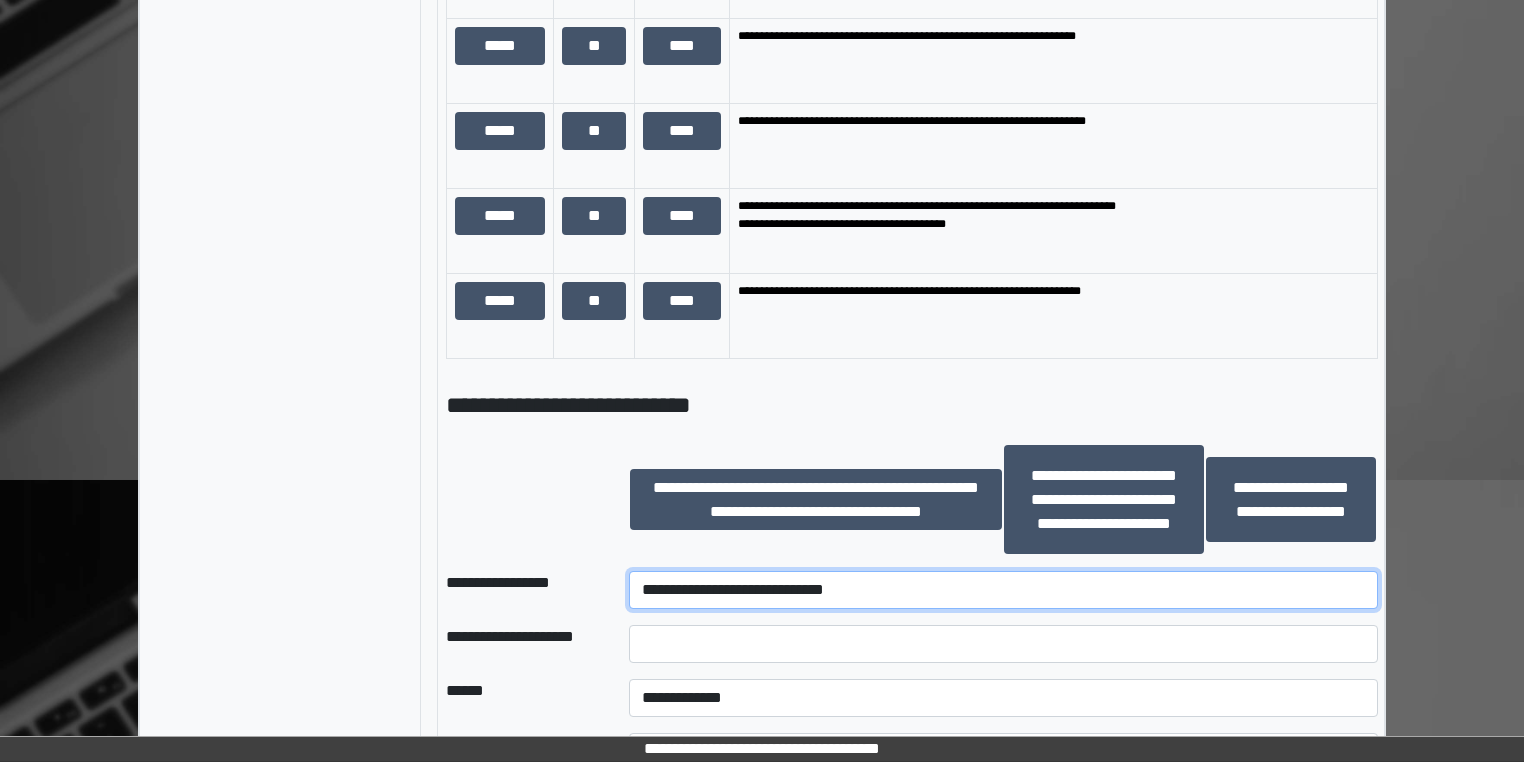 click on "**********" at bounding box center (1003, 590) 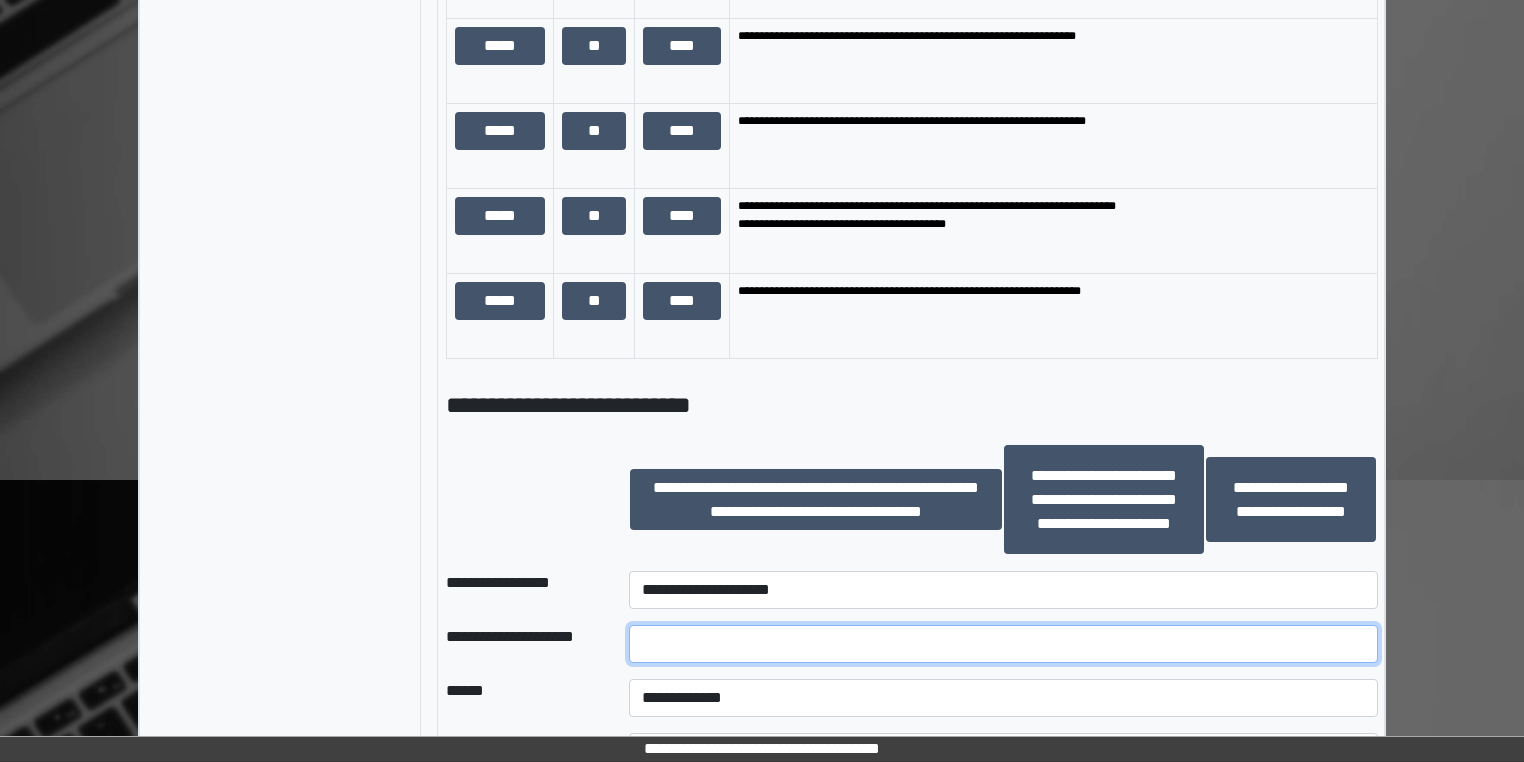 click at bounding box center [1003, 644] 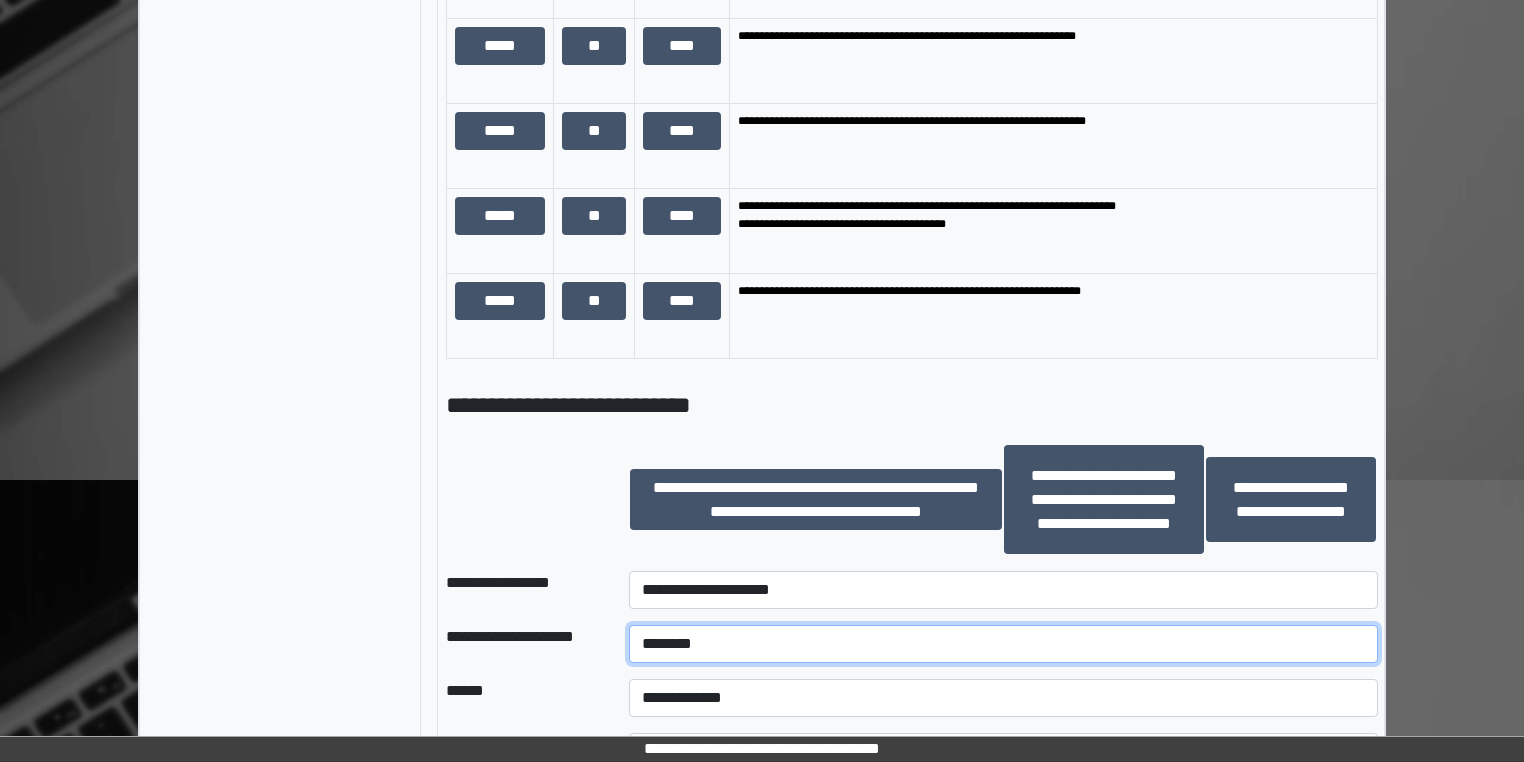 type on "********" 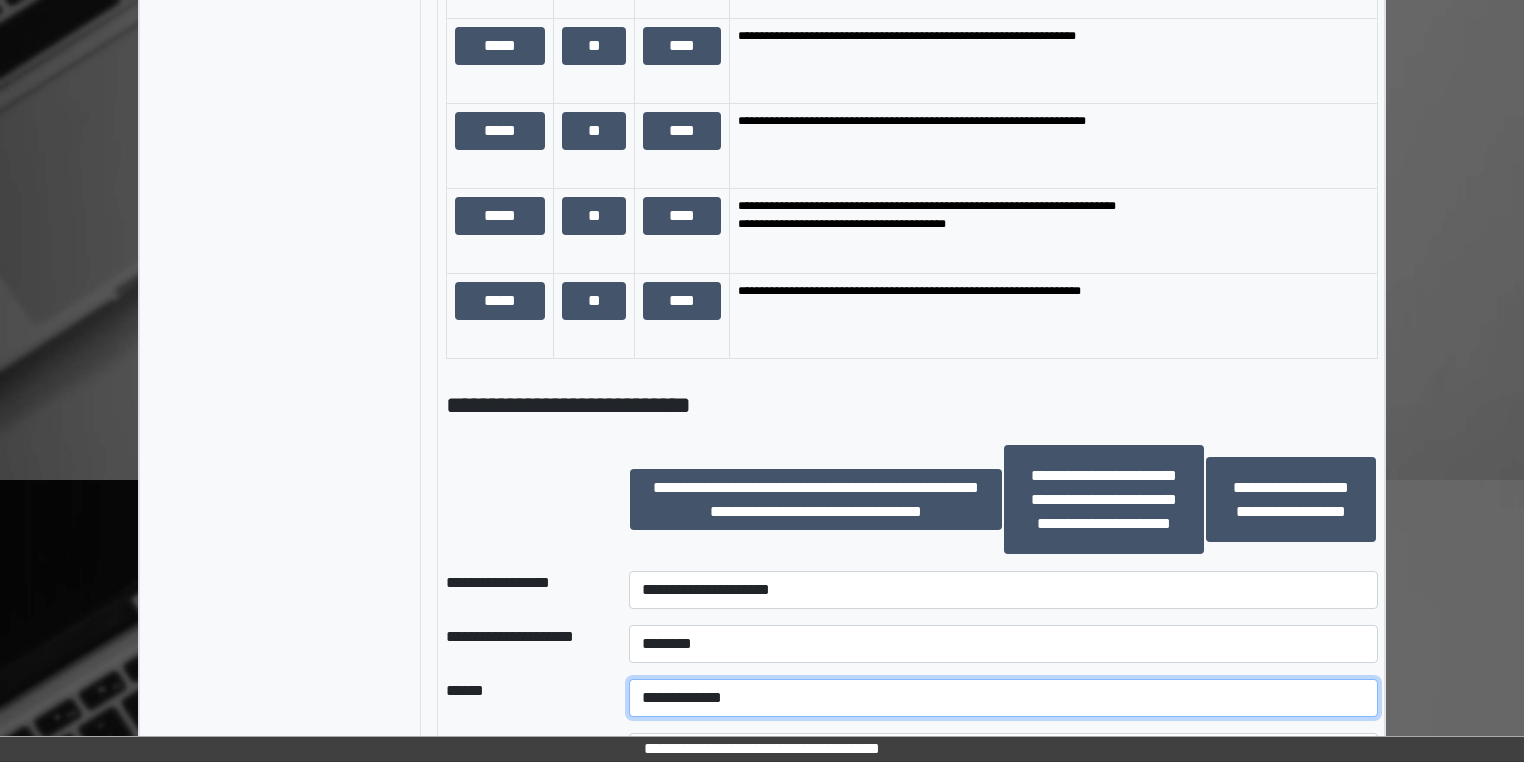 click on "**********" at bounding box center [1003, 698] 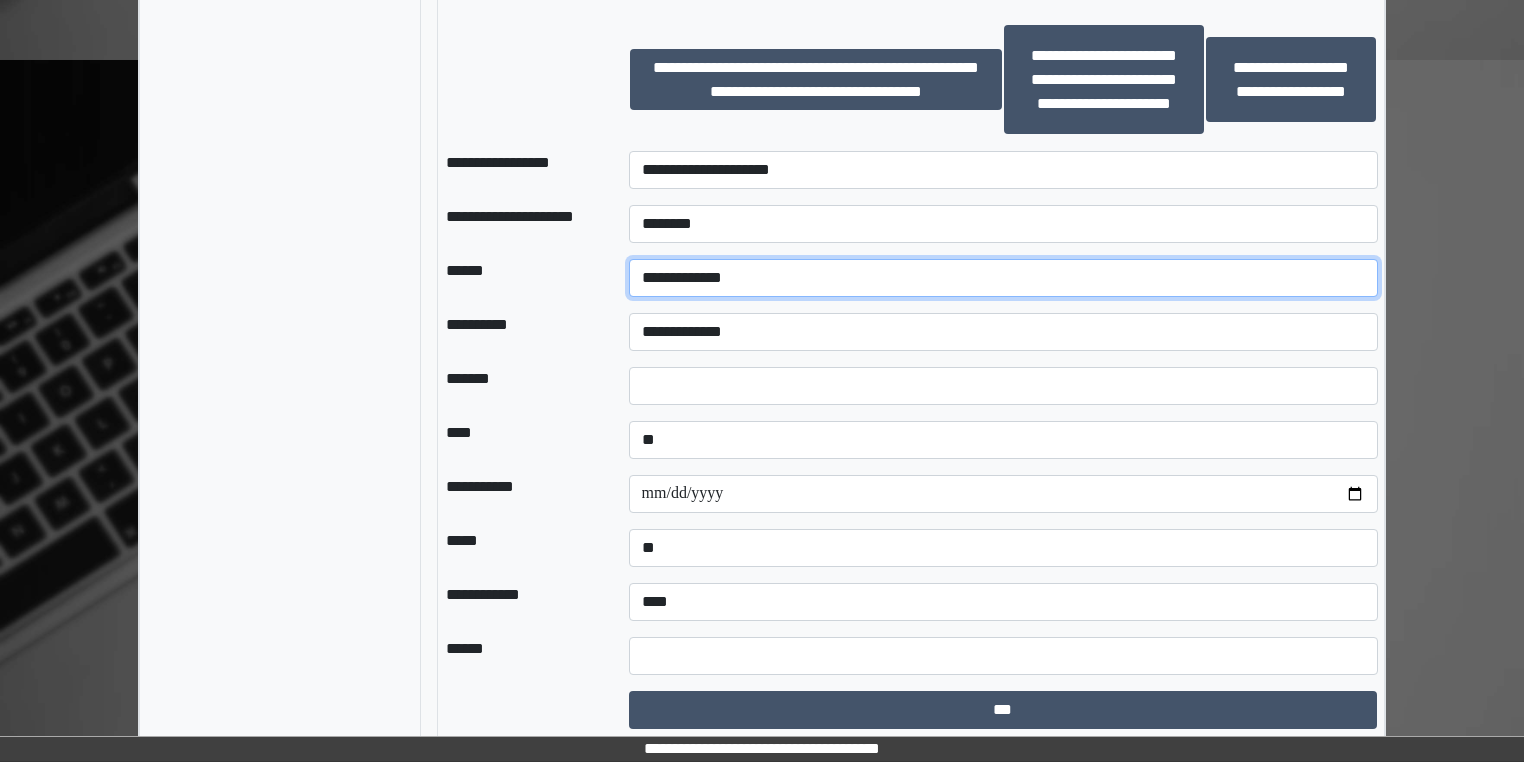 scroll, scrollTop: 1781, scrollLeft: 0, axis: vertical 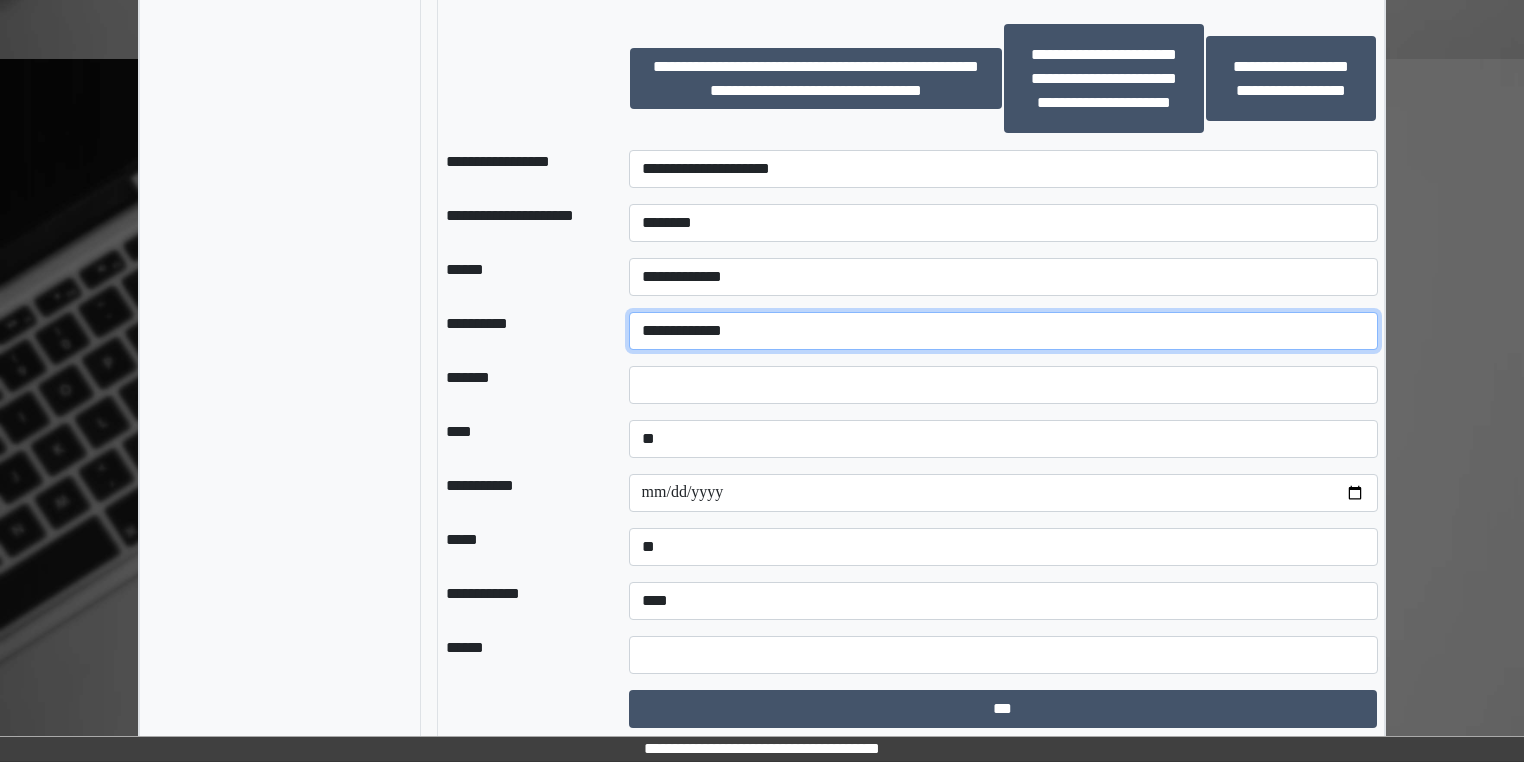 click on "**********" at bounding box center [1003, 331] 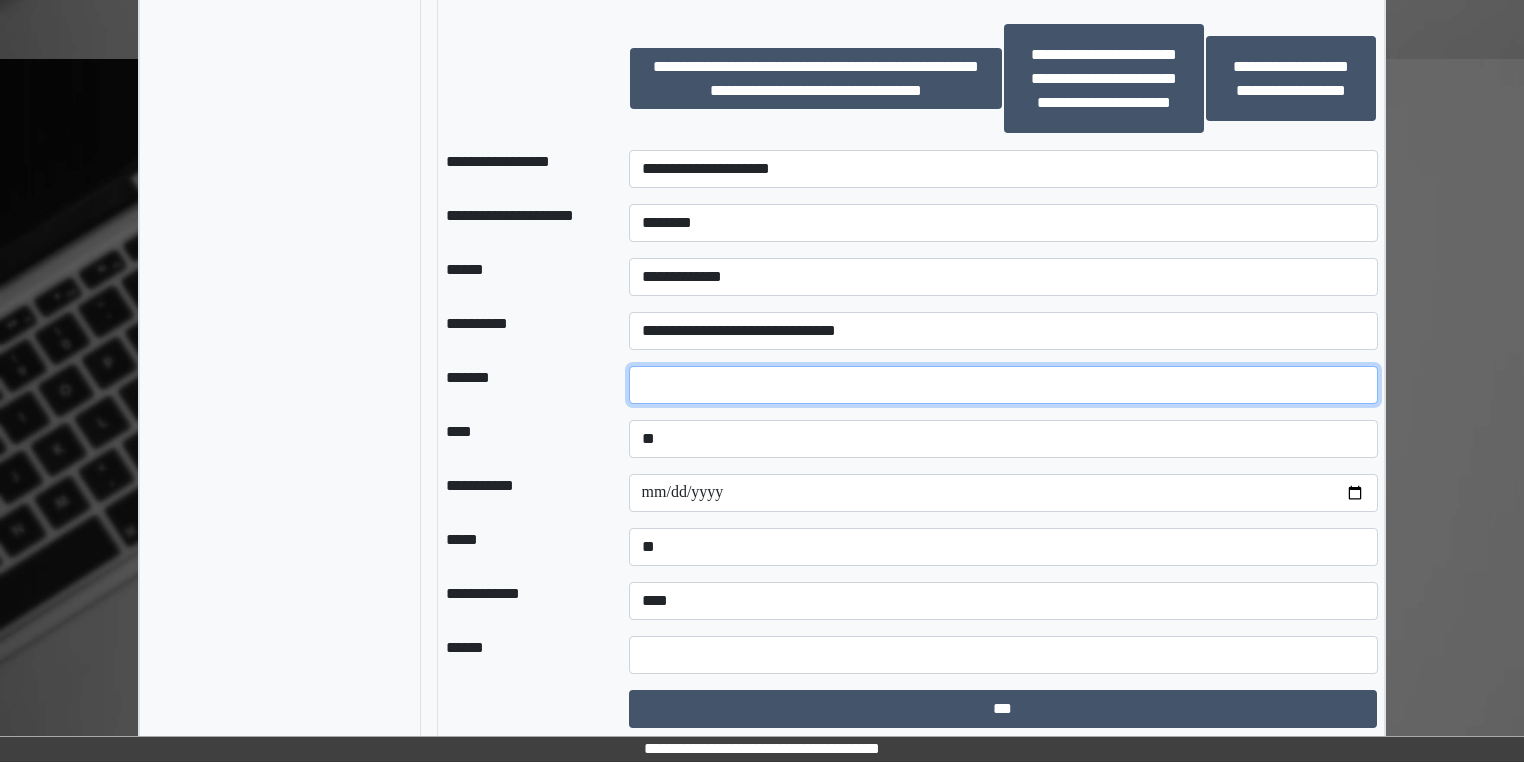 click at bounding box center [1003, 385] 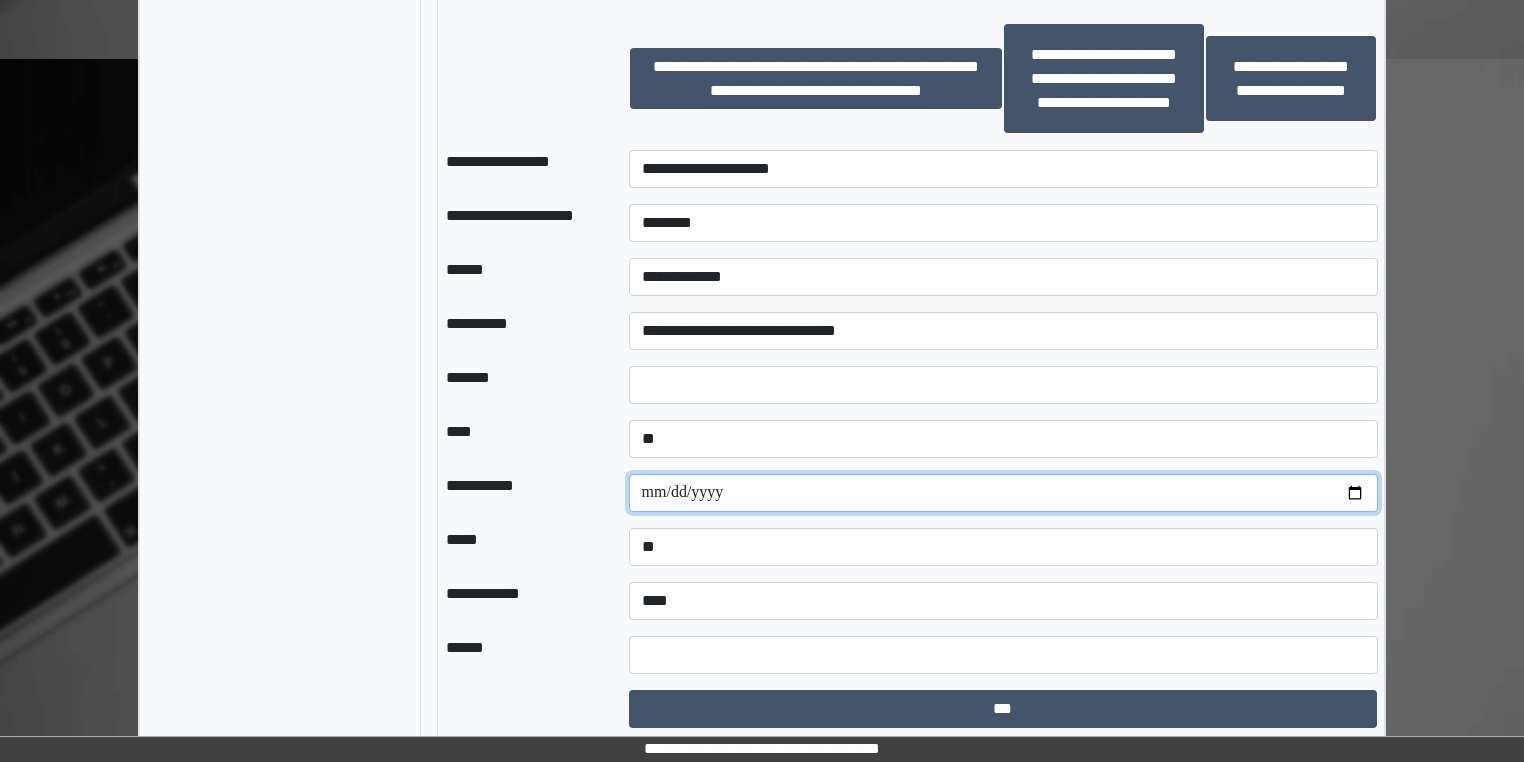 click at bounding box center (1003, 493) 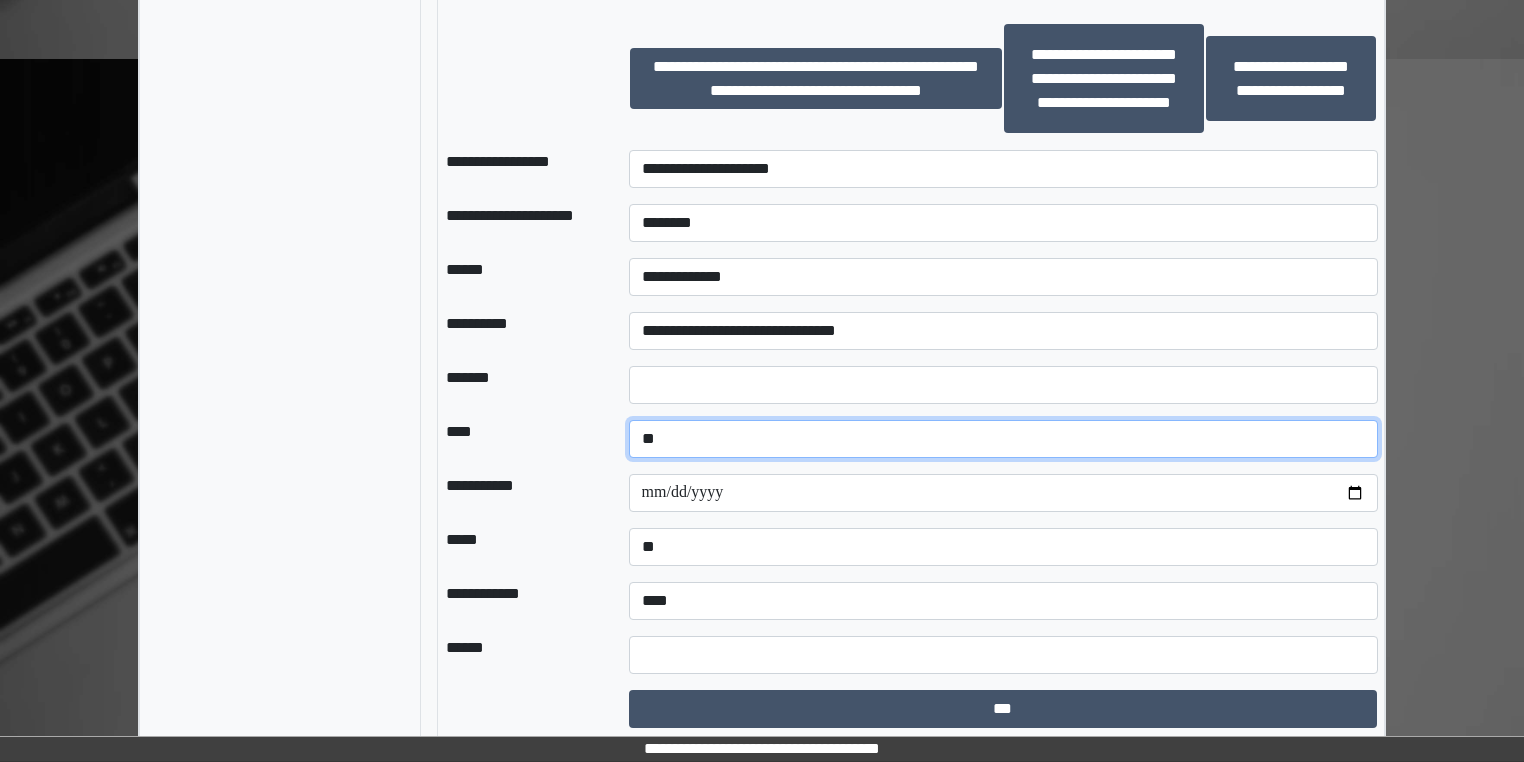click on "**********" at bounding box center [1003, 439] 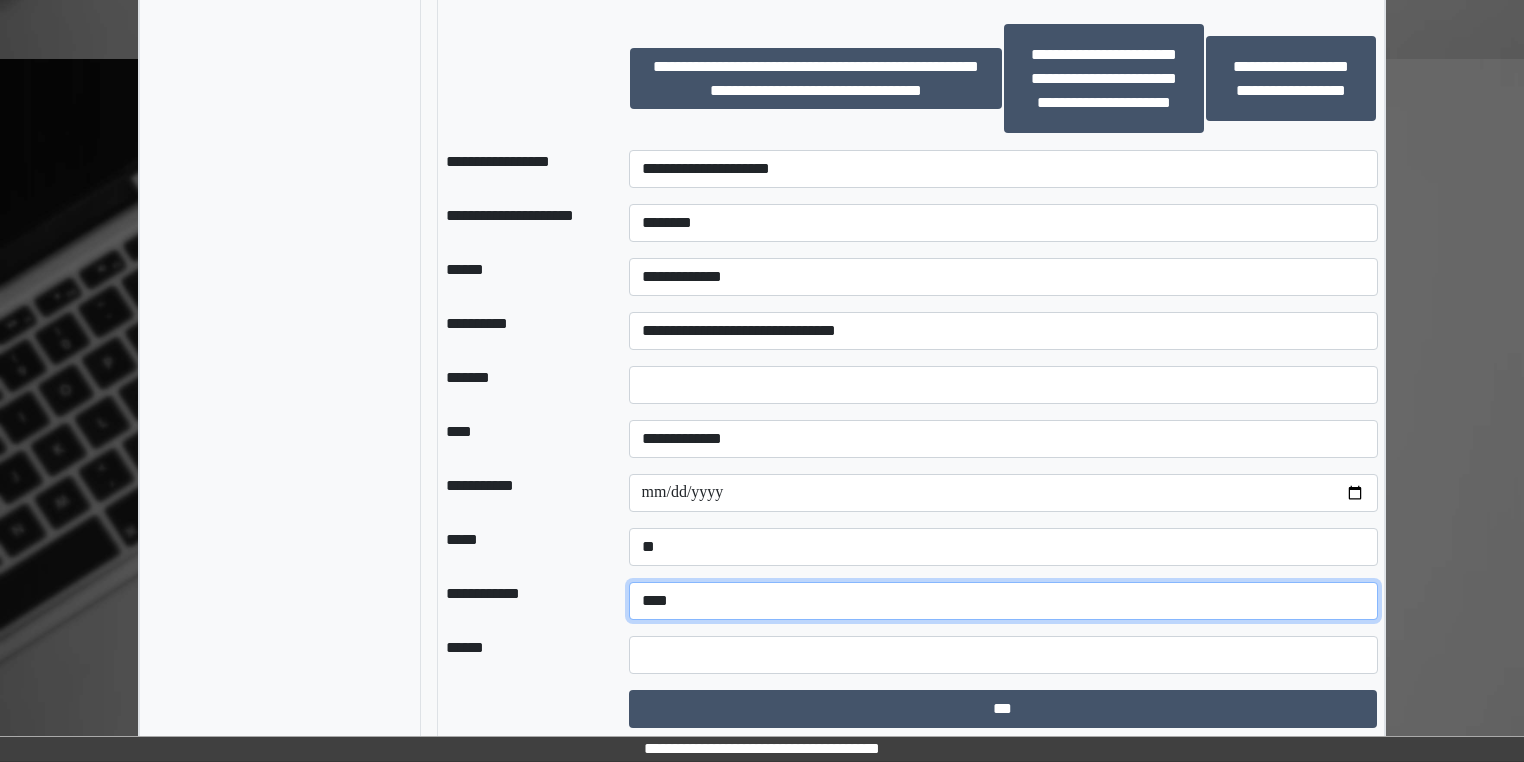 click on "**********" at bounding box center (1003, 601) 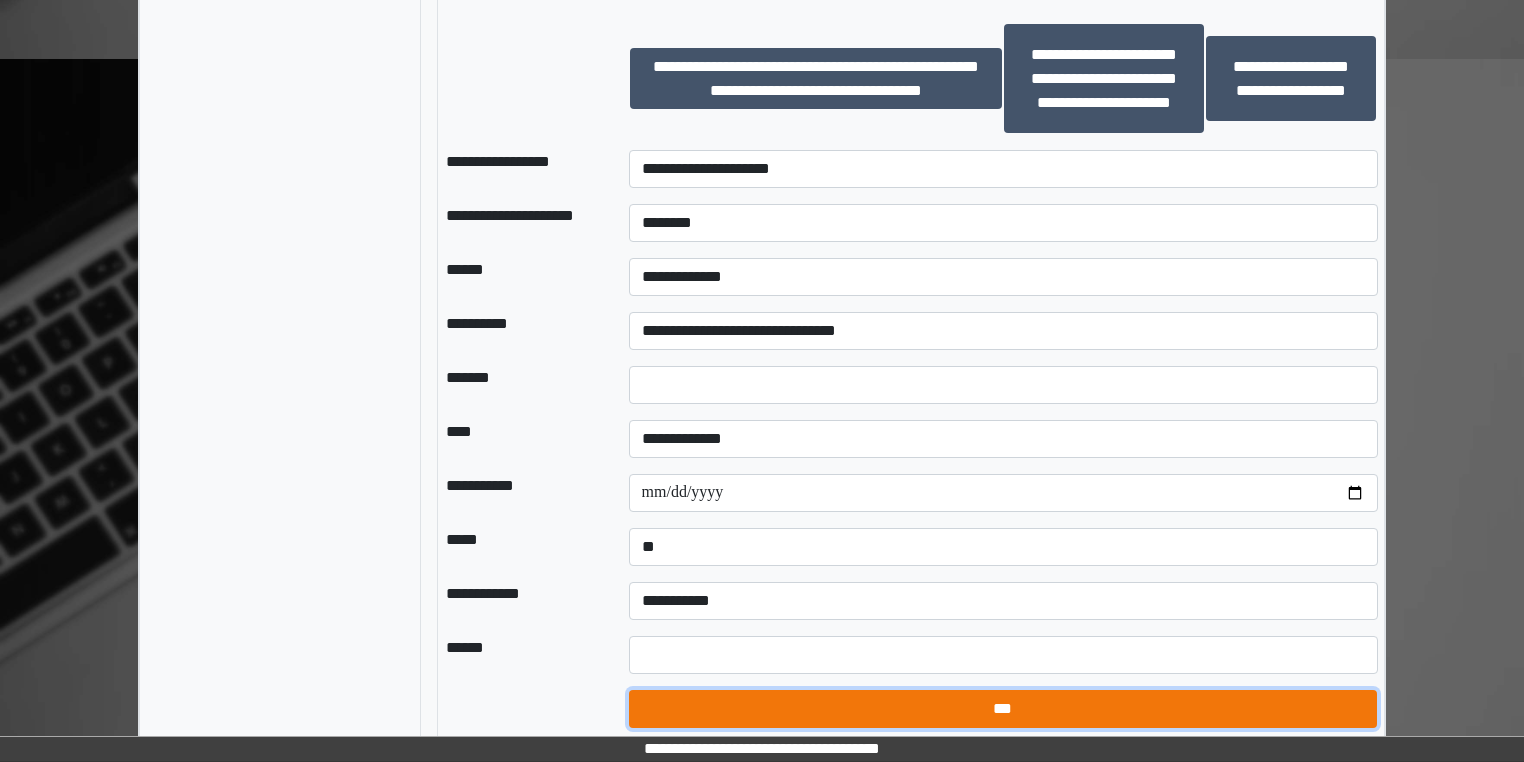 click on "***" at bounding box center [1003, 709] 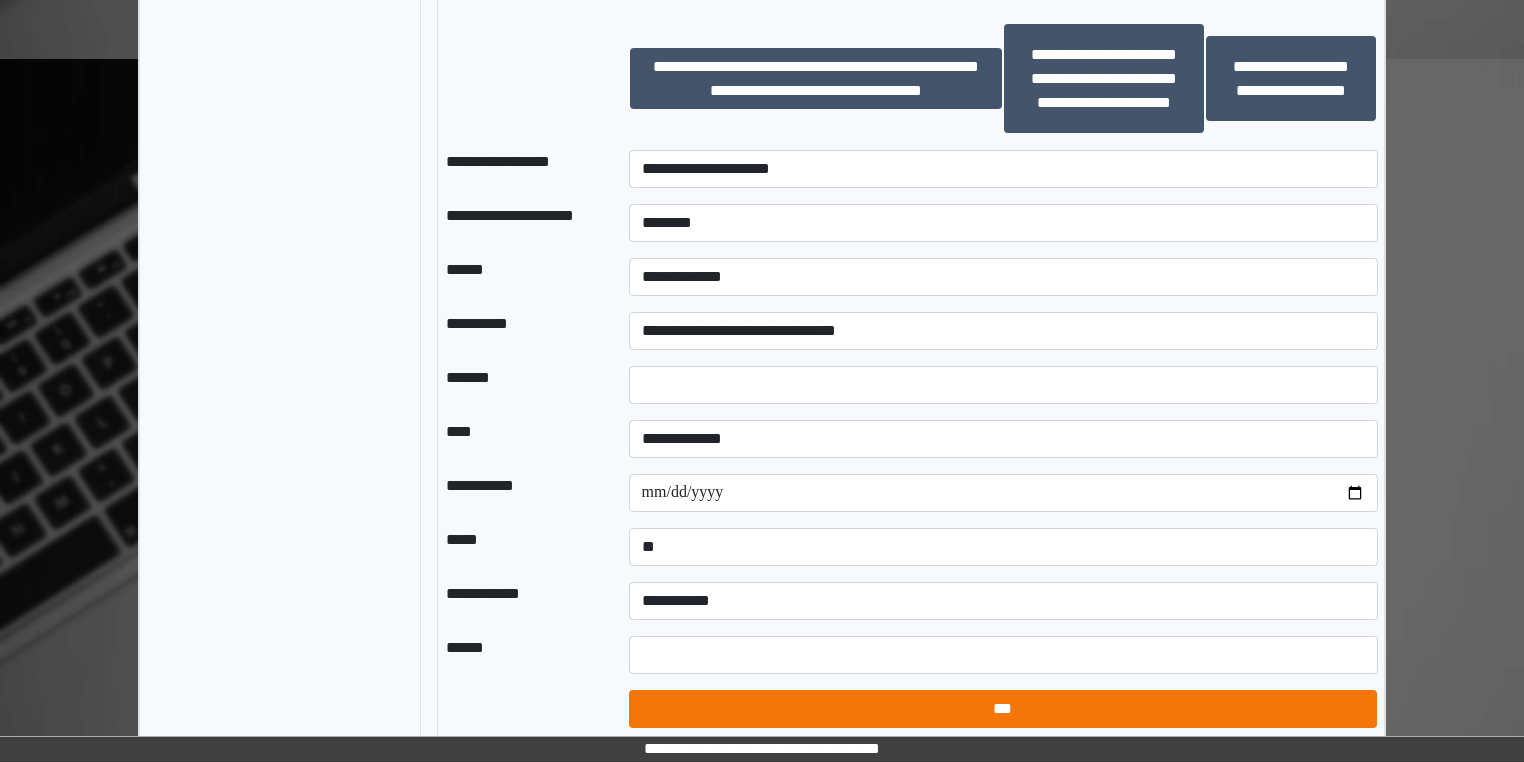 select on "*" 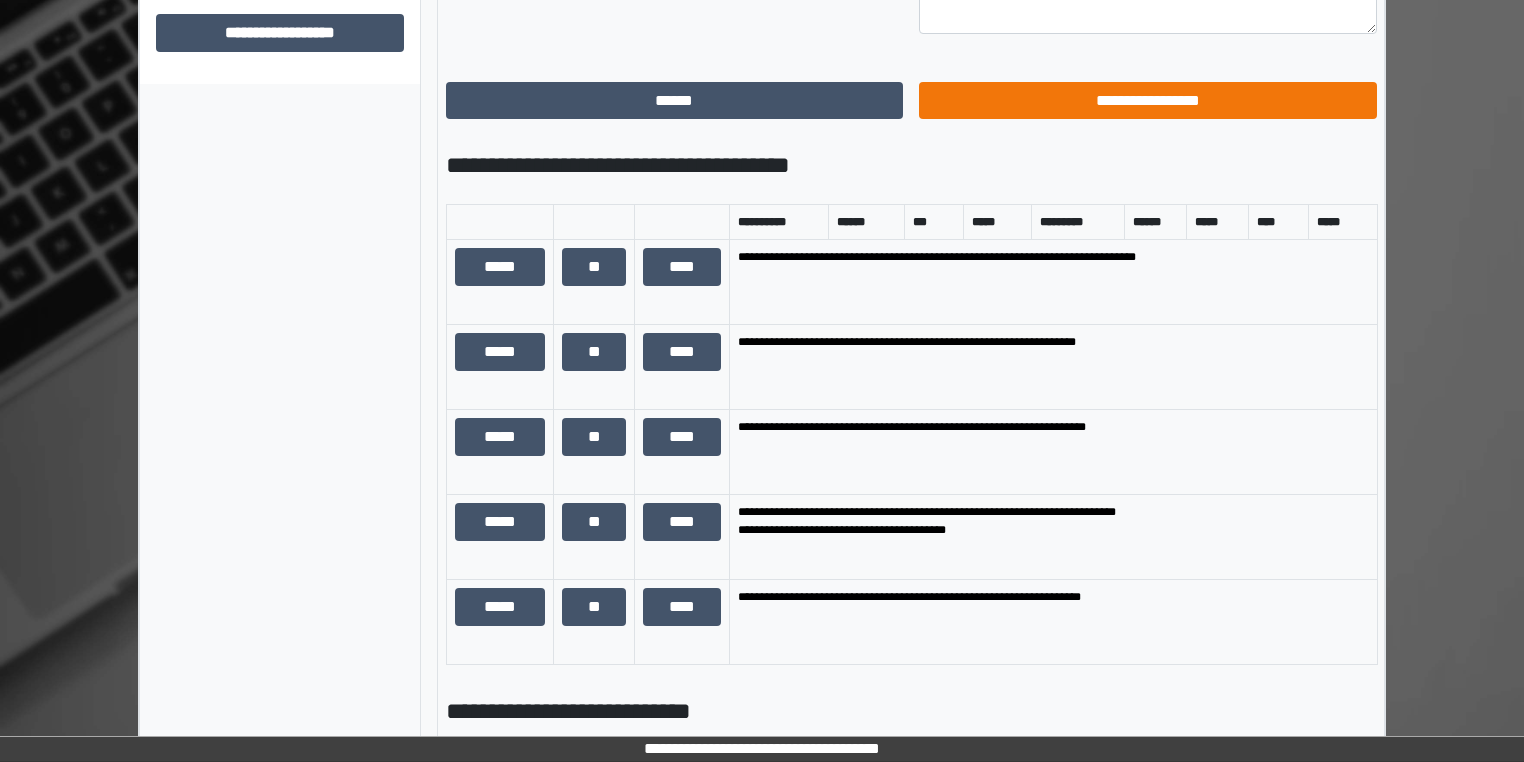 scroll, scrollTop: 1068, scrollLeft: 0, axis: vertical 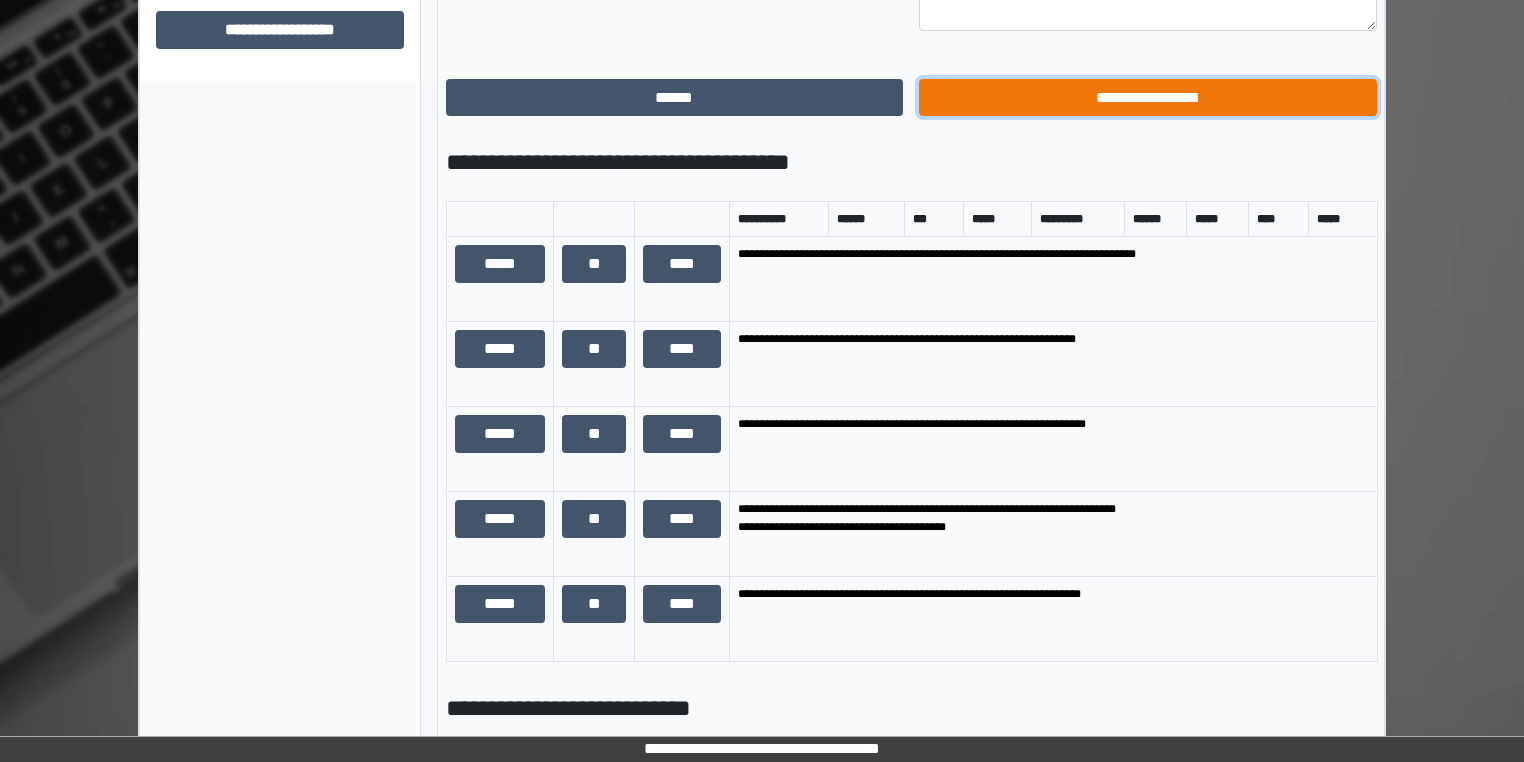 click on "**********" at bounding box center (1148, 98) 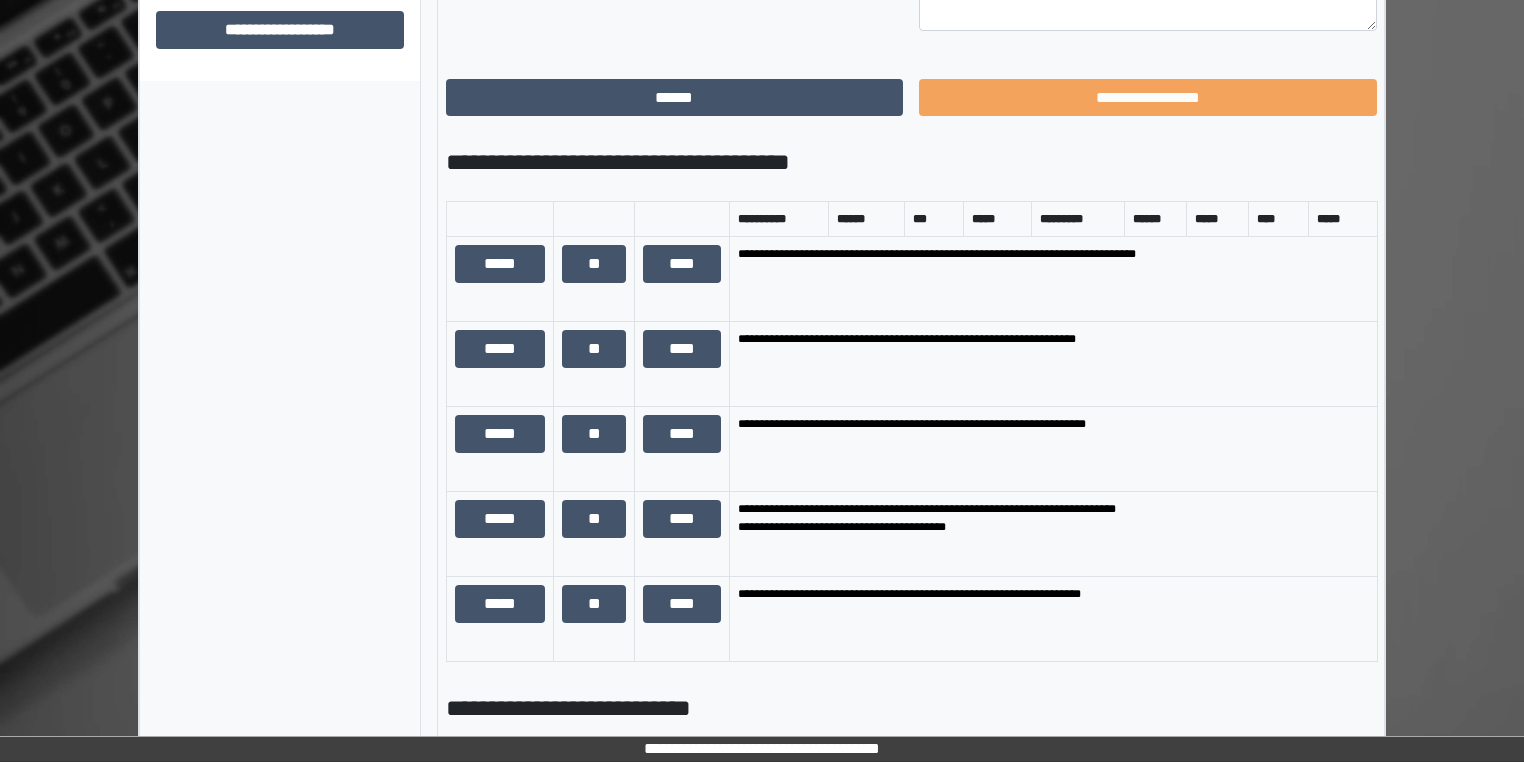 scroll, scrollTop: 404, scrollLeft: 0, axis: vertical 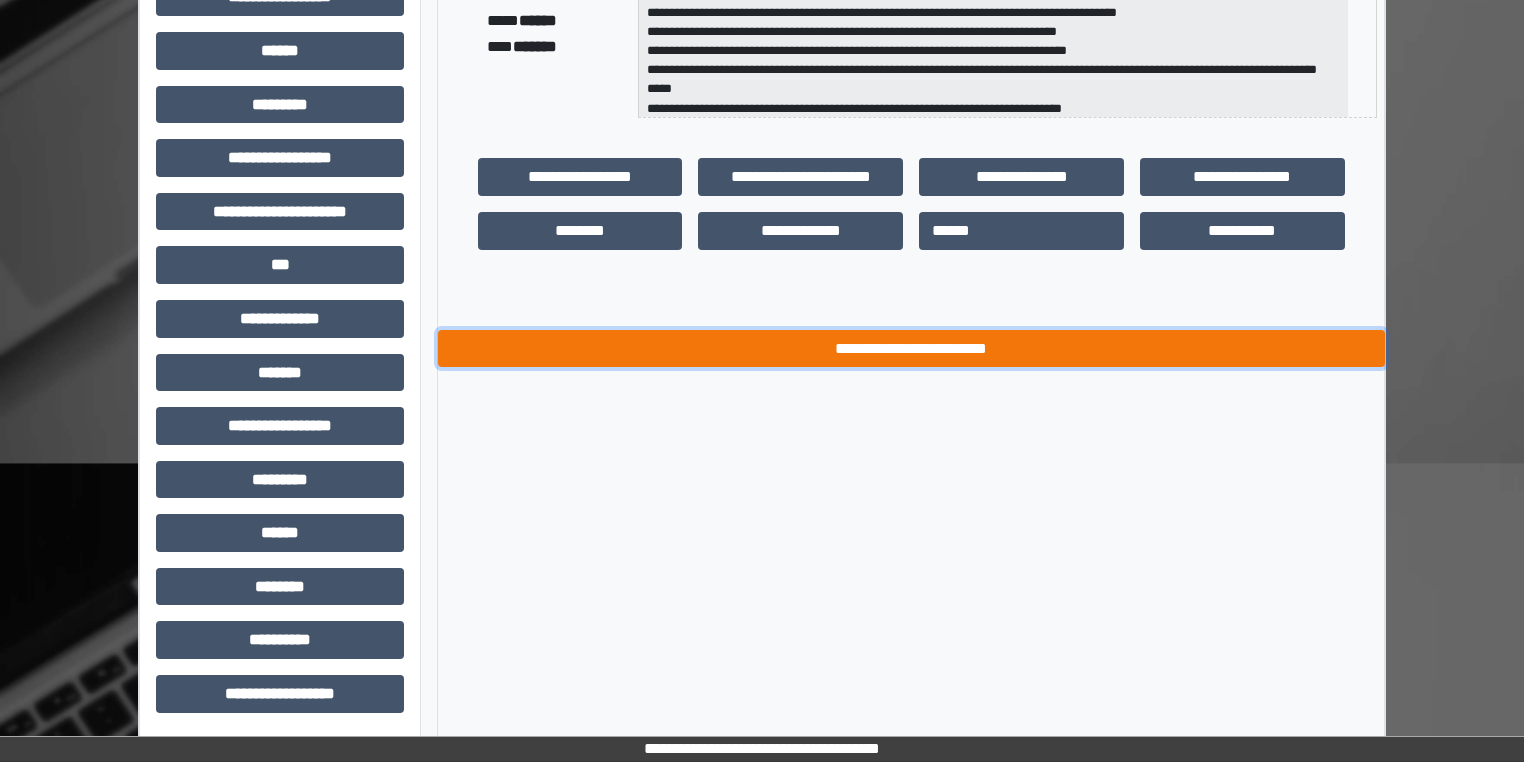click on "**********" at bounding box center [911, 349] 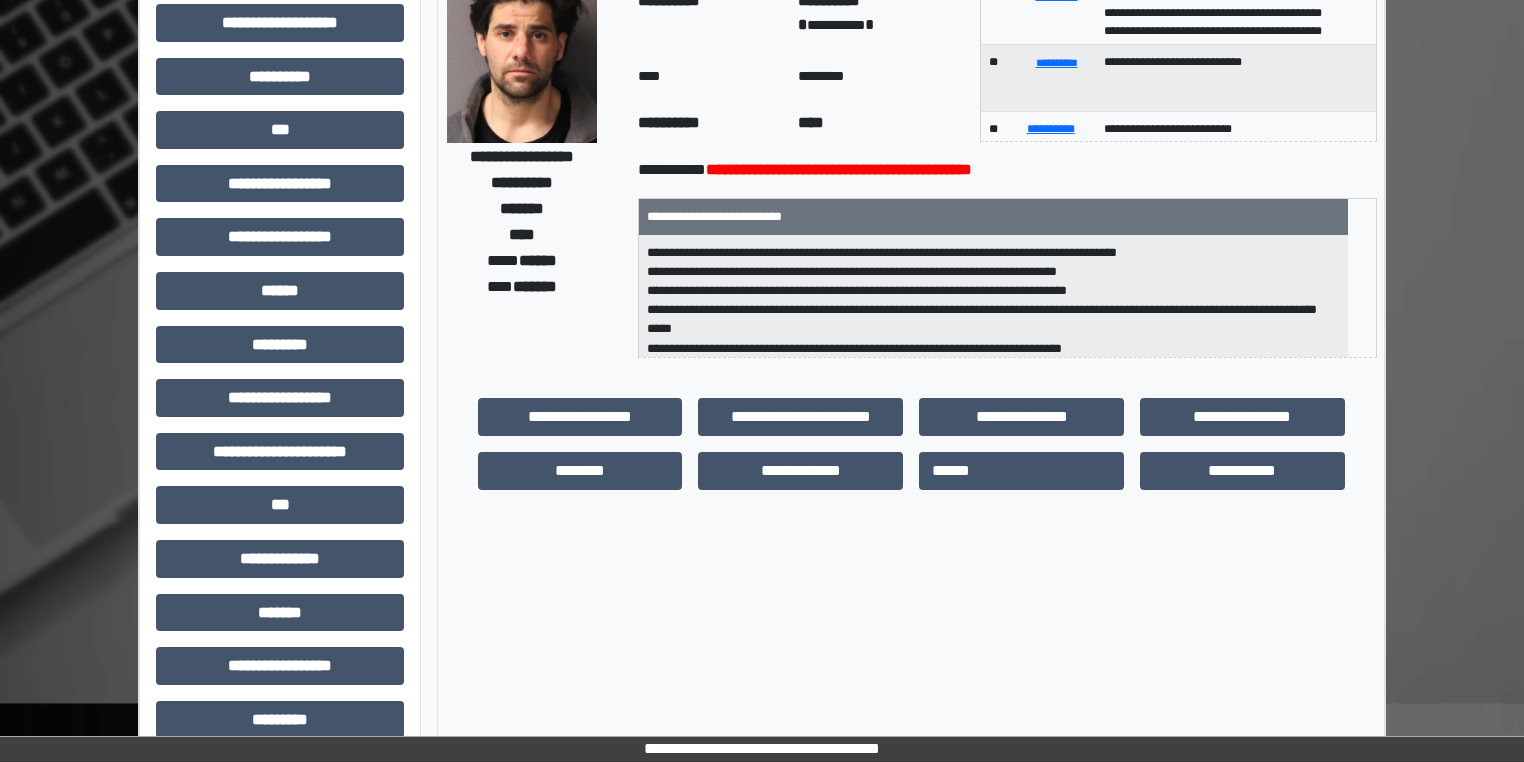 scroll, scrollTop: 0, scrollLeft: 0, axis: both 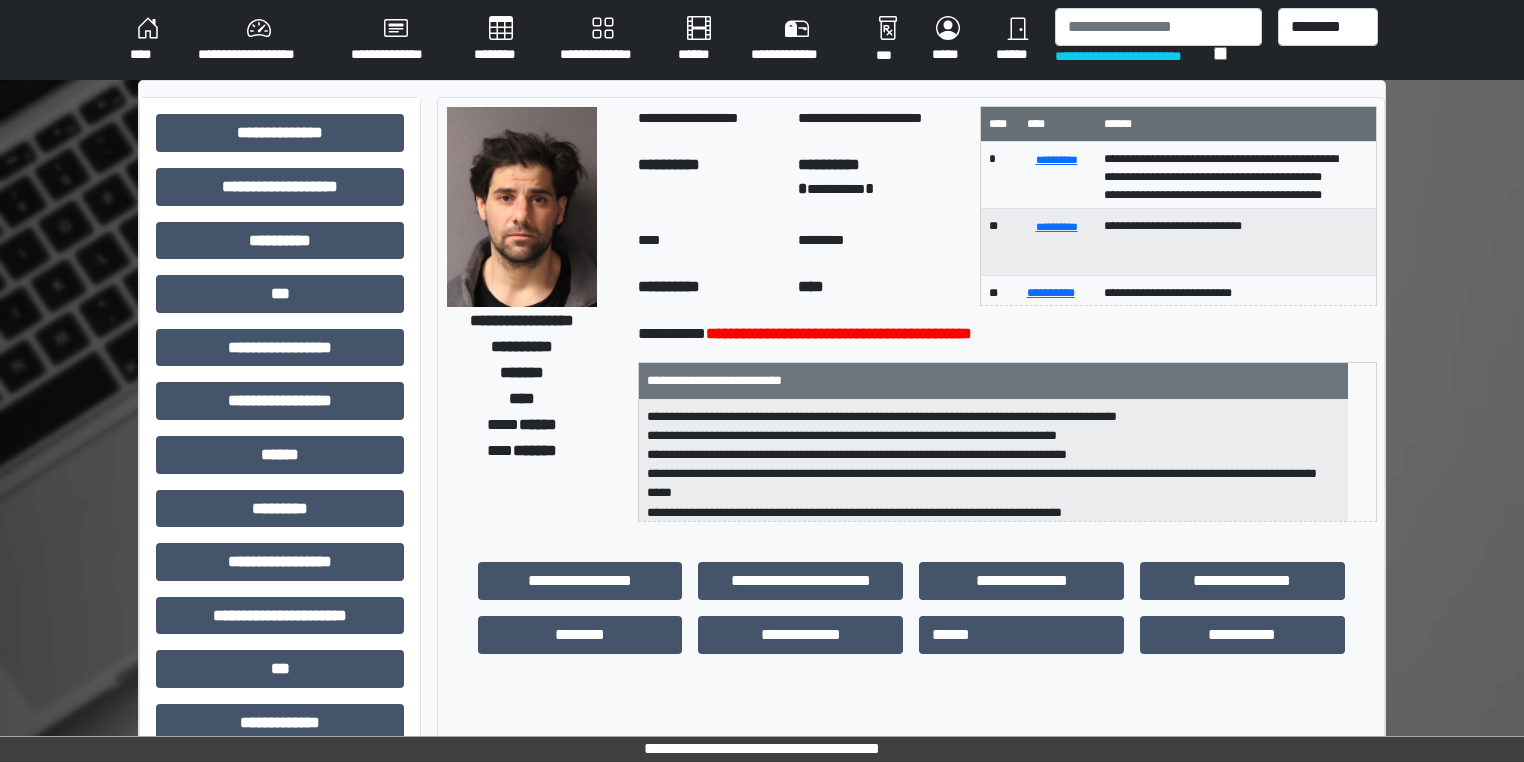 click on "****" at bounding box center (148, 40) 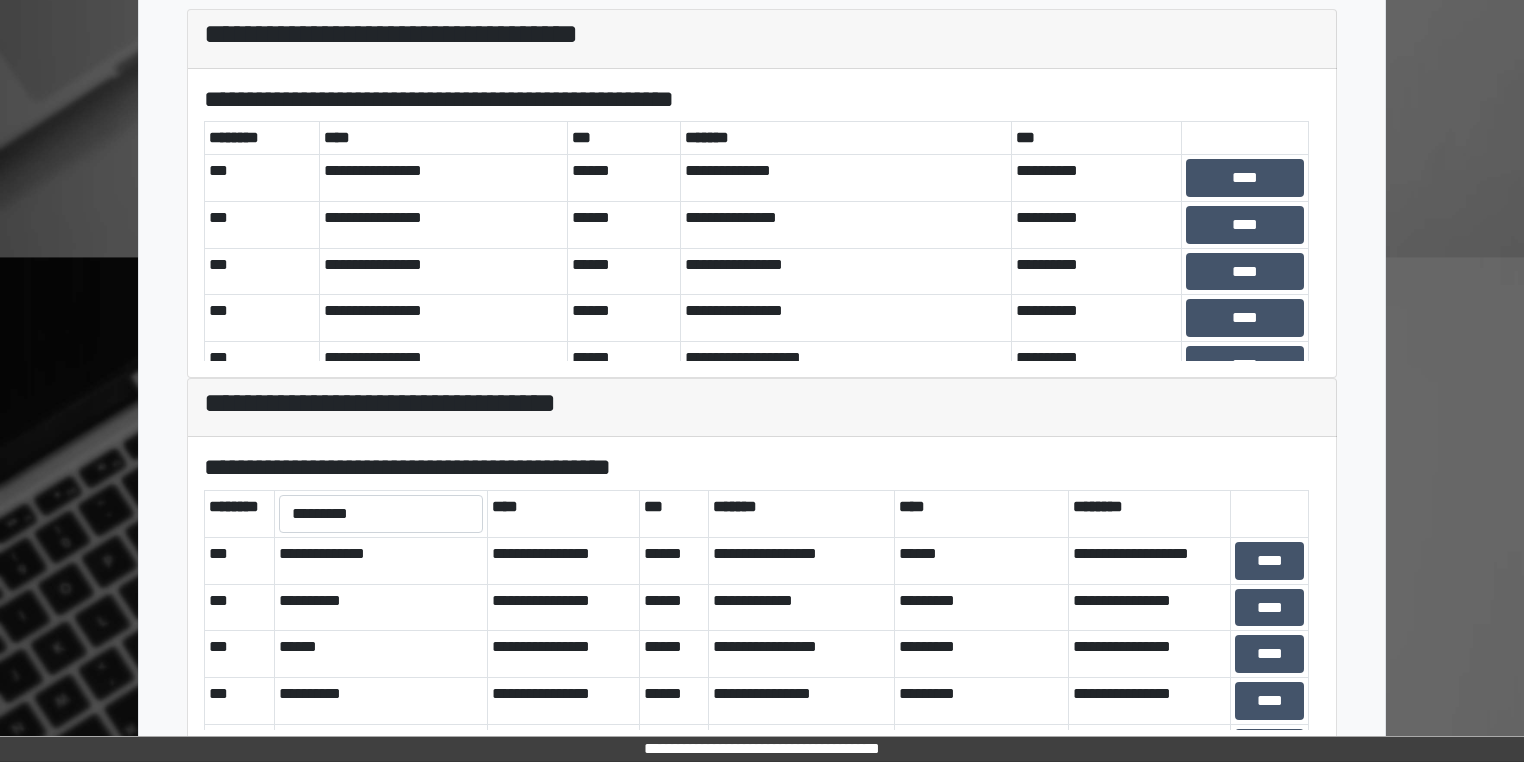 scroll, scrollTop: 634, scrollLeft: 0, axis: vertical 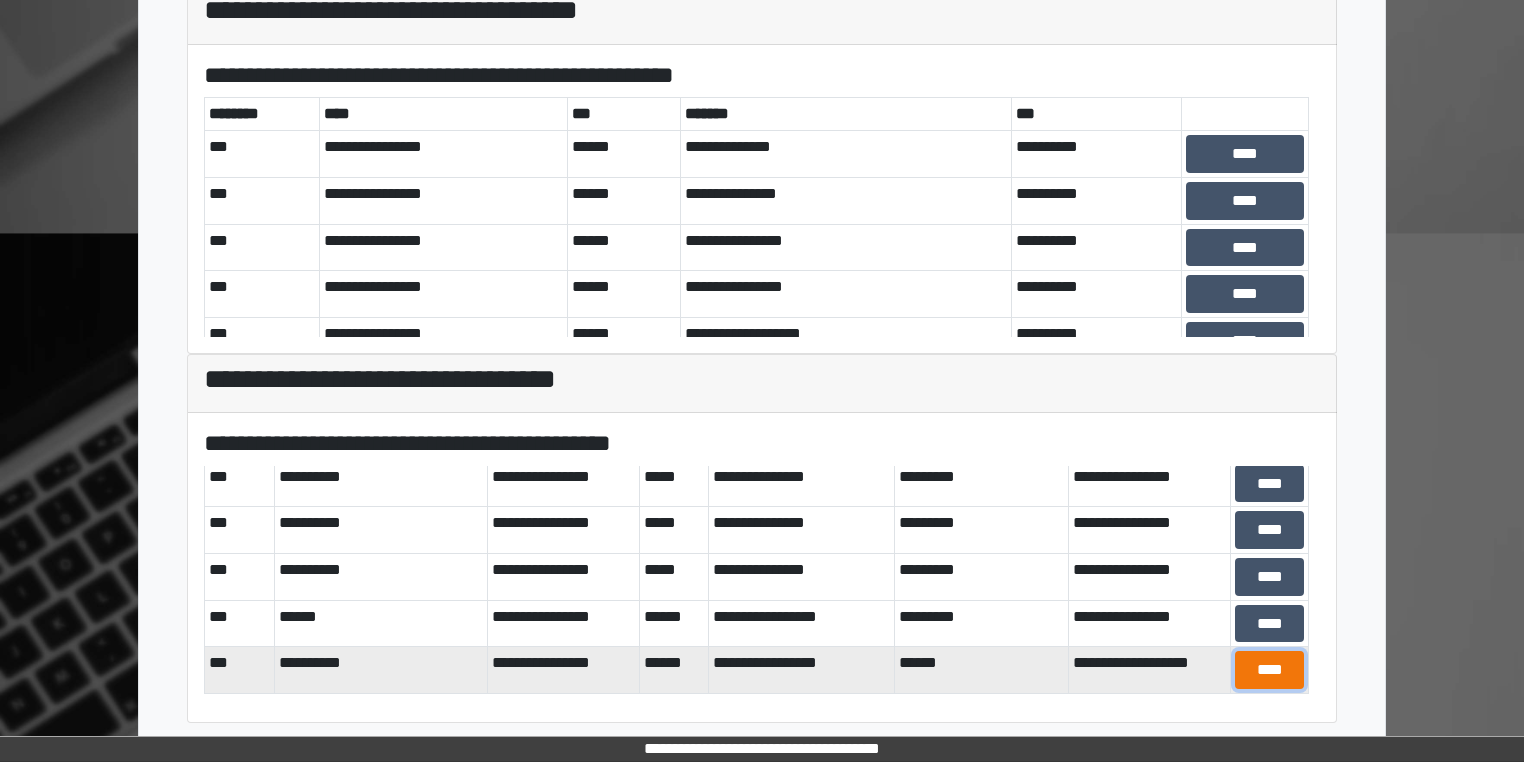 click on "****" at bounding box center (1269, 670) 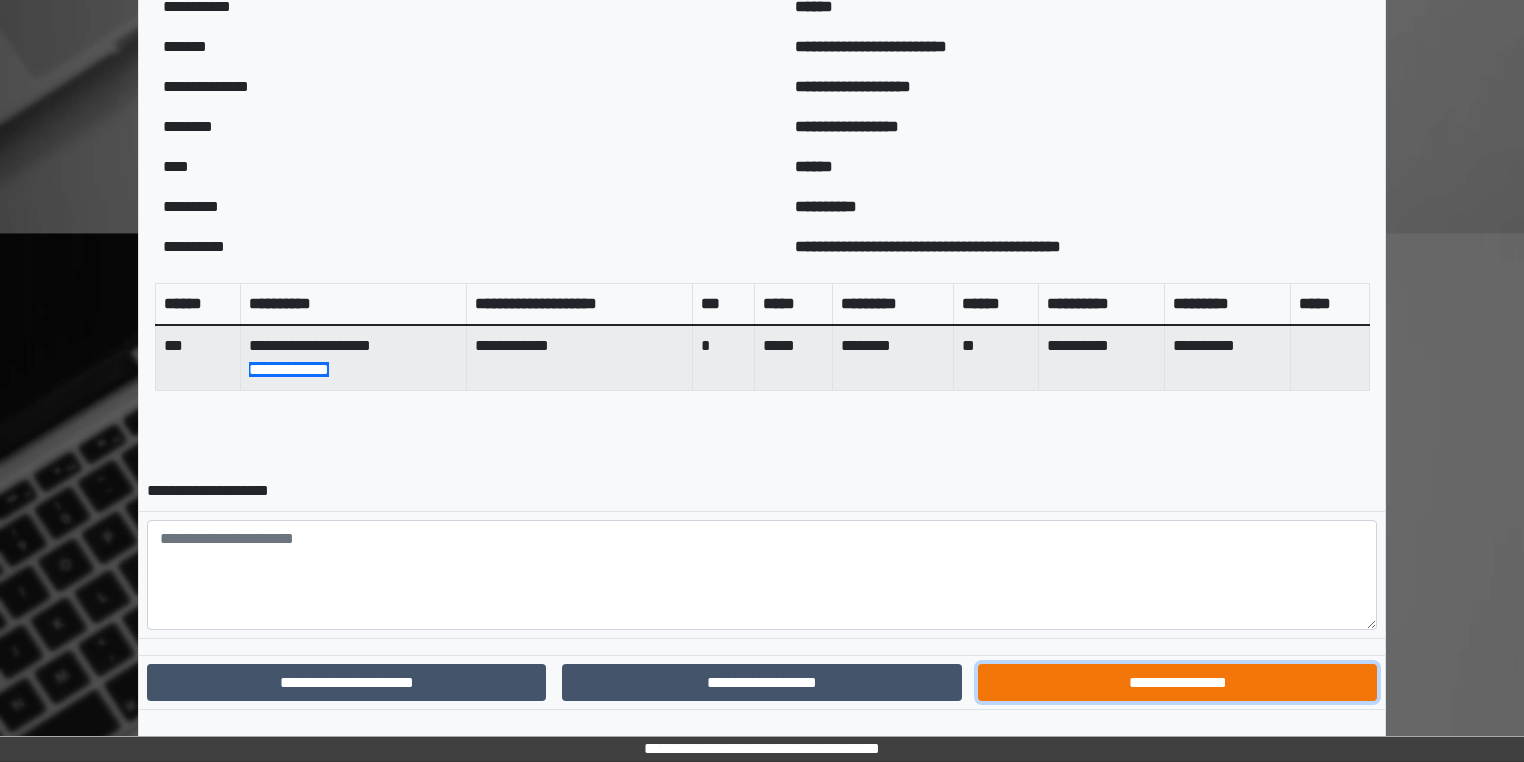 click on "**********" at bounding box center (1177, 683) 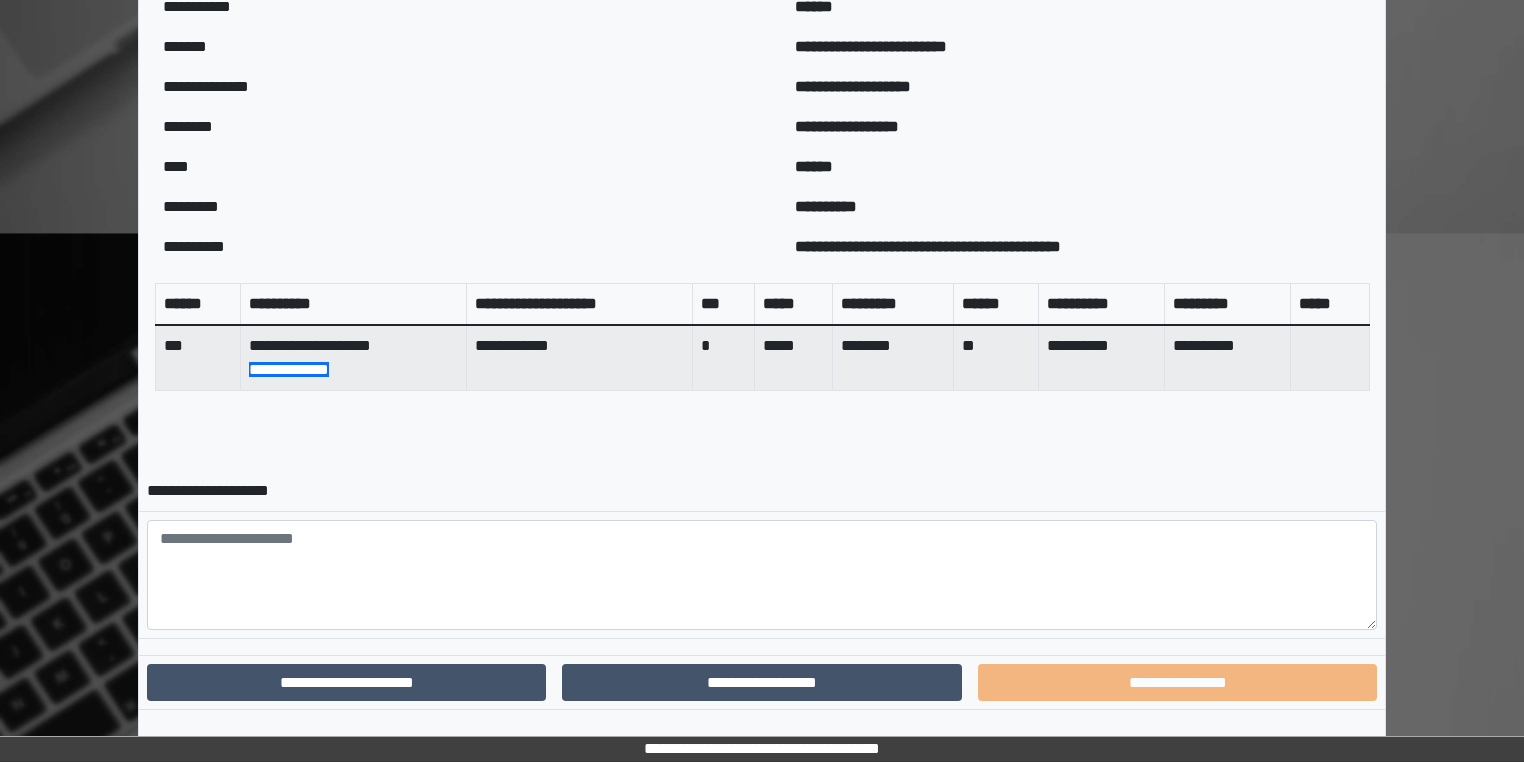 scroll, scrollTop: 559, scrollLeft: 0, axis: vertical 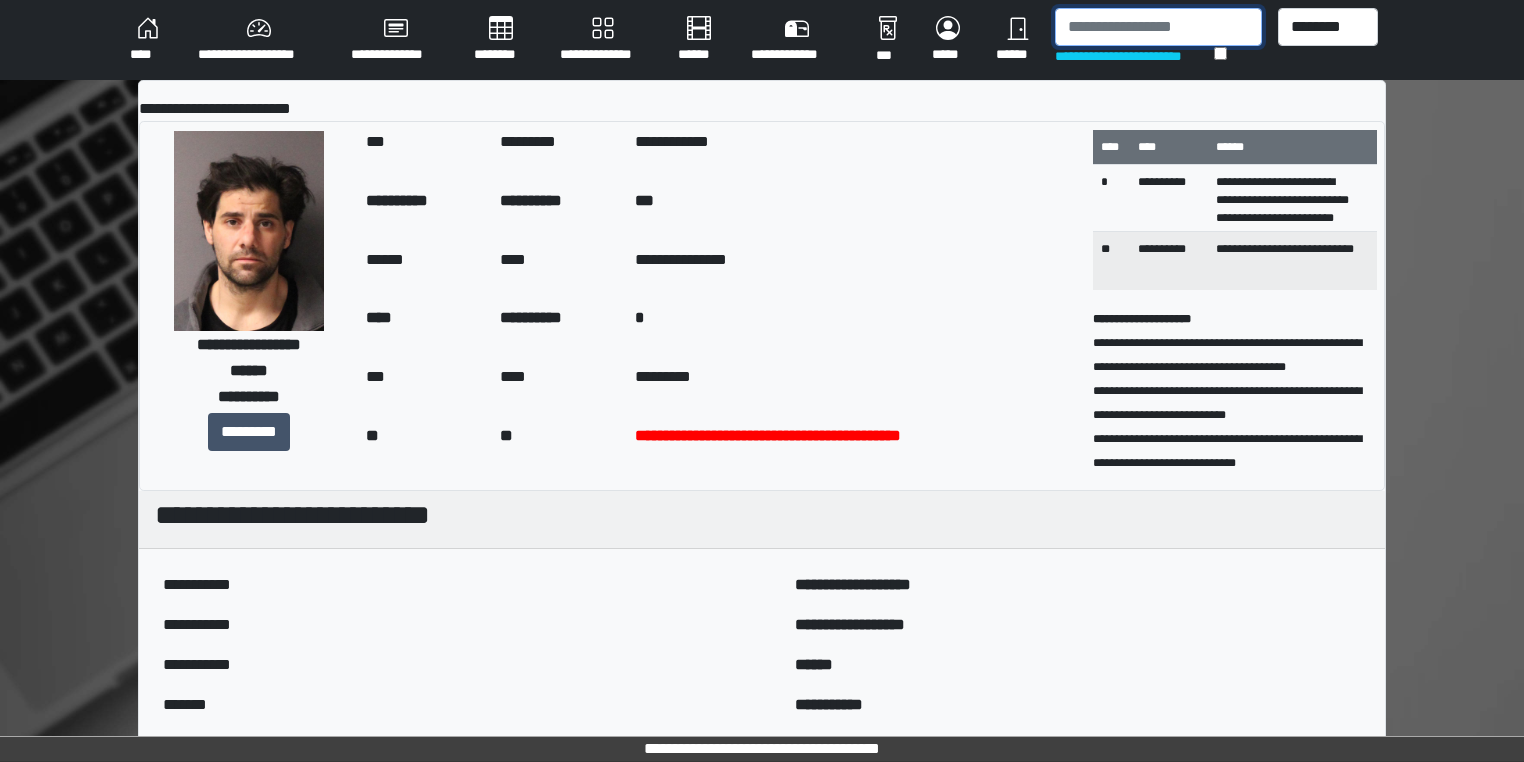 click at bounding box center [1158, 27] 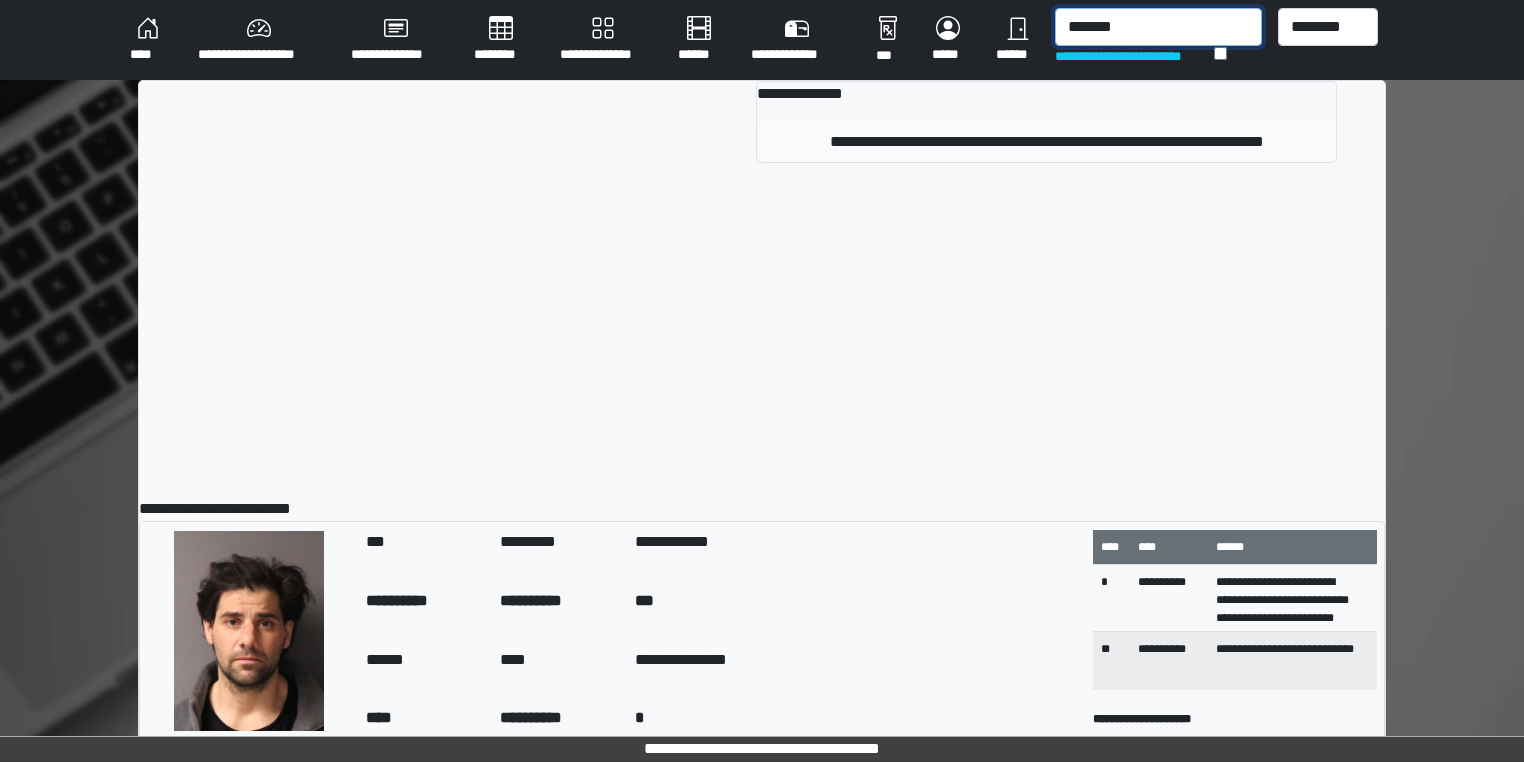 type on "*******" 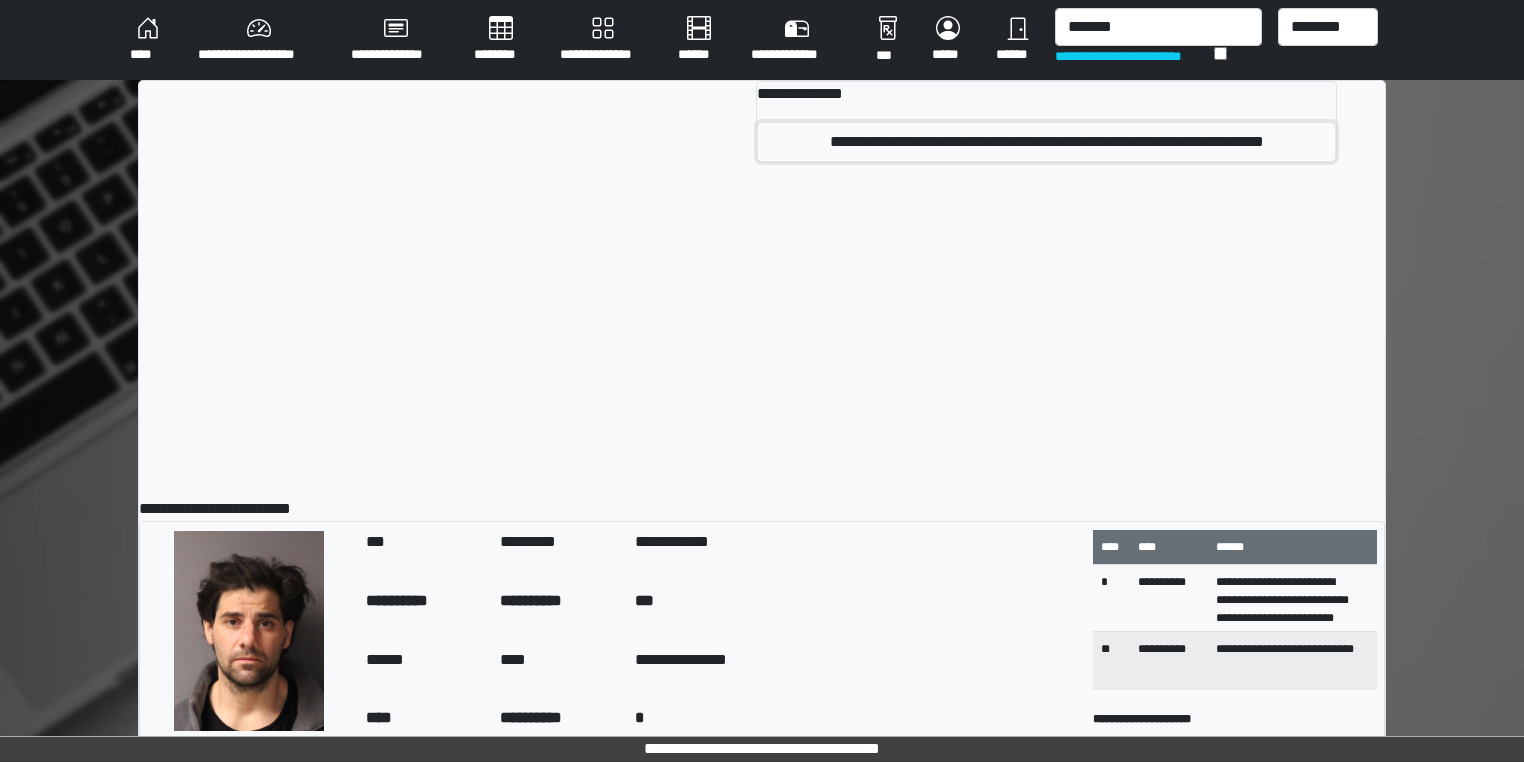 click on "**********" at bounding box center [1046, 142] 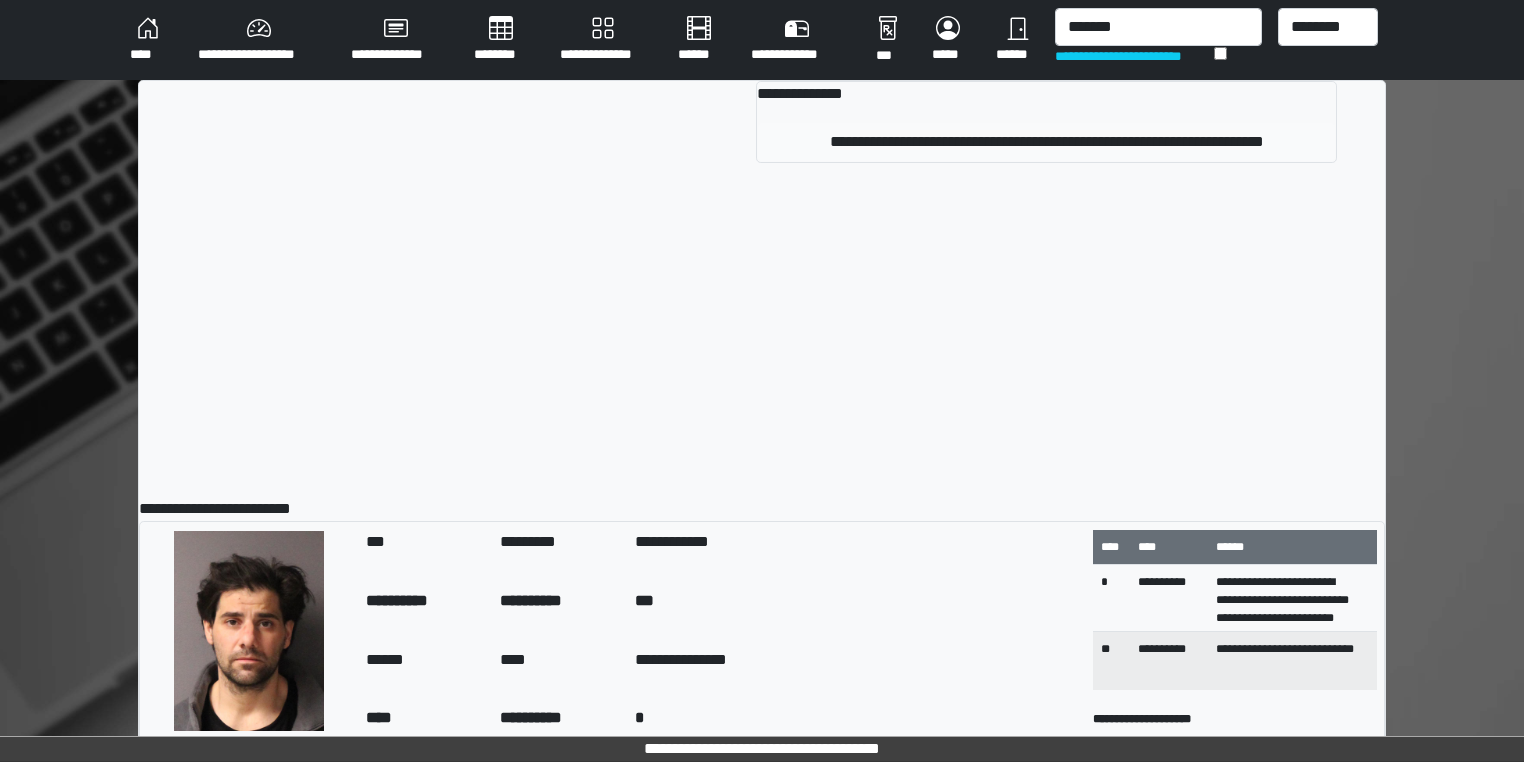type 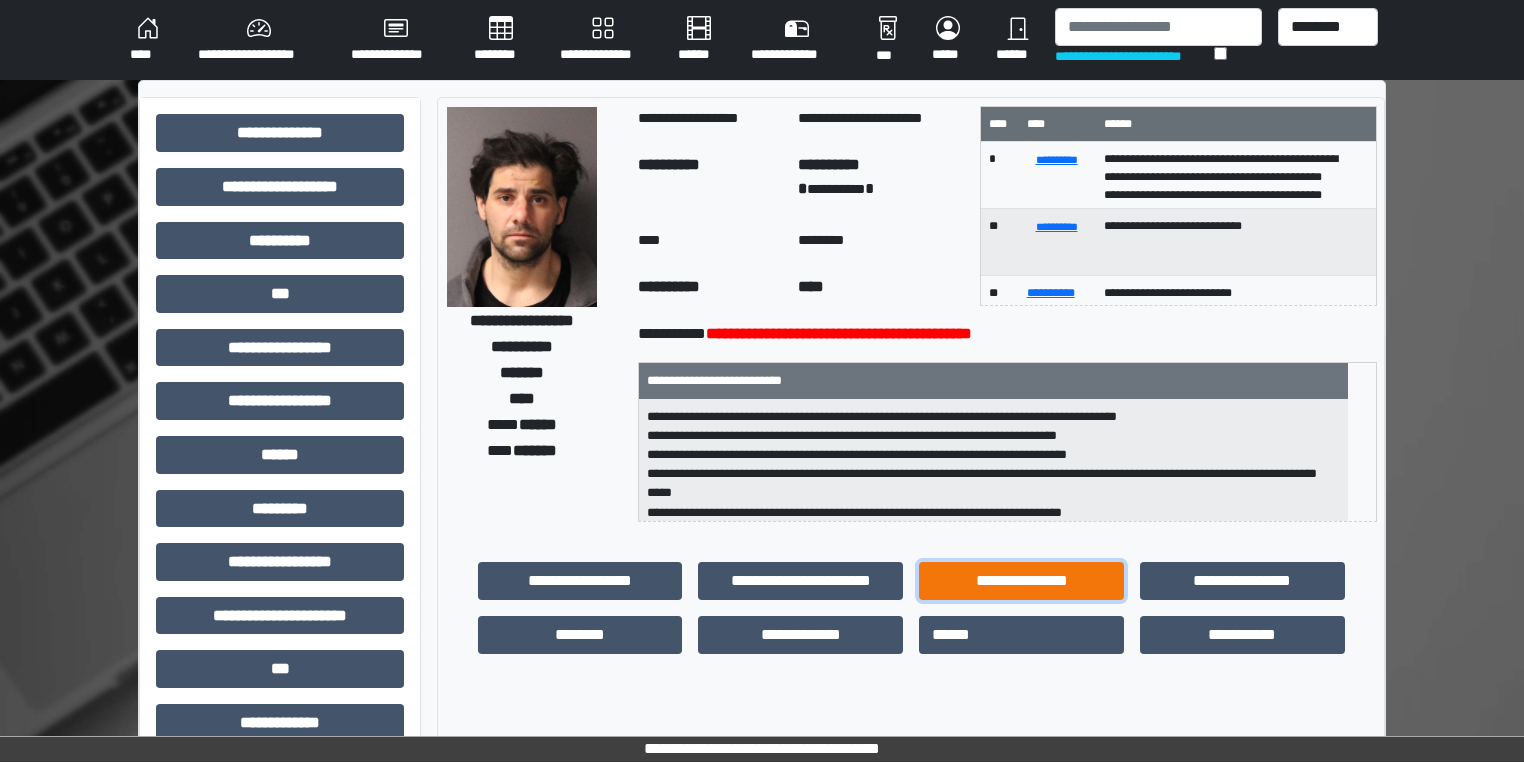 click on "**********" at bounding box center (1021, 581) 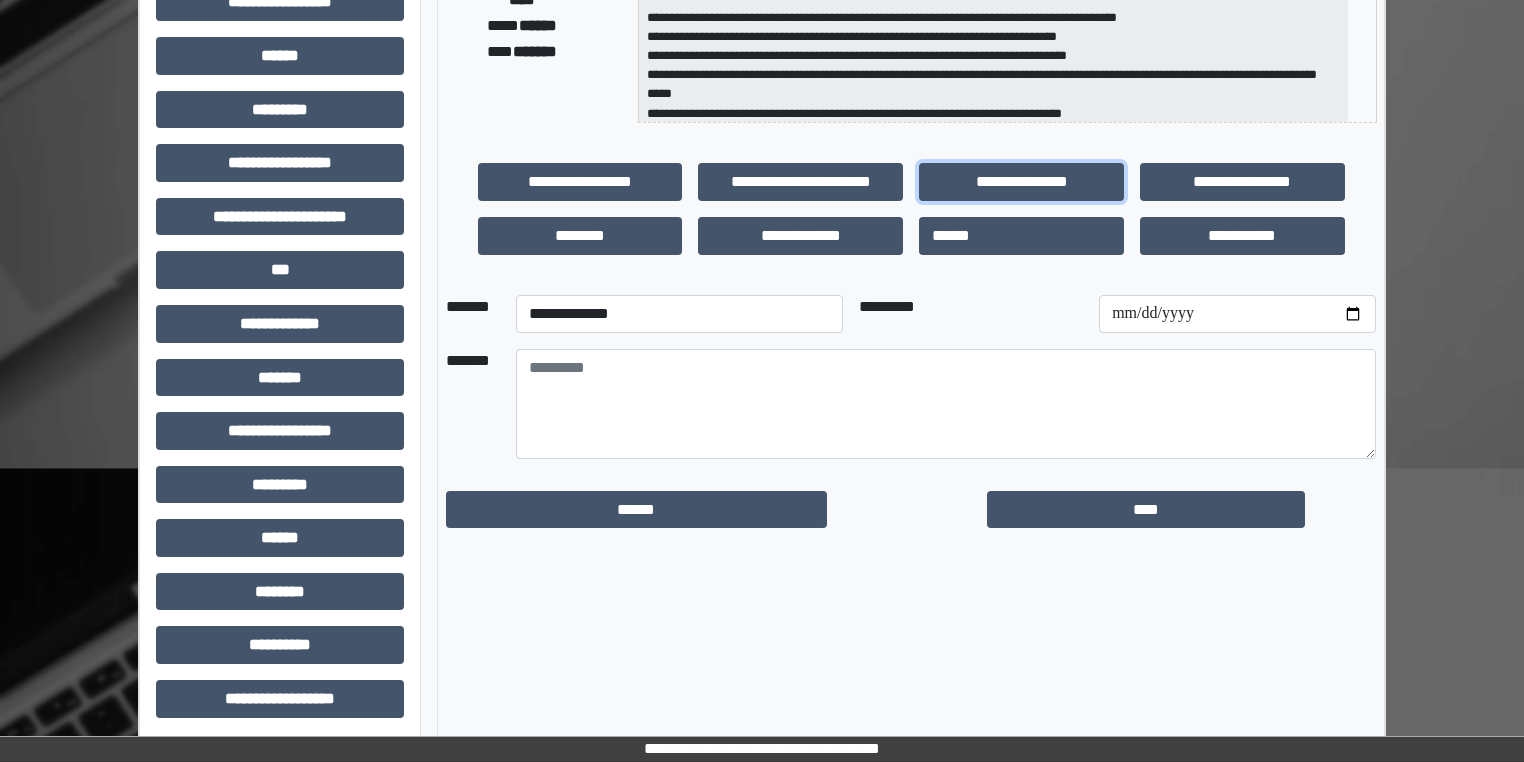 scroll, scrollTop: 400, scrollLeft: 0, axis: vertical 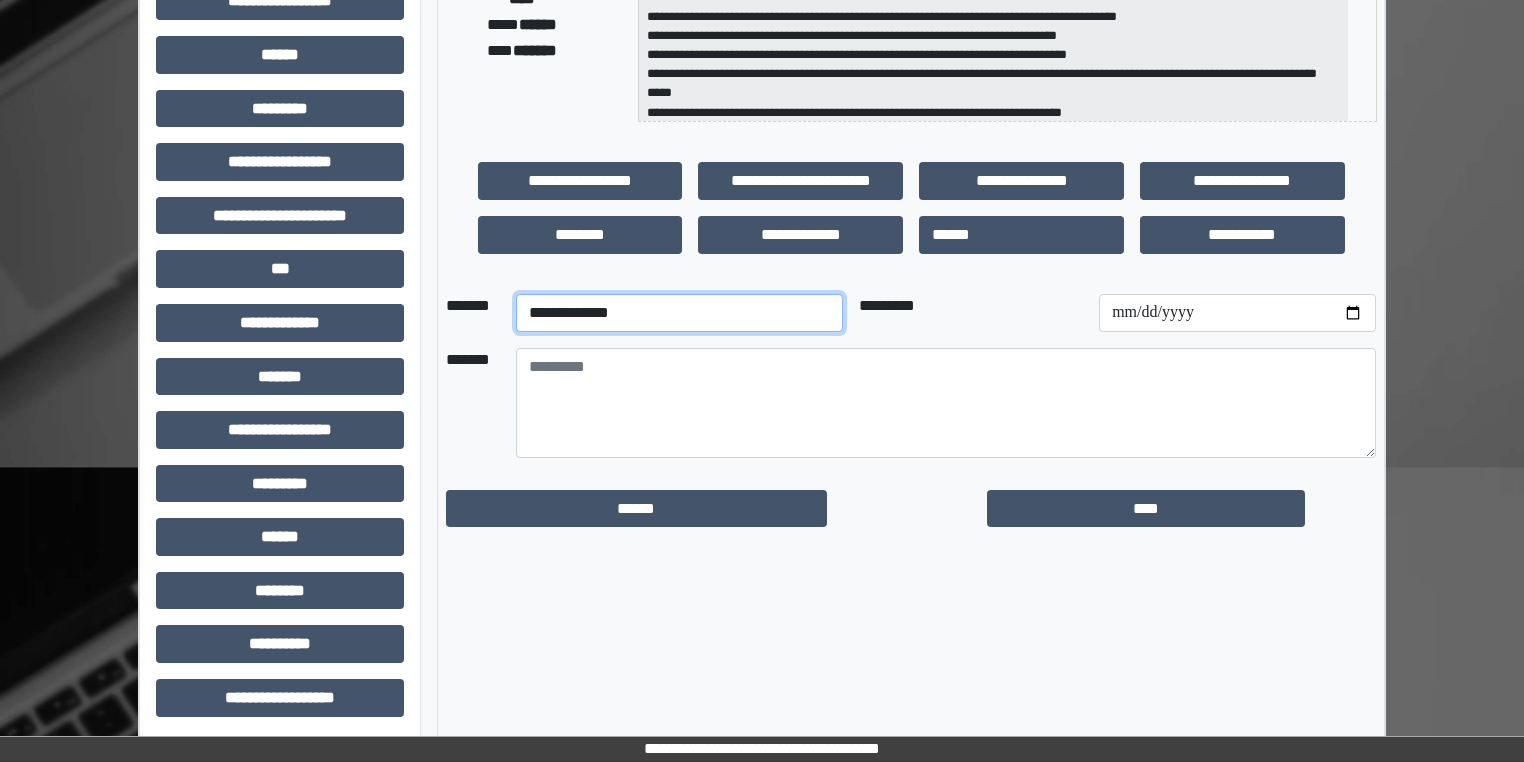 click on "**********" at bounding box center (679, 313) 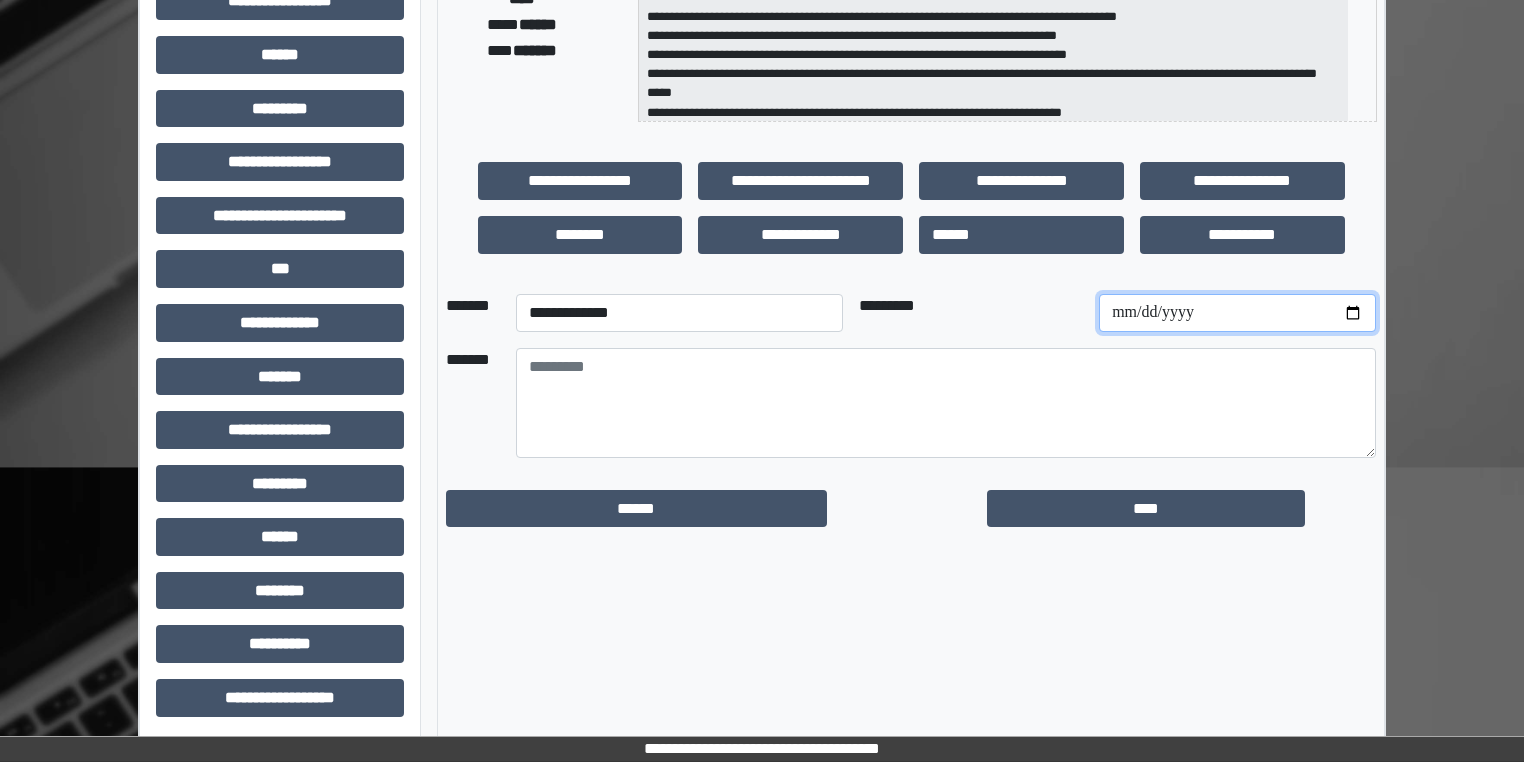 click at bounding box center (1237, 313) 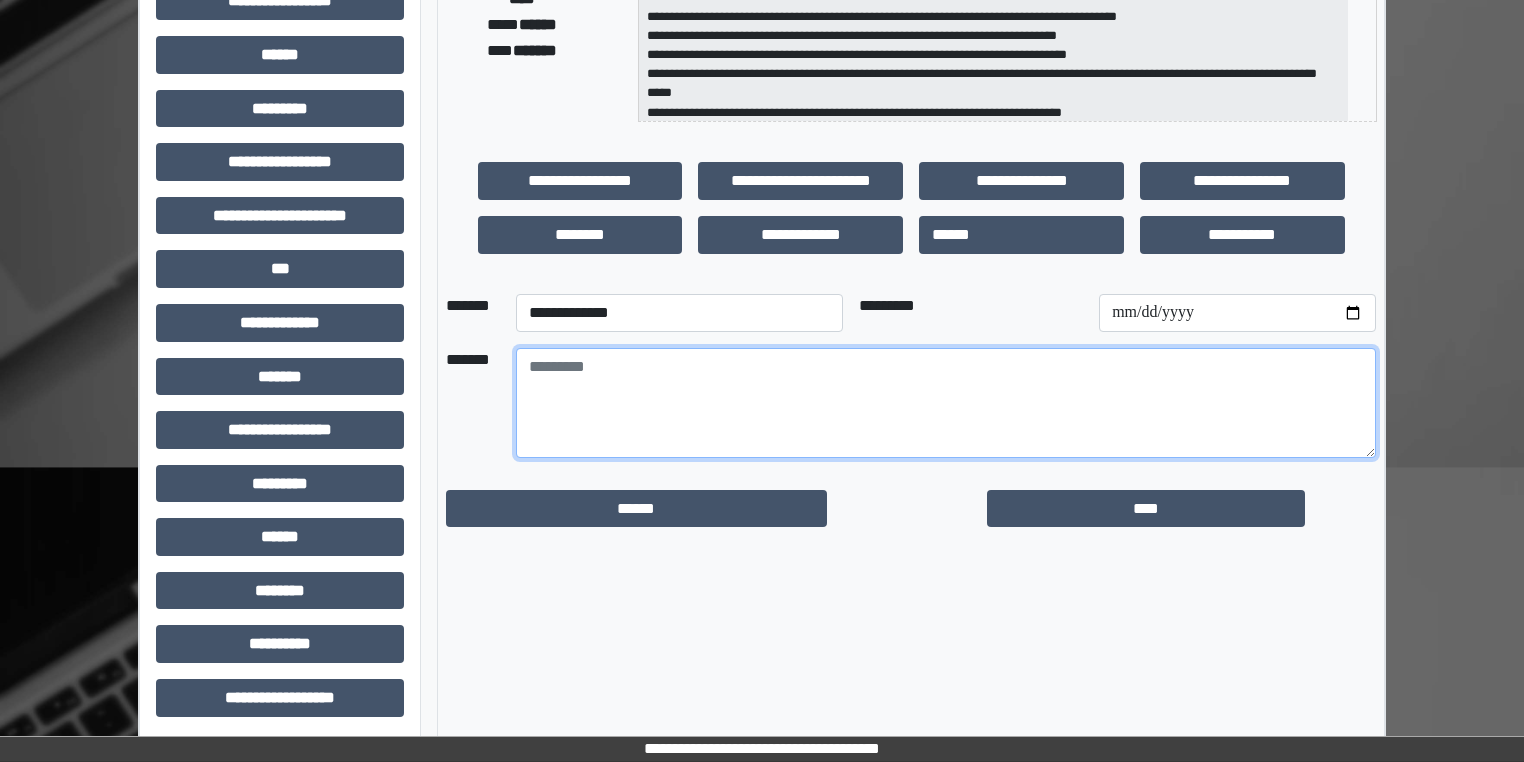 click at bounding box center [946, 403] 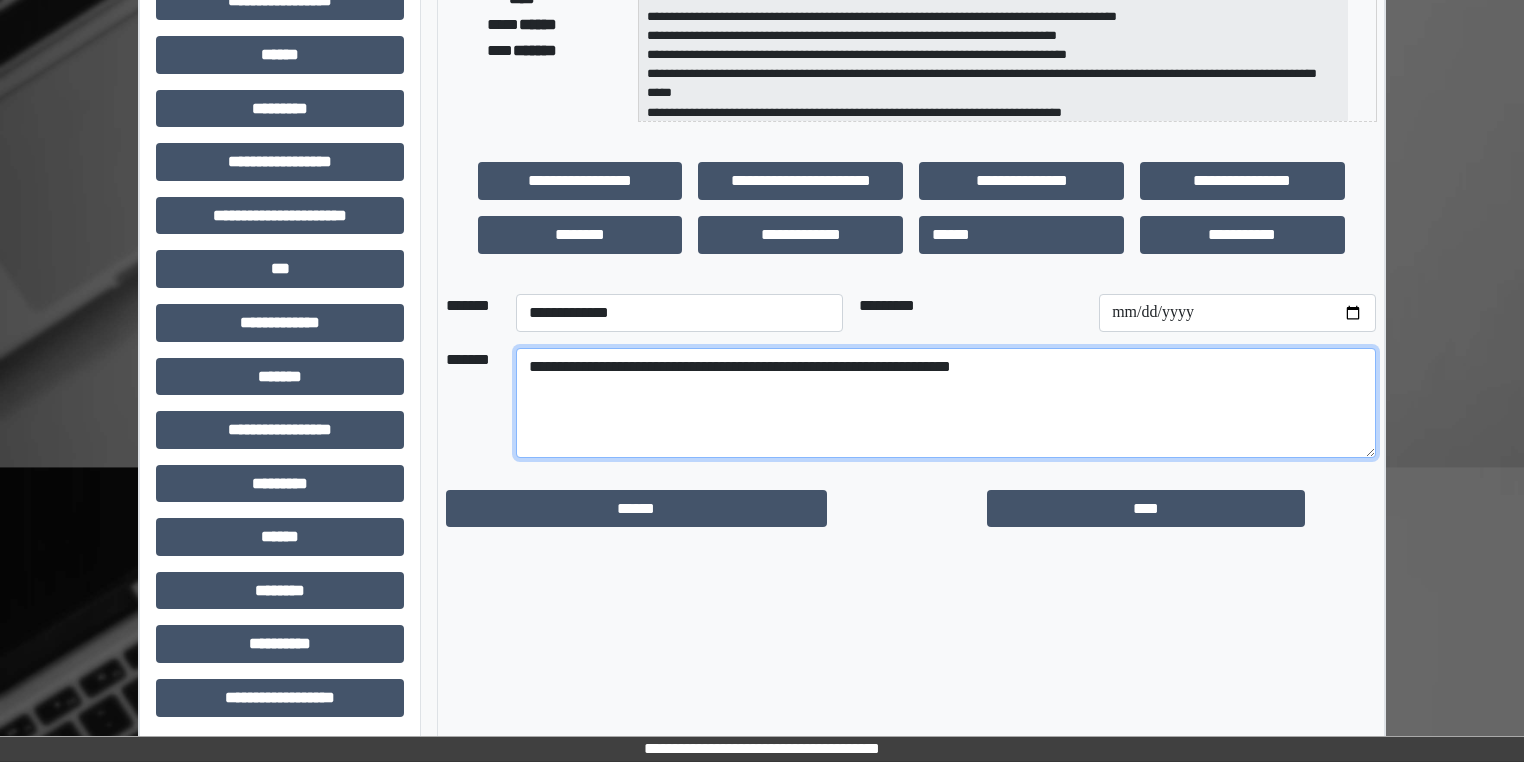 click on "**********" at bounding box center (946, 403) 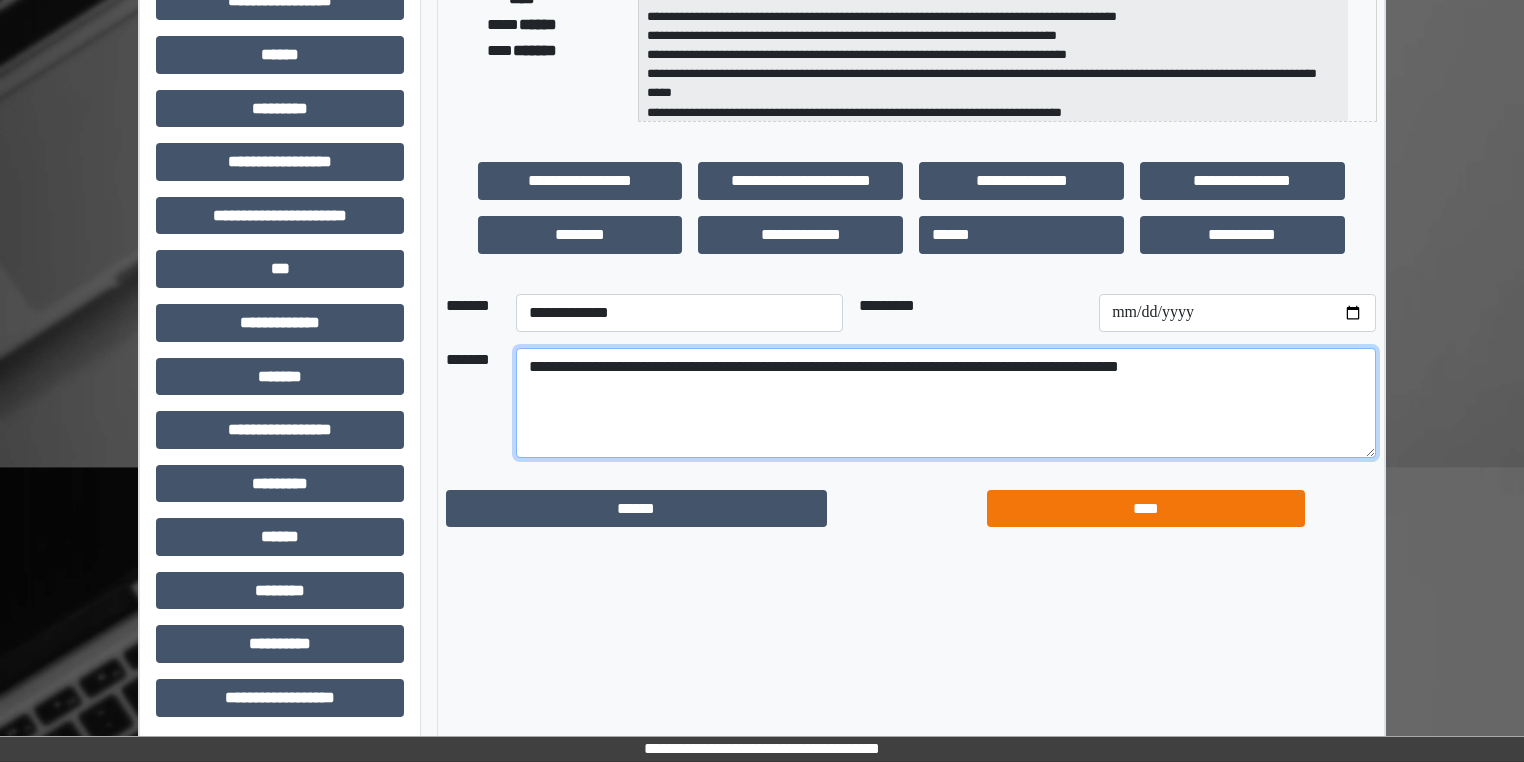 type on "**********" 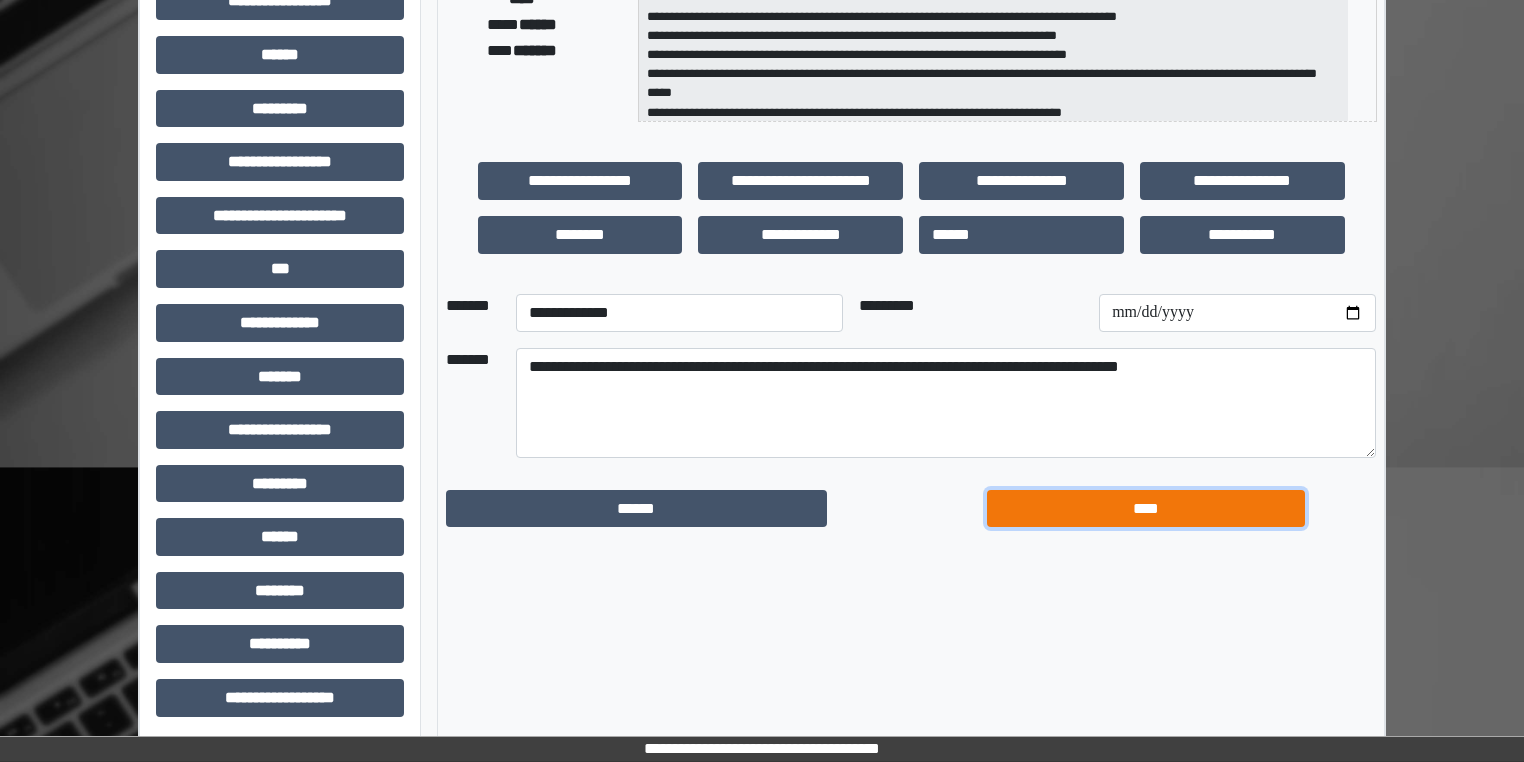 click on "****" at bounding box center (1146, 509) 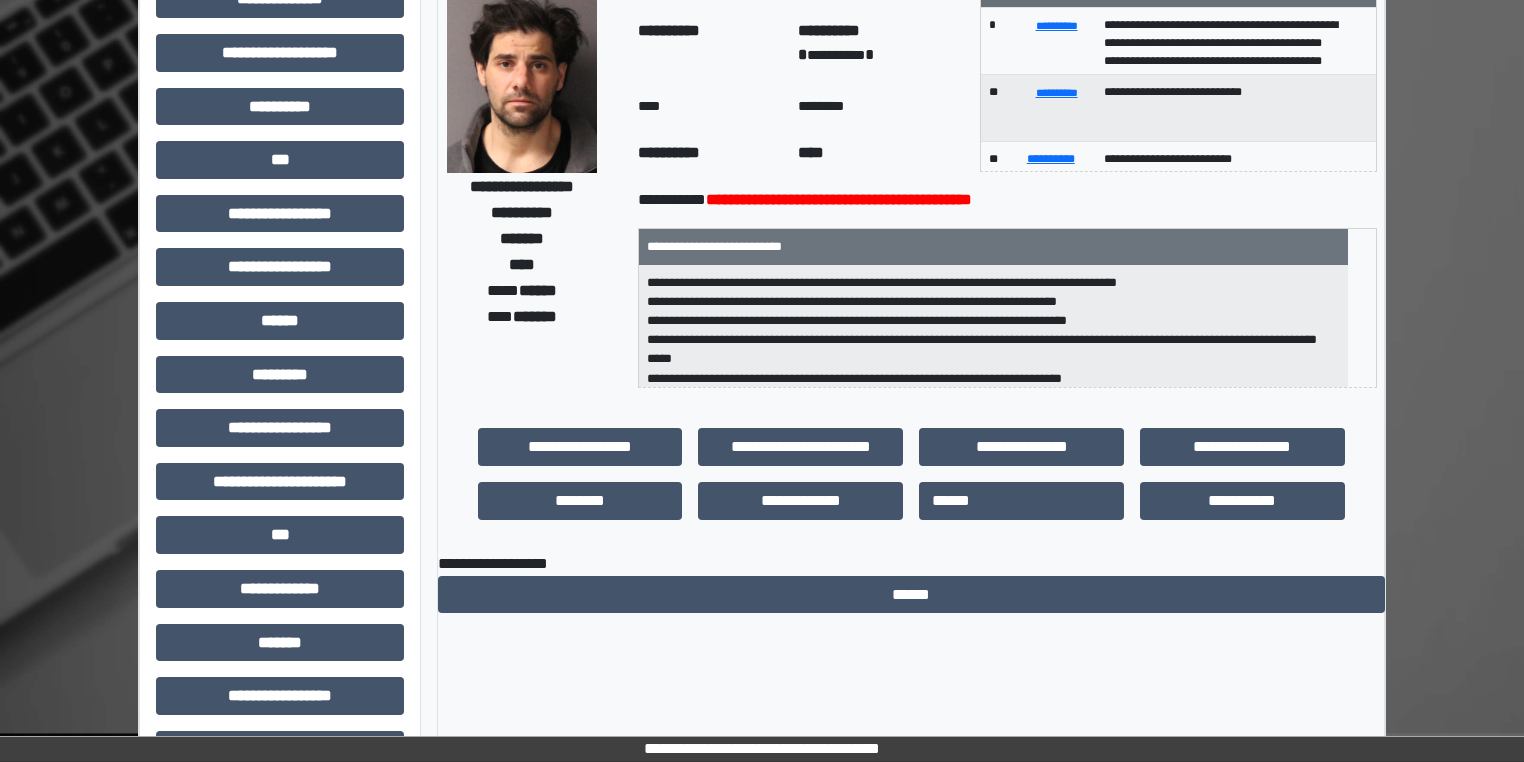 scroll, scrollTop: 0, scrollLeft: 0, axis: both 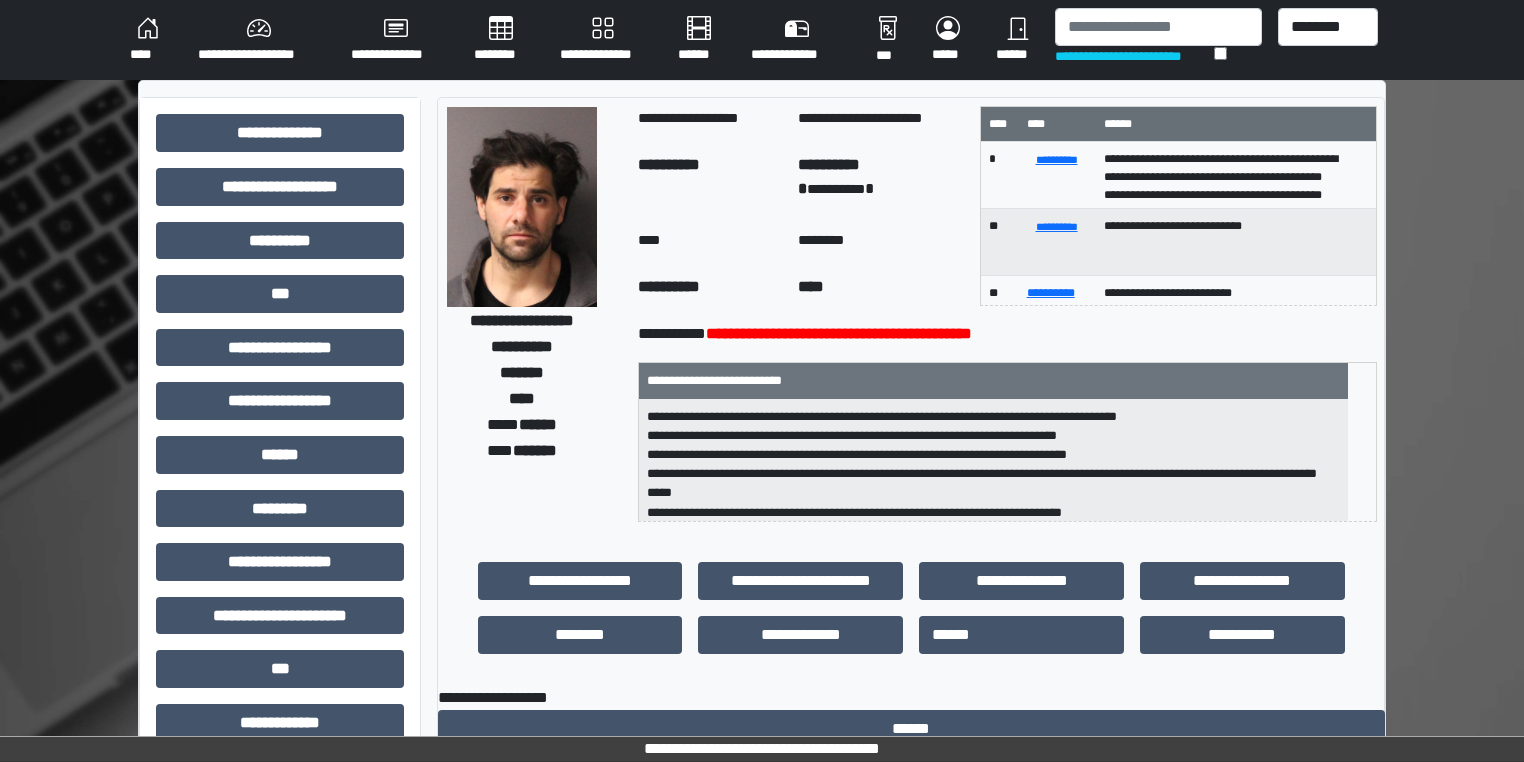 click on "********" at bounding box center [501, 40] 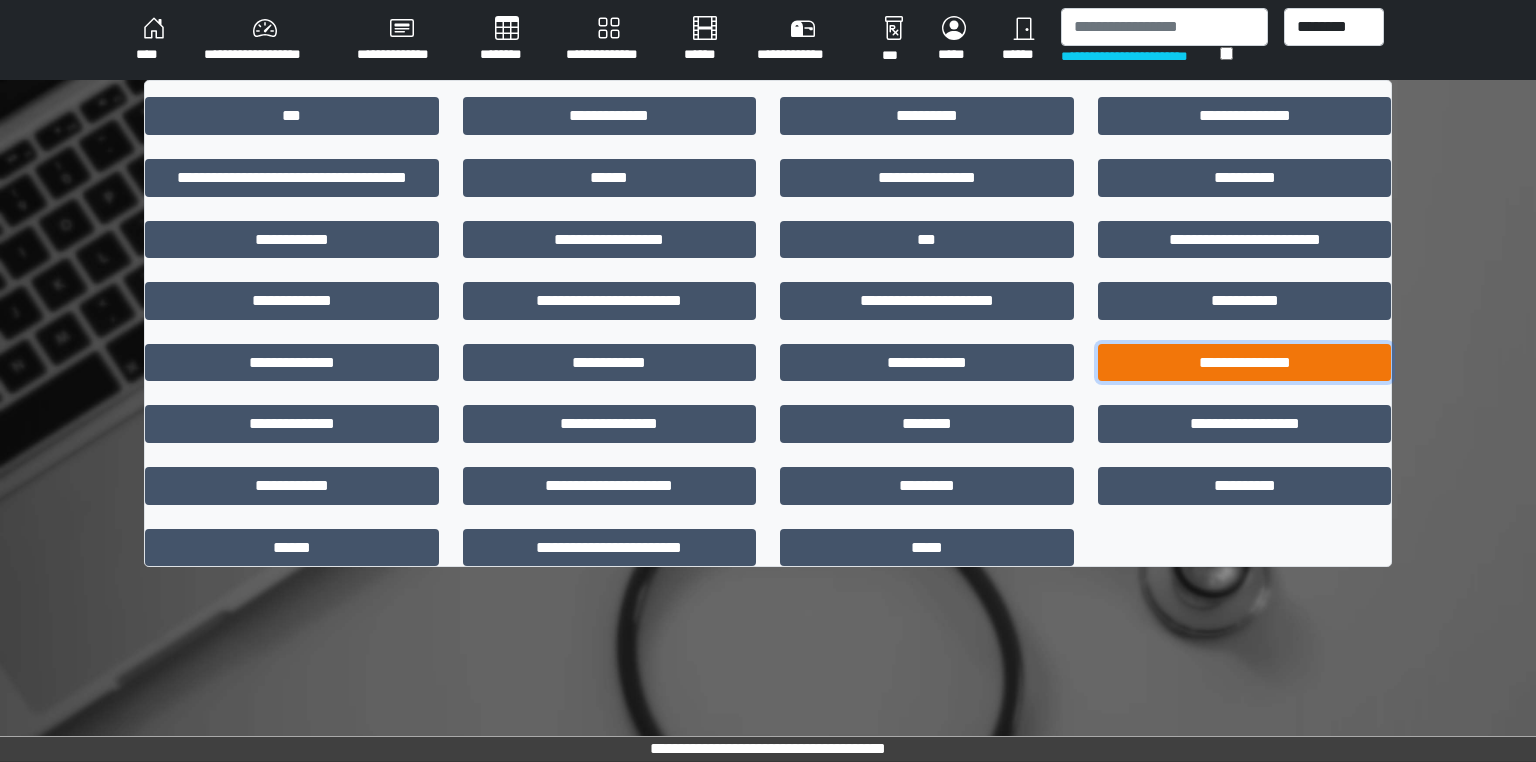 click on "**********" at bounding box center [1245, 363] 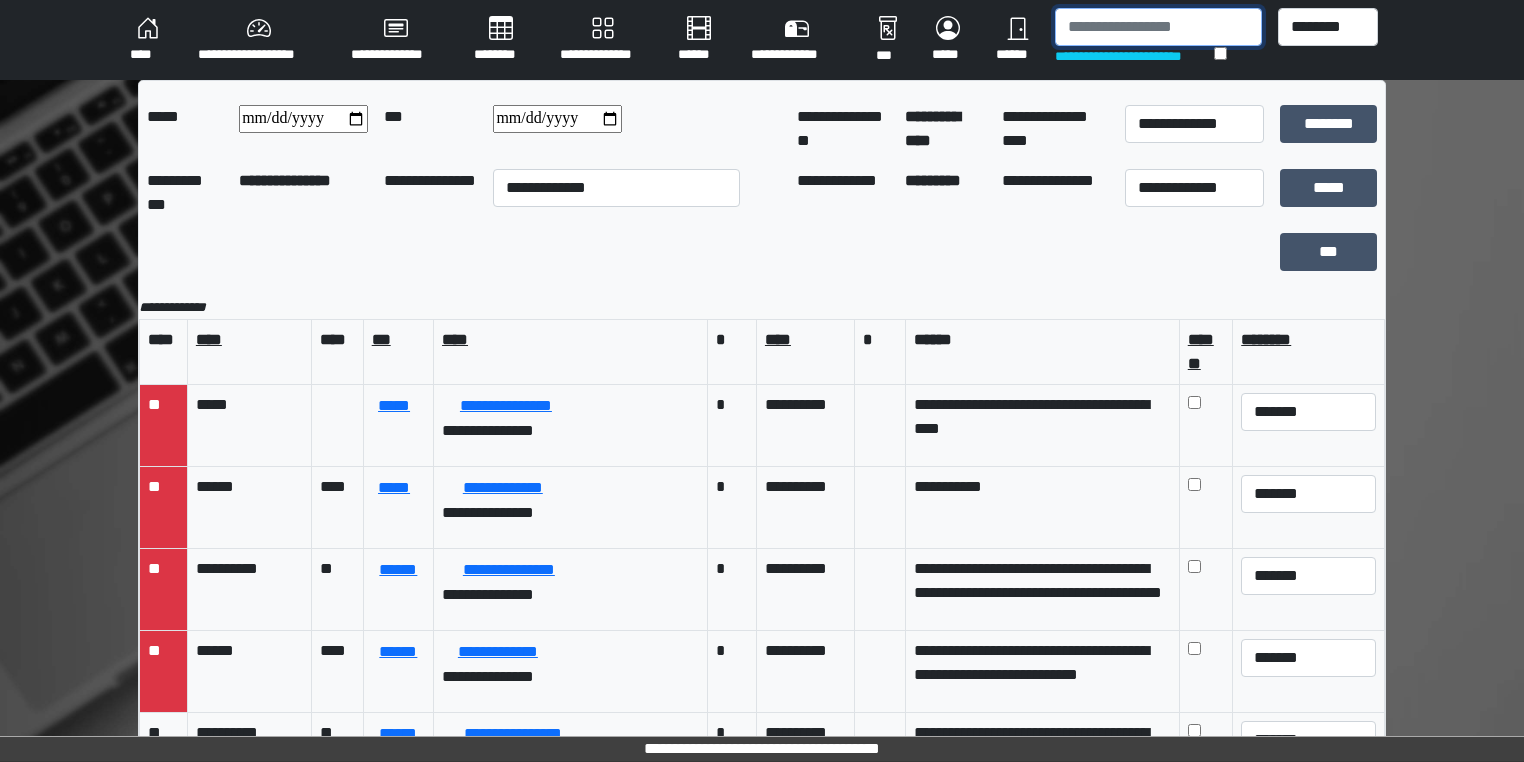 click at bounding box center [1158, 27] 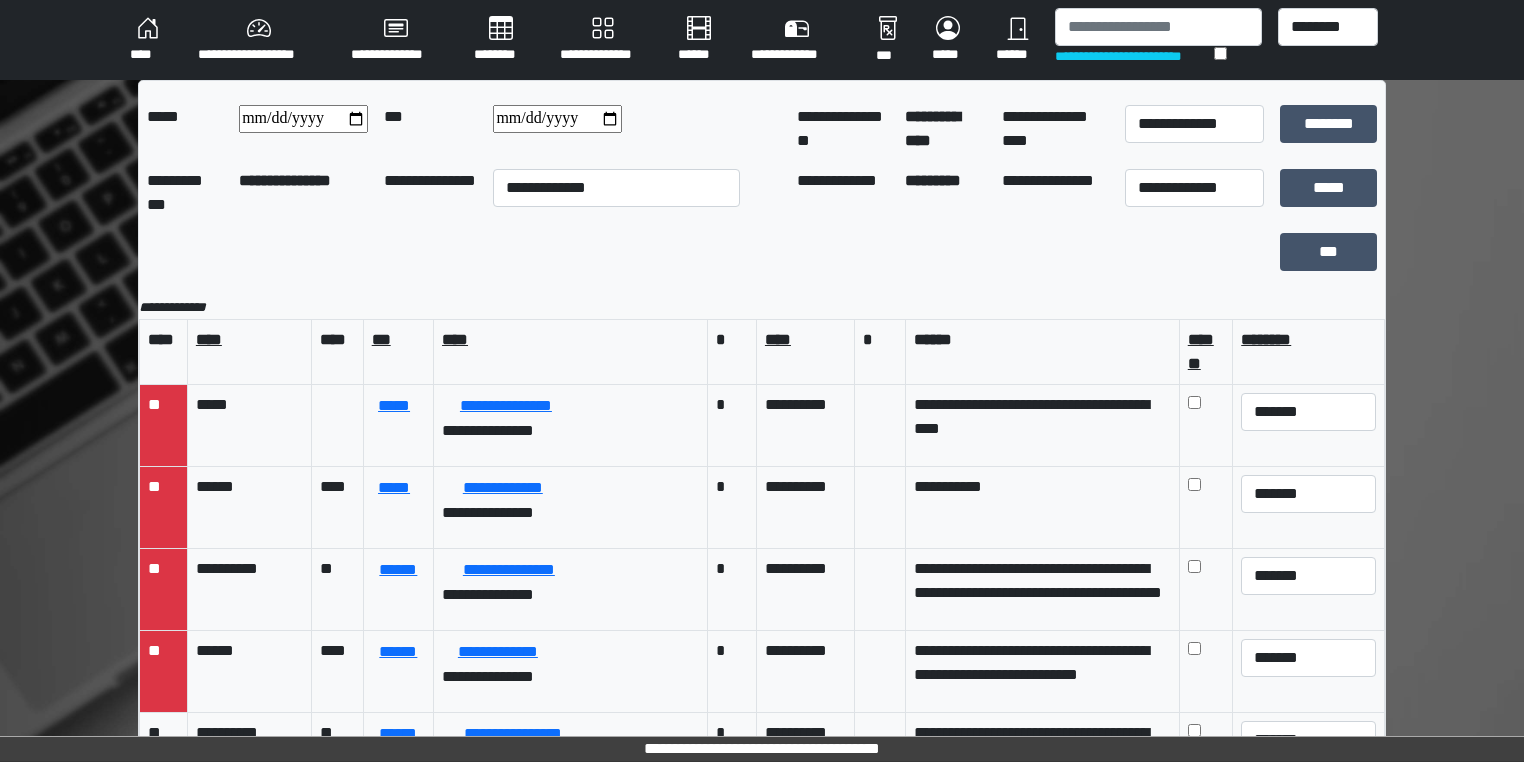 scroll, scrollTop: 149, scrollLeft: 0, axis: vertical 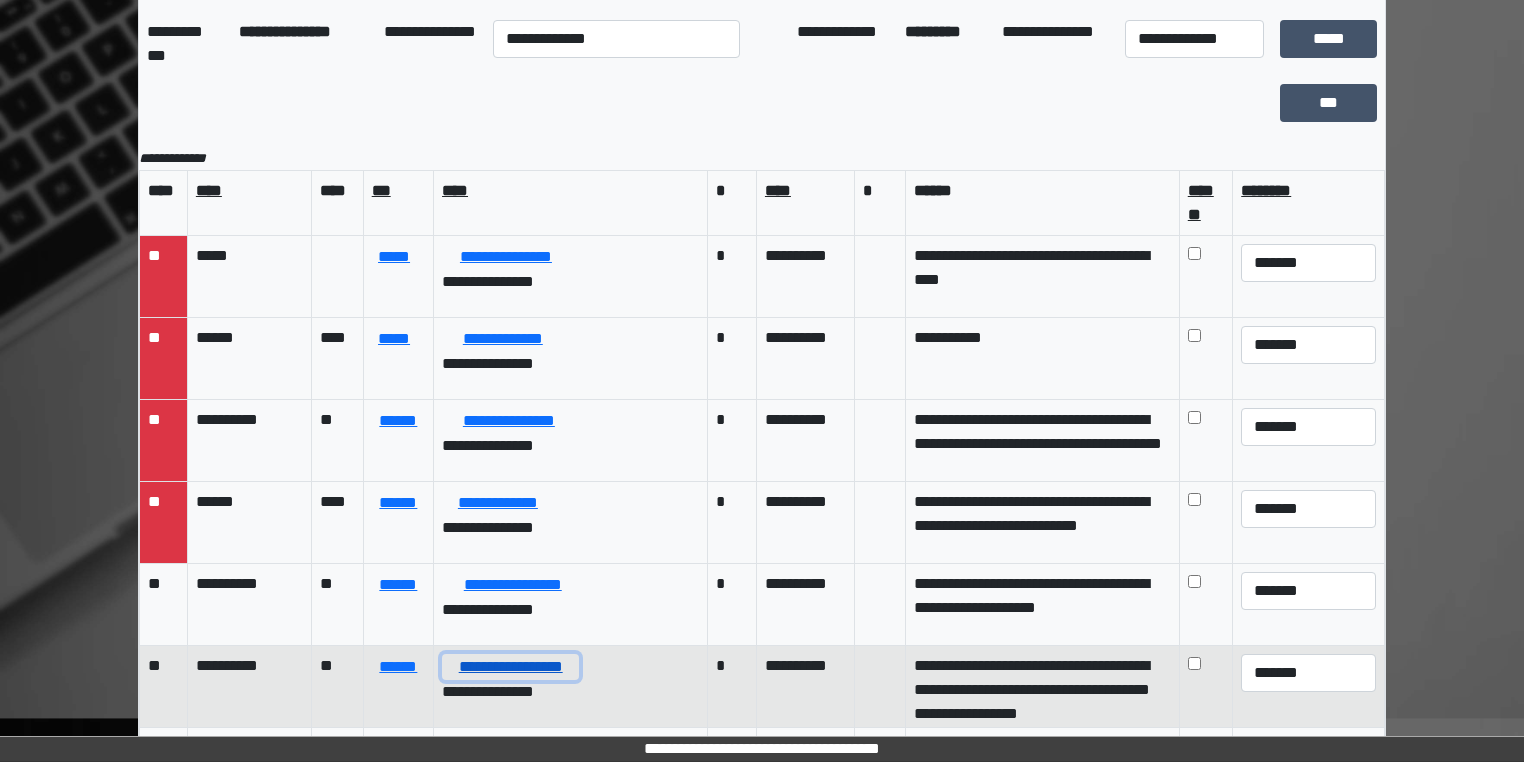 click on "**********" at bounding box center [510, 667] 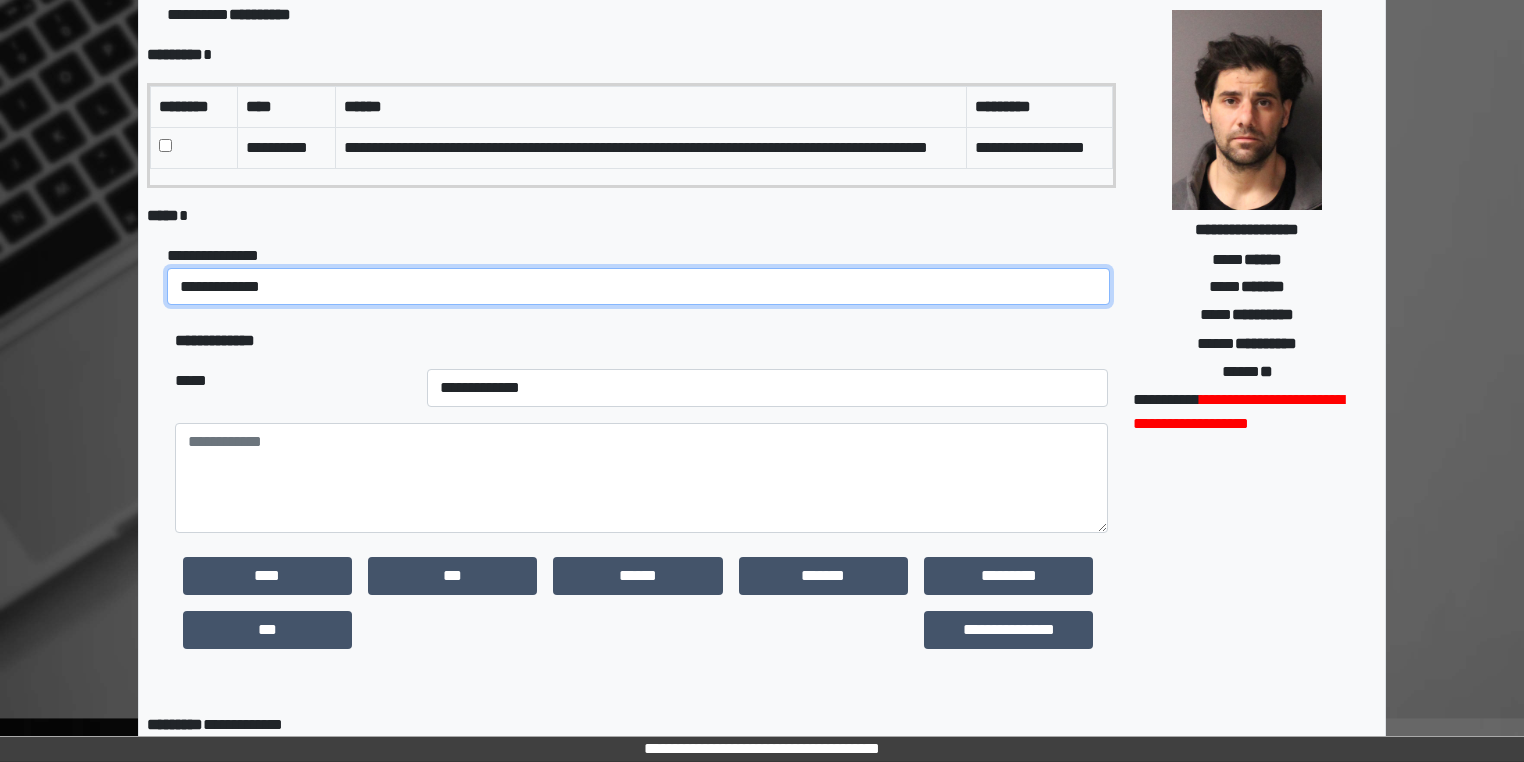 click on "**********" at bounding box center (638, 287) 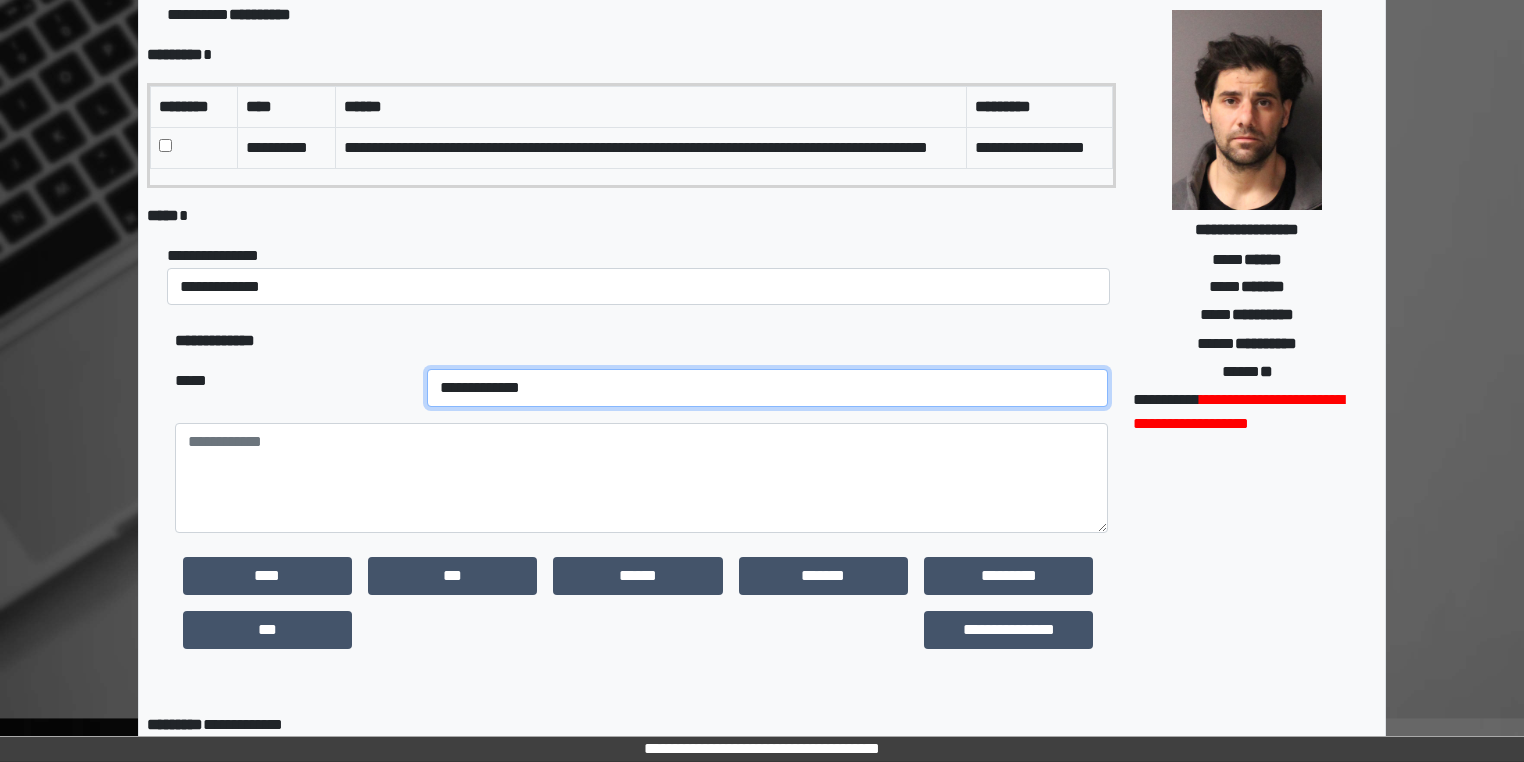 click on "**********" at bounding box center [767, 388] 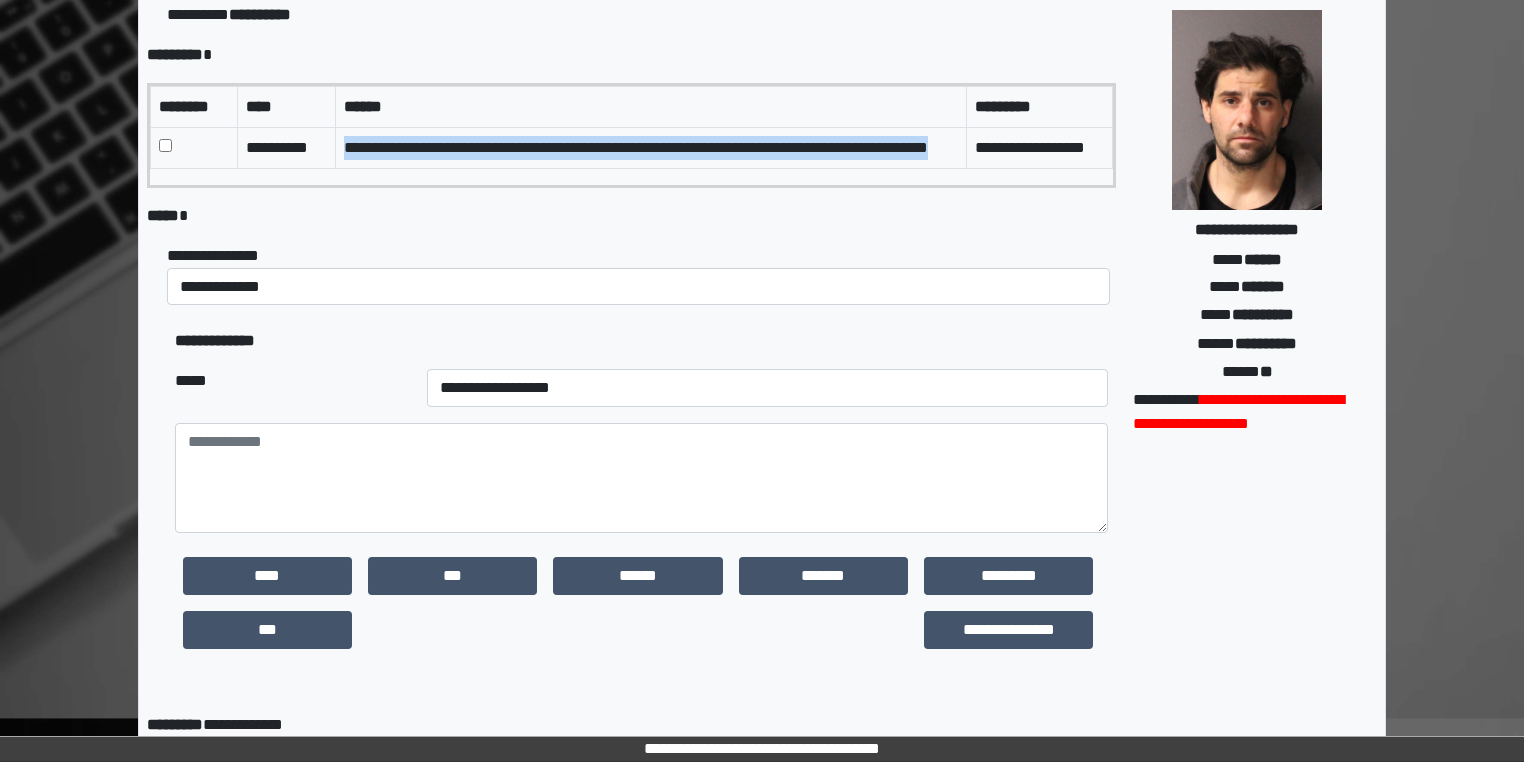 drag, startPoint x: 448, startPoint y: 171, endPoint x: 340, endPoint y: 148, distance: 110.42192 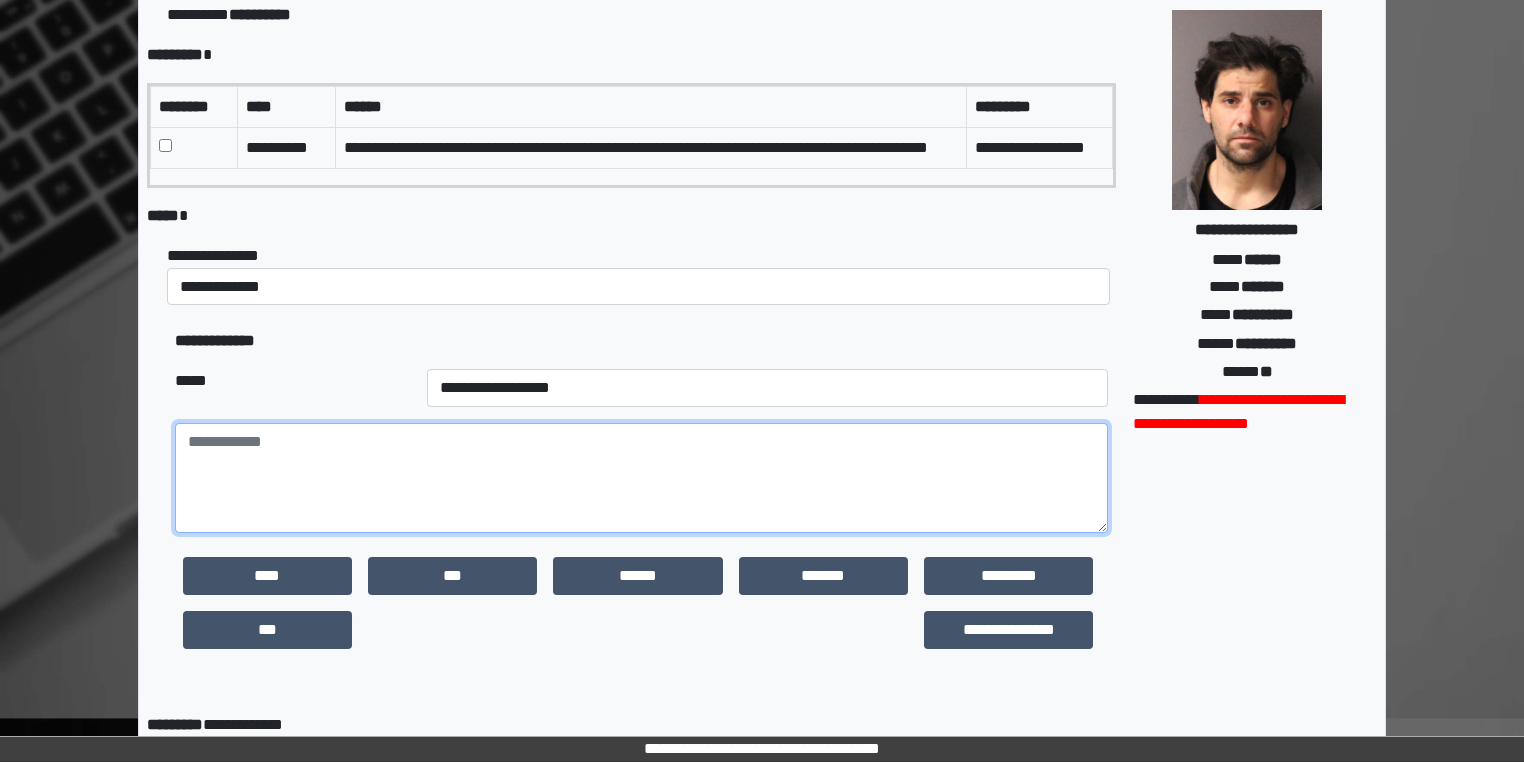 click at bounding box center (641, 478) 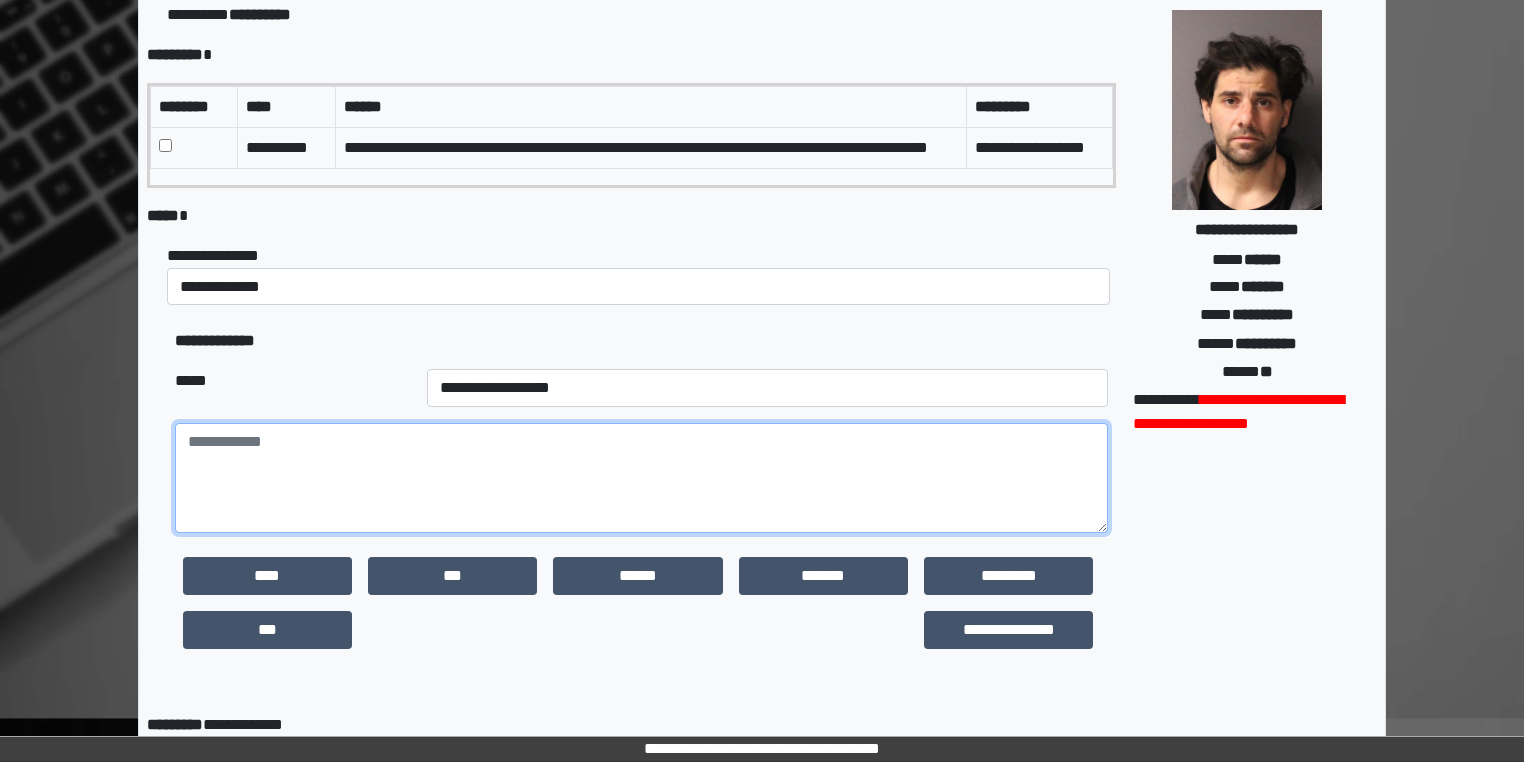 paste on "**********" 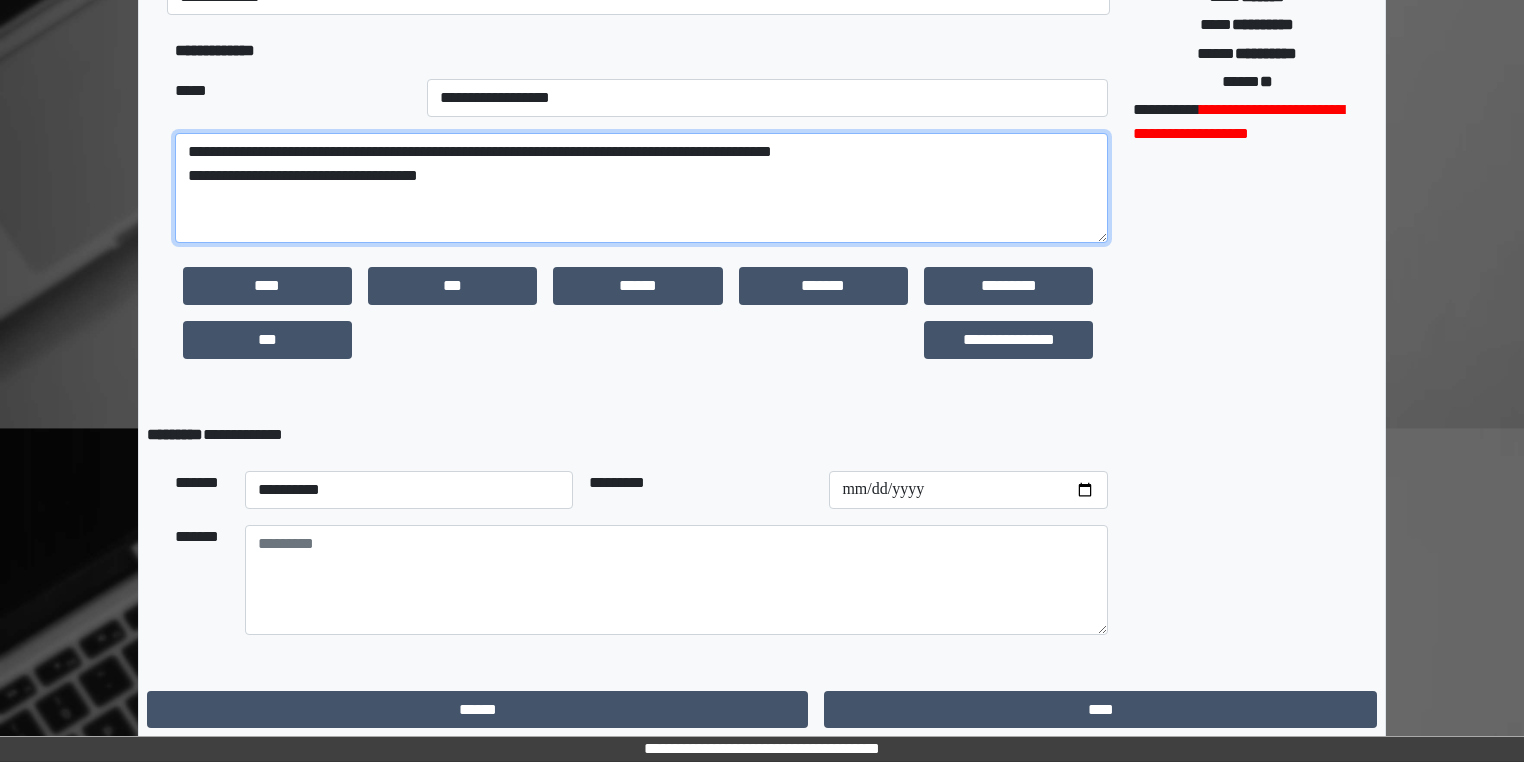 scroll, scrollTop: 466, scrollLeft: 0, axis: vertical 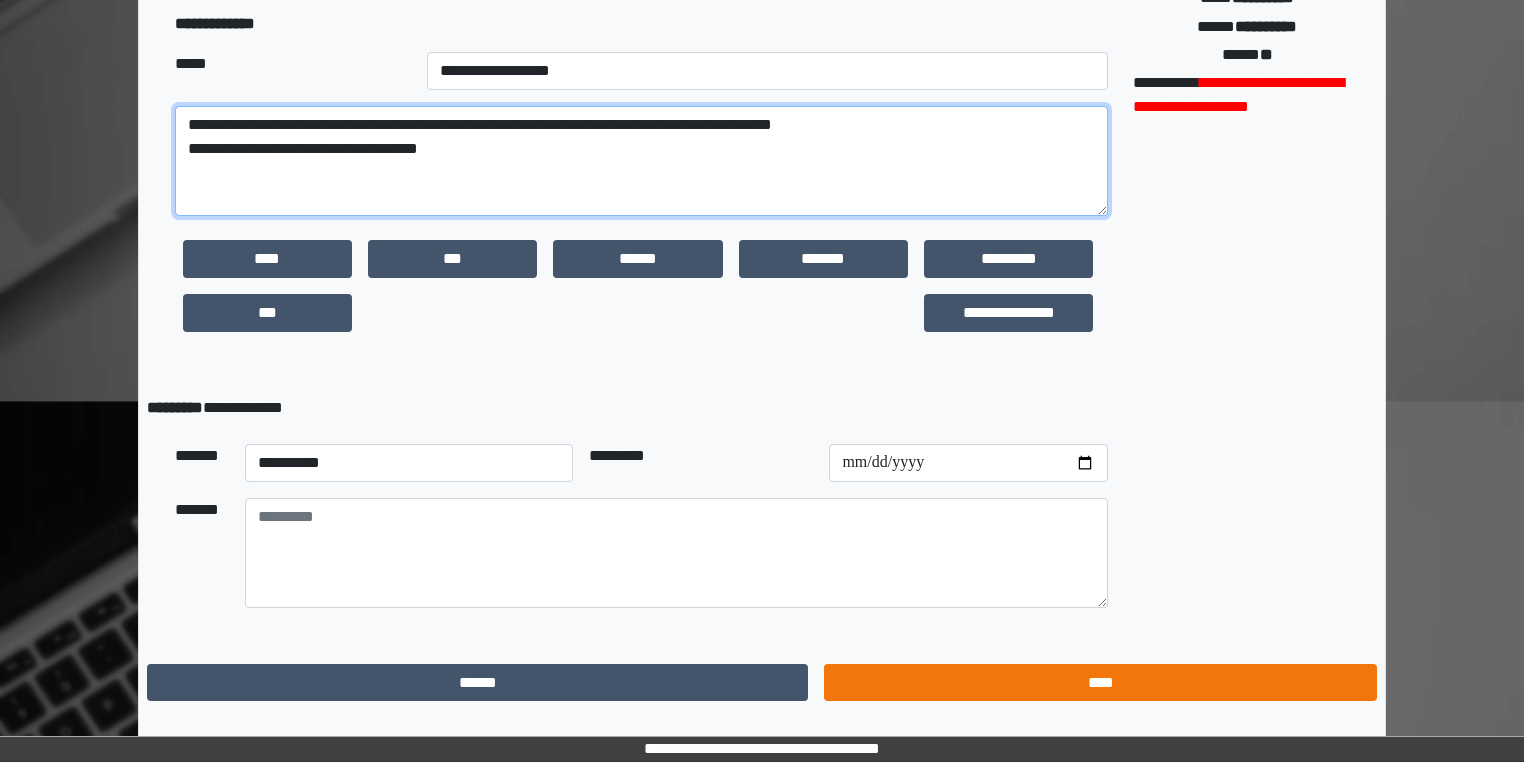 type on "**********" 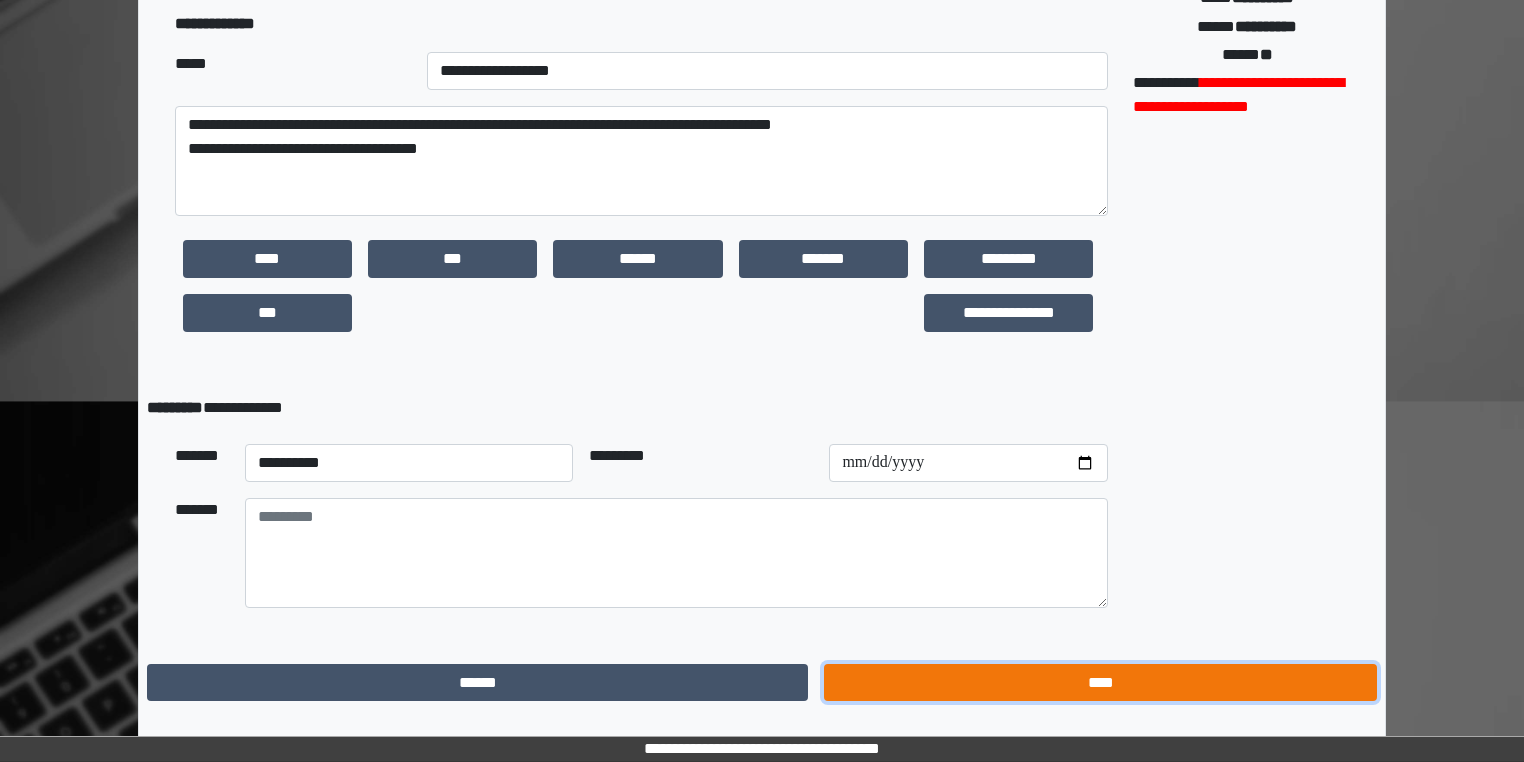 click on "****" at bounding box center [1100, 683] 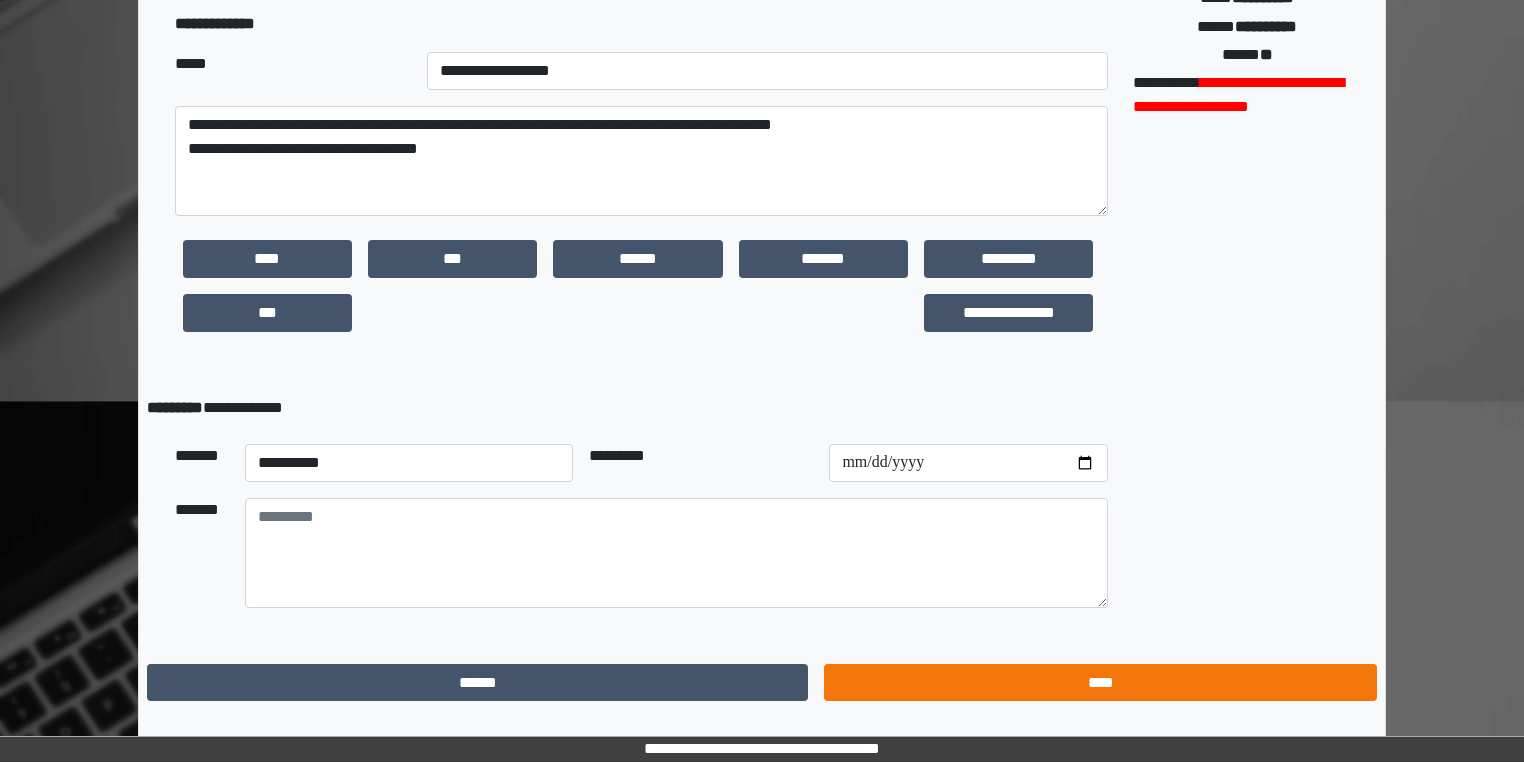 scroll, scrollTop: 0, scrollLeft: 0, axis: both 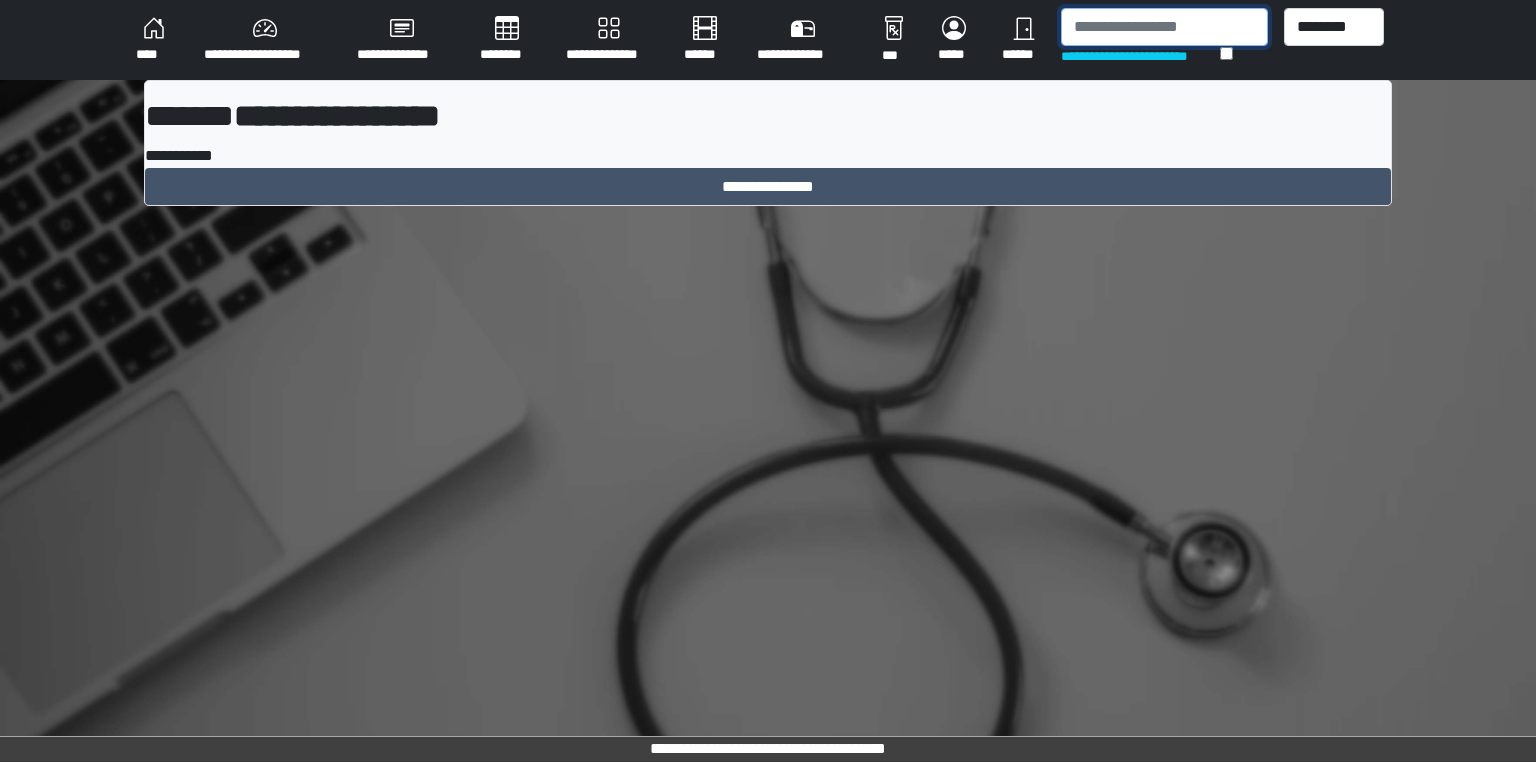 click at bounding box center (1164, 27) 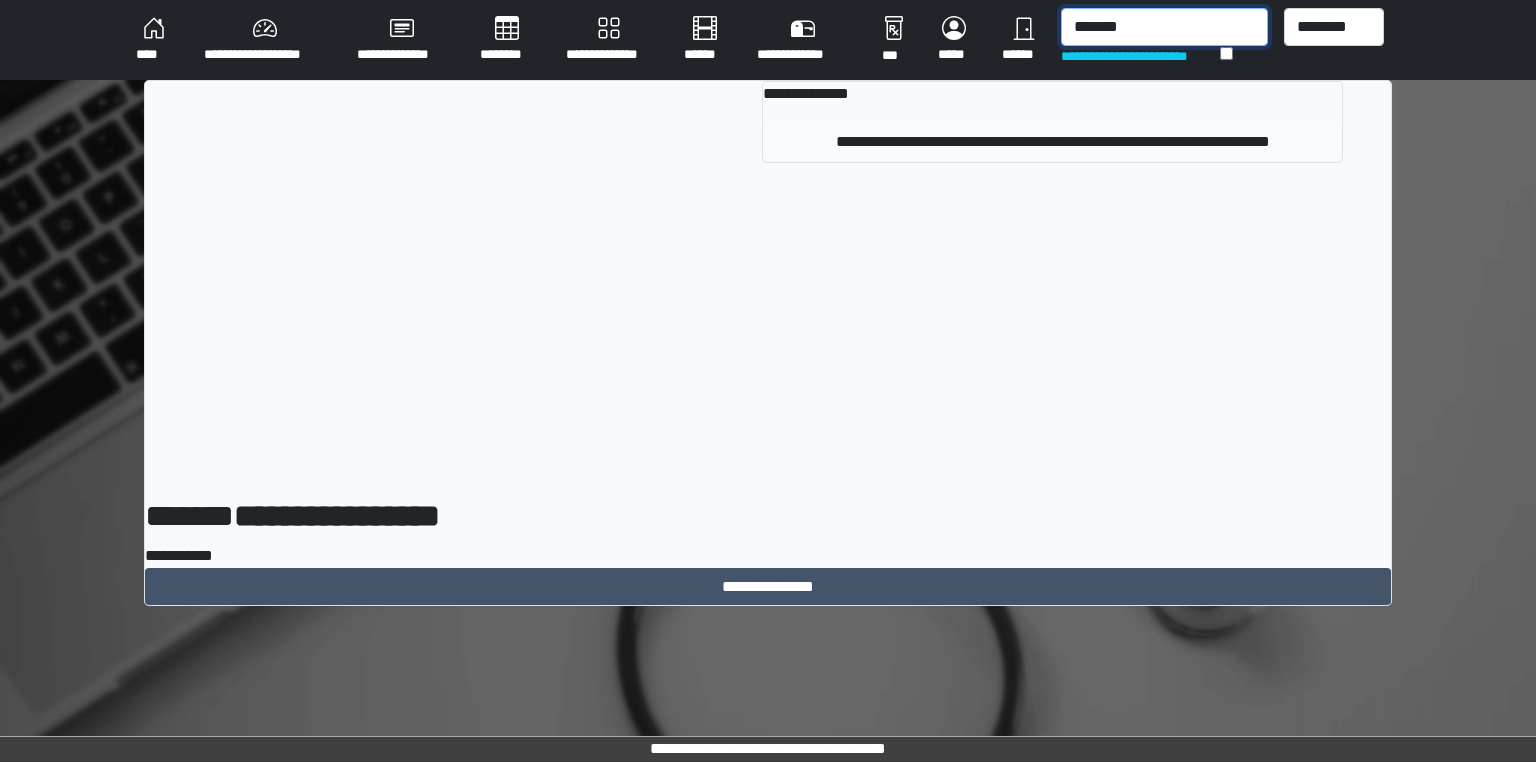 type on "*******" 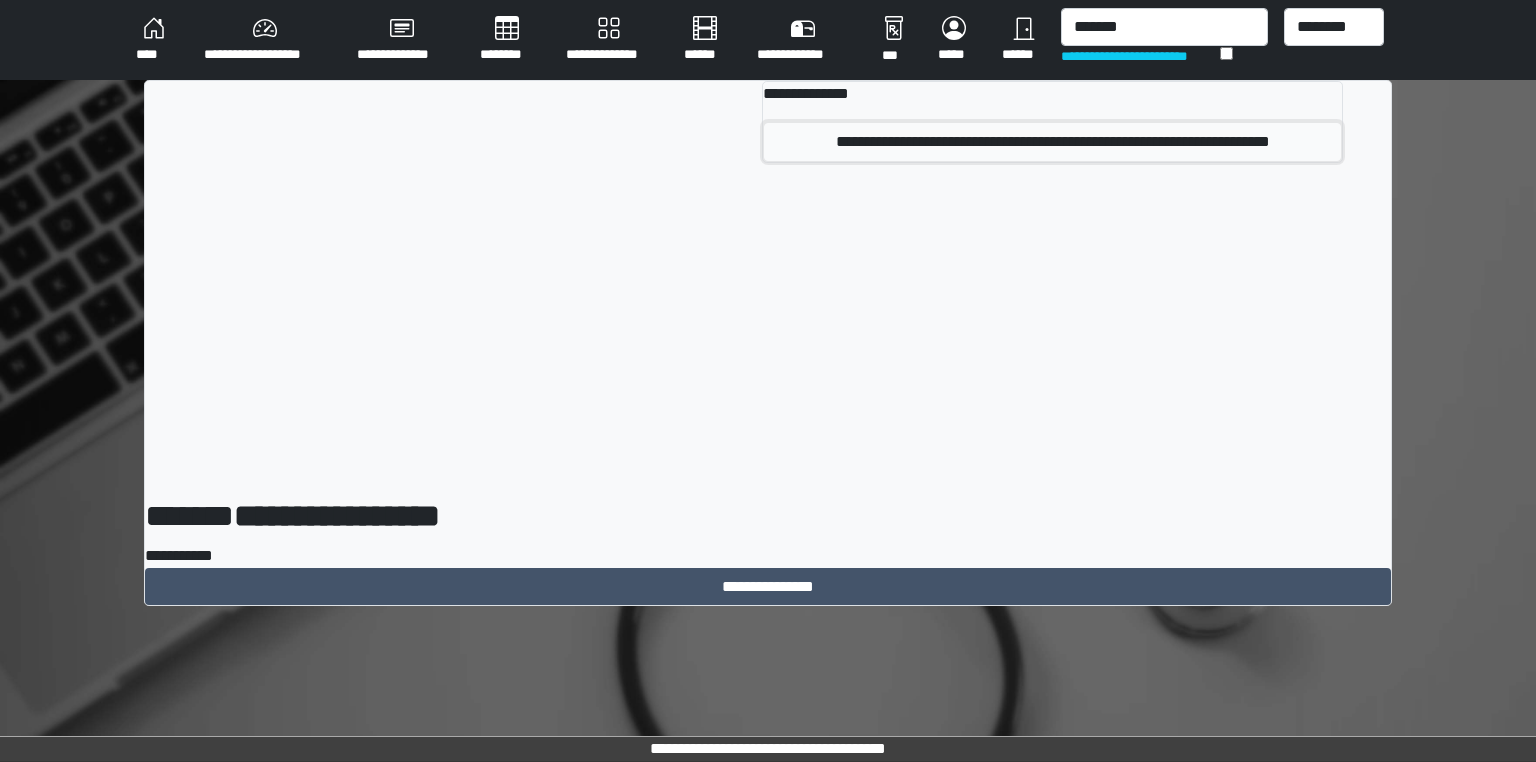 click on "**********" at bounding box center (1052, 142) 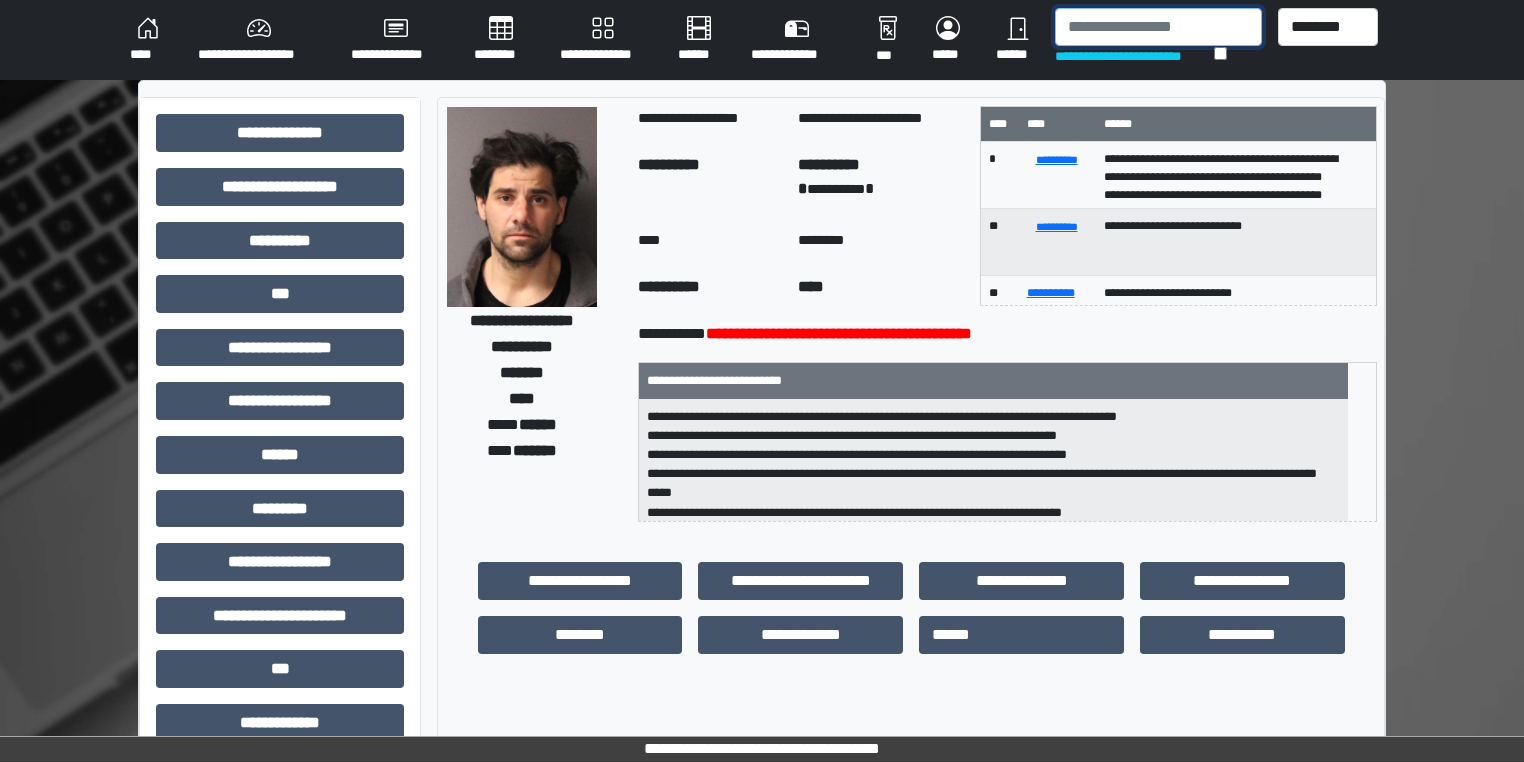 click at bounding box center (1158, 27) 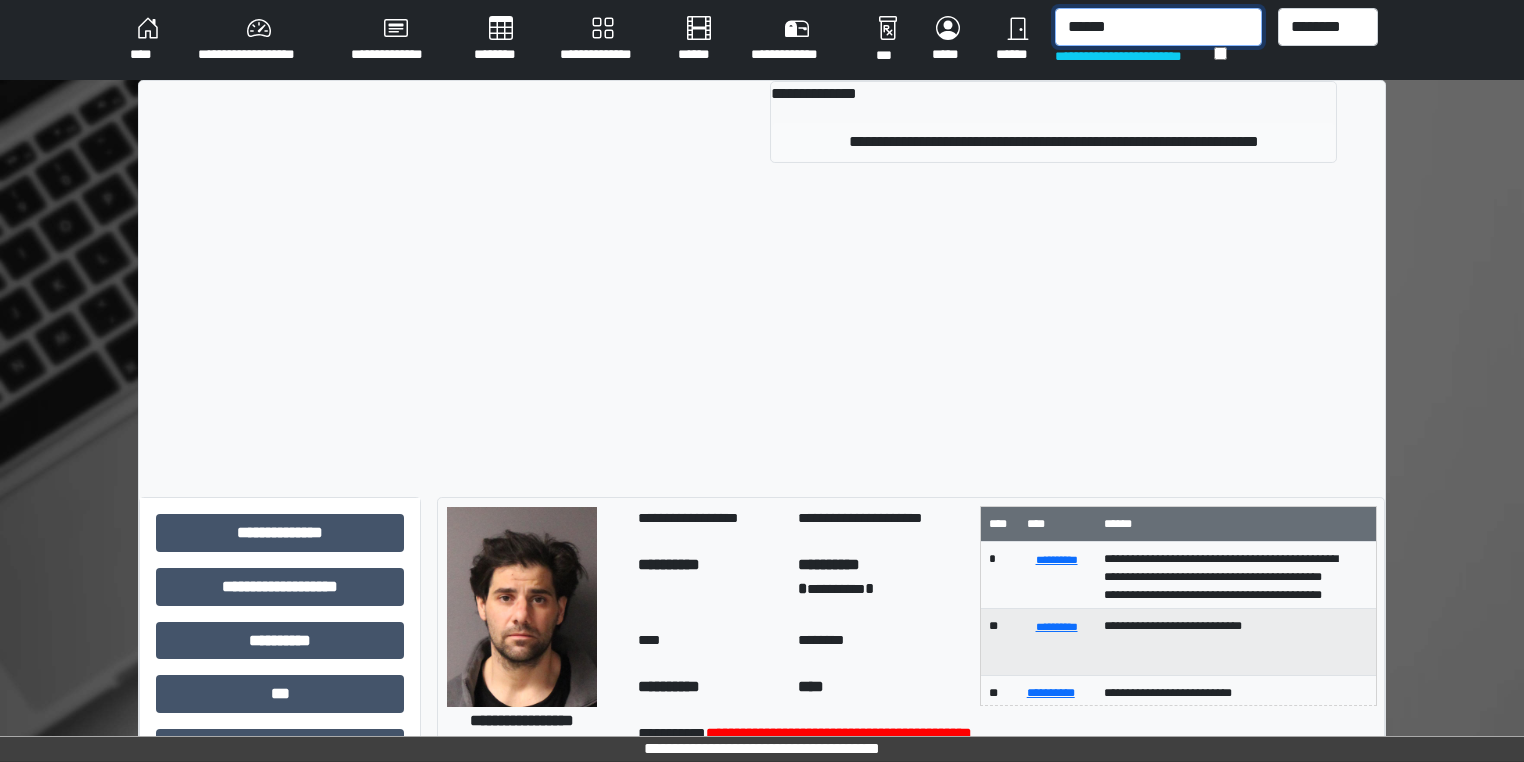 type on "******" 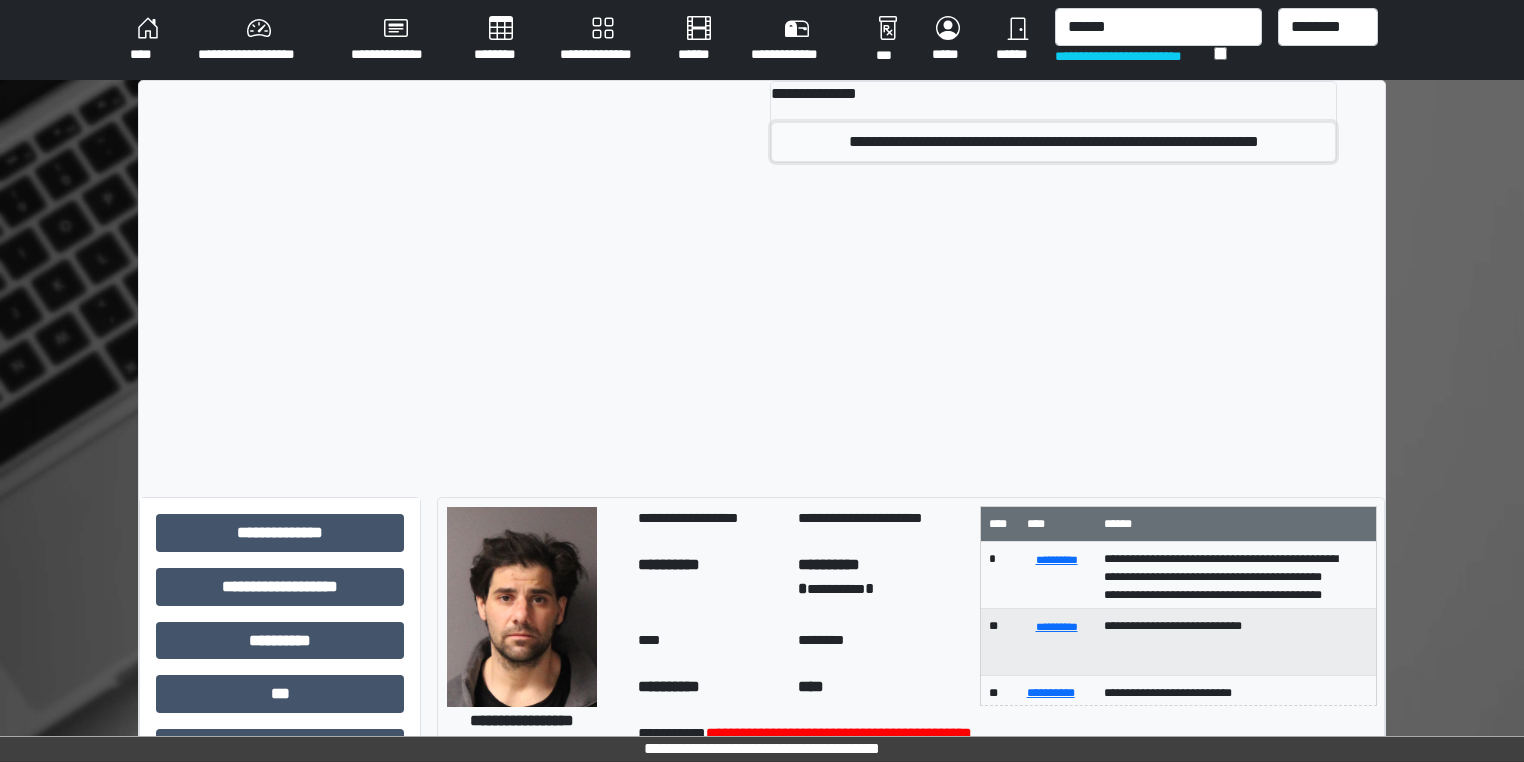 click on "**********" at bounding box center (1053, 142) 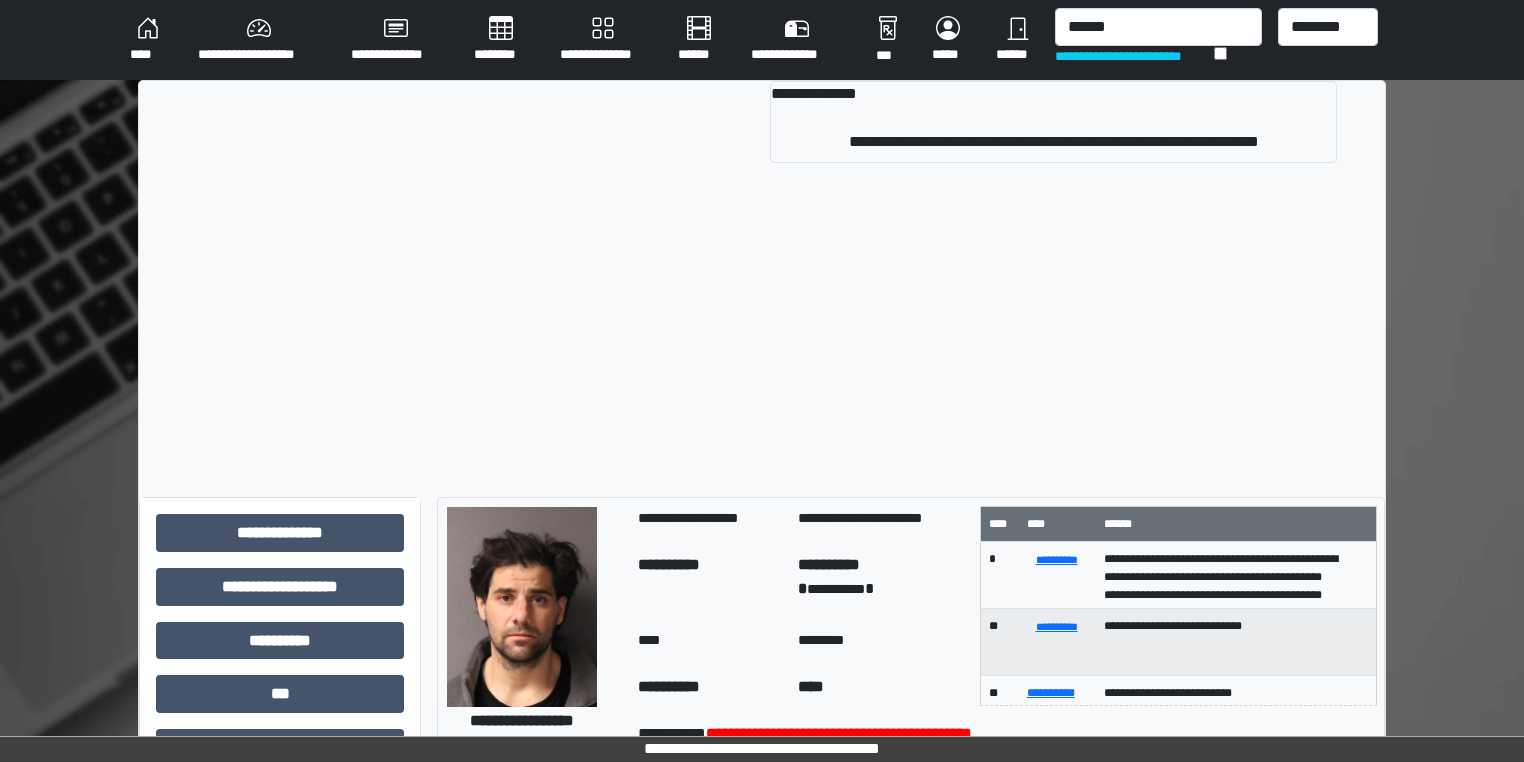 type 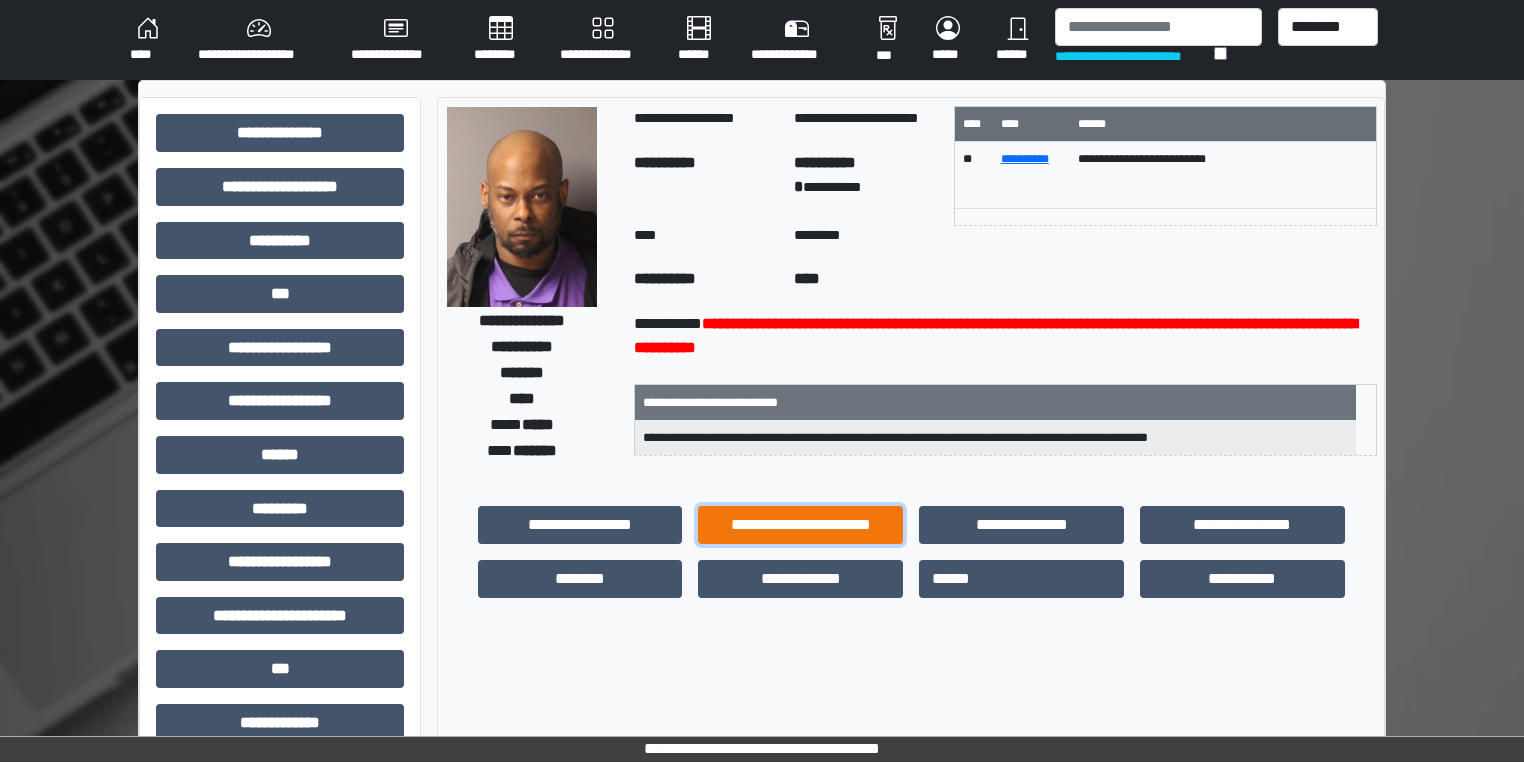 click on "**********" at bounding box center (800, 525) 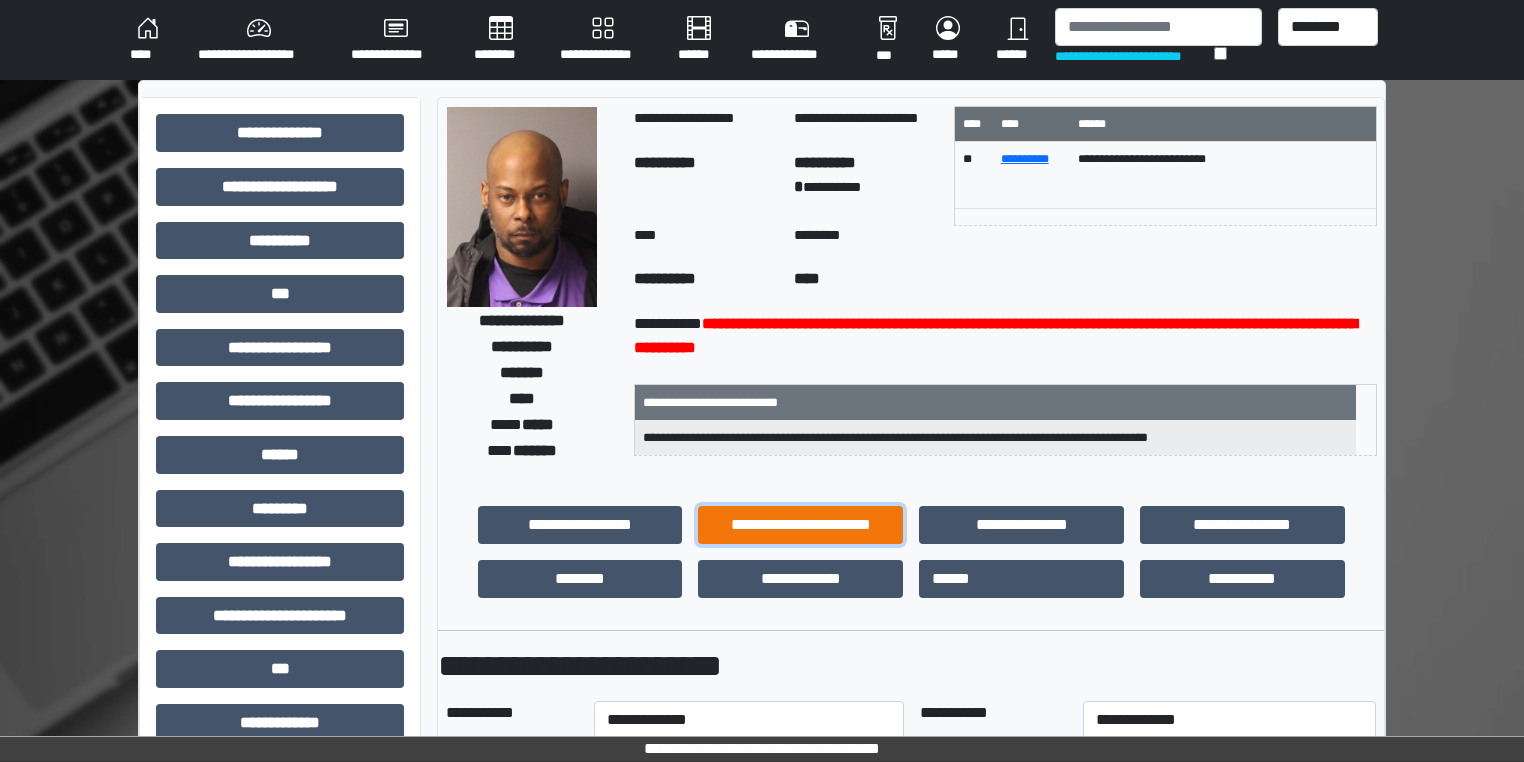 scroll, scrollTop: 320, scrollLeft: 0, axis: vertical 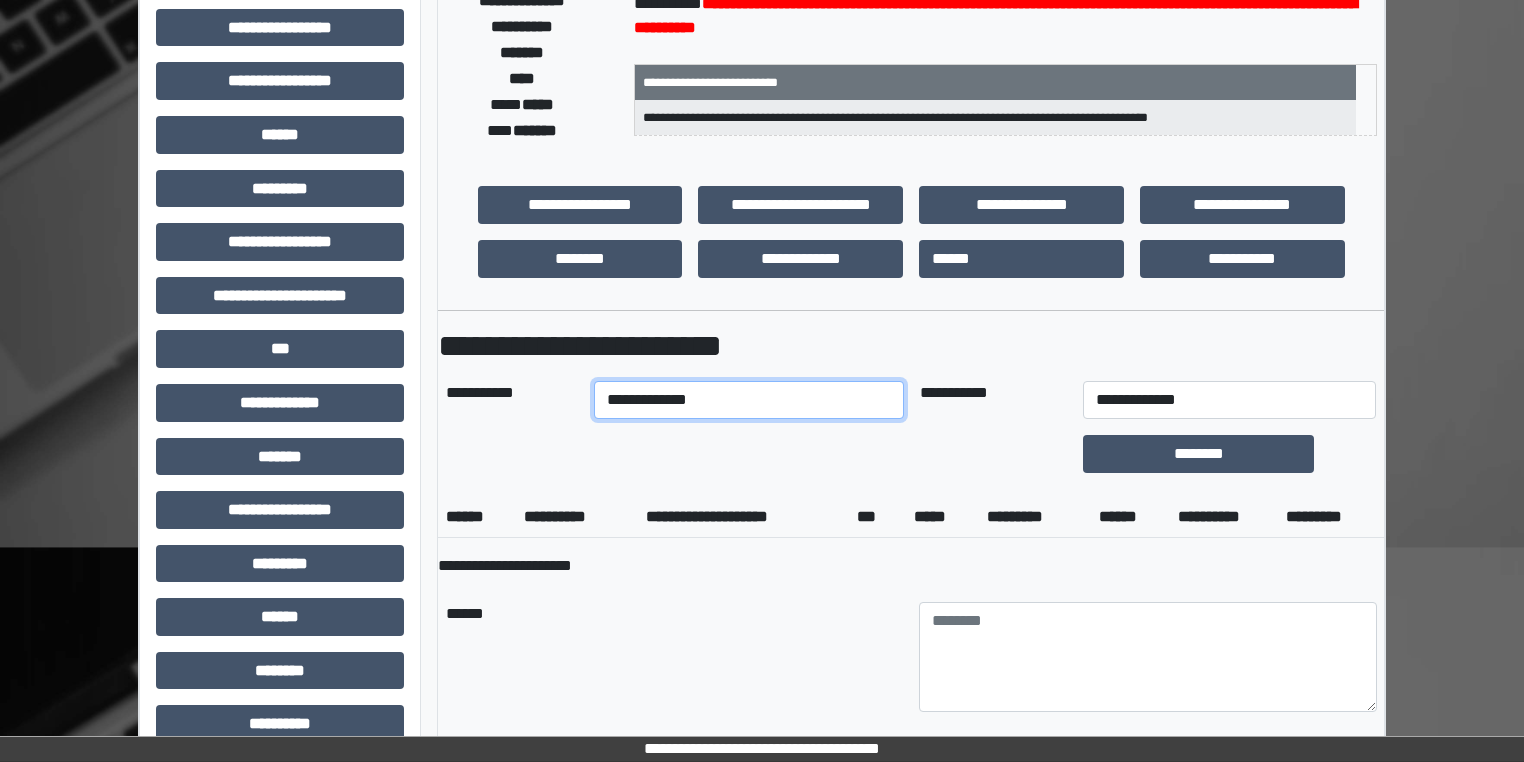 click on "**********" at bounding box center (748, 400) 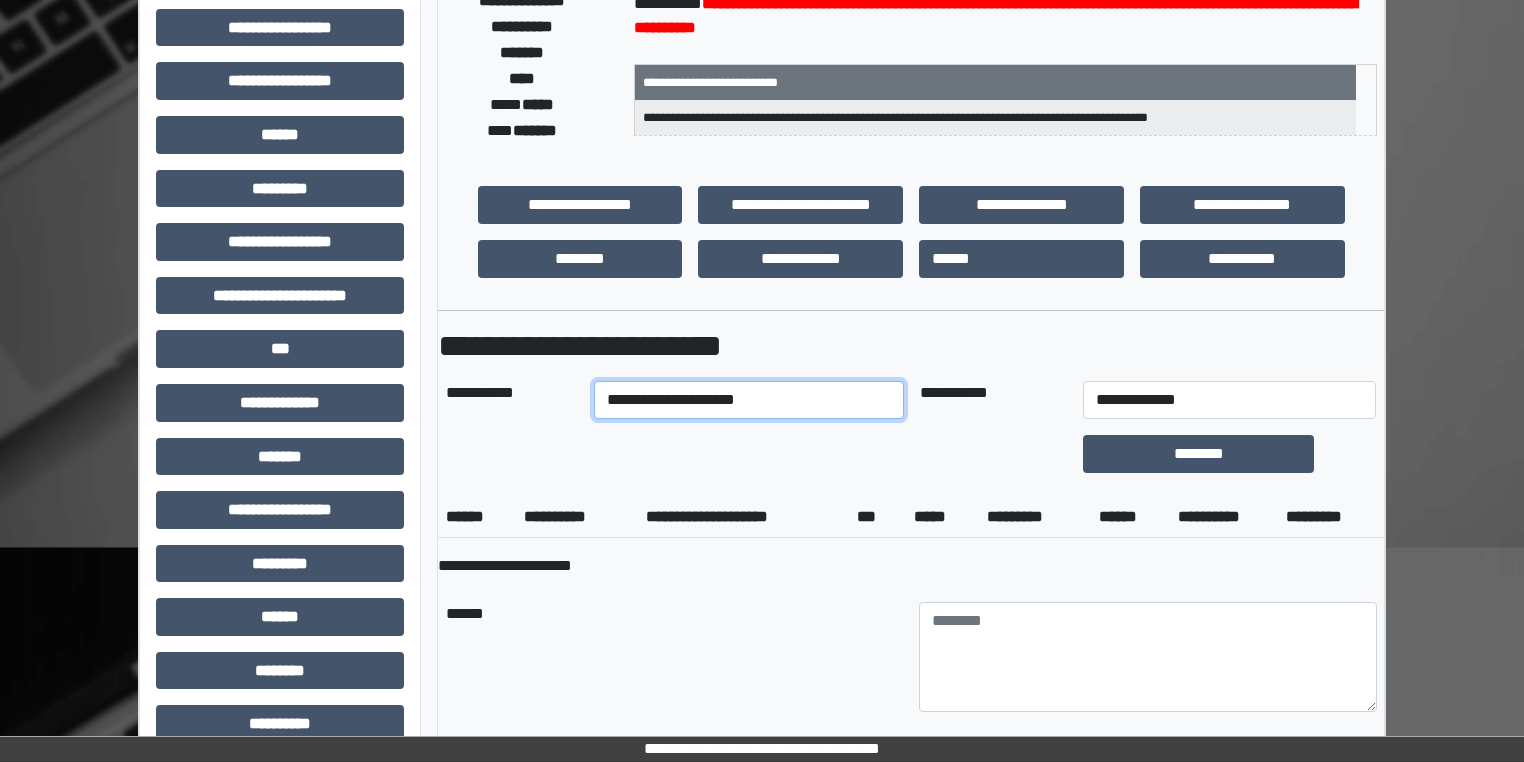 click on "**********" at bounding box center (748, 400) 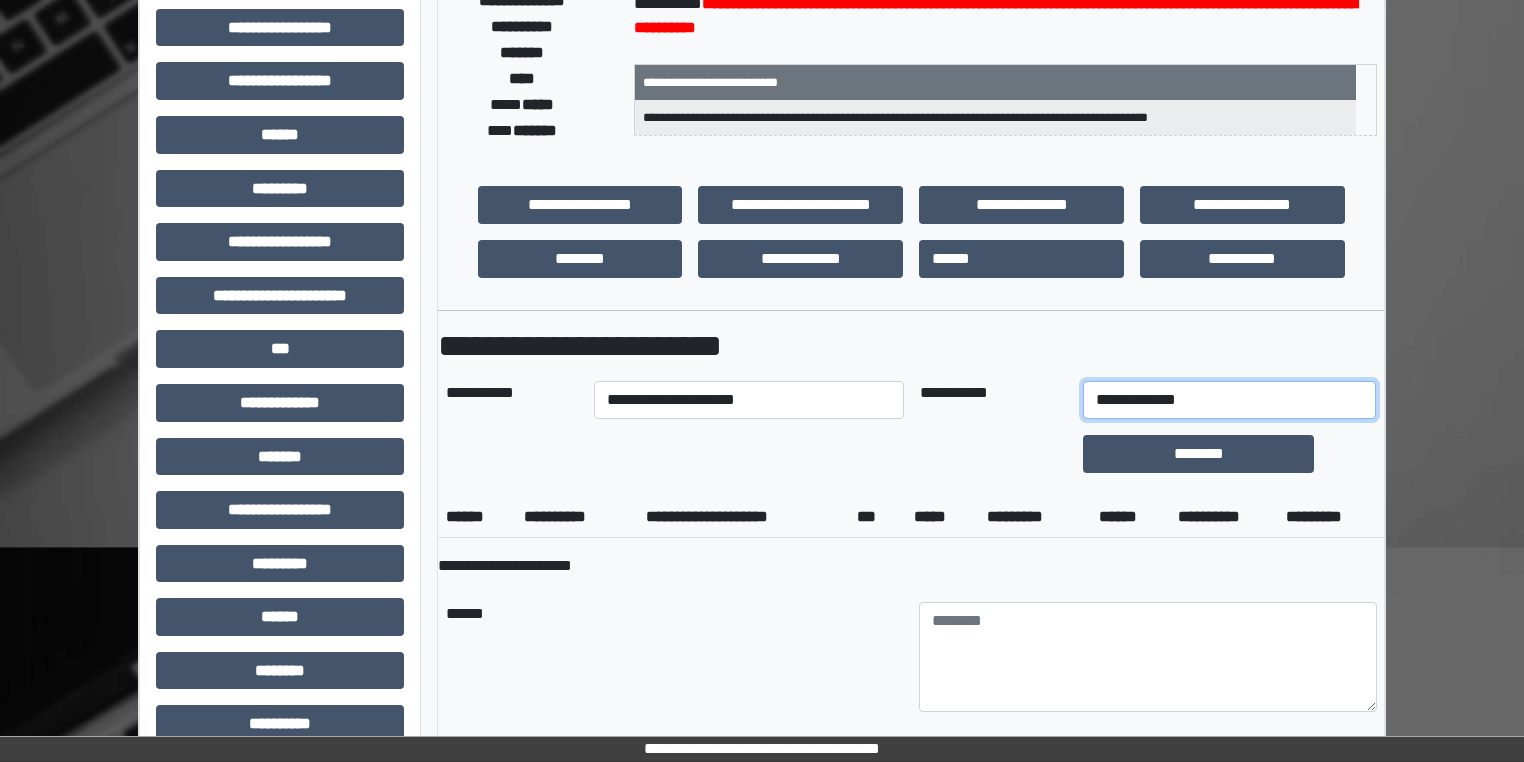 click on "**********" at bounding box center [1229, 400] 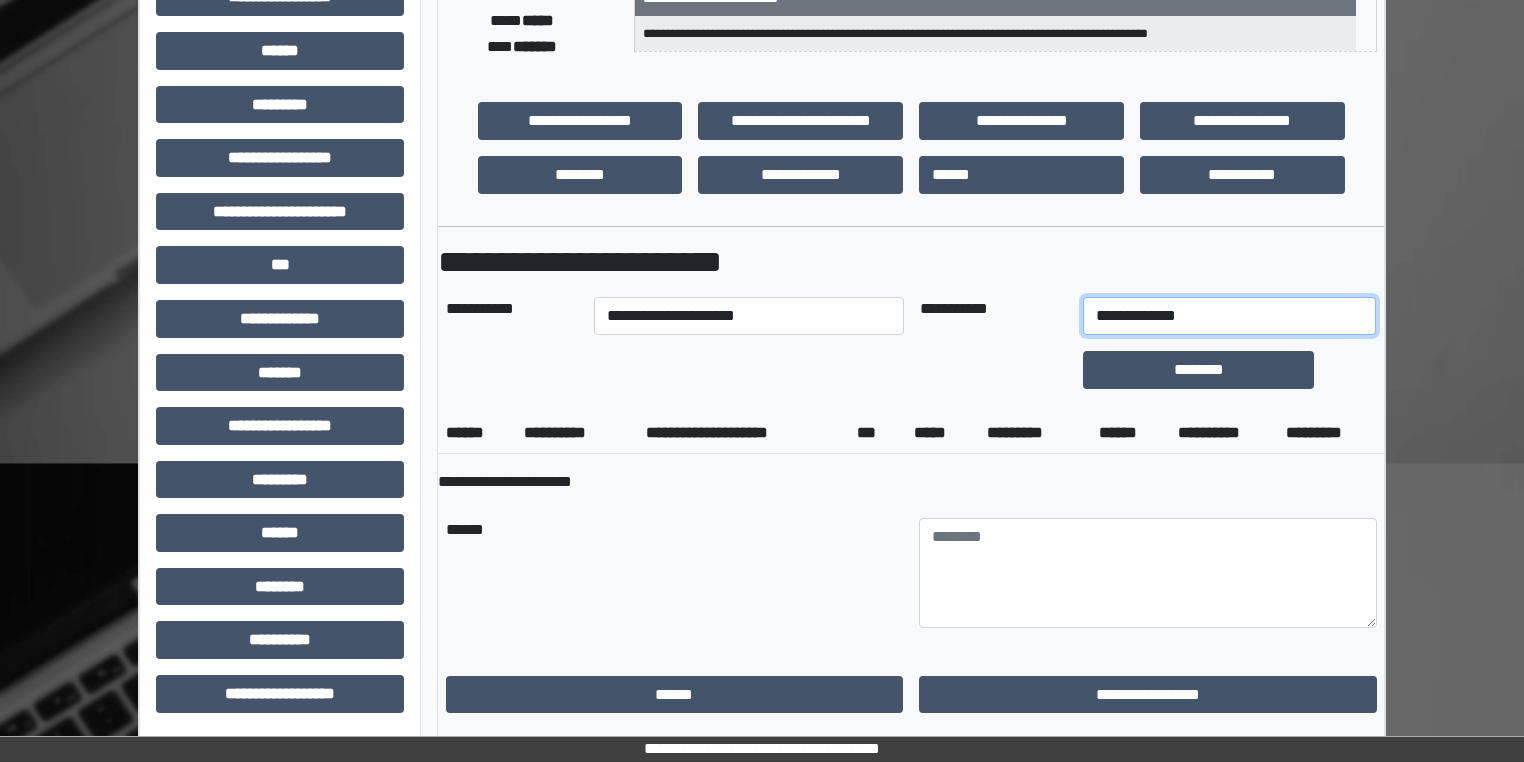 scroll, scrollTop: 400, scrollLeft: 0, axis: vertical 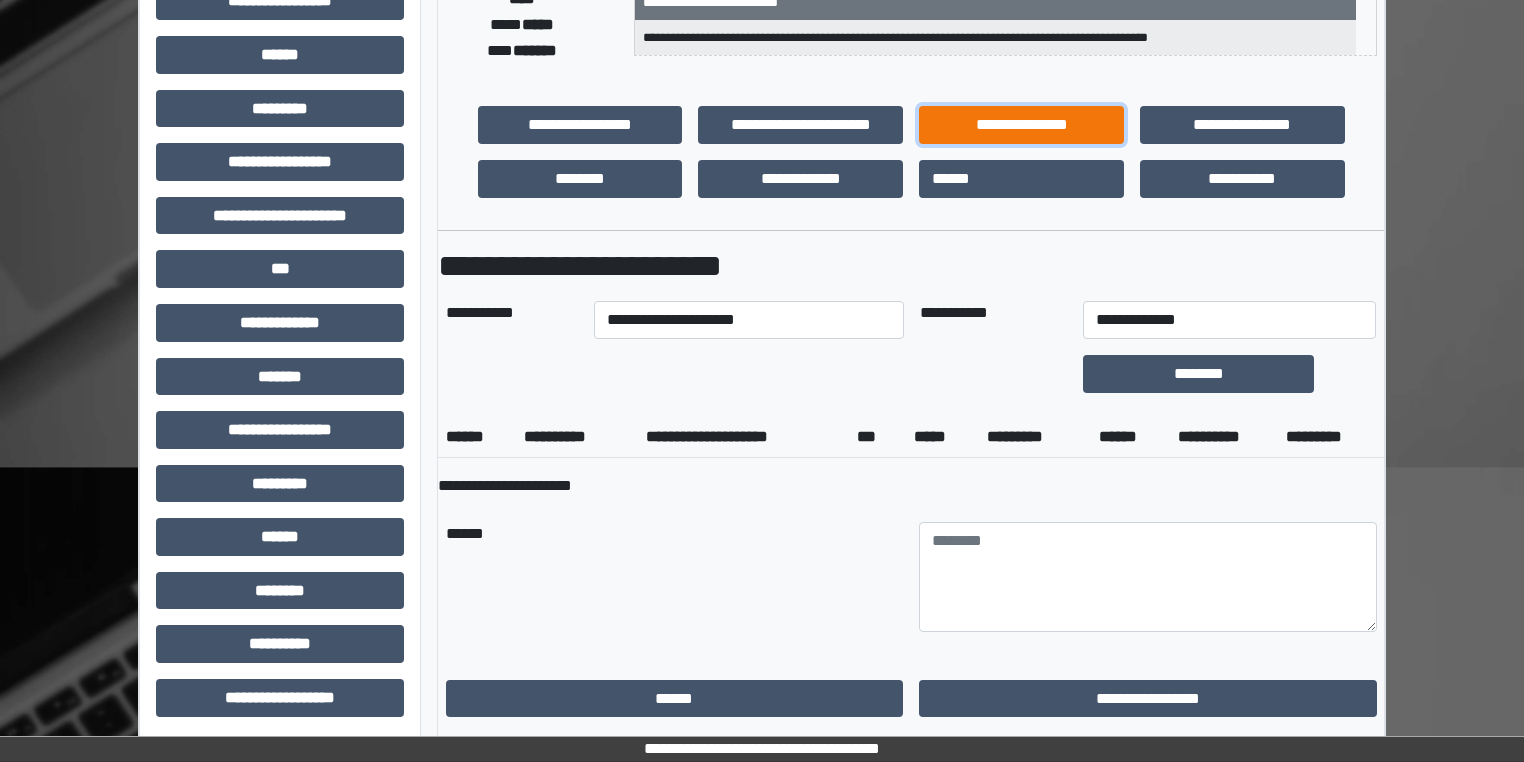 click on "**********" at bounding box center (1021, 125) 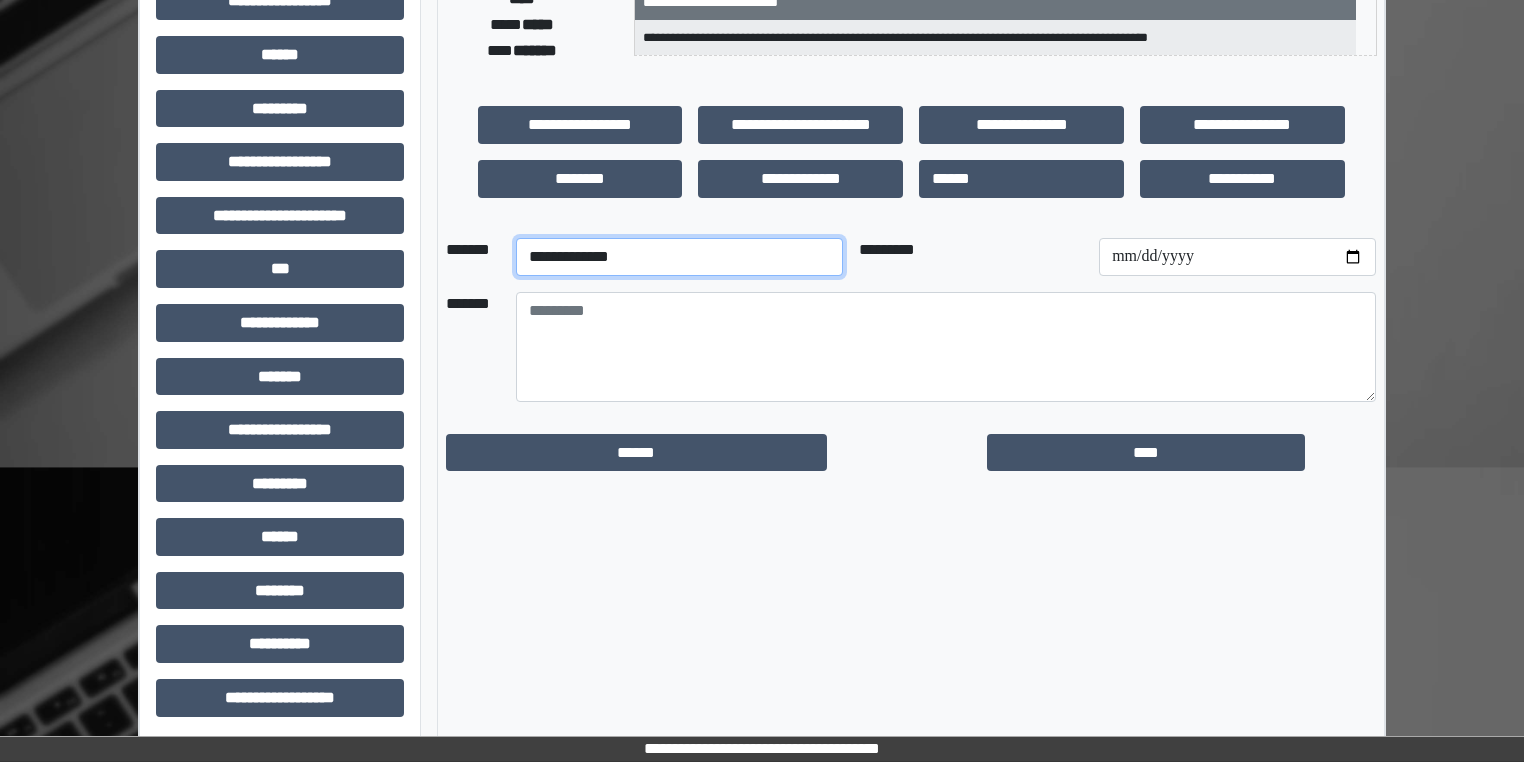 click on "**********" at bounding box center [679, 257] 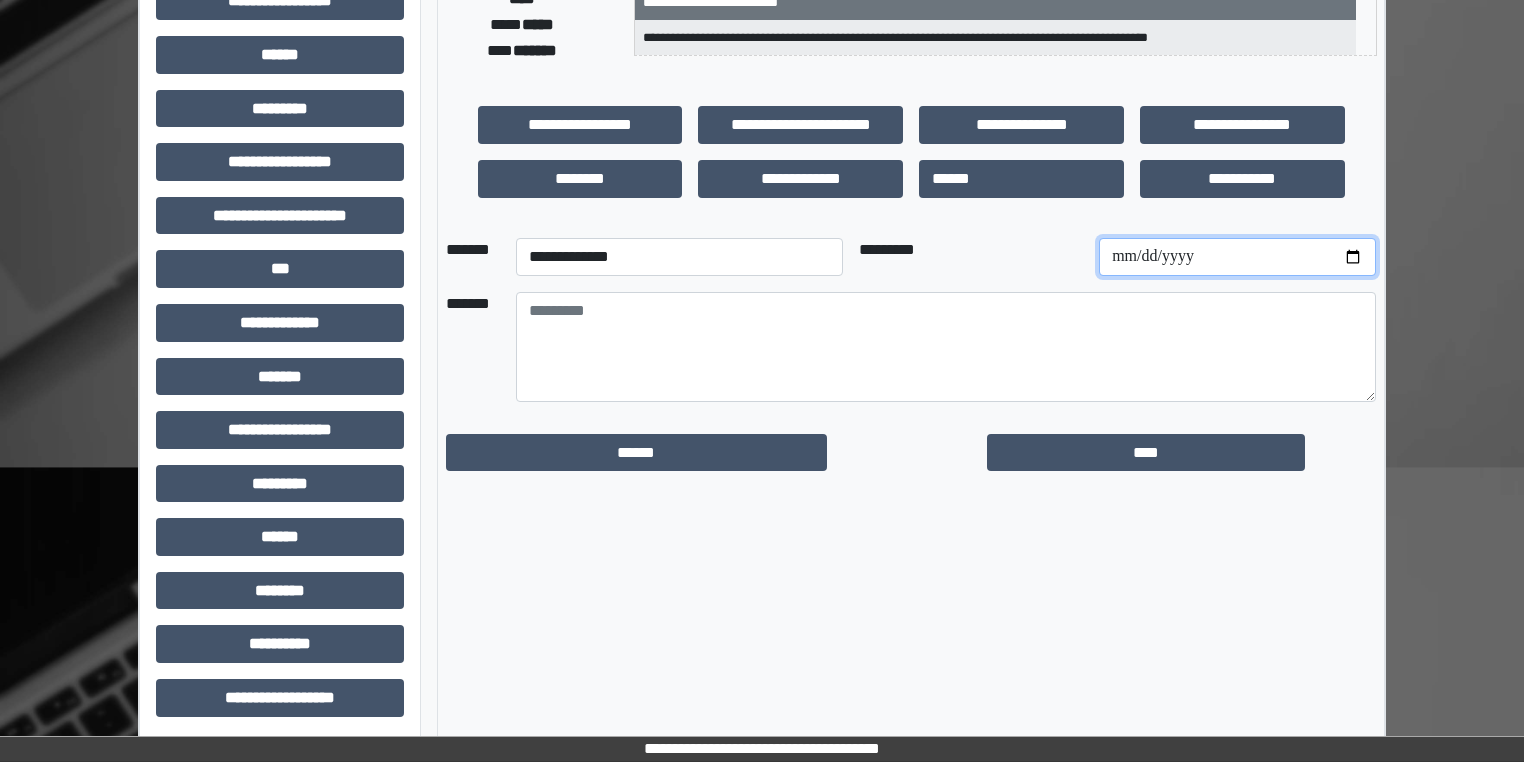 click at bounding box center [1237, 257] 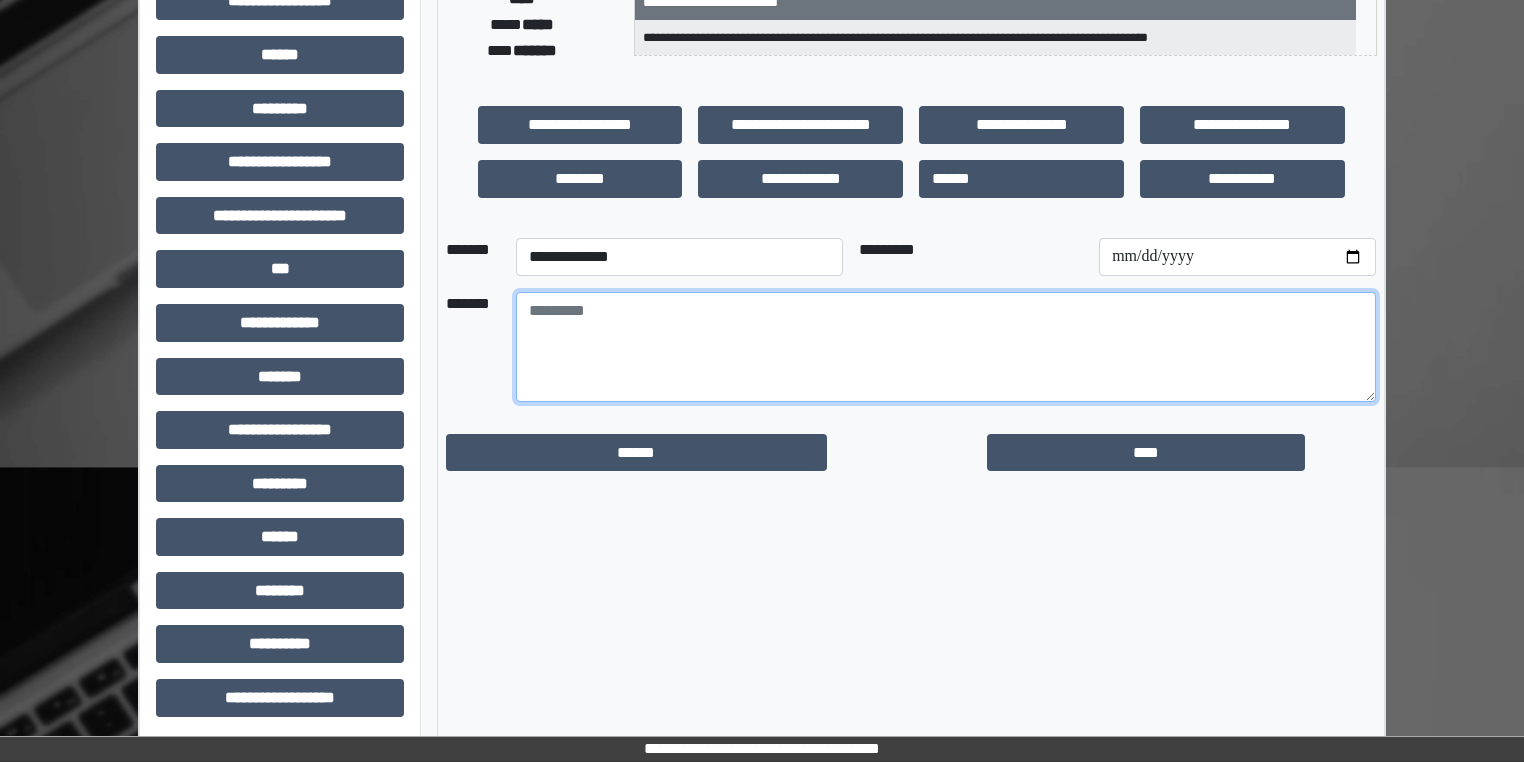 click at bounding box center (946, 347) 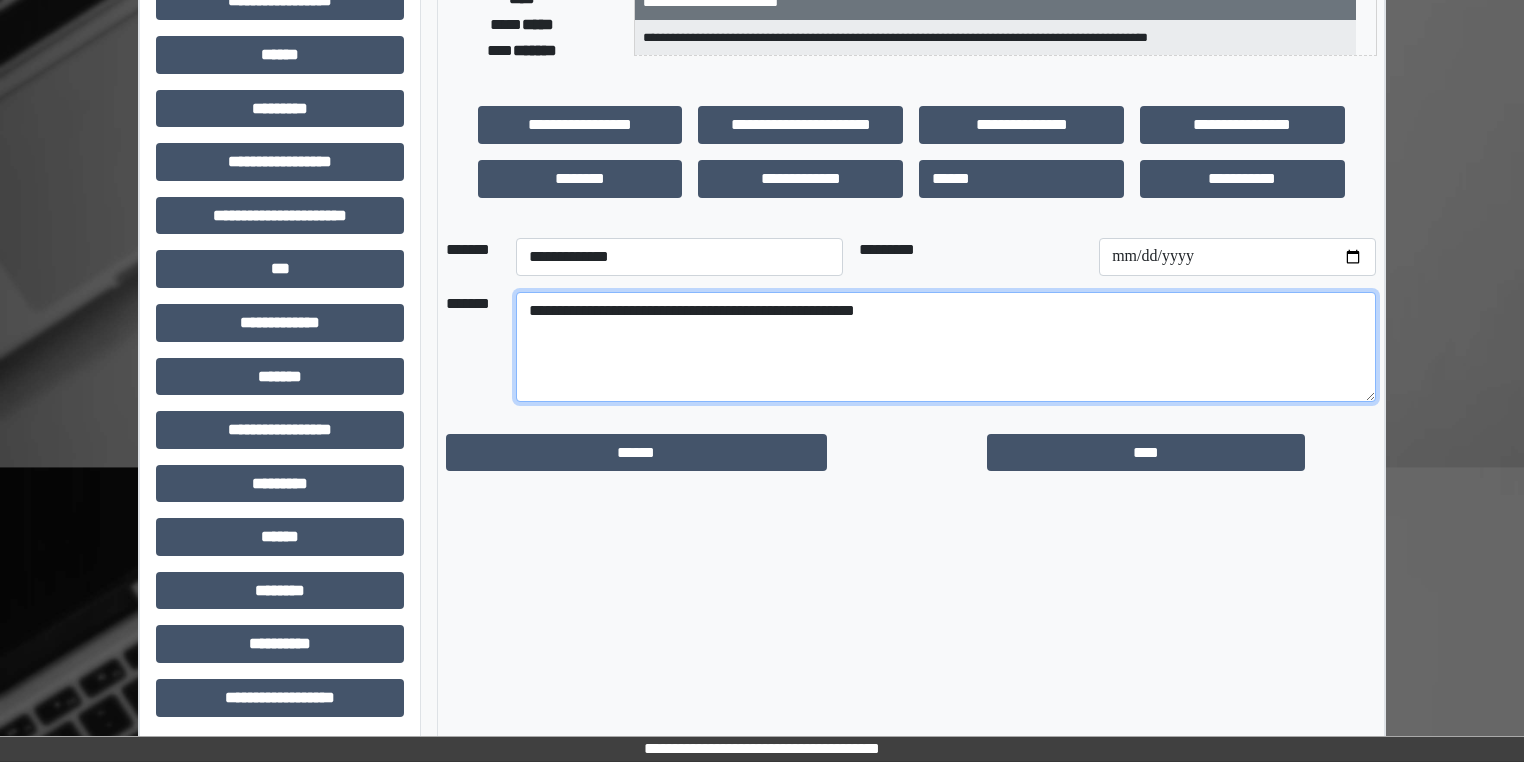 click on "**********" at bounding box center (946, 347) 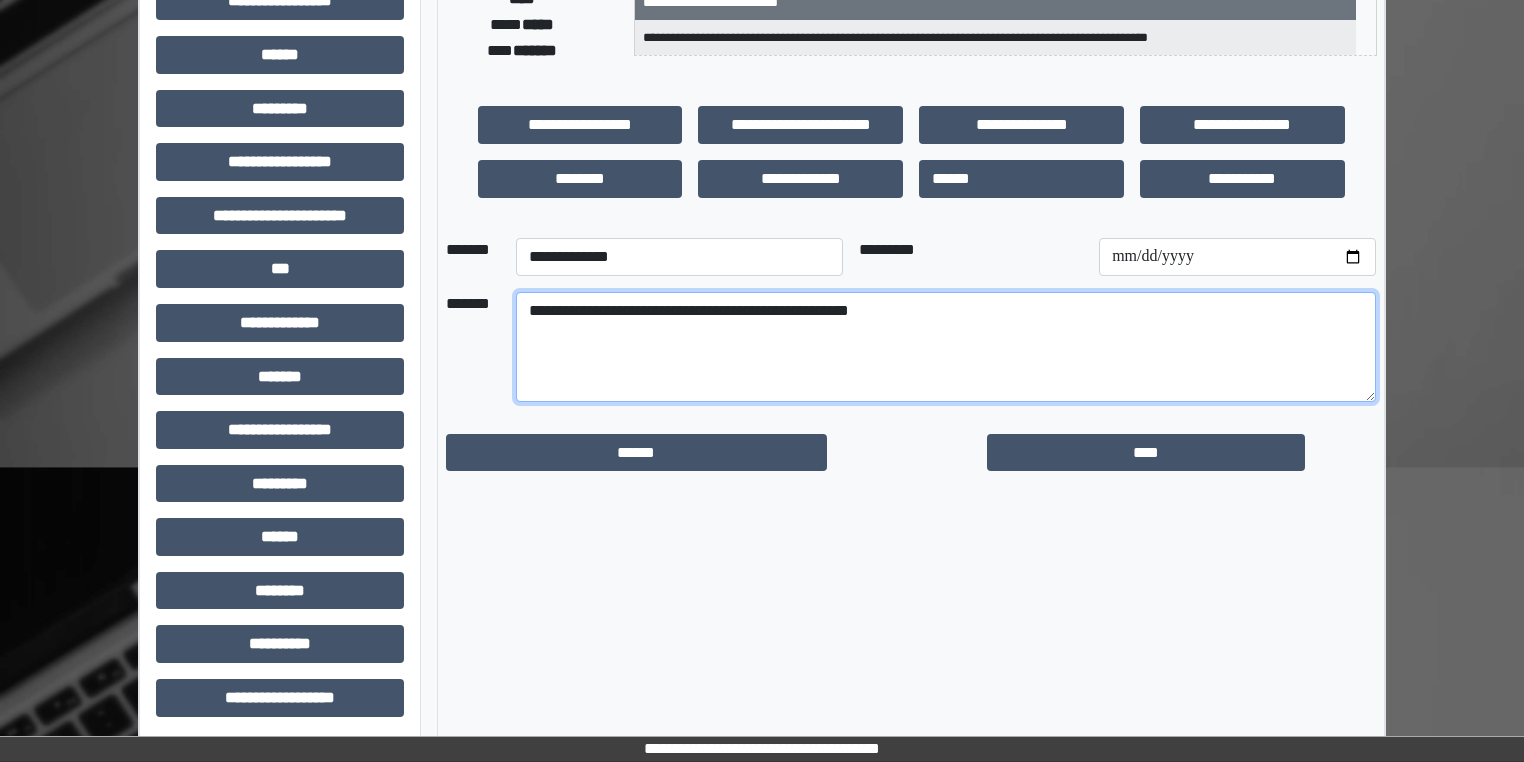 click on "**********" at bounding box center (946, 347) 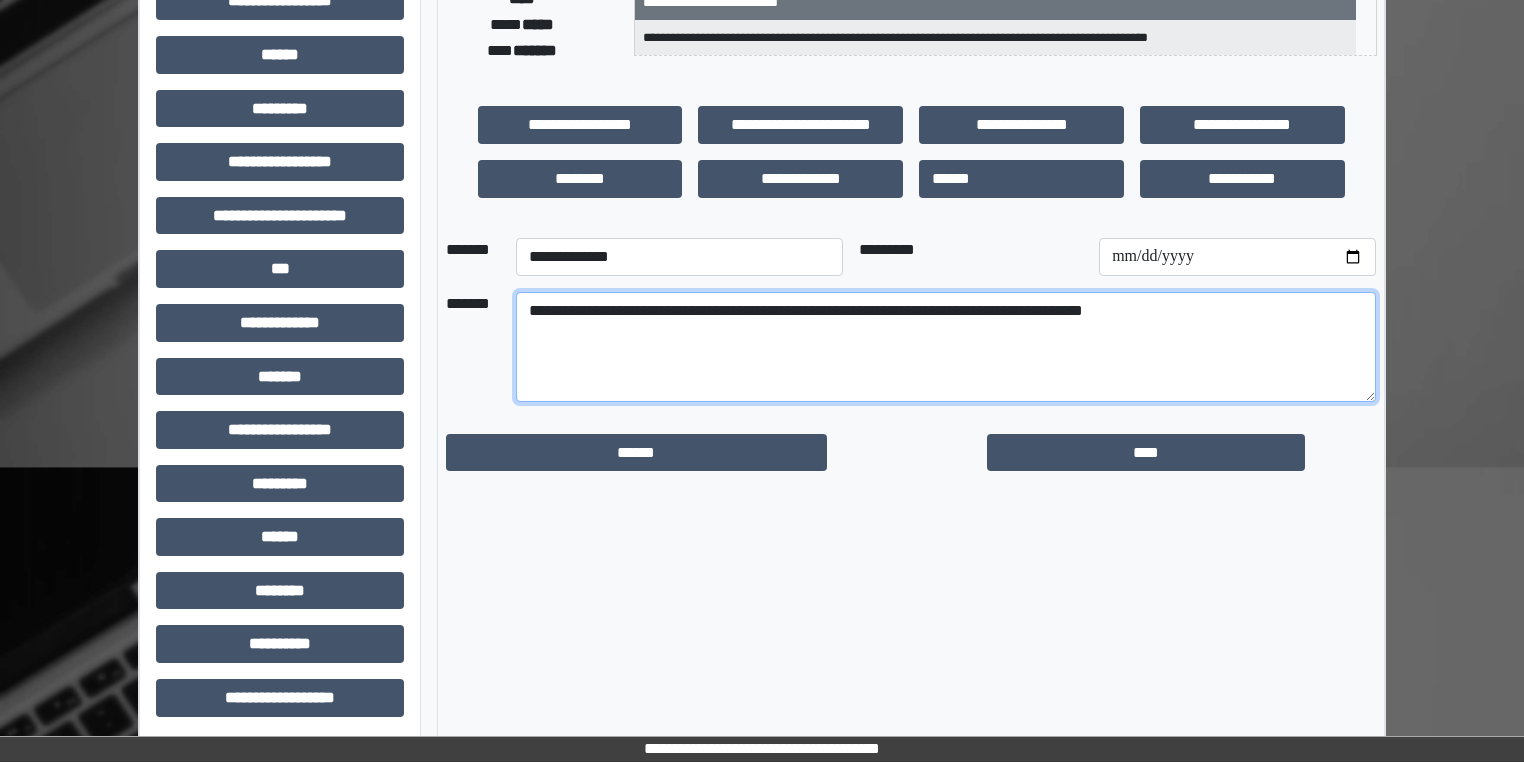 click on "**********" at bounding box center [946, 347] 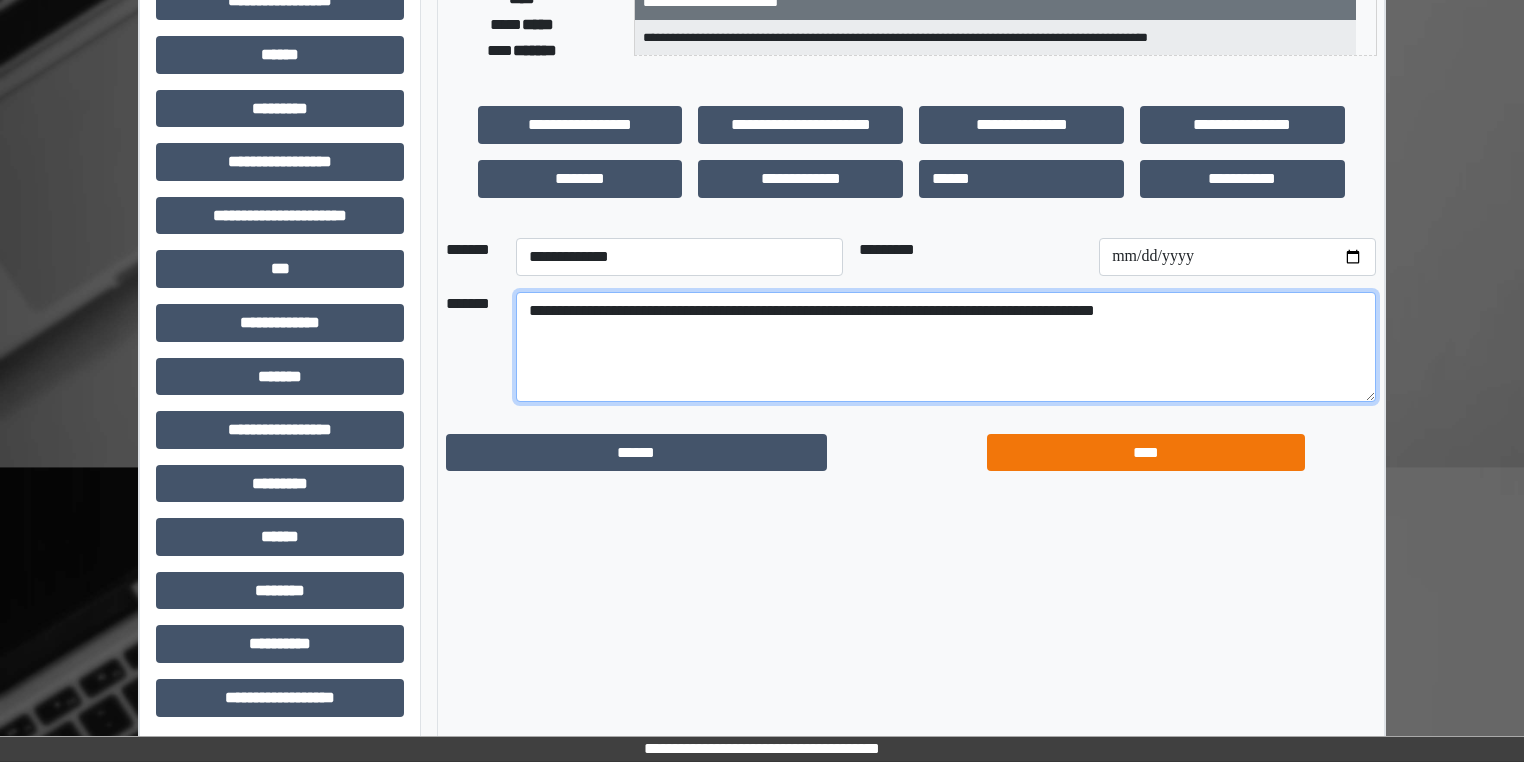 type on "**********" 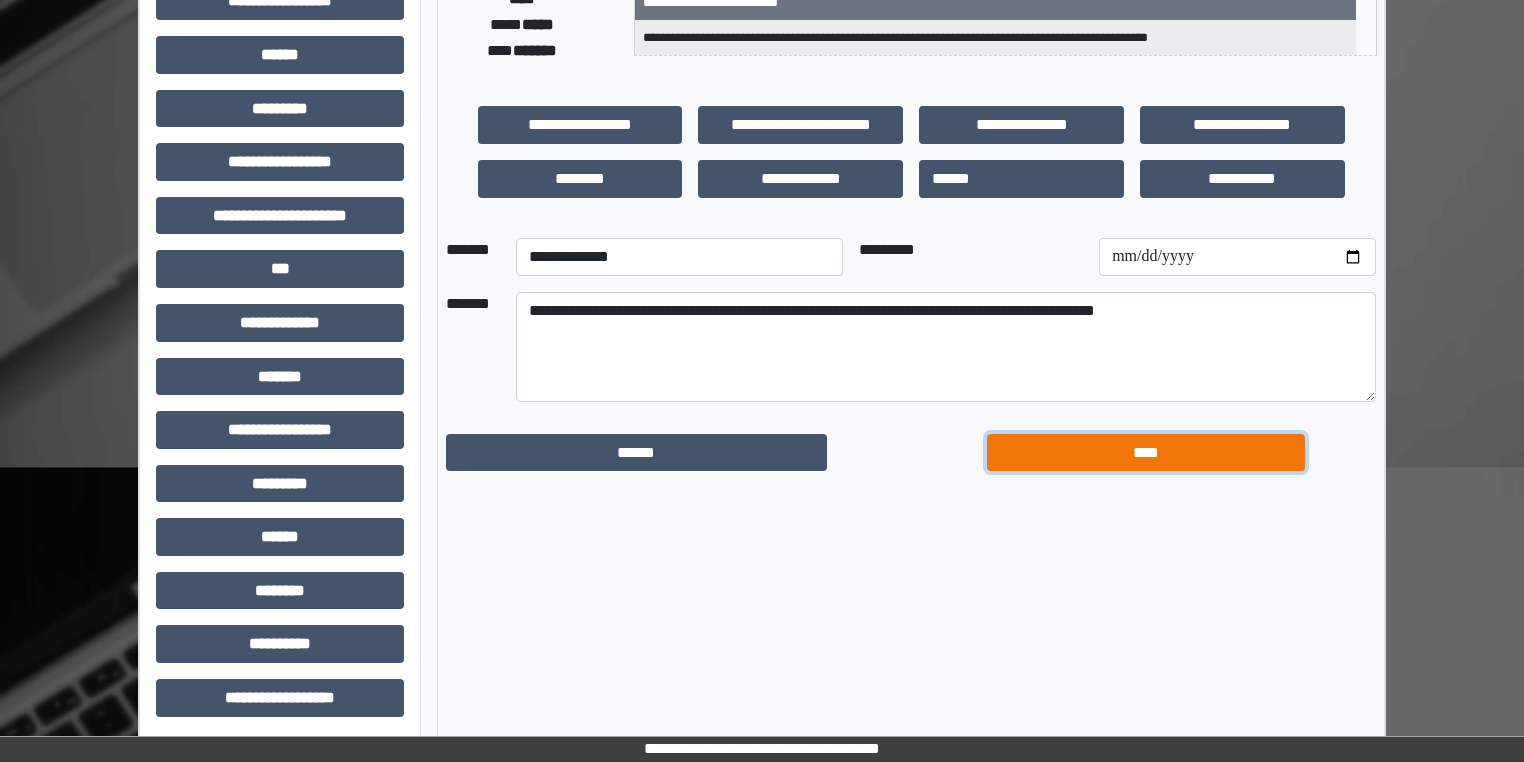 click on "****" at bounding box center (1146, 453) 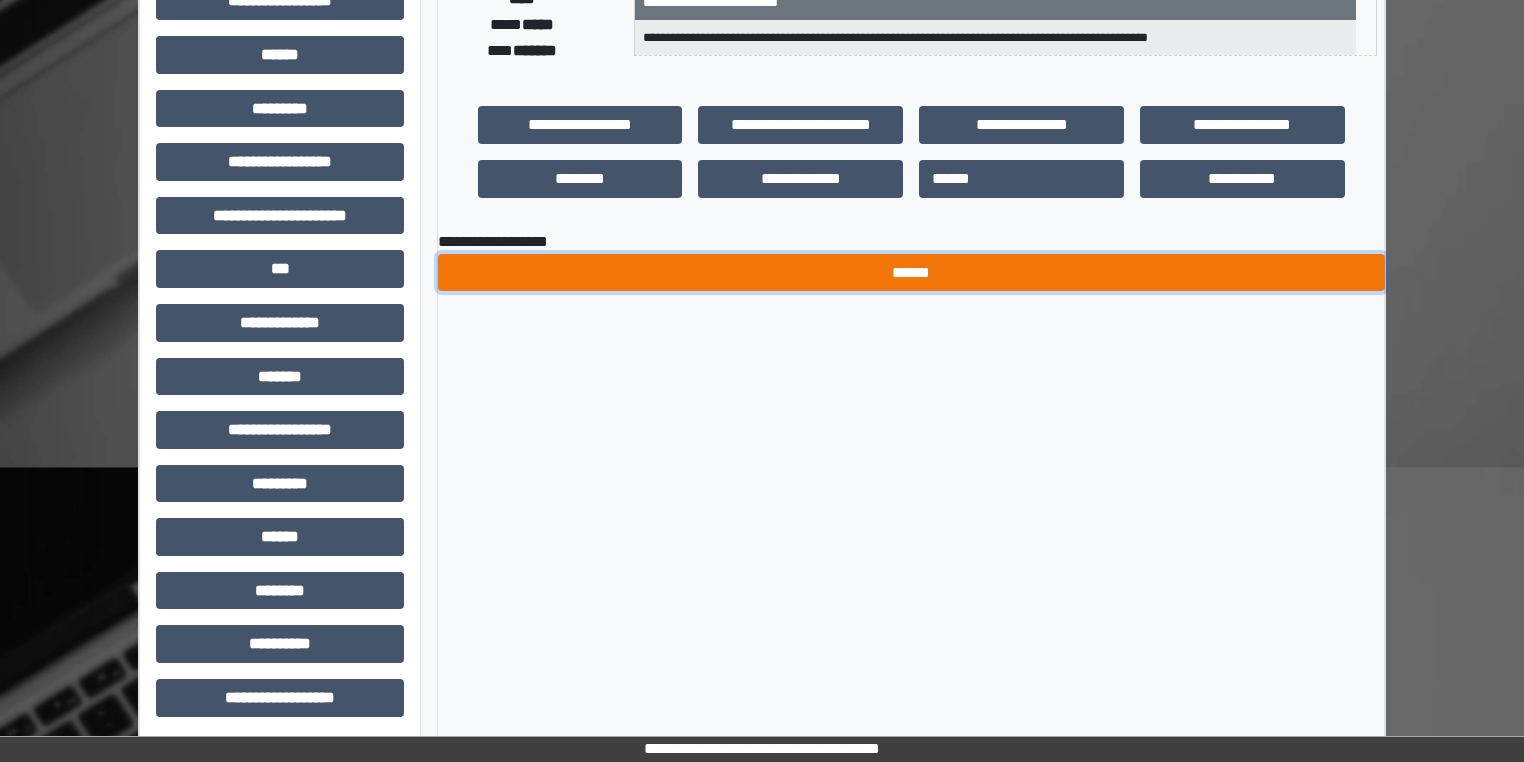 click on "******" at bounding box center [911, 273] 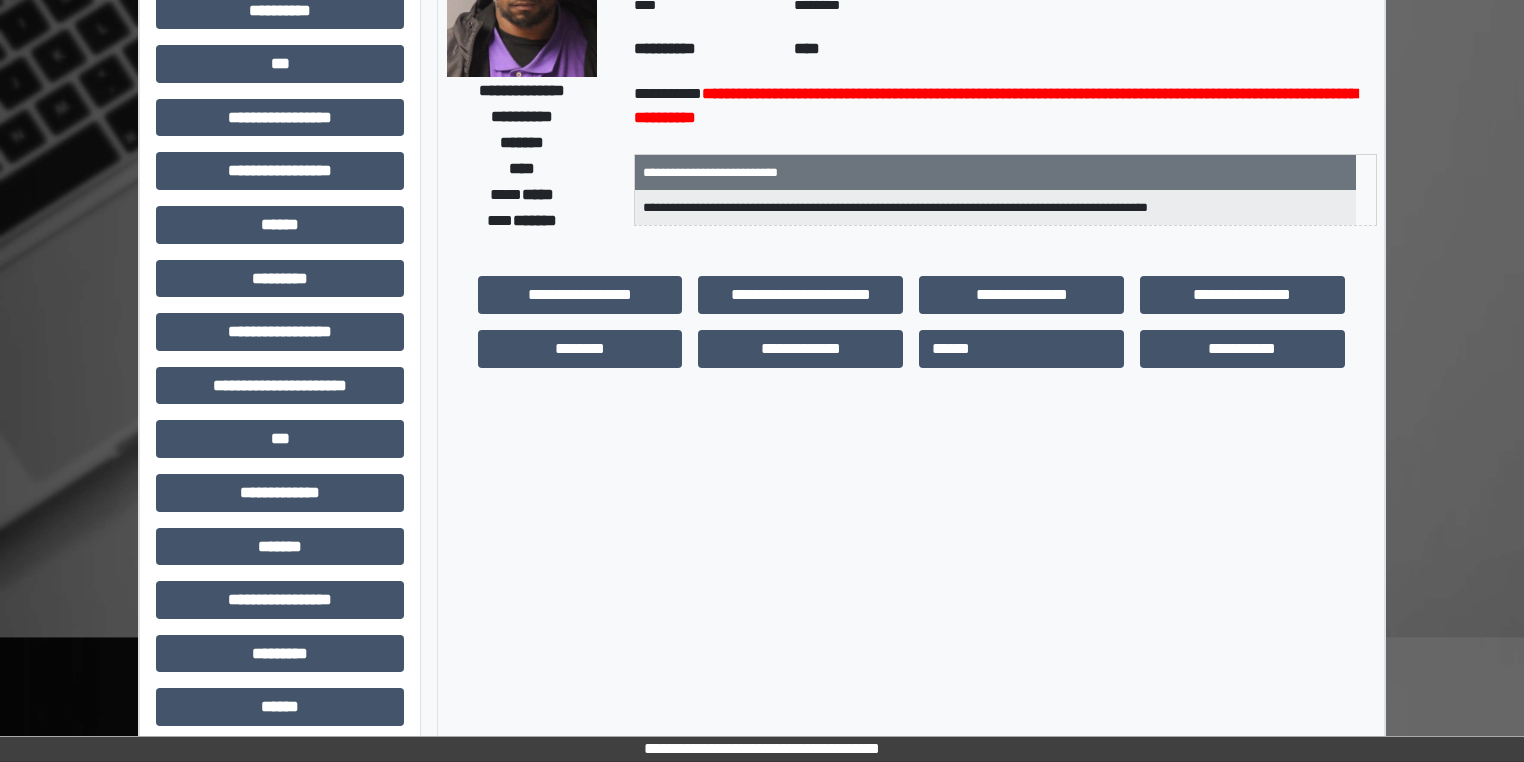 scroll, scrollTop: 0, scrollLeft: 0, axis: both 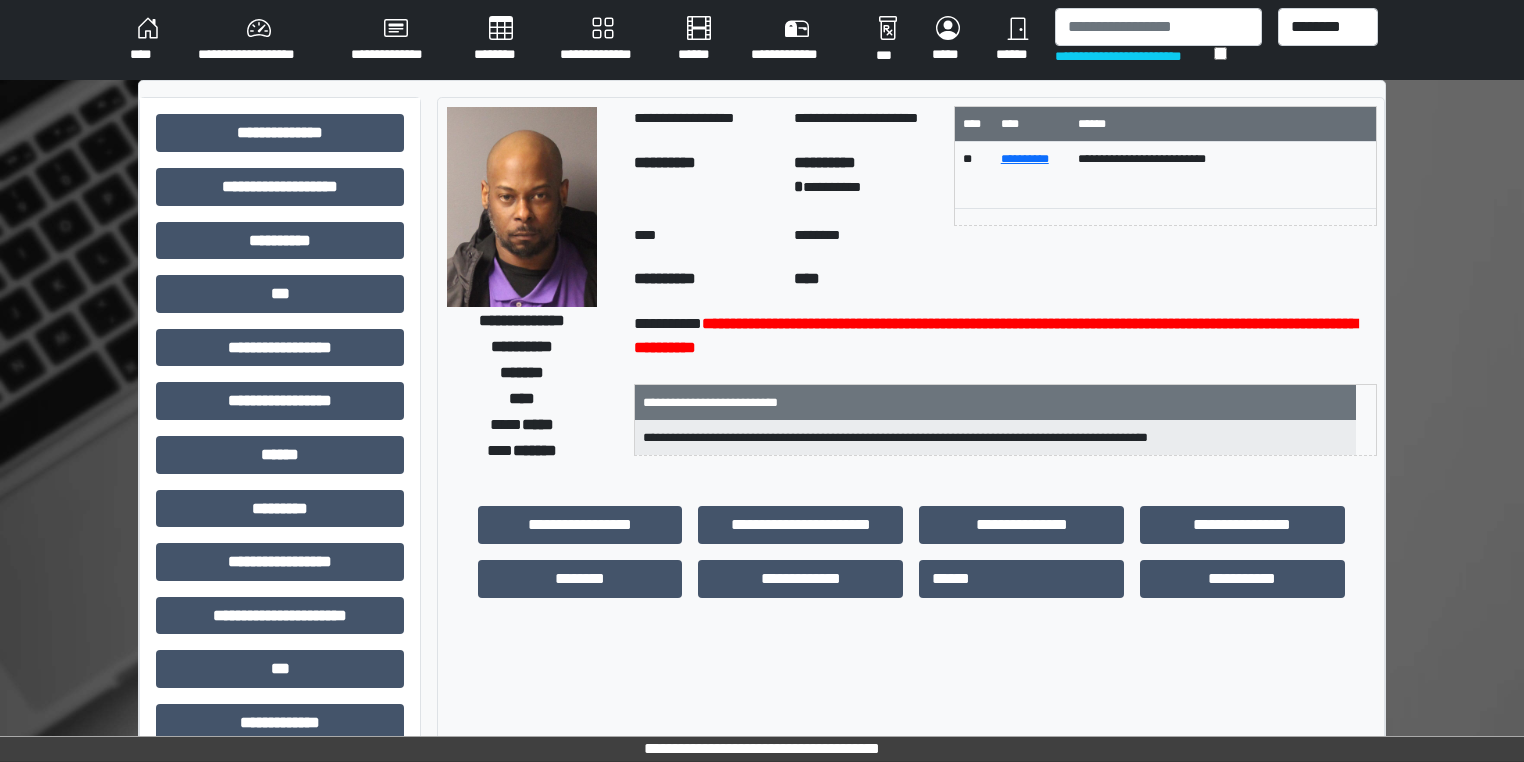 click on "********" at bounding box center [501, 40] 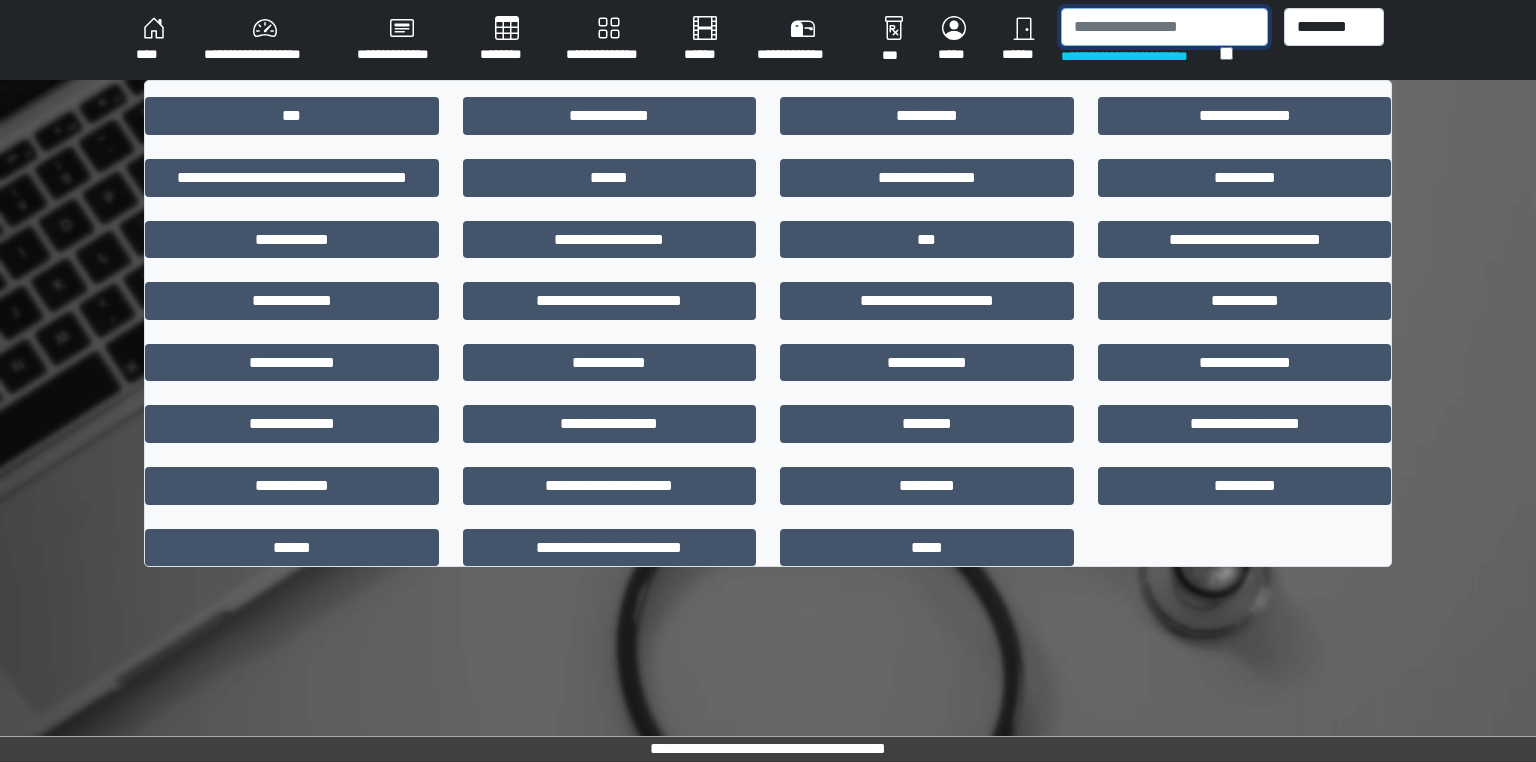 click at bounding box center [1164, 27] 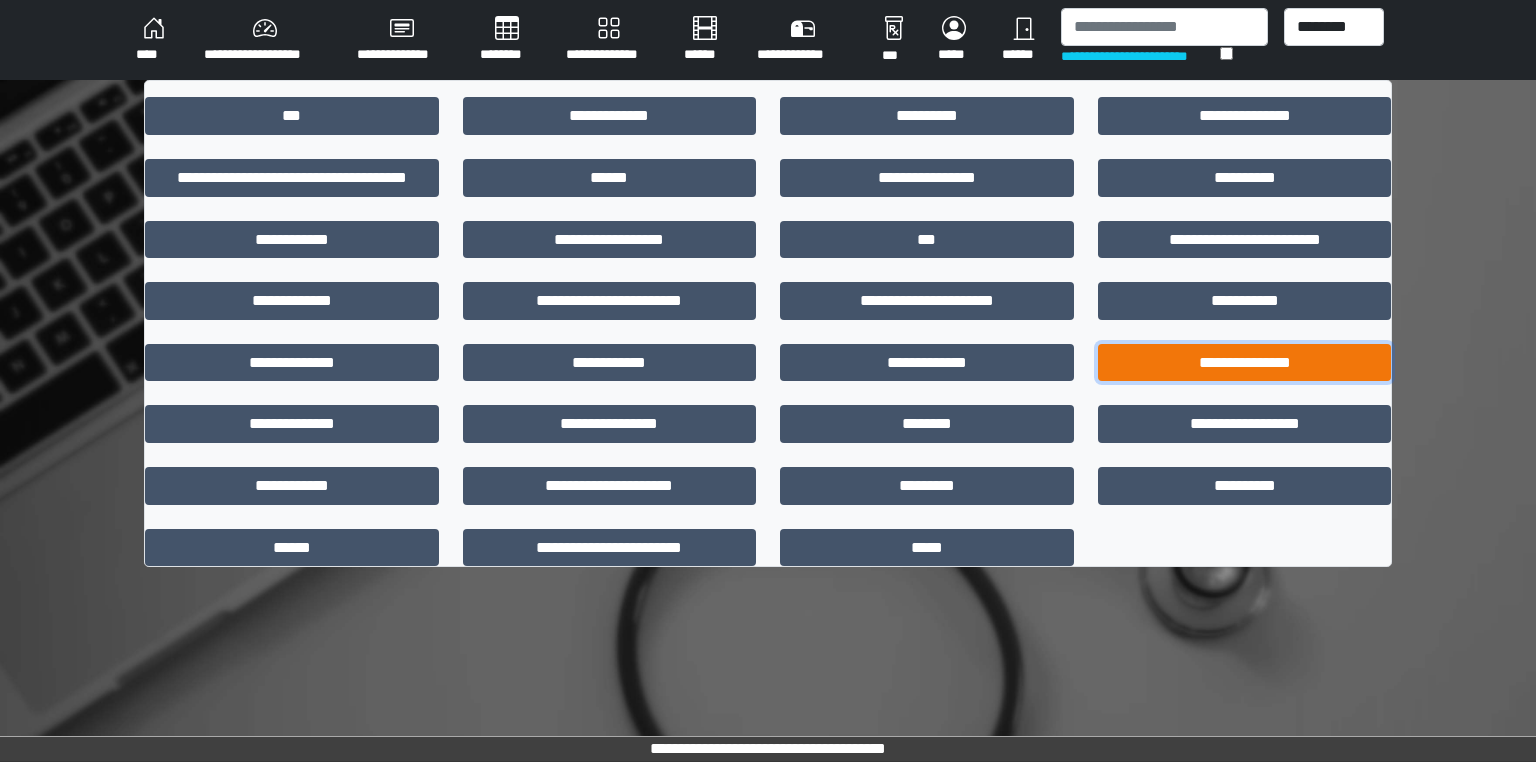 click on "**********" at bounding box center [1245, 363] 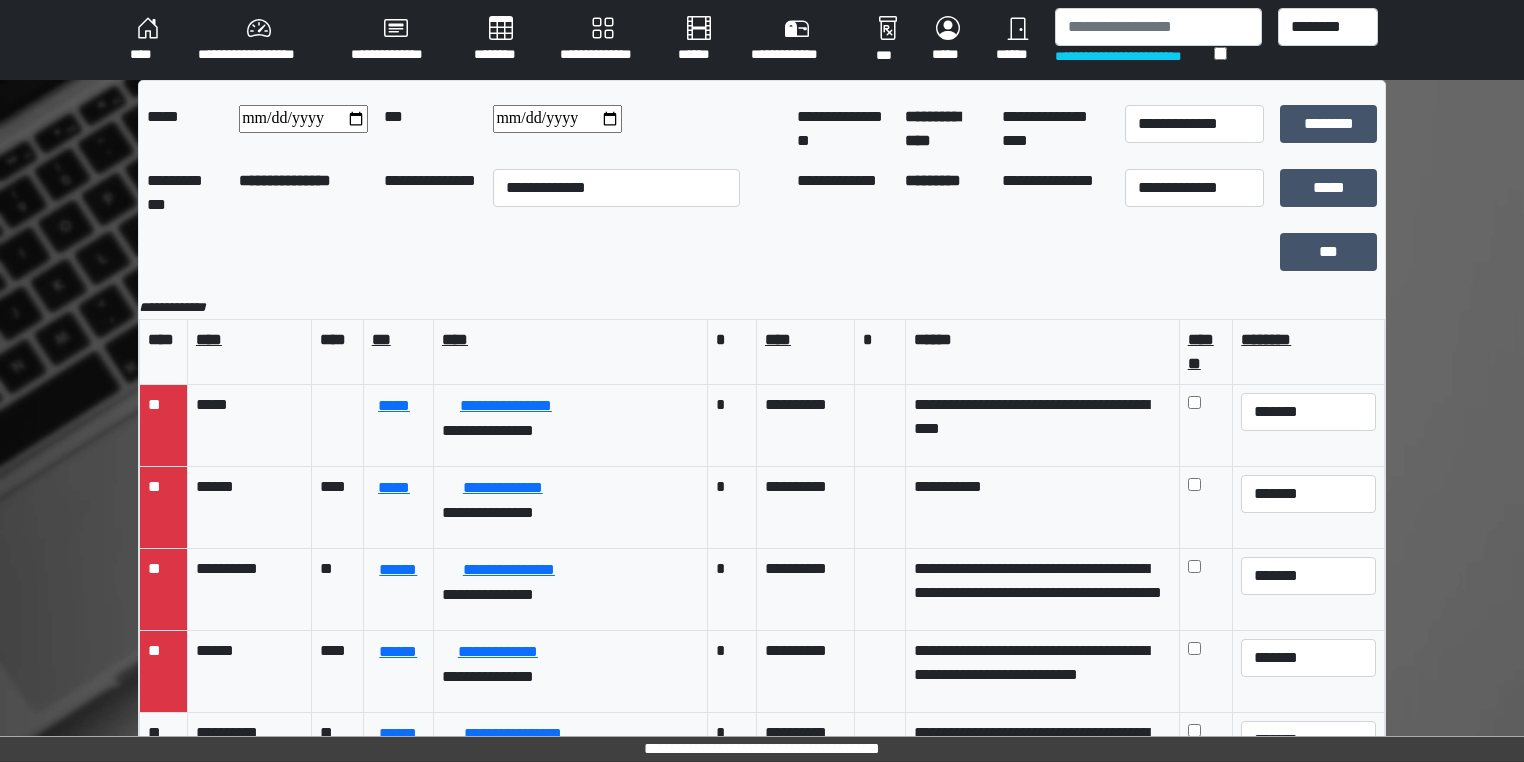 scroll, scrollTop: 405, scrollLeft: 0, axis: vertical 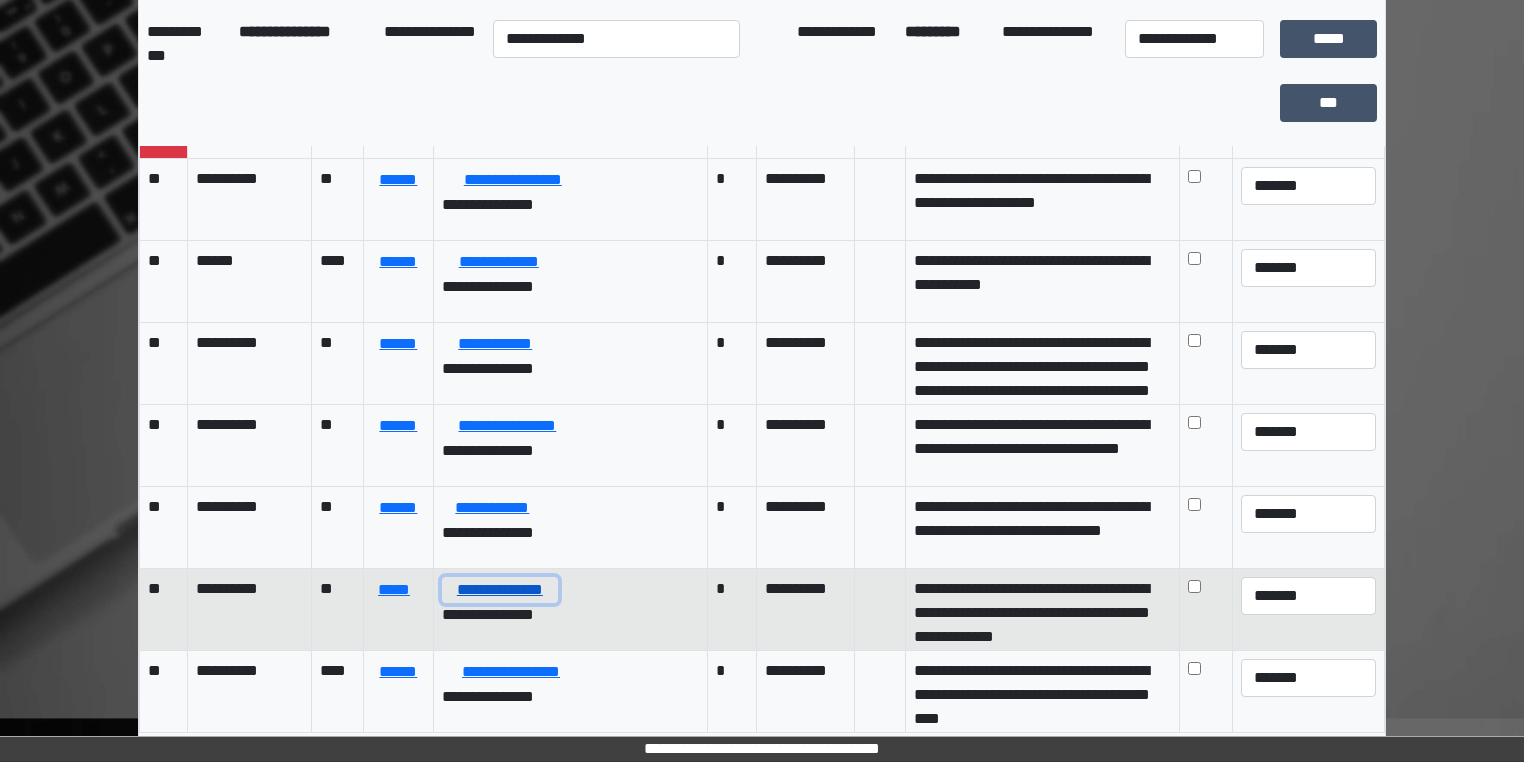 click on "**********" at bounding box center [500, 590] 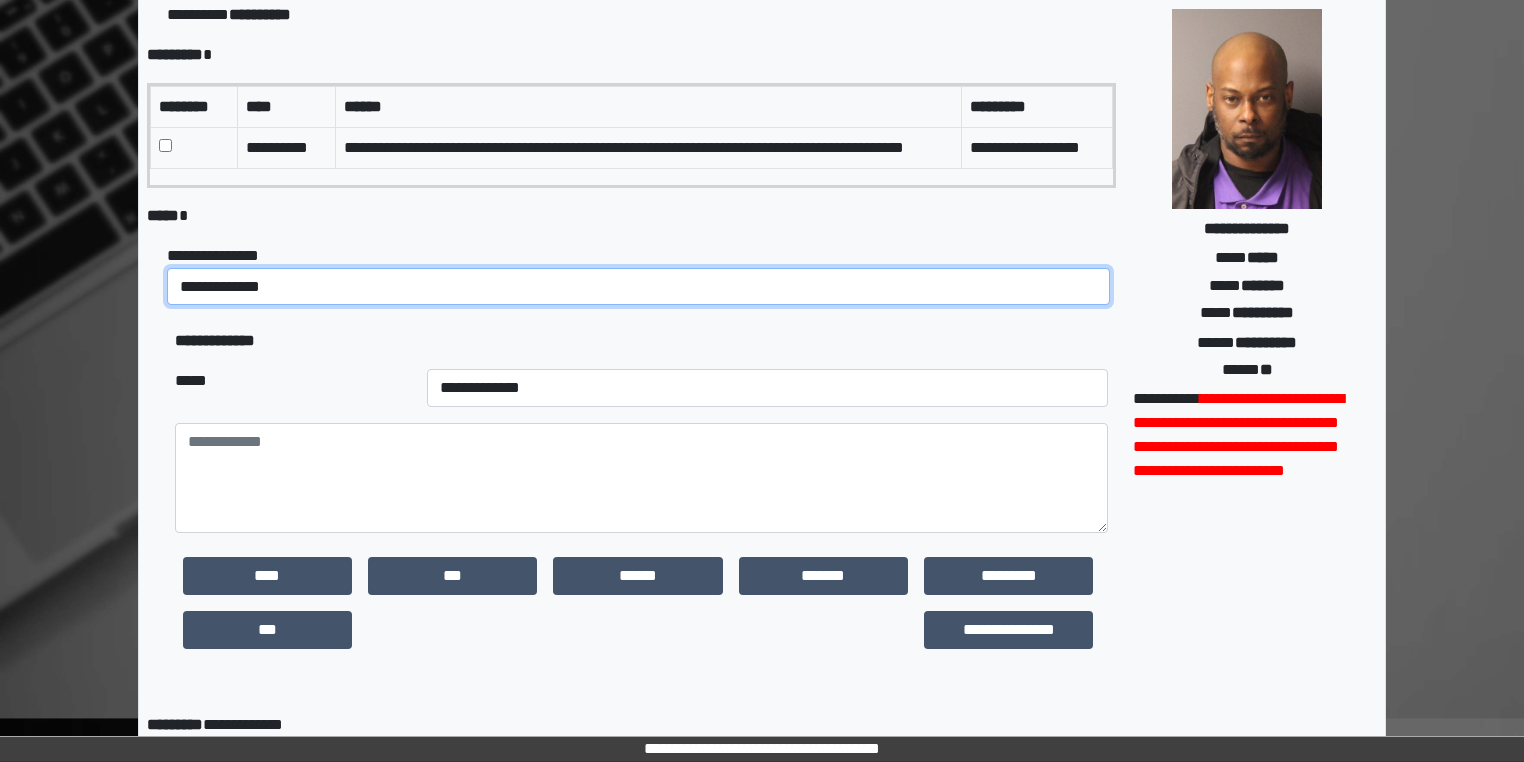 click on "**********" at bounding box center [638, 287] 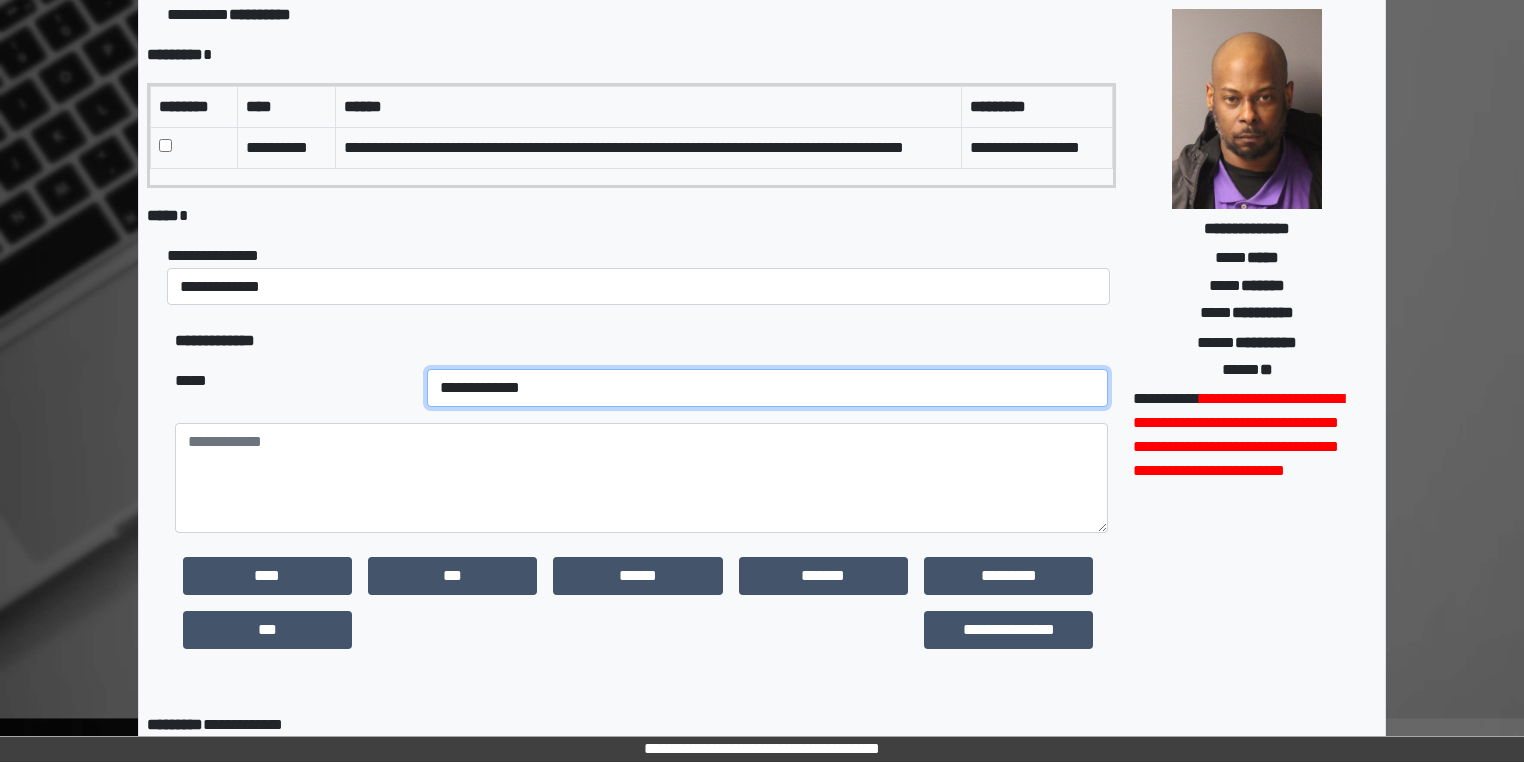 click on "**********" at bounding box center (767, 388) 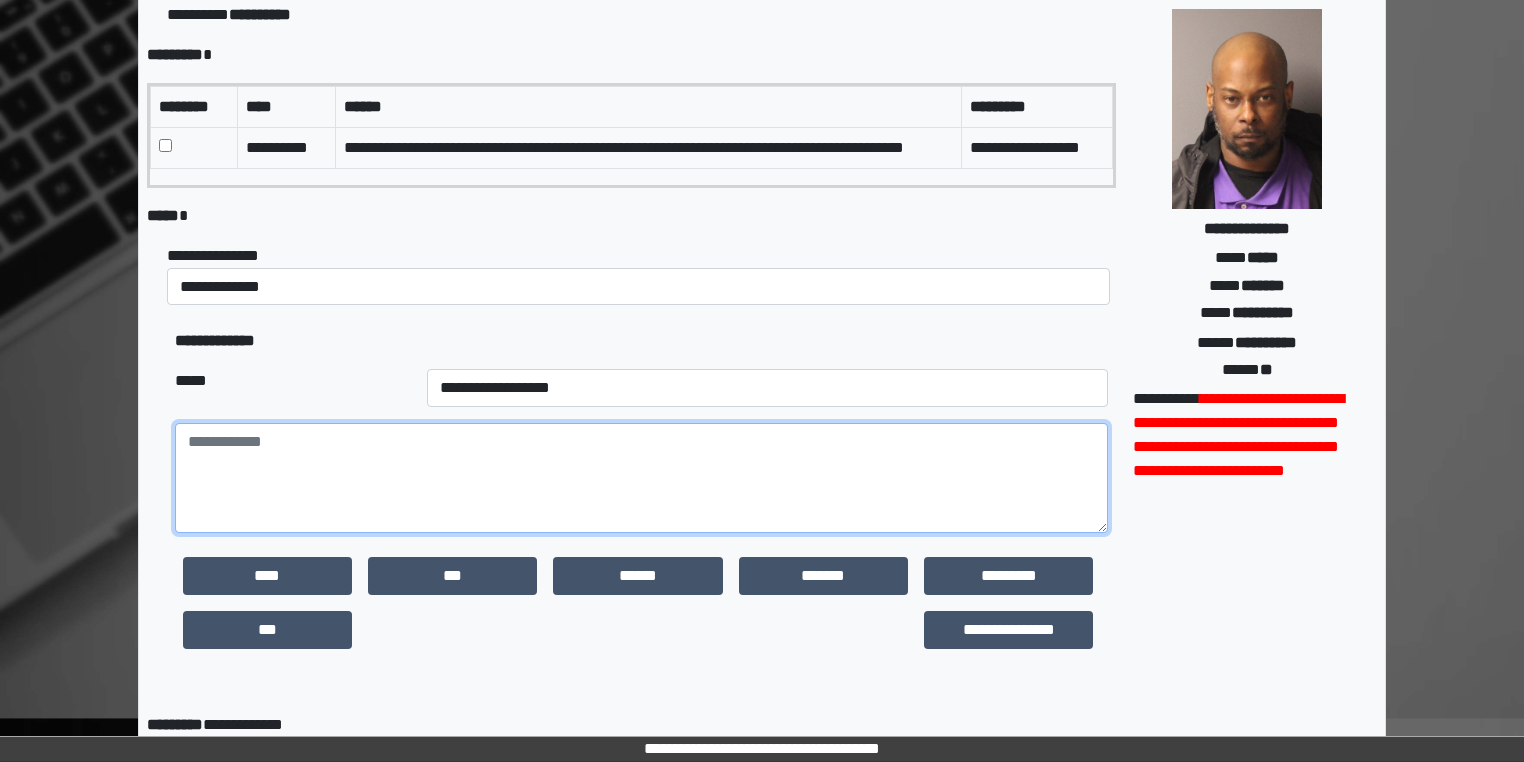 click at bounding box center (641, 478) 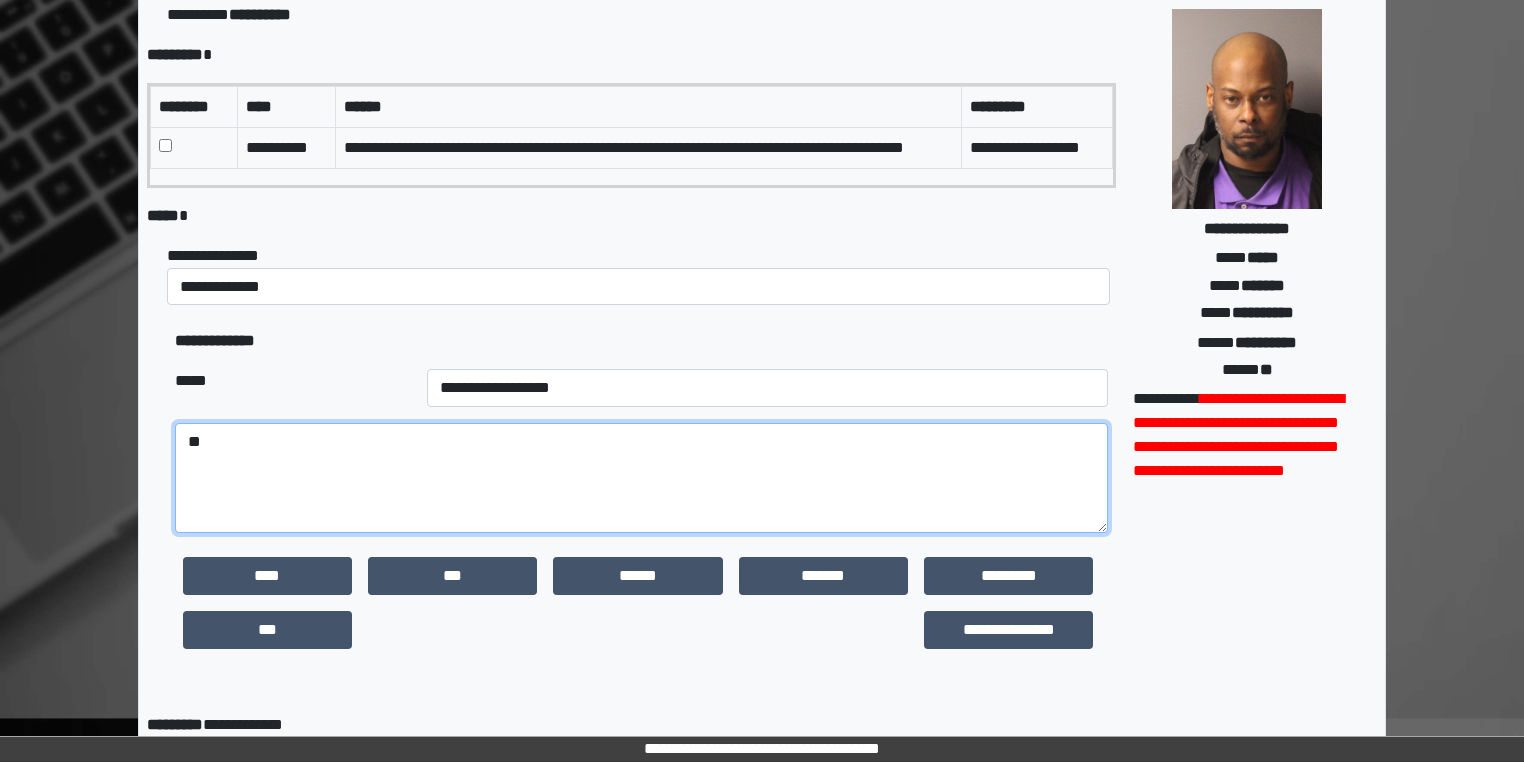 type on "*" 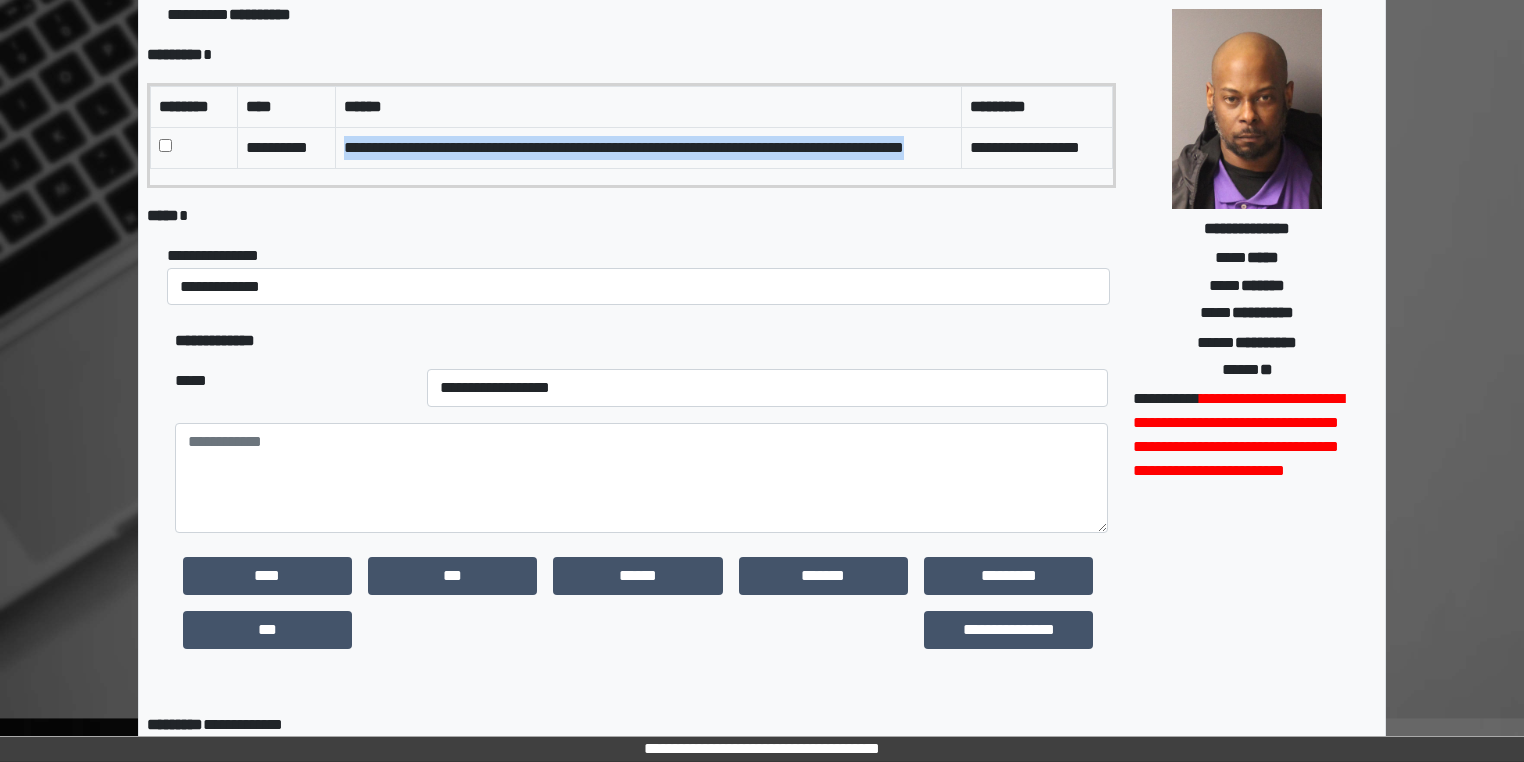 drag, startPoint x: 344, startPoint y: 153, endPoint x: 406, endPoint y: 172, distance: 64.84597 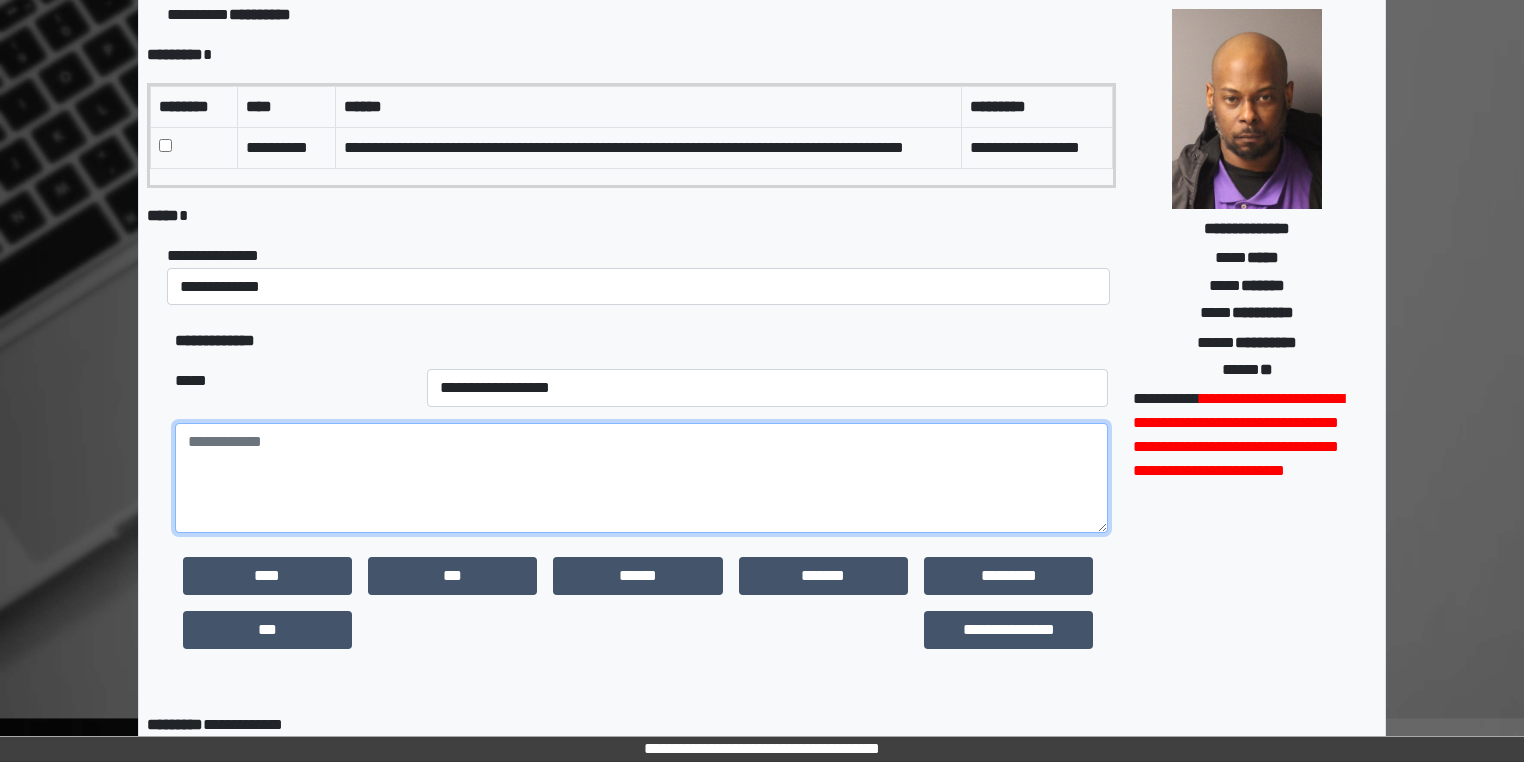 click at bounding box center [641, 478] 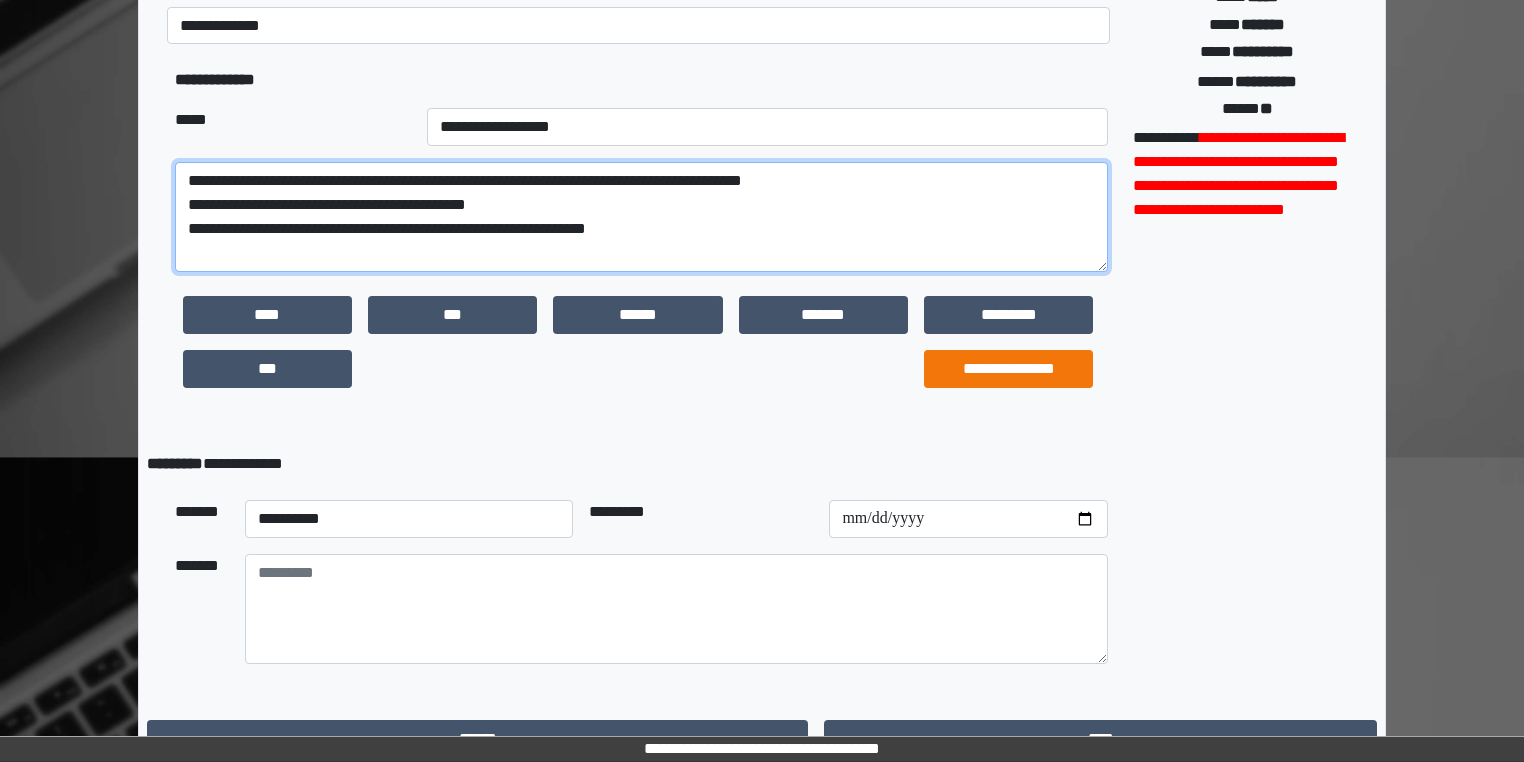 scroll, scrollTop: 466, scrollLeft: 0, axis: vertical 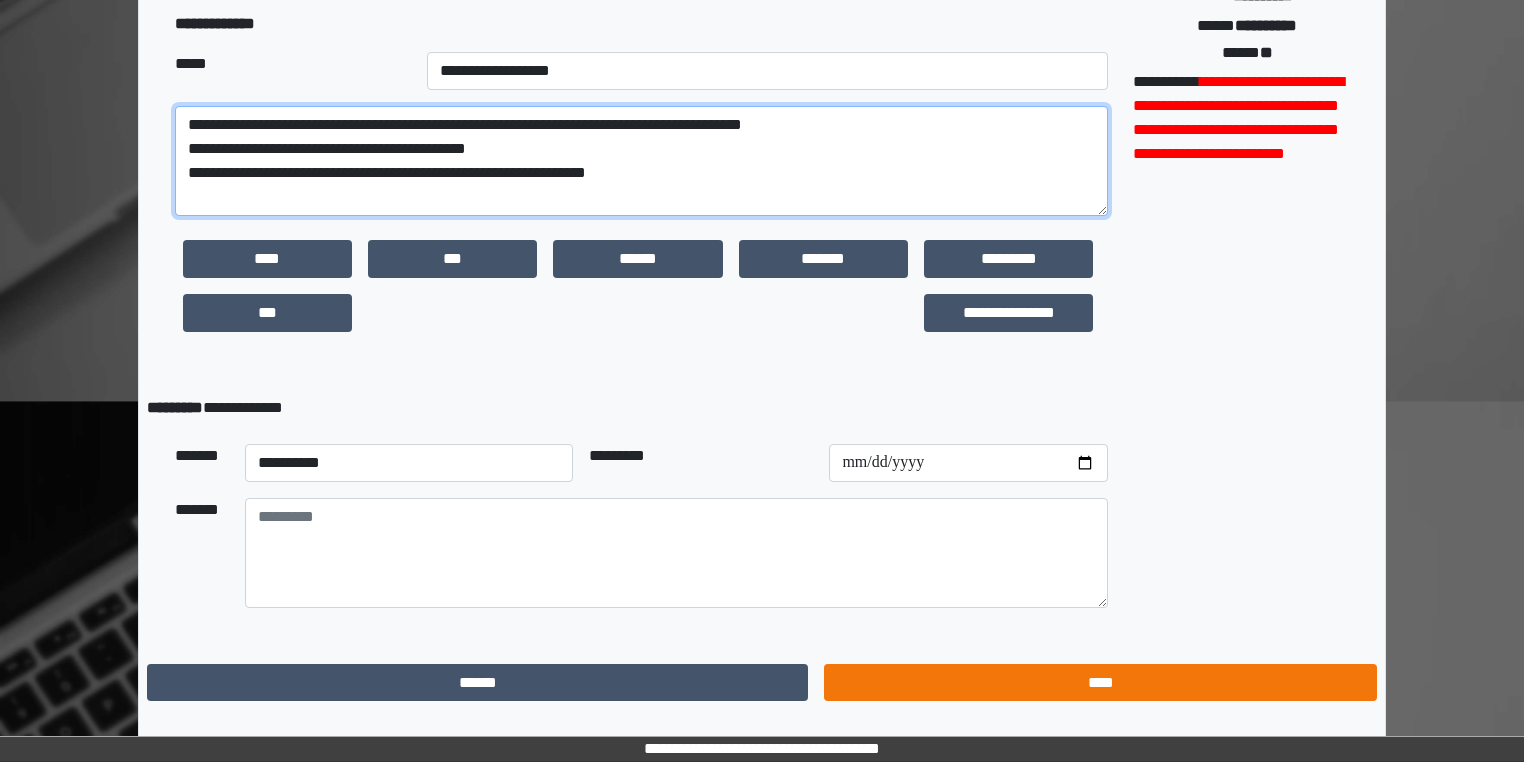 type on "**********" 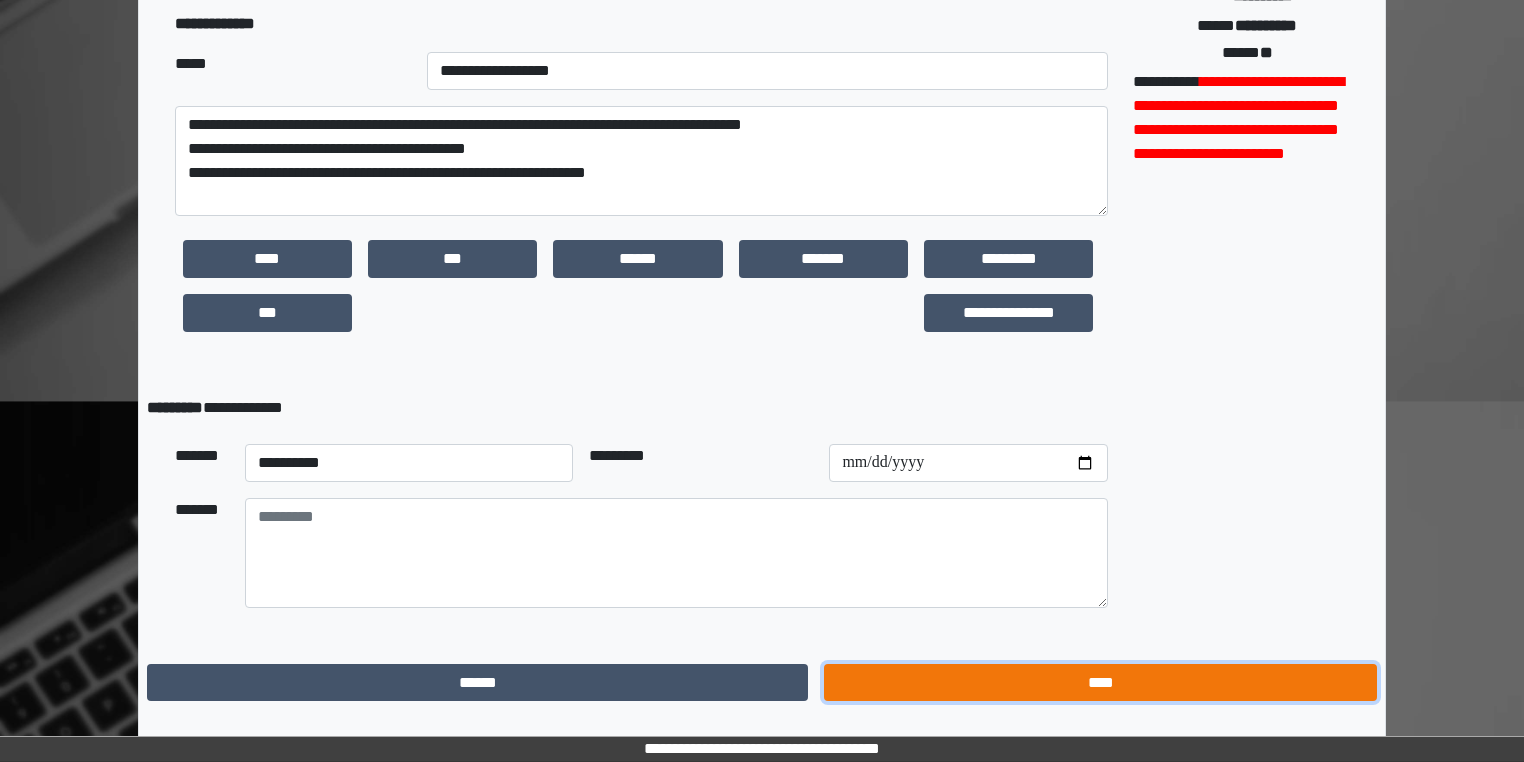 click on "****" at bounding box center (1100, 683) 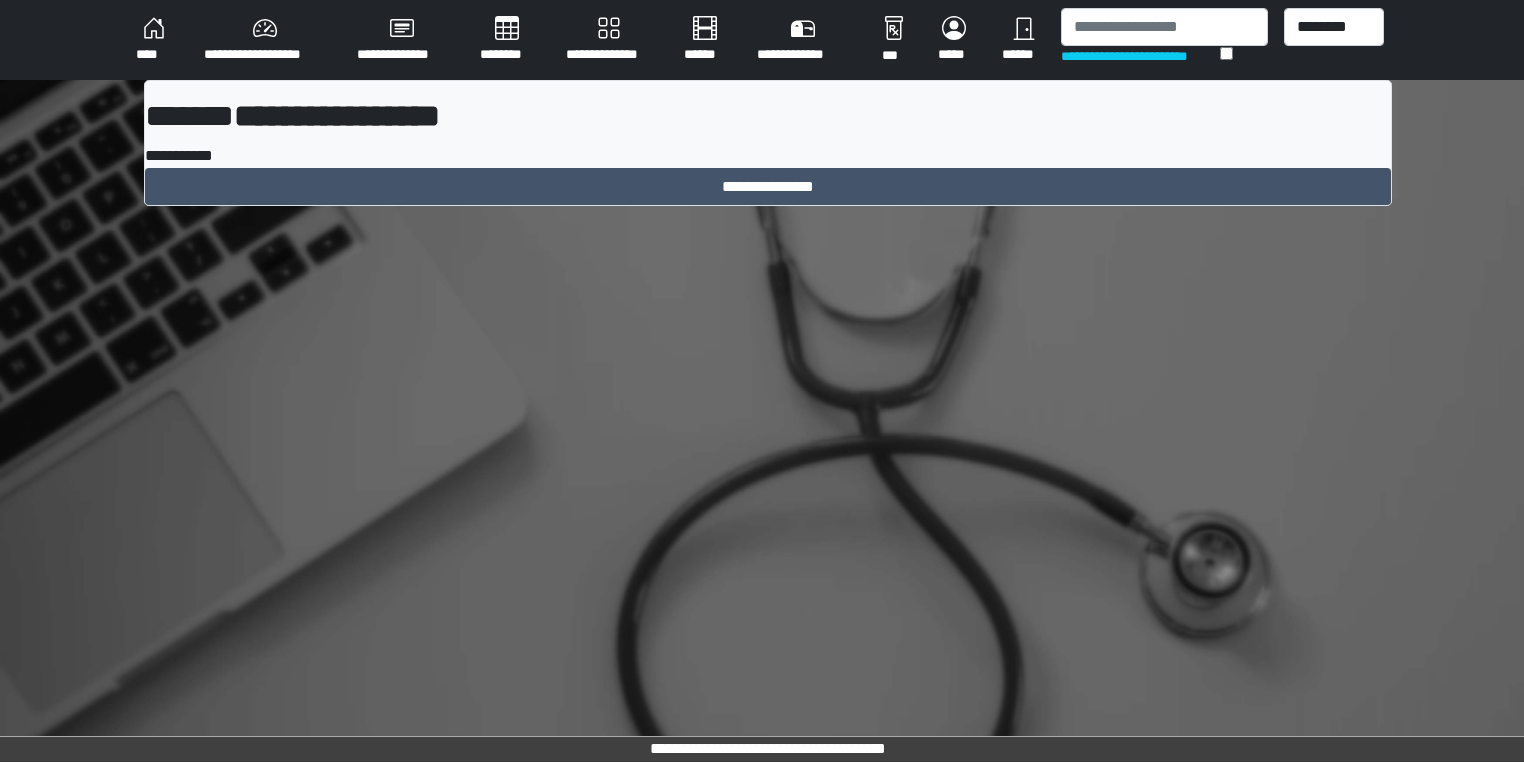 scroll, scrollTop: 0, scrollLeft: 0, axis: both 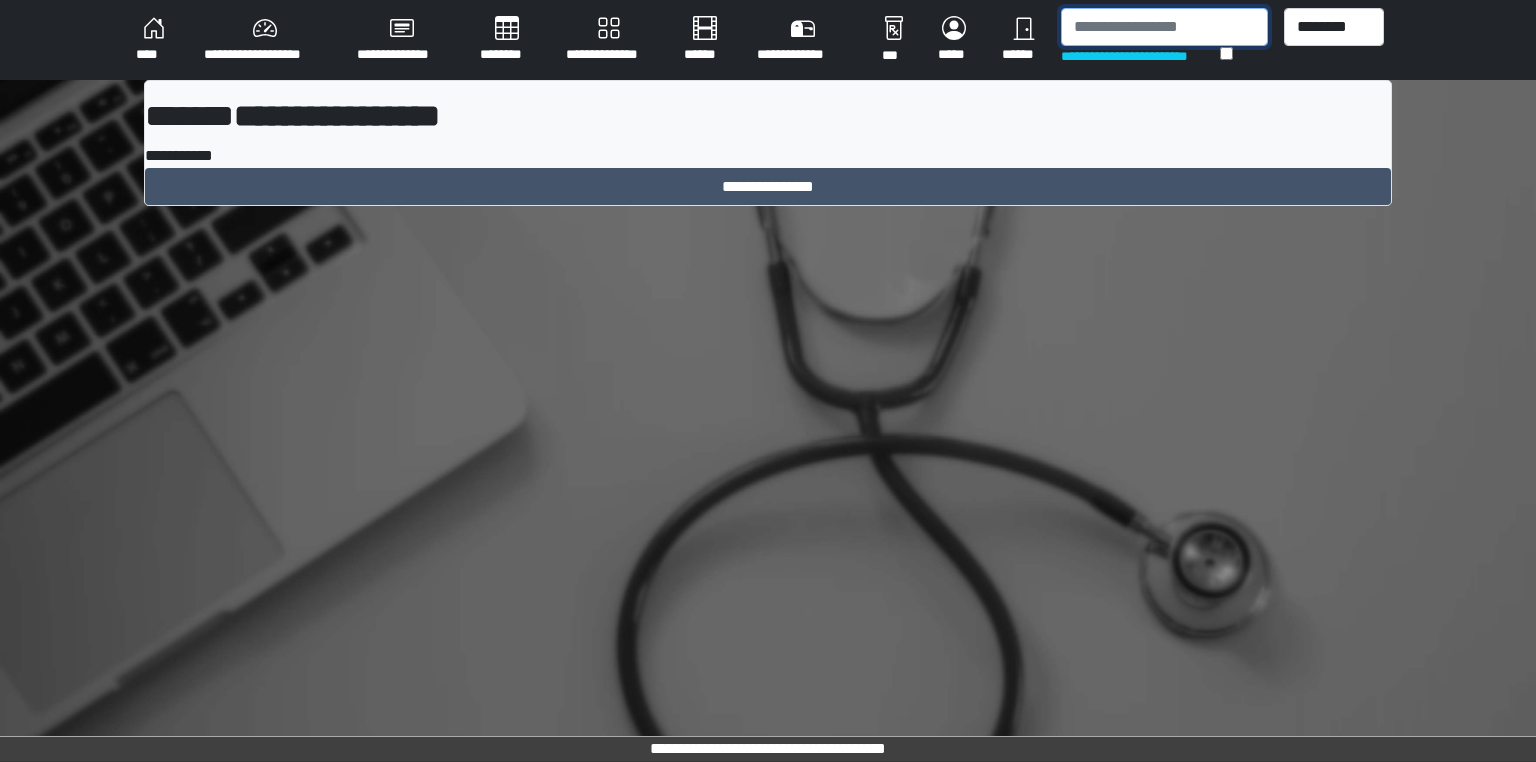 click at bounding box center (1164, 27) 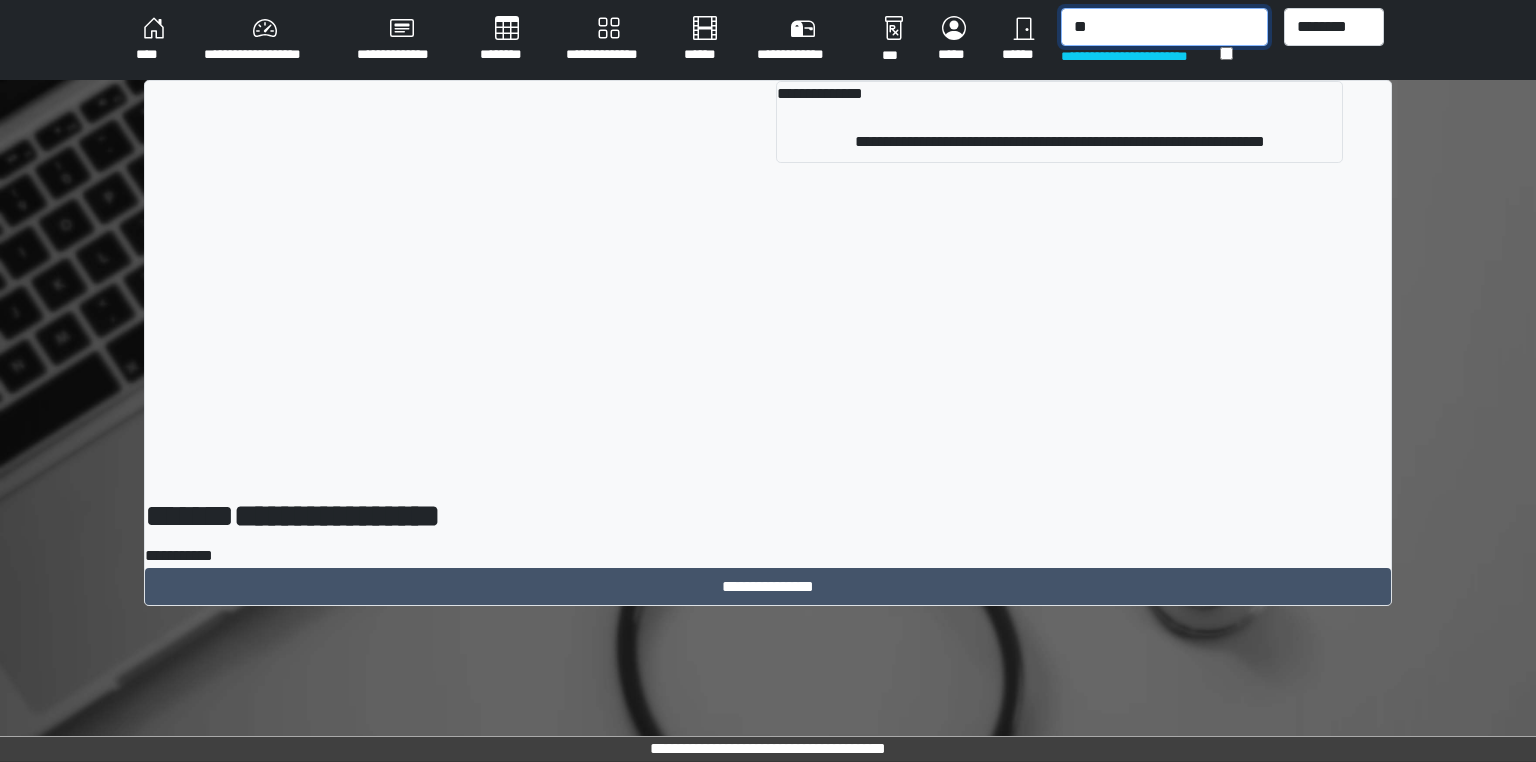 type on "*" 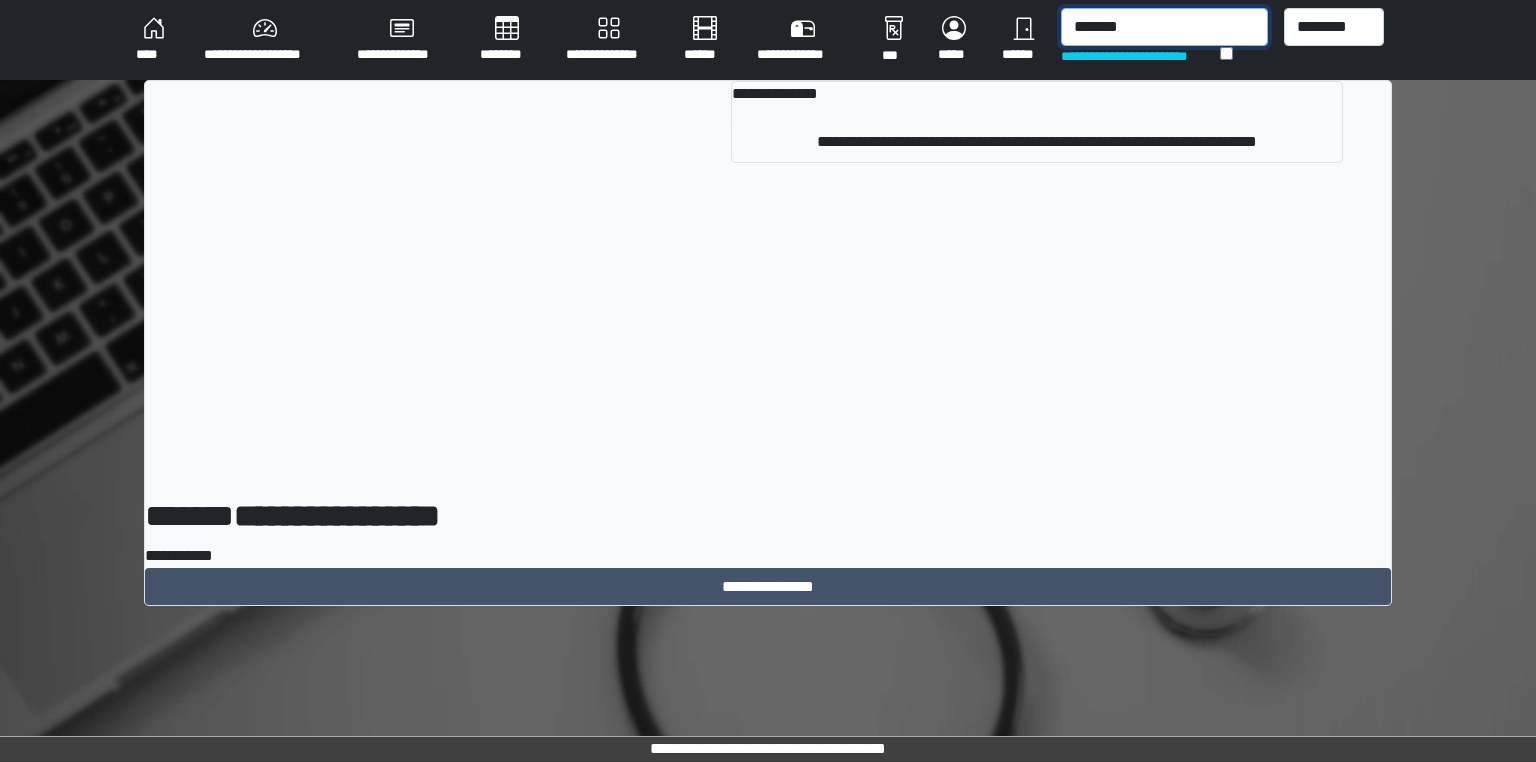 type on "*******" 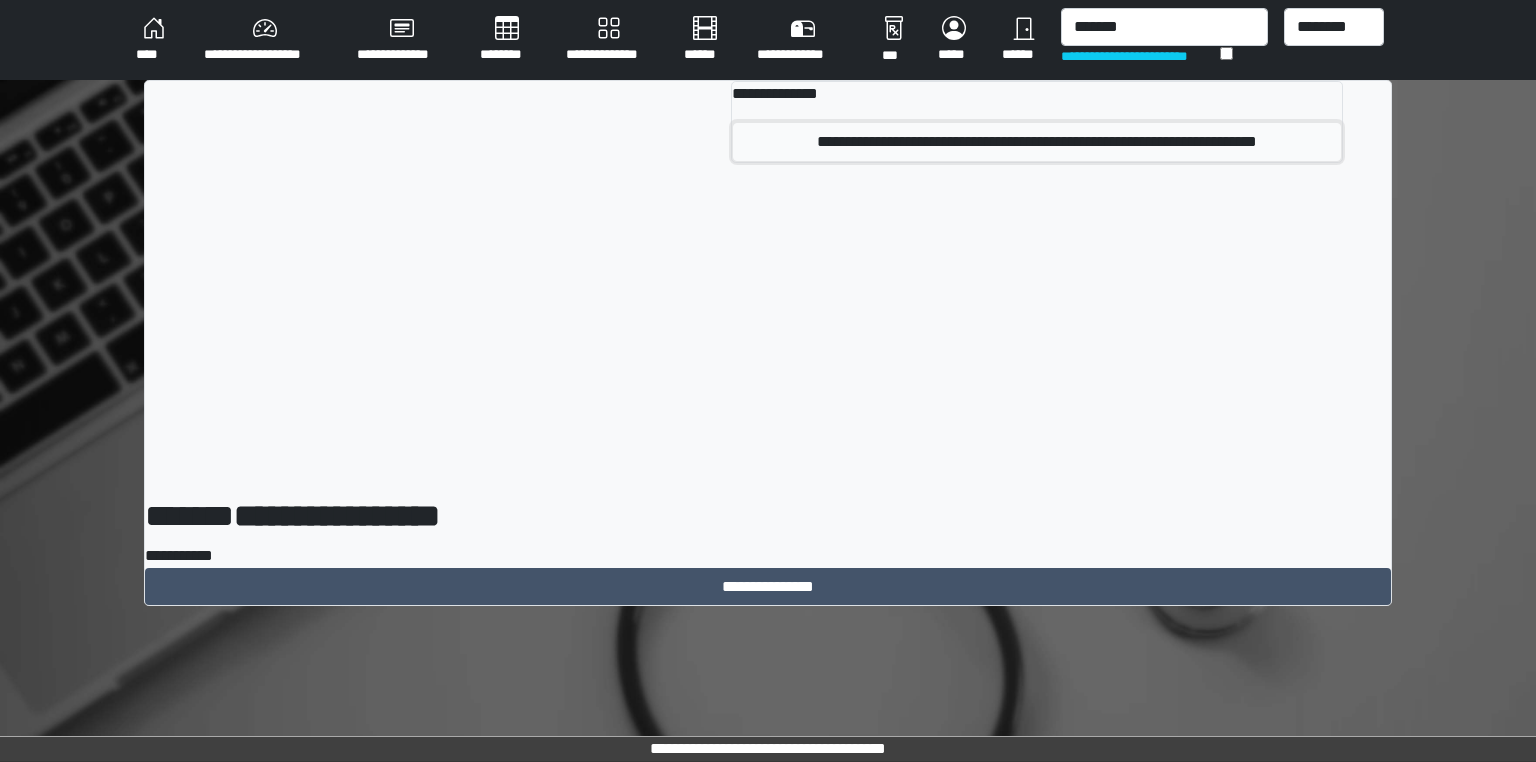 click on "**********" at bounding box center [1037, 142] 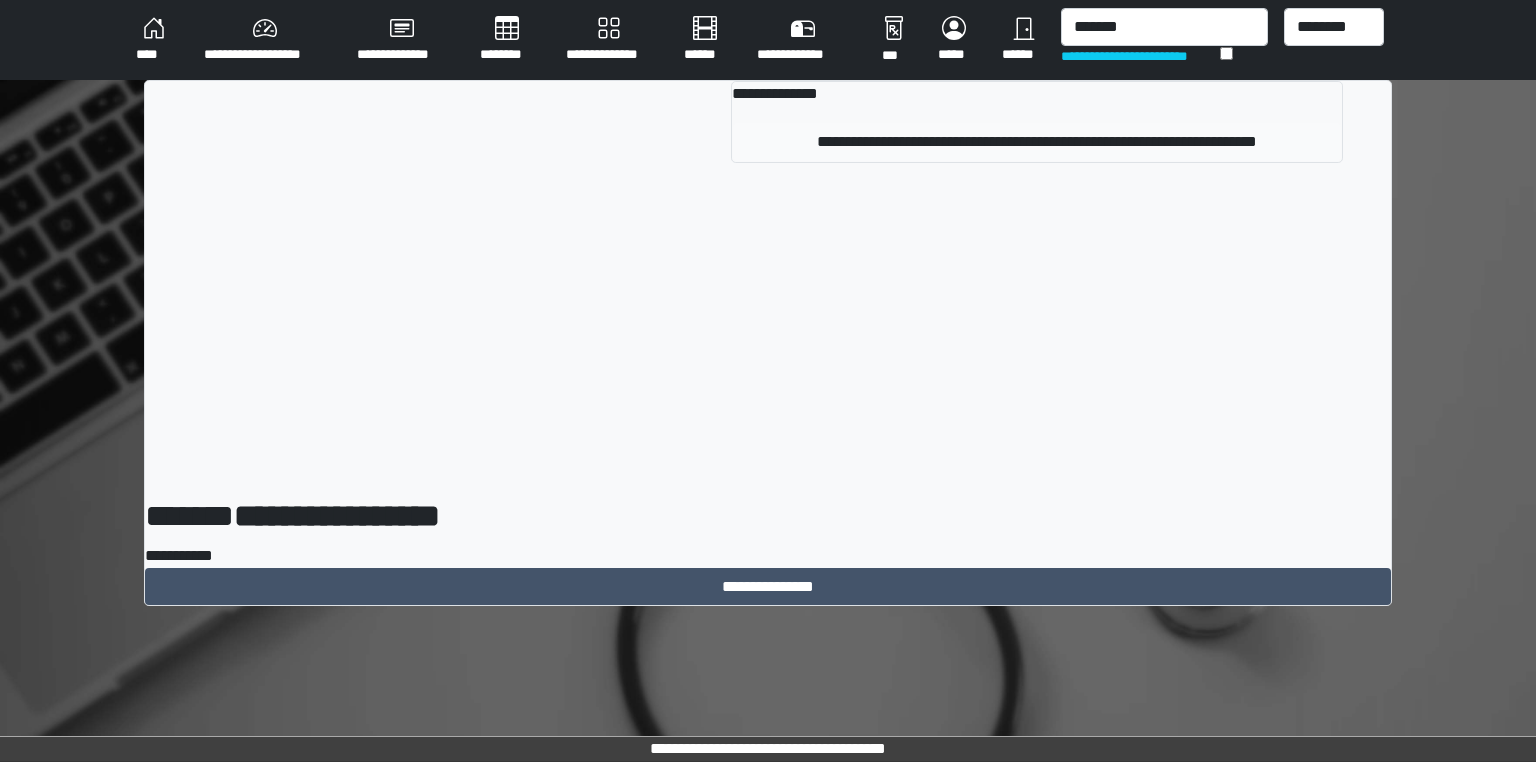 type 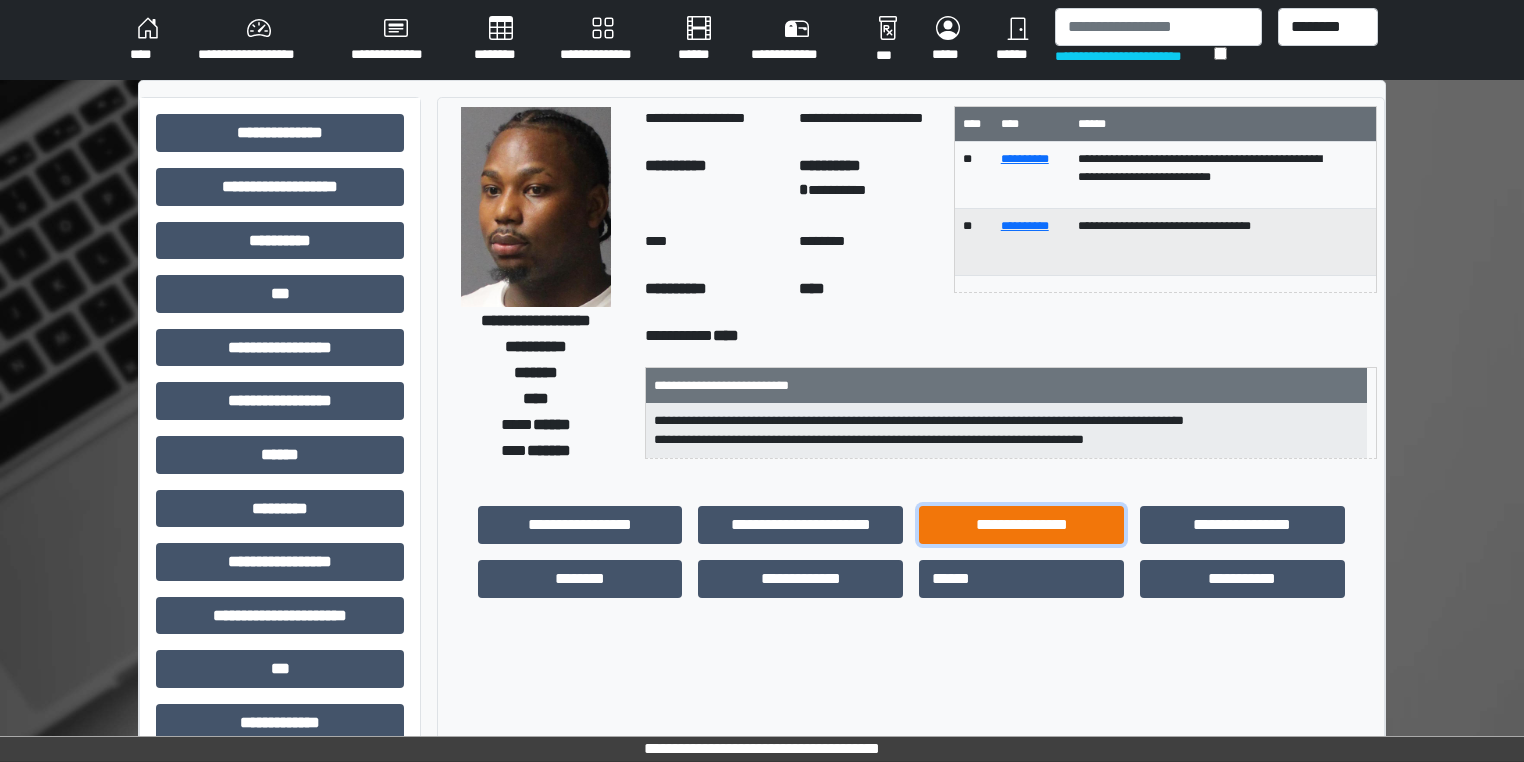 click on "**********" at bounding box center [1021, 525] 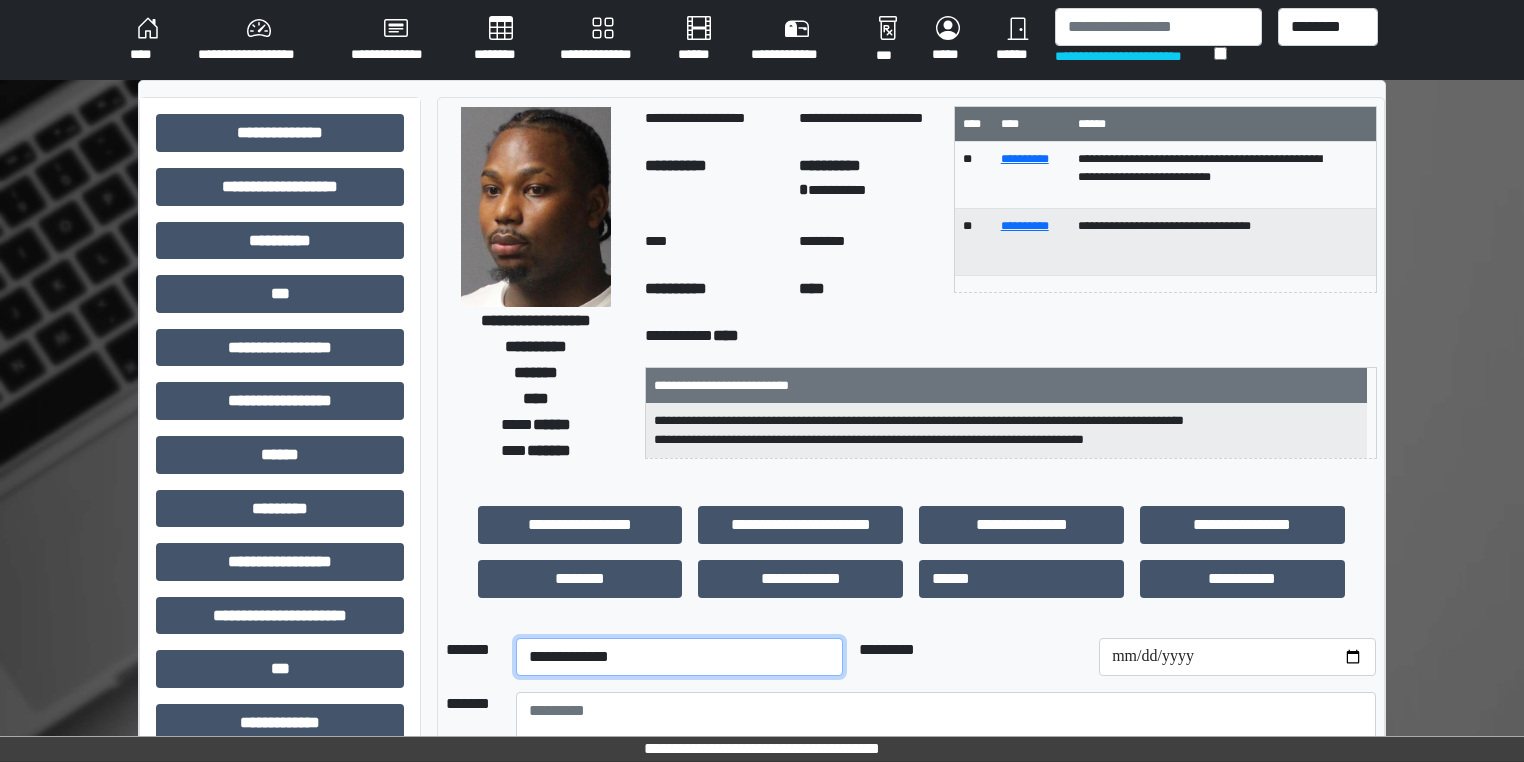 click on "**********" at bounding box center [679, 657] 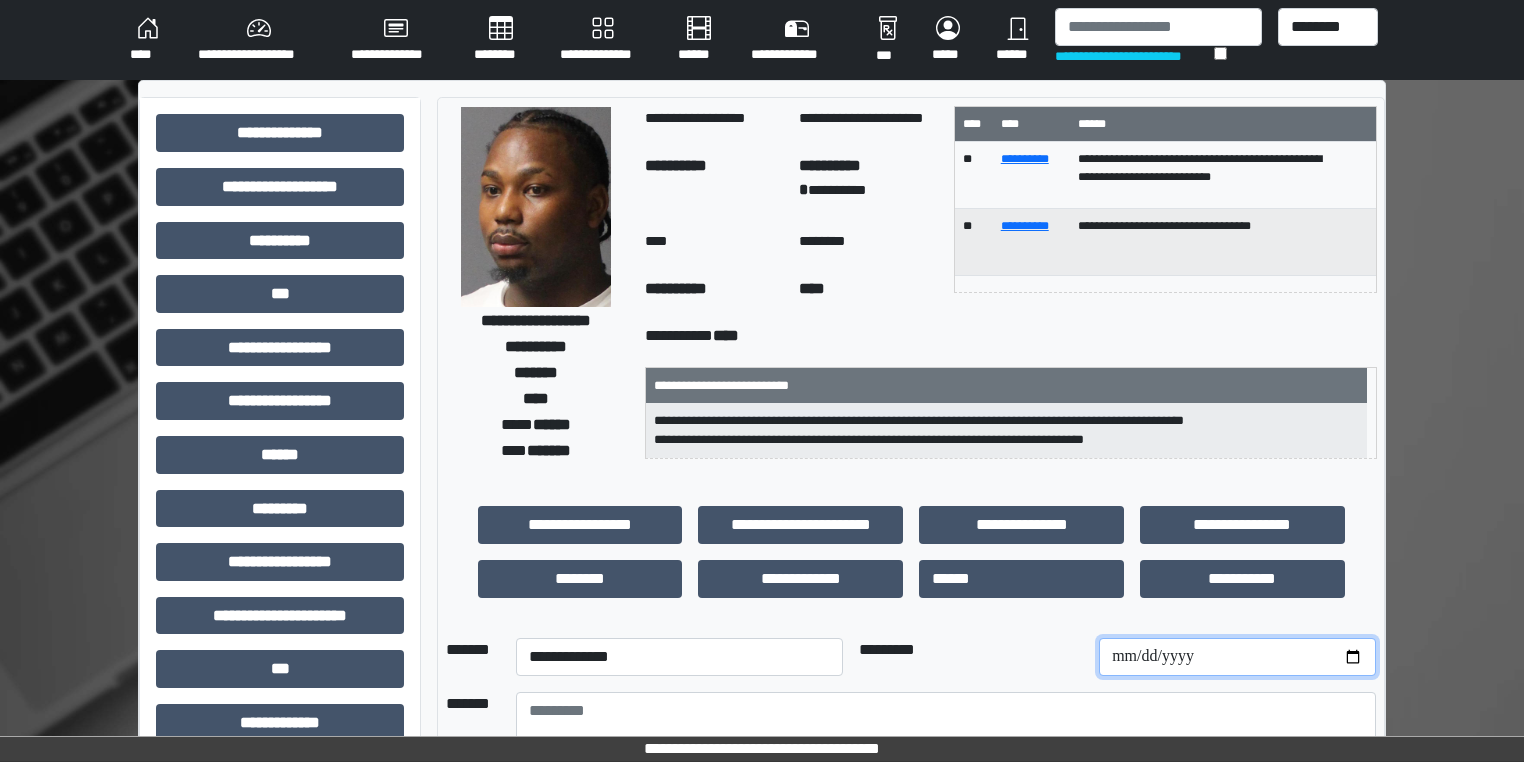 click at bounding box center [1237, 657] 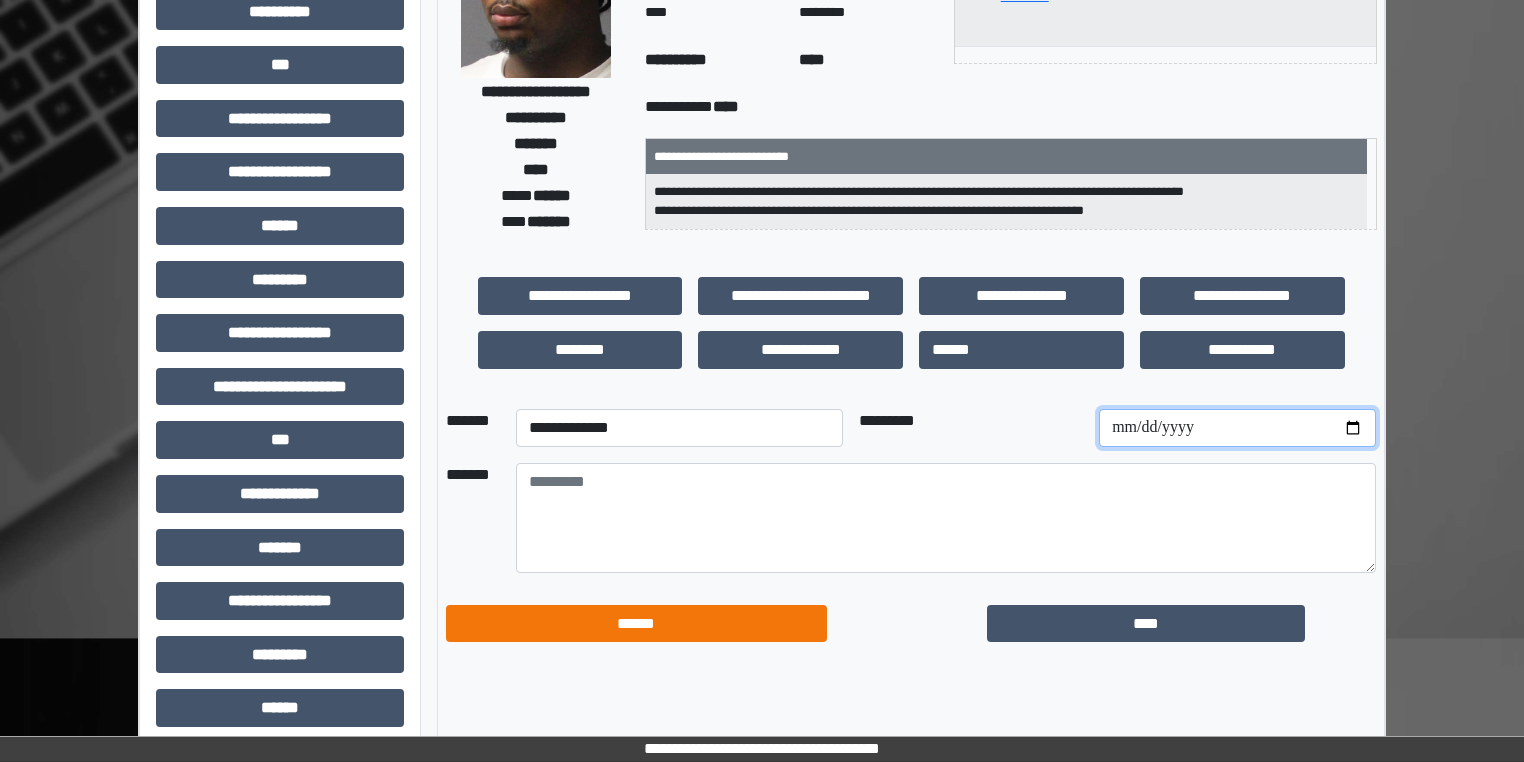 scroll, scrollTop: 240, scrollLeft: 0, axis: vertical 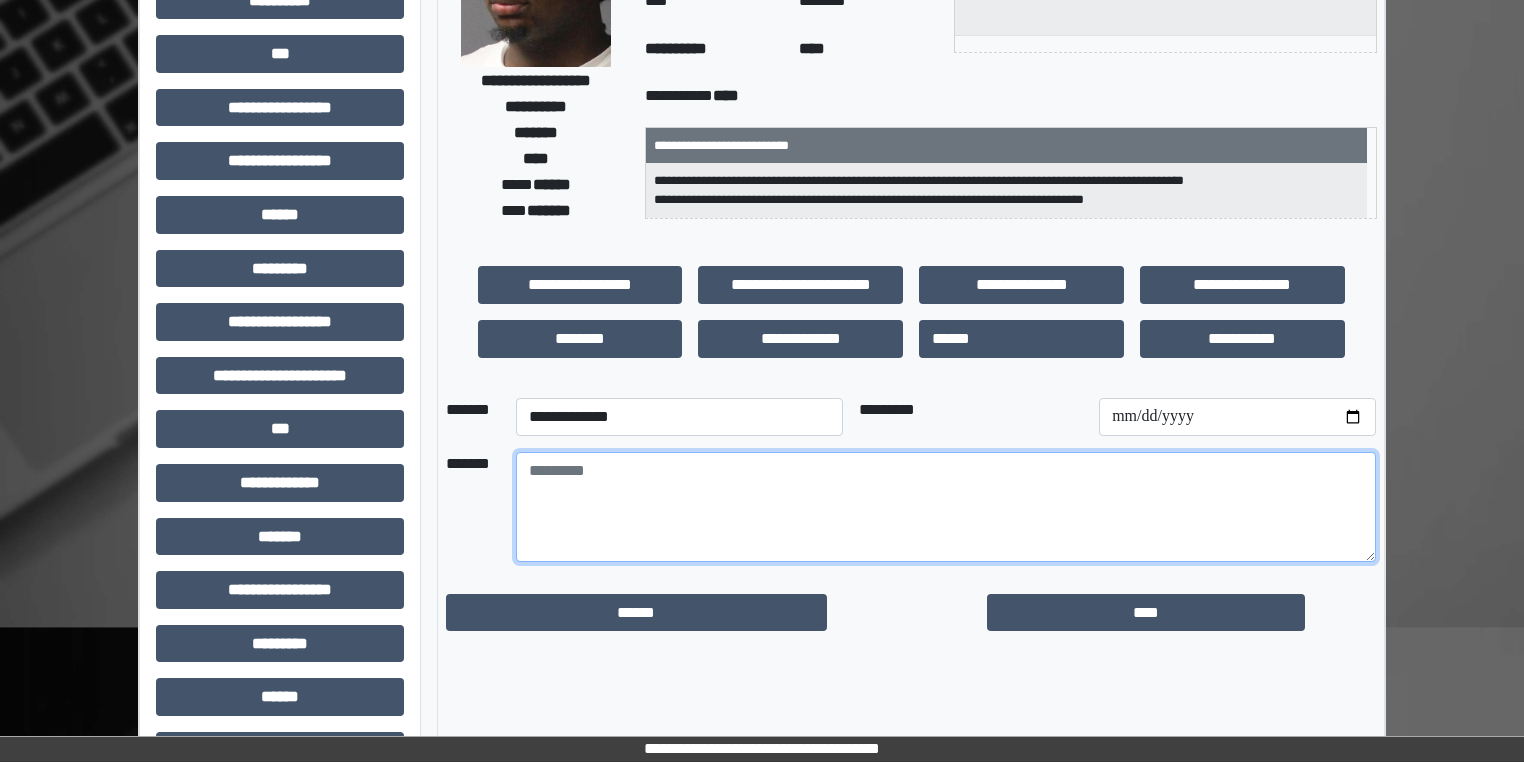 click at bounding box center (946, 507) 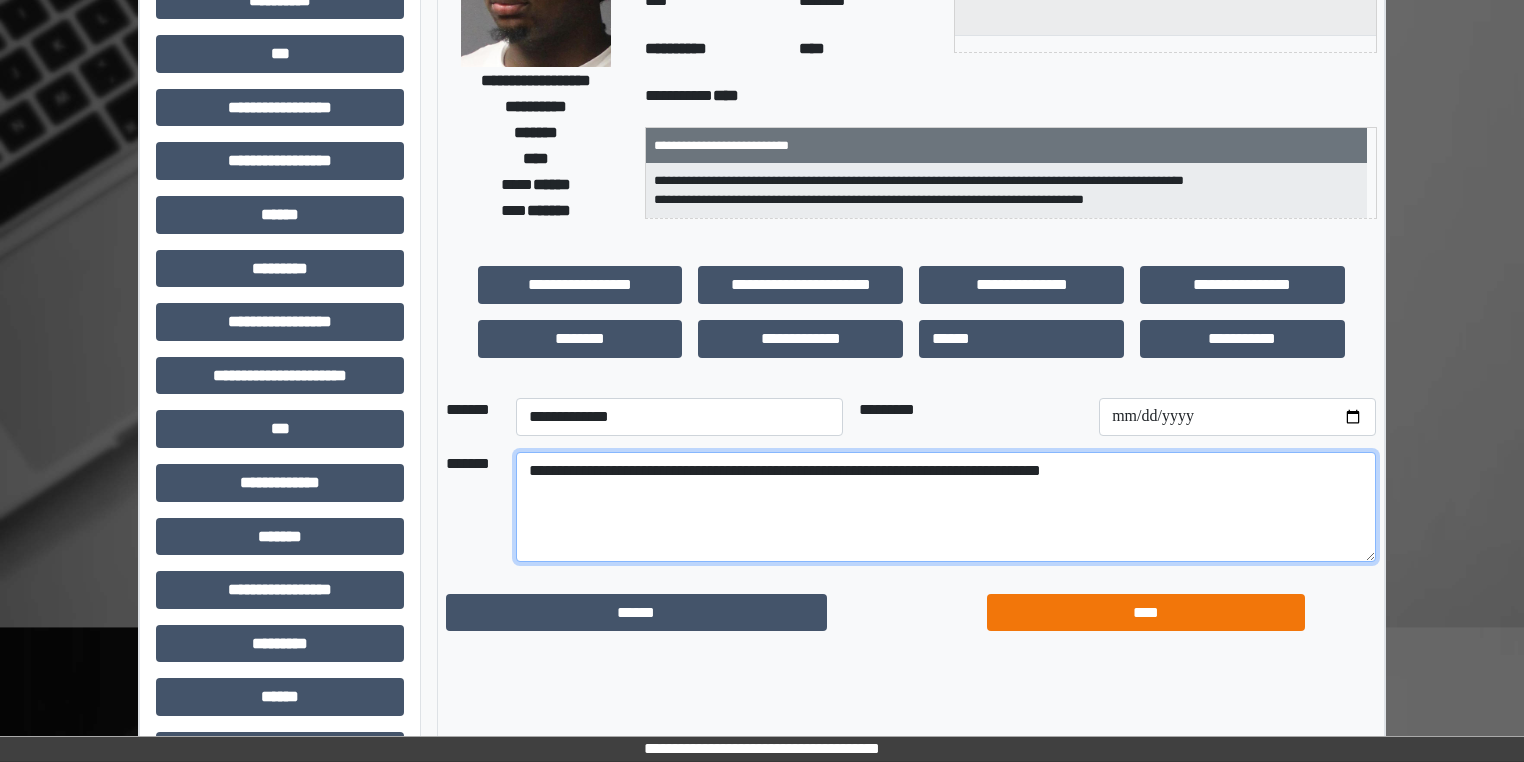 type on "**********" 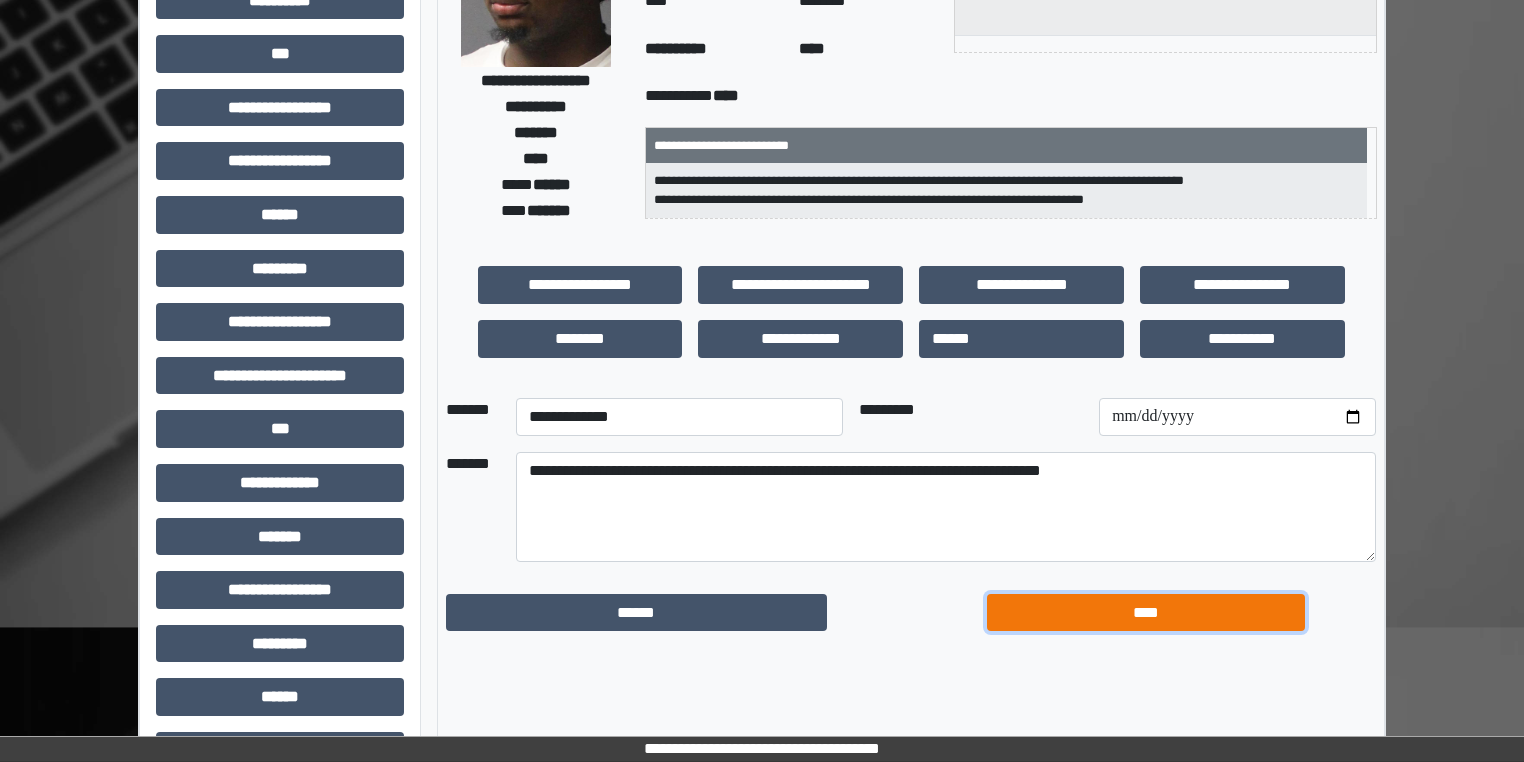 click on "****" at bounding box center (1146, 613) 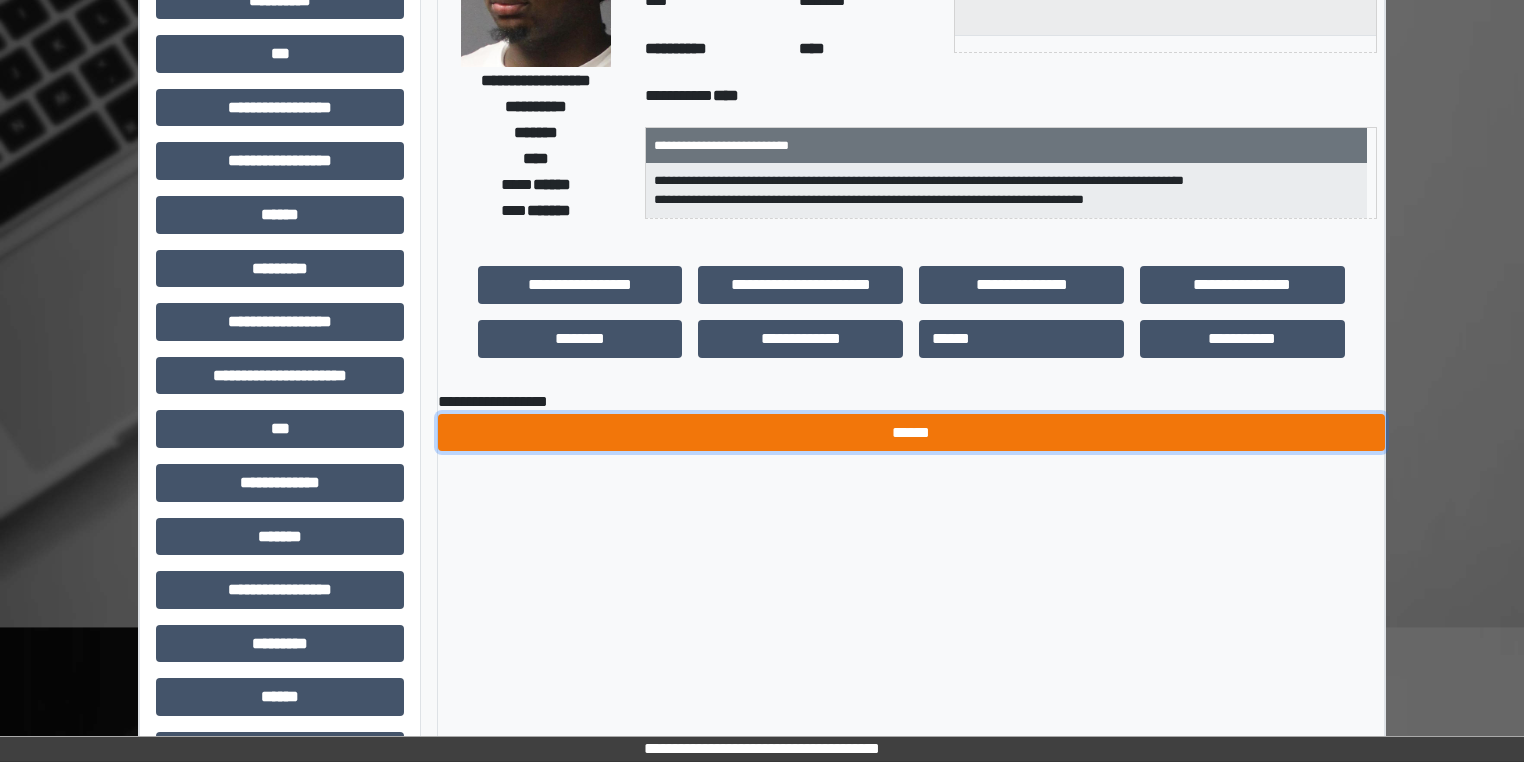 click on "******" at bounding box center (911, 433) 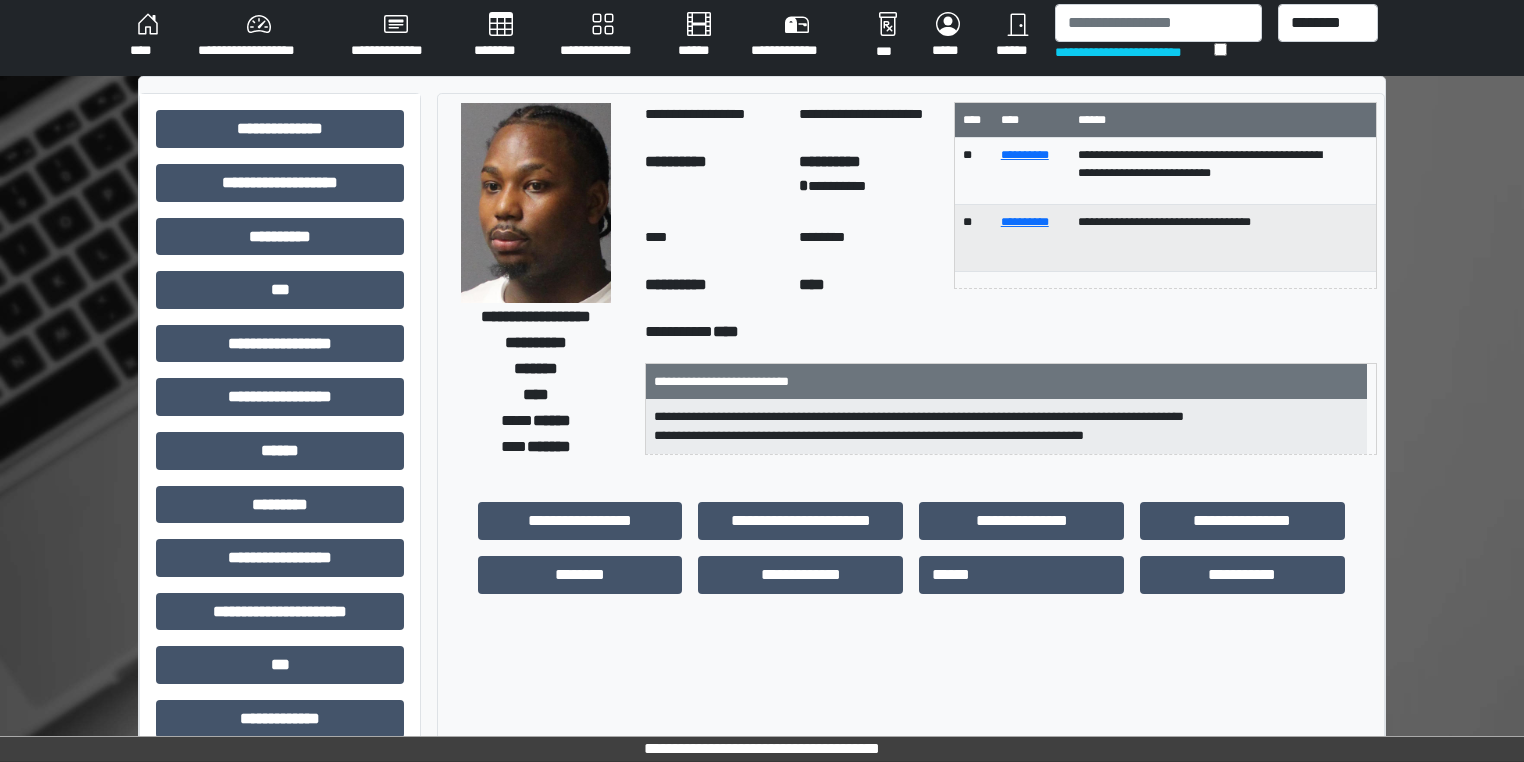 scroll, scrollTop: 0, scrollLeft: 0, axis: both 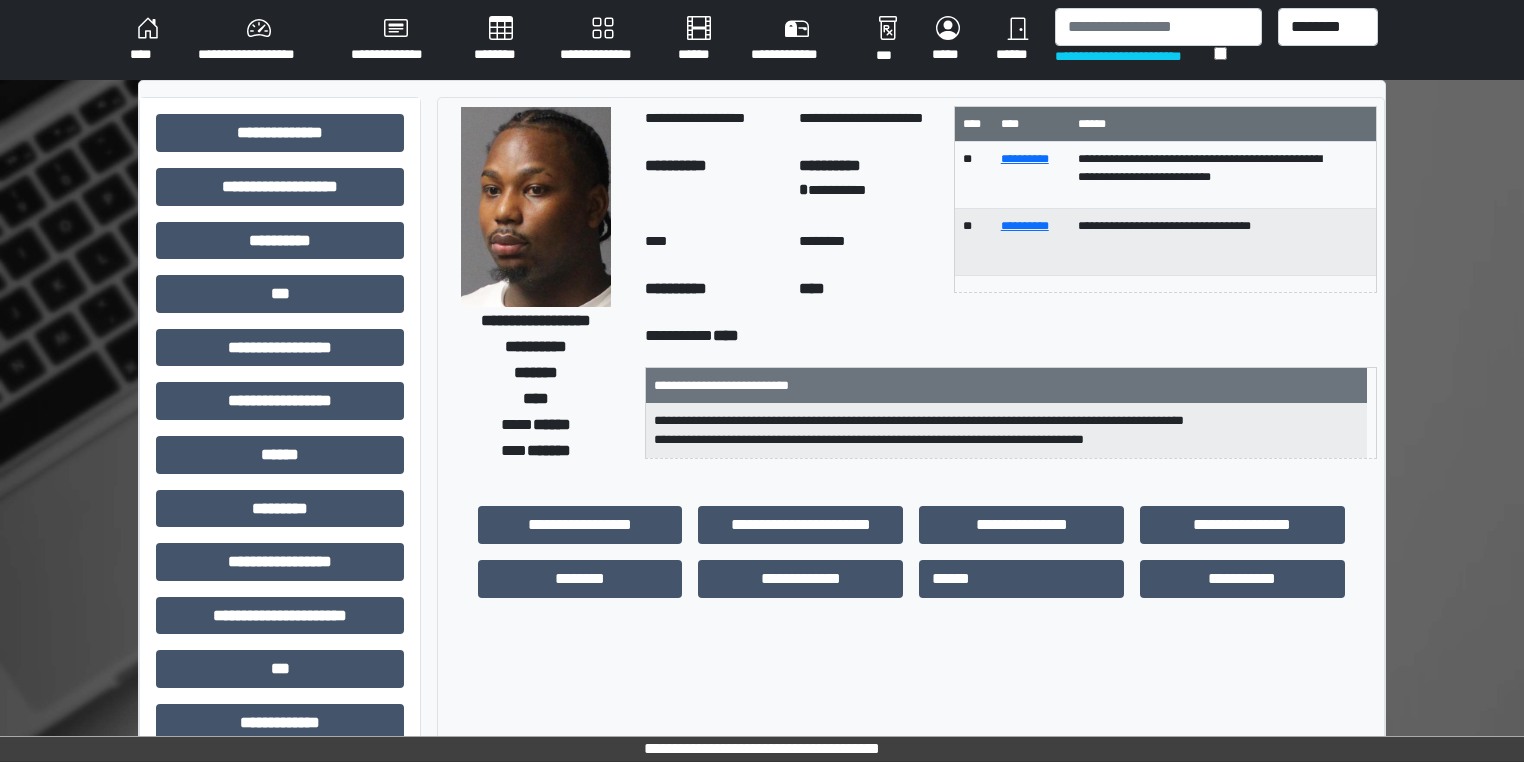 click on "********" at bounding box center [501, 40] 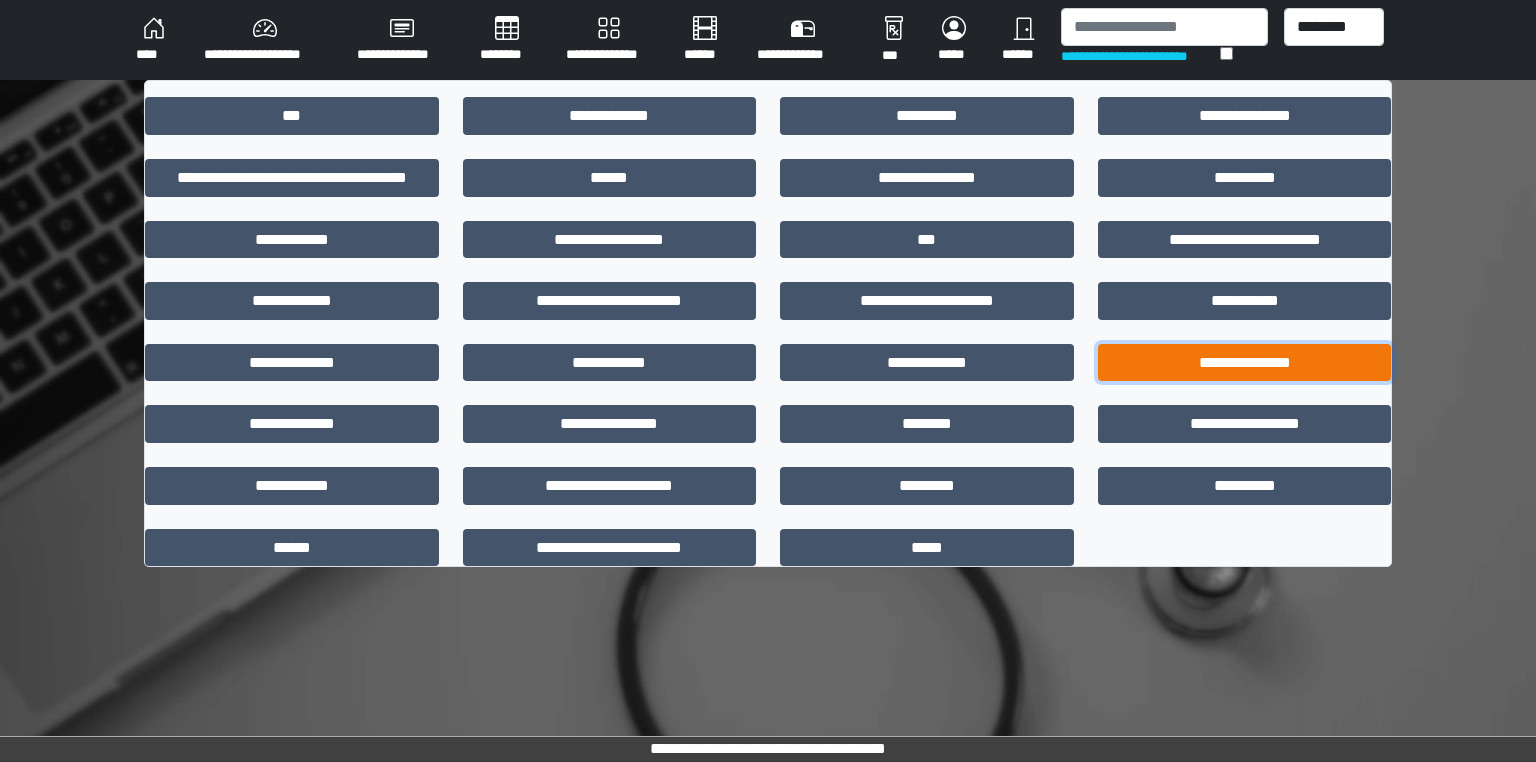 click on "**********" at bounding box center (1245, 363) 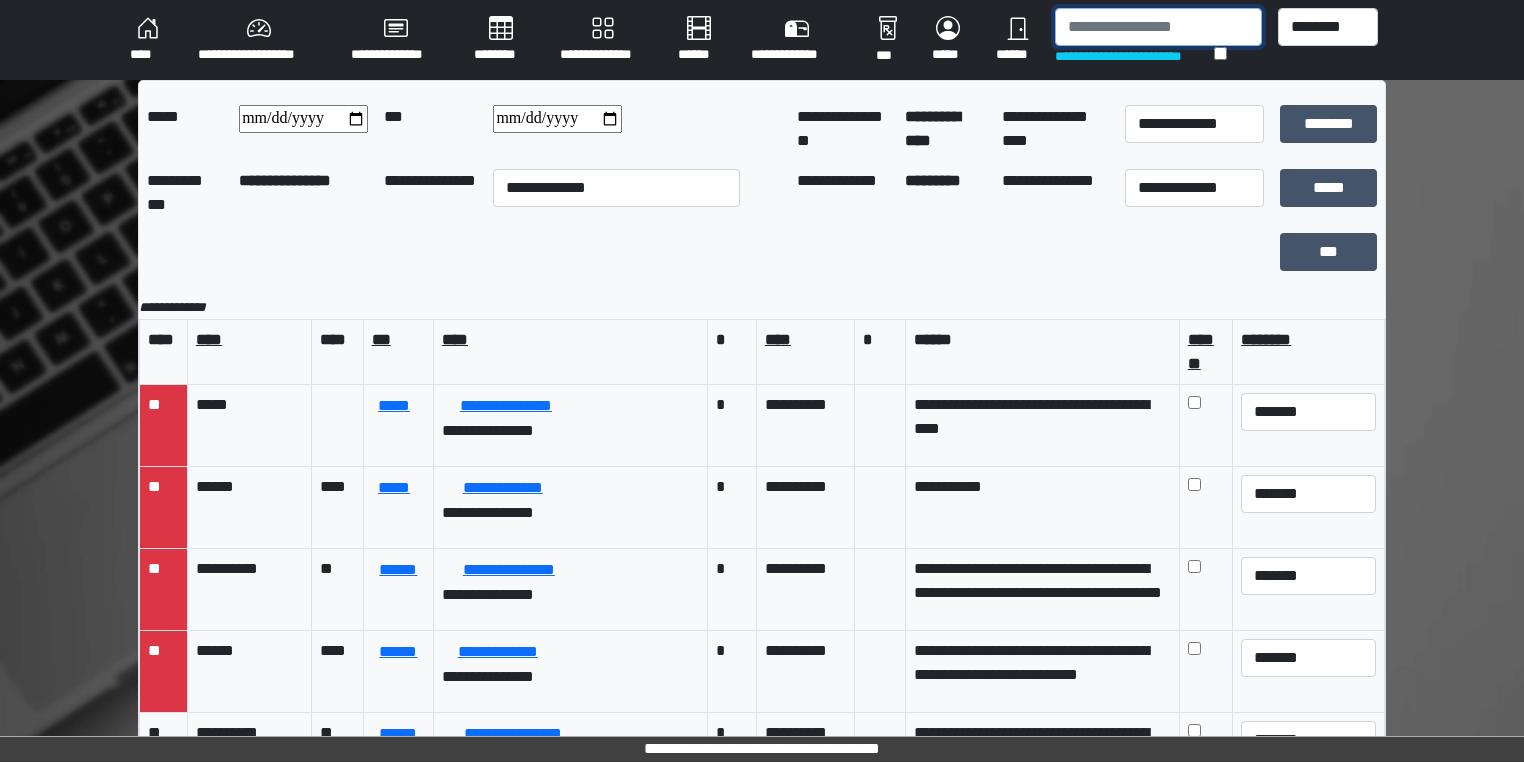 click at bounding box center (1158, 27) 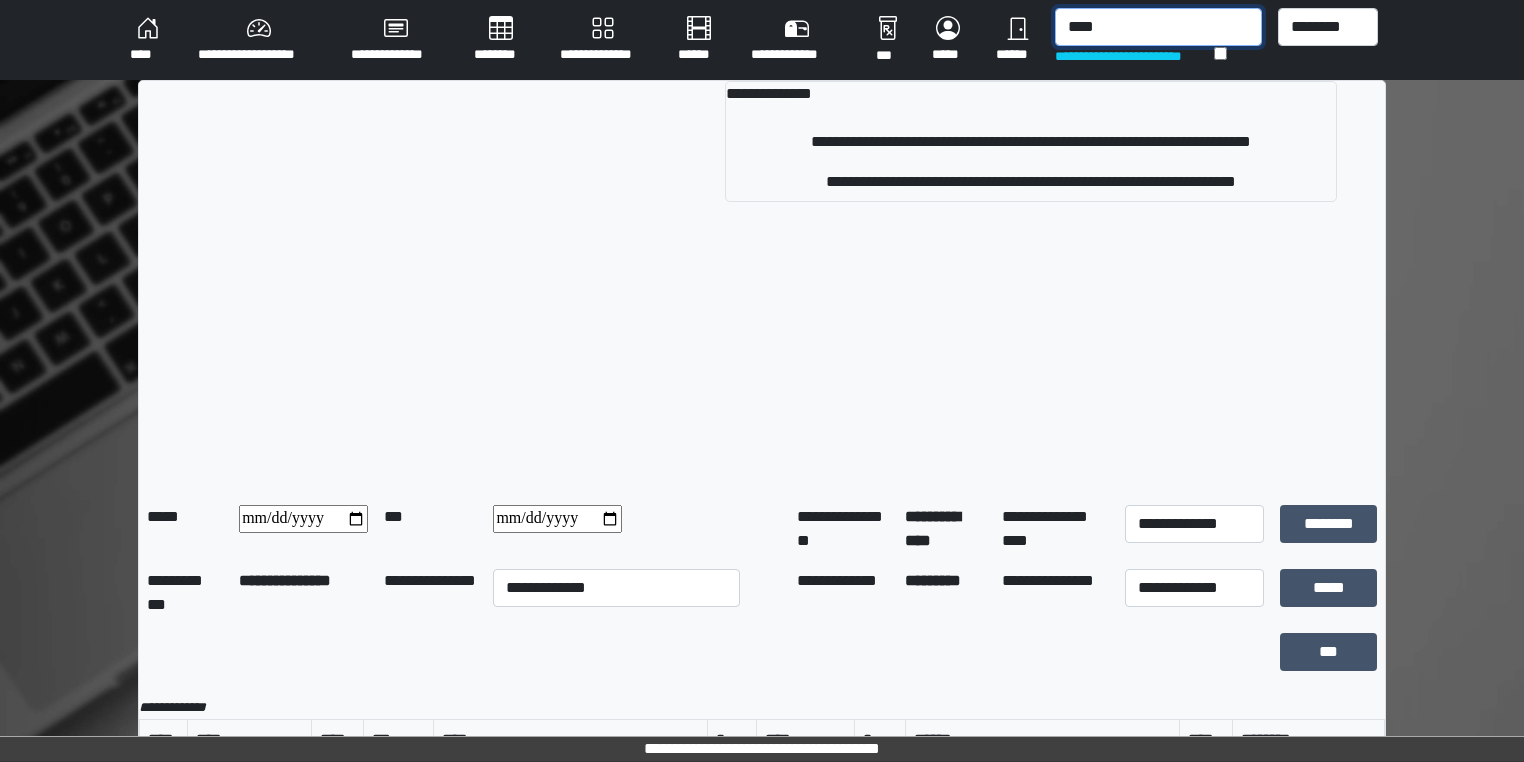 type on "****" 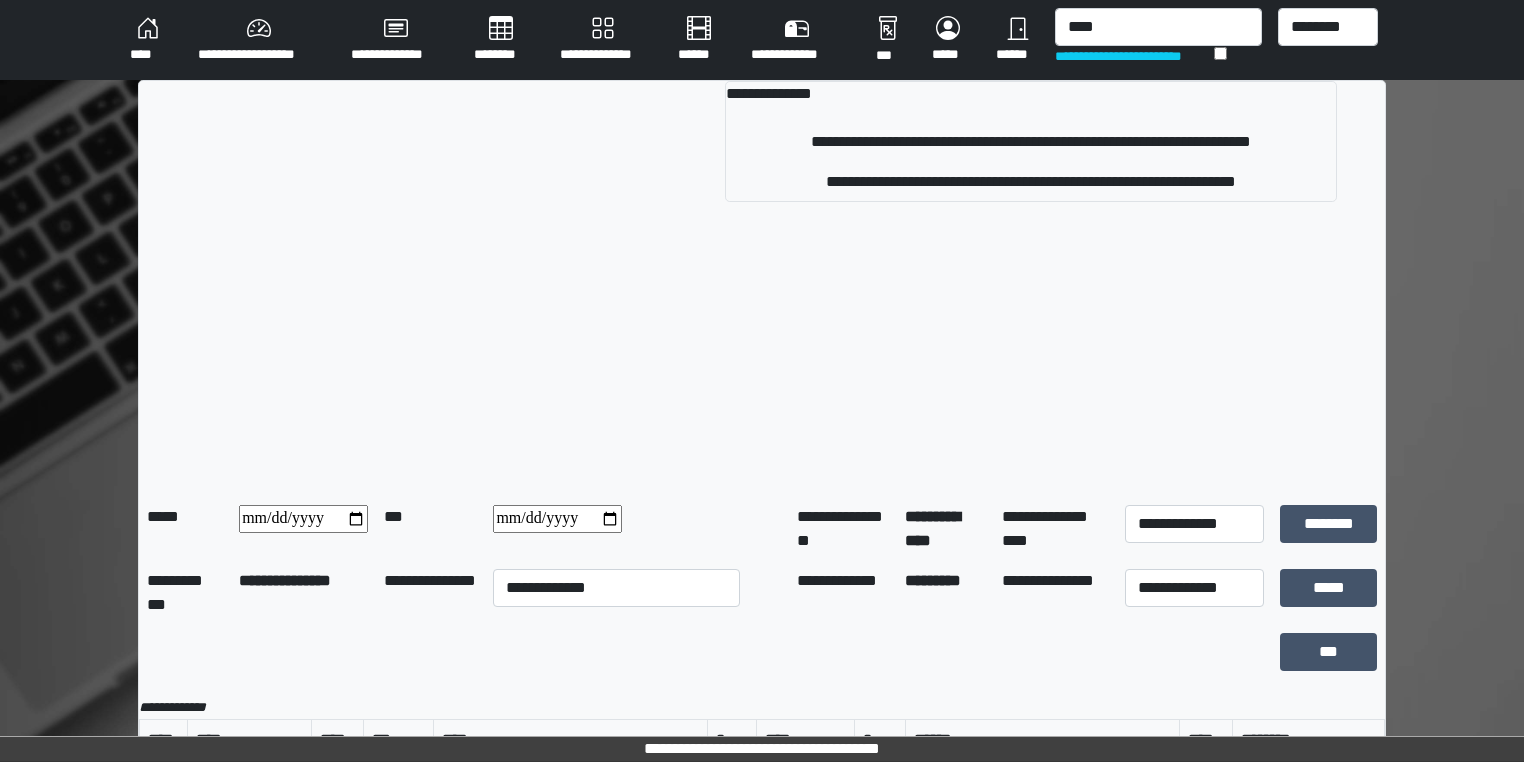 click on "********" at bounding box center (501, 40) 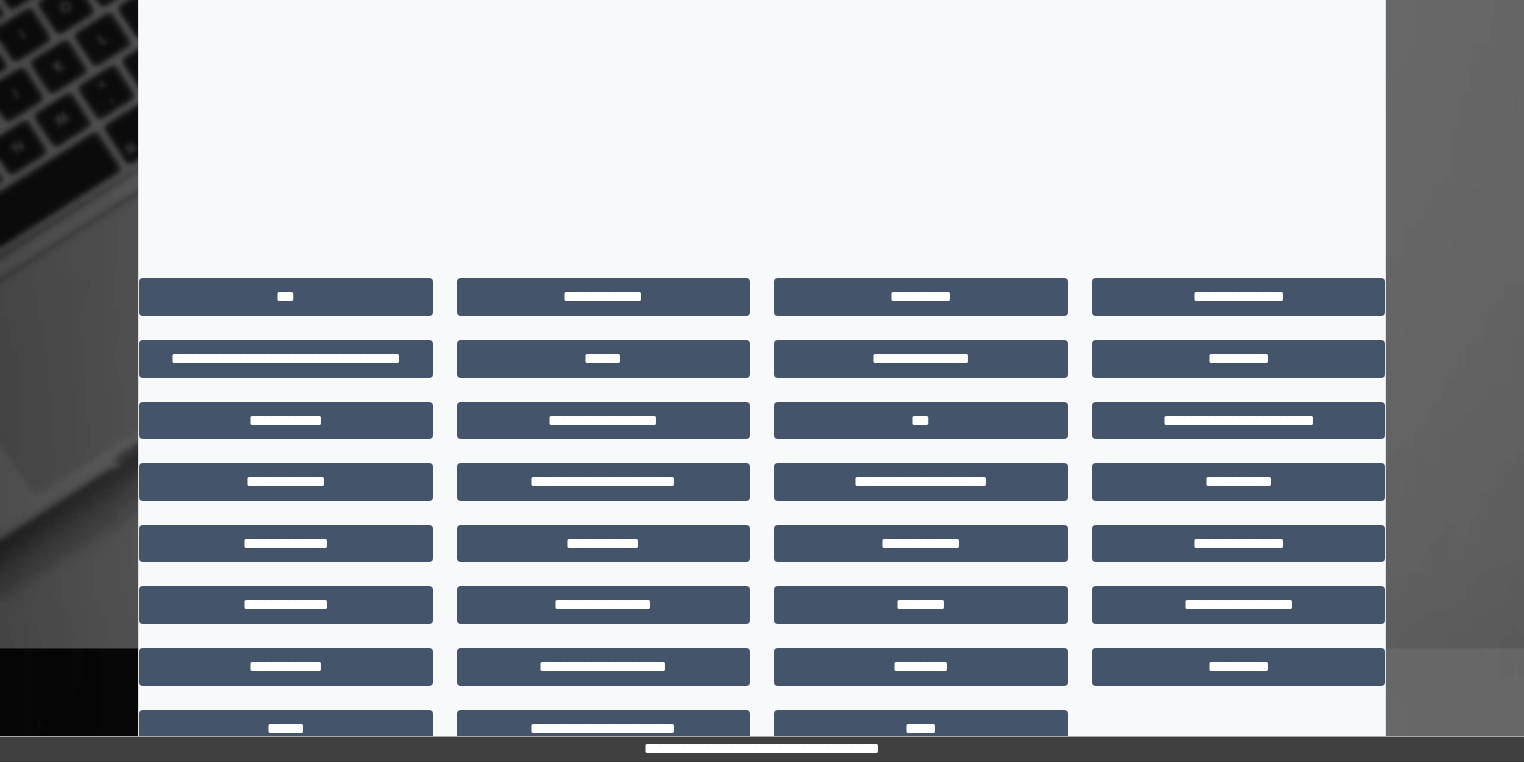 scroll, scrollTop: 220, scrollLeft: 0, axis: vertical 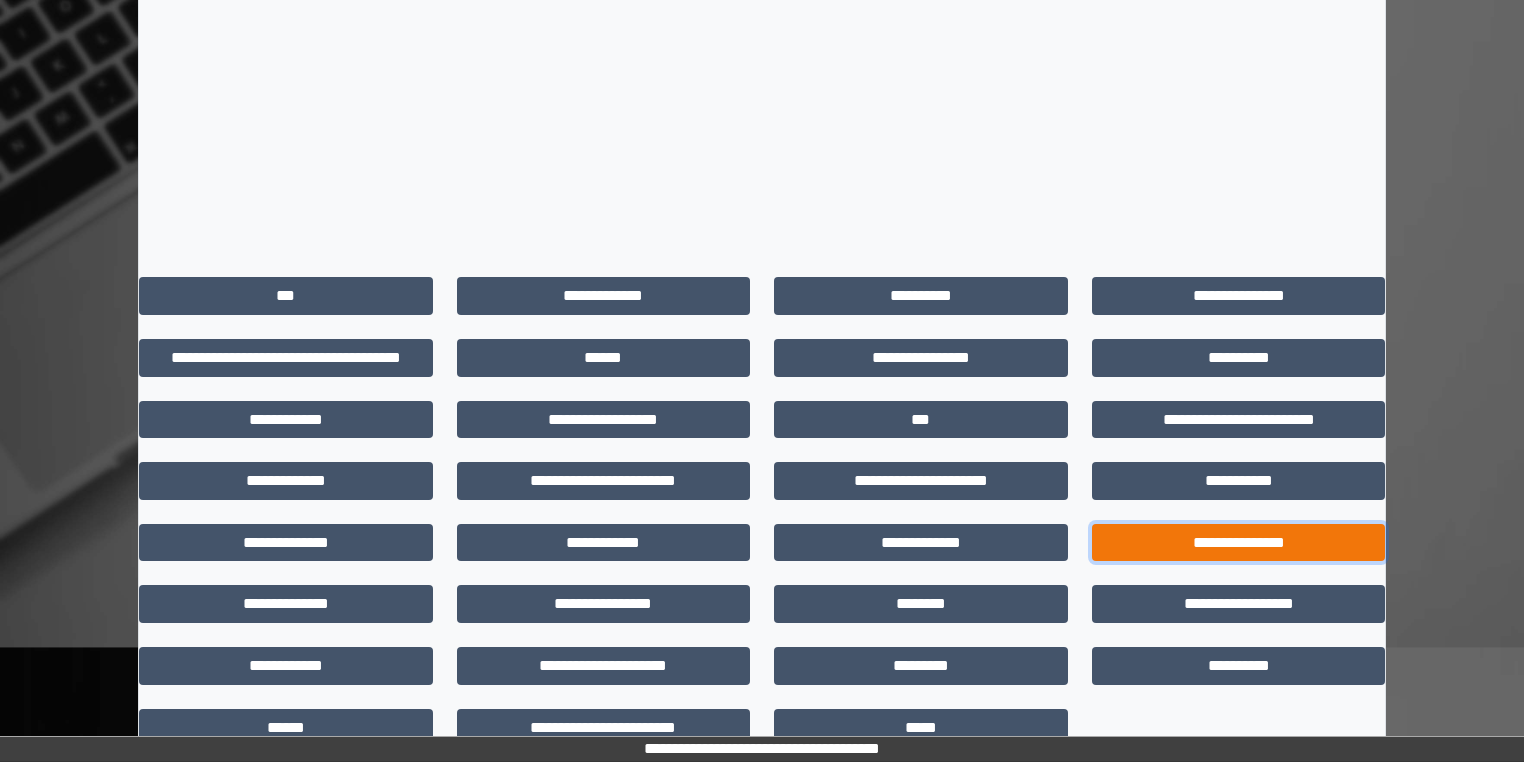 click on "**********" at bounding box center [1239, 543] 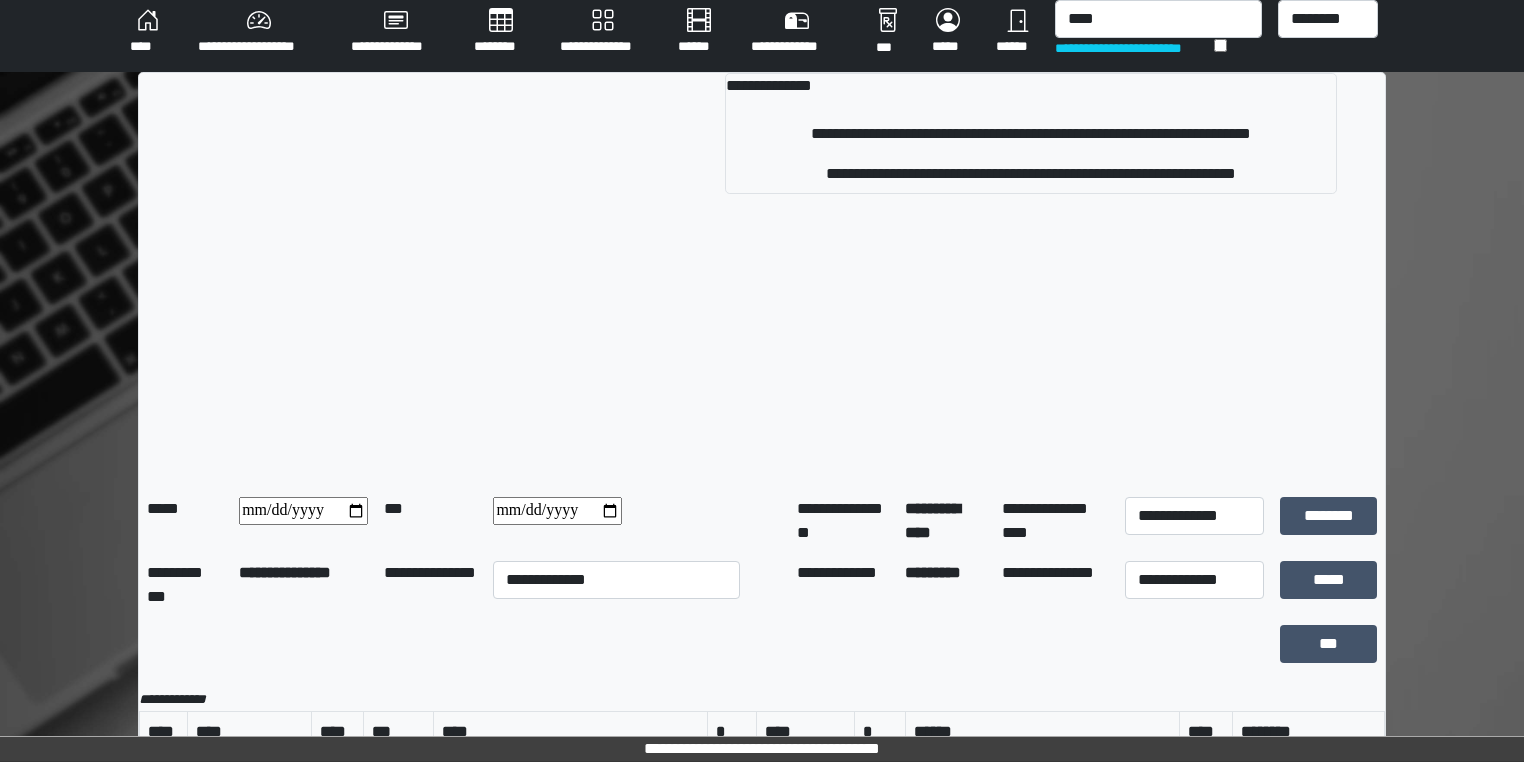 scroll, scrollTop: 0, scrollLeft: 0, axis: both 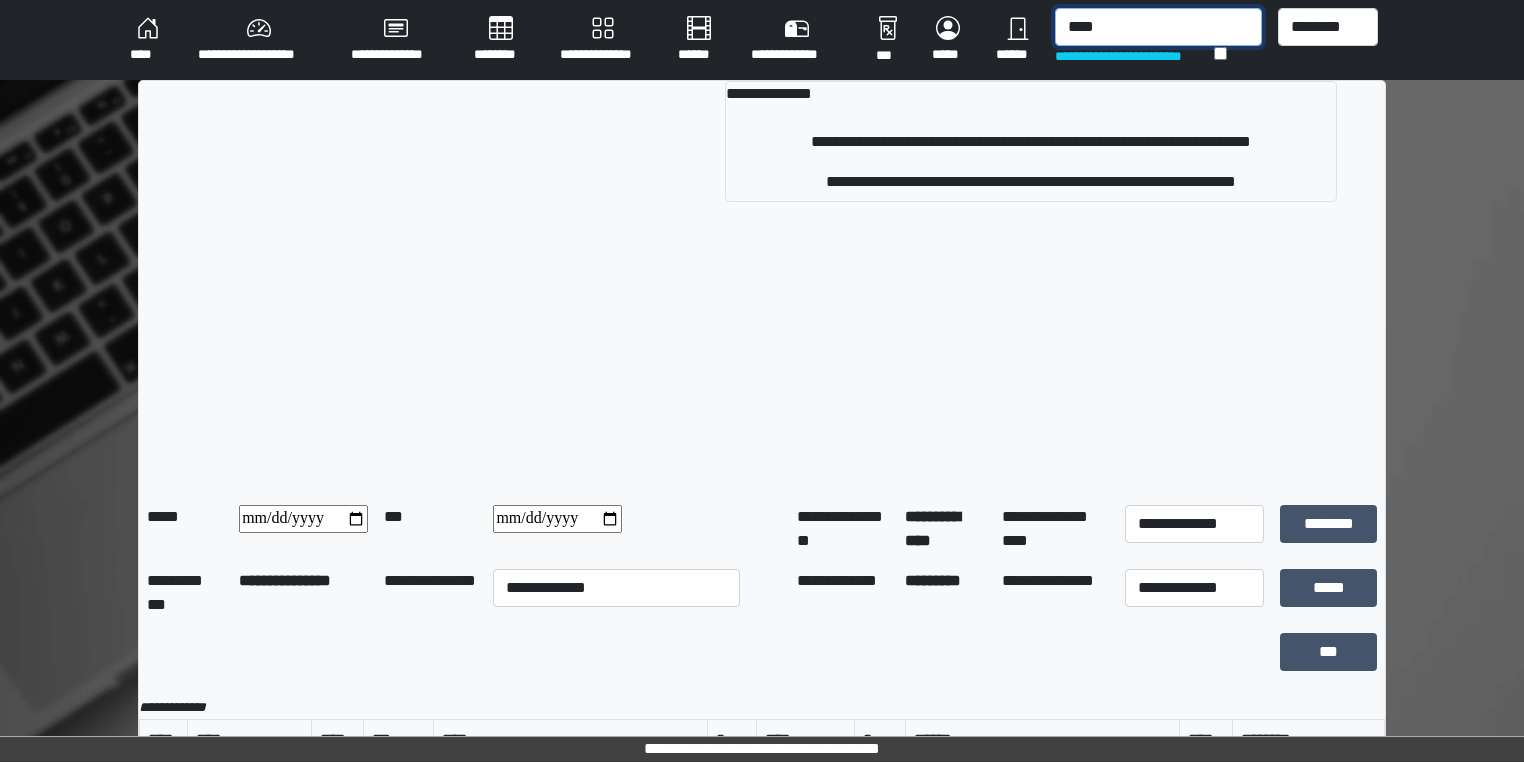 click on "****" at bounding box center (1158, 27) 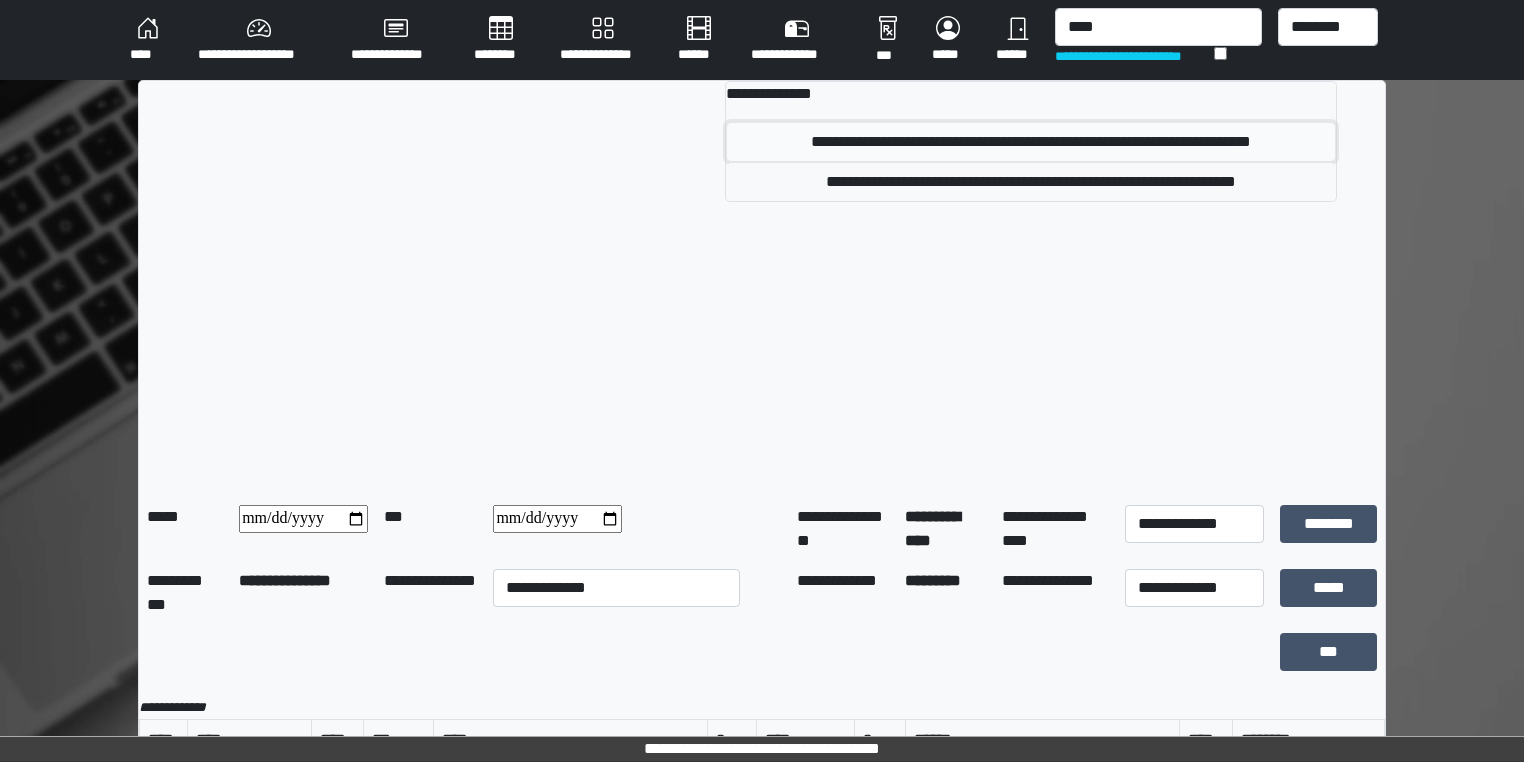 click on "**********" at bounding box center [1031, 142] 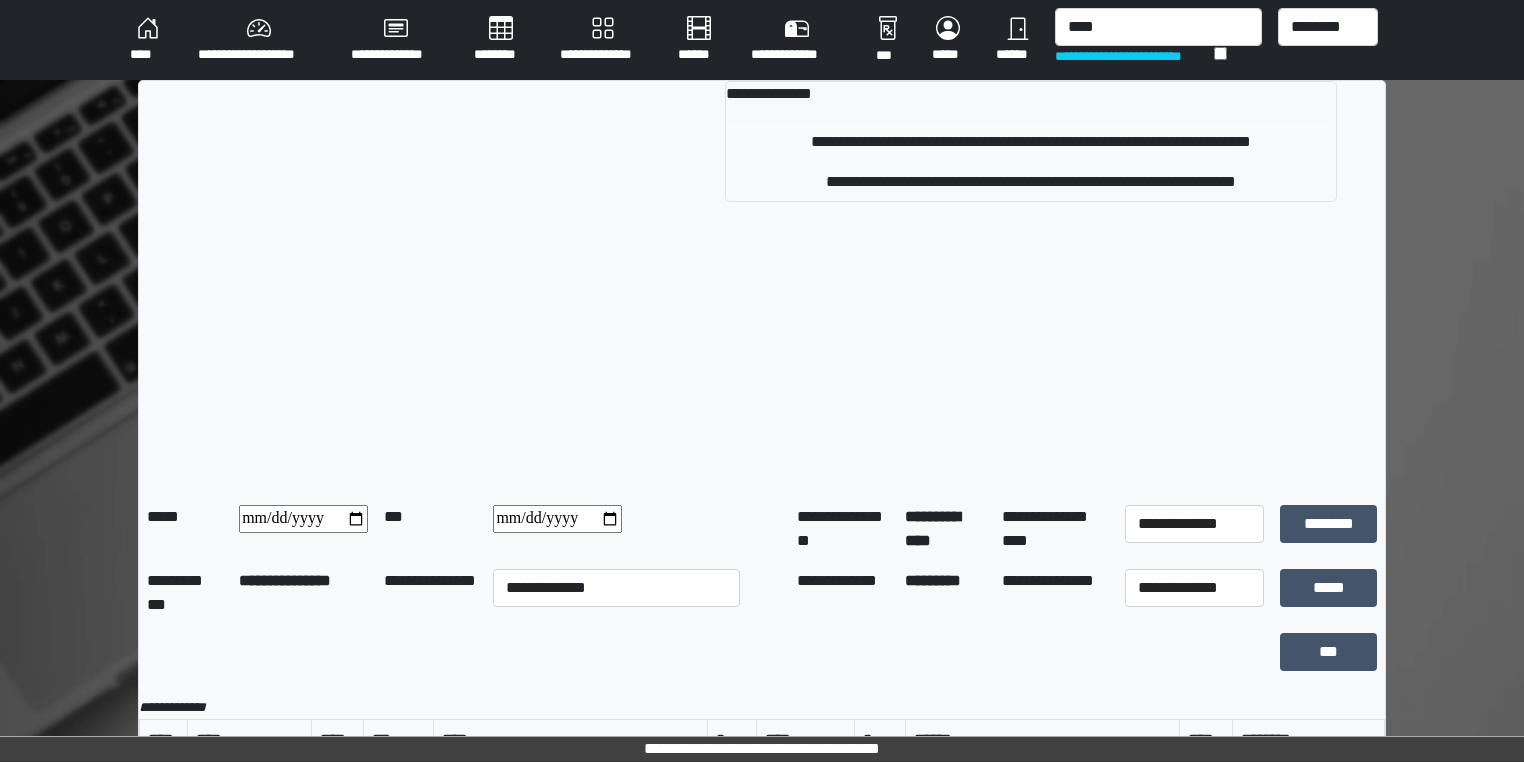 type 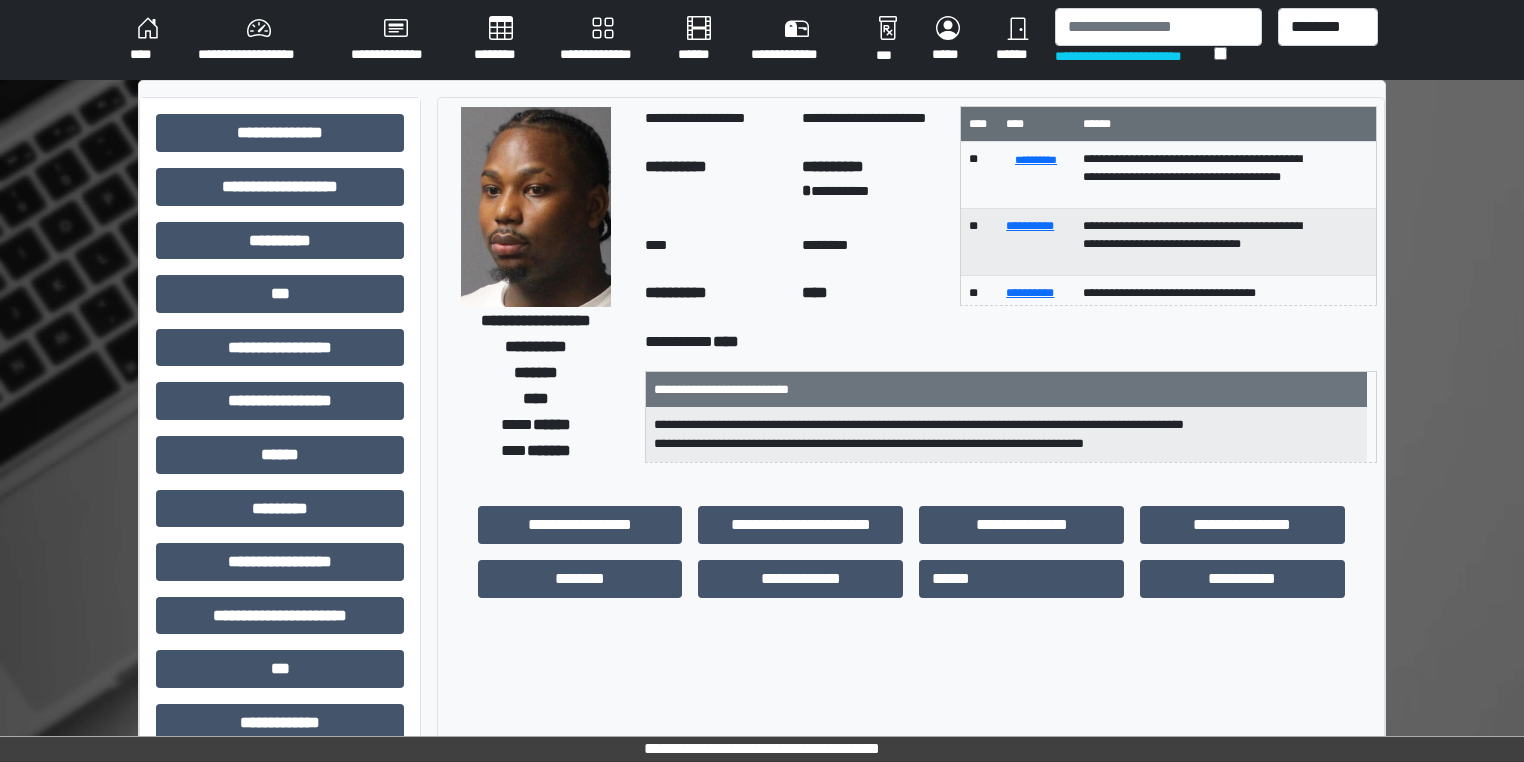click on "********" at bounding box center [501, 40] 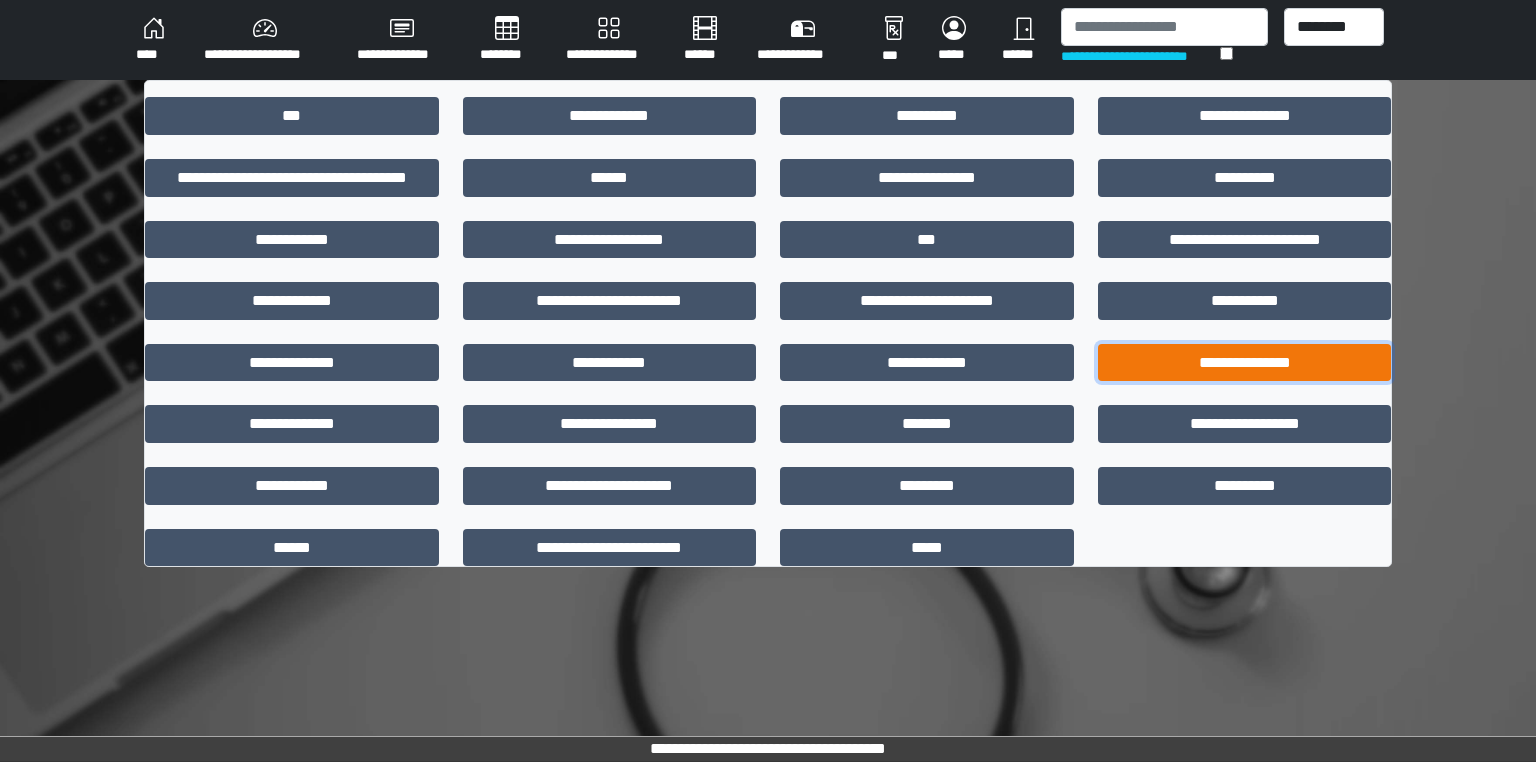 click on "**********" at bounding box center (1245, 363) 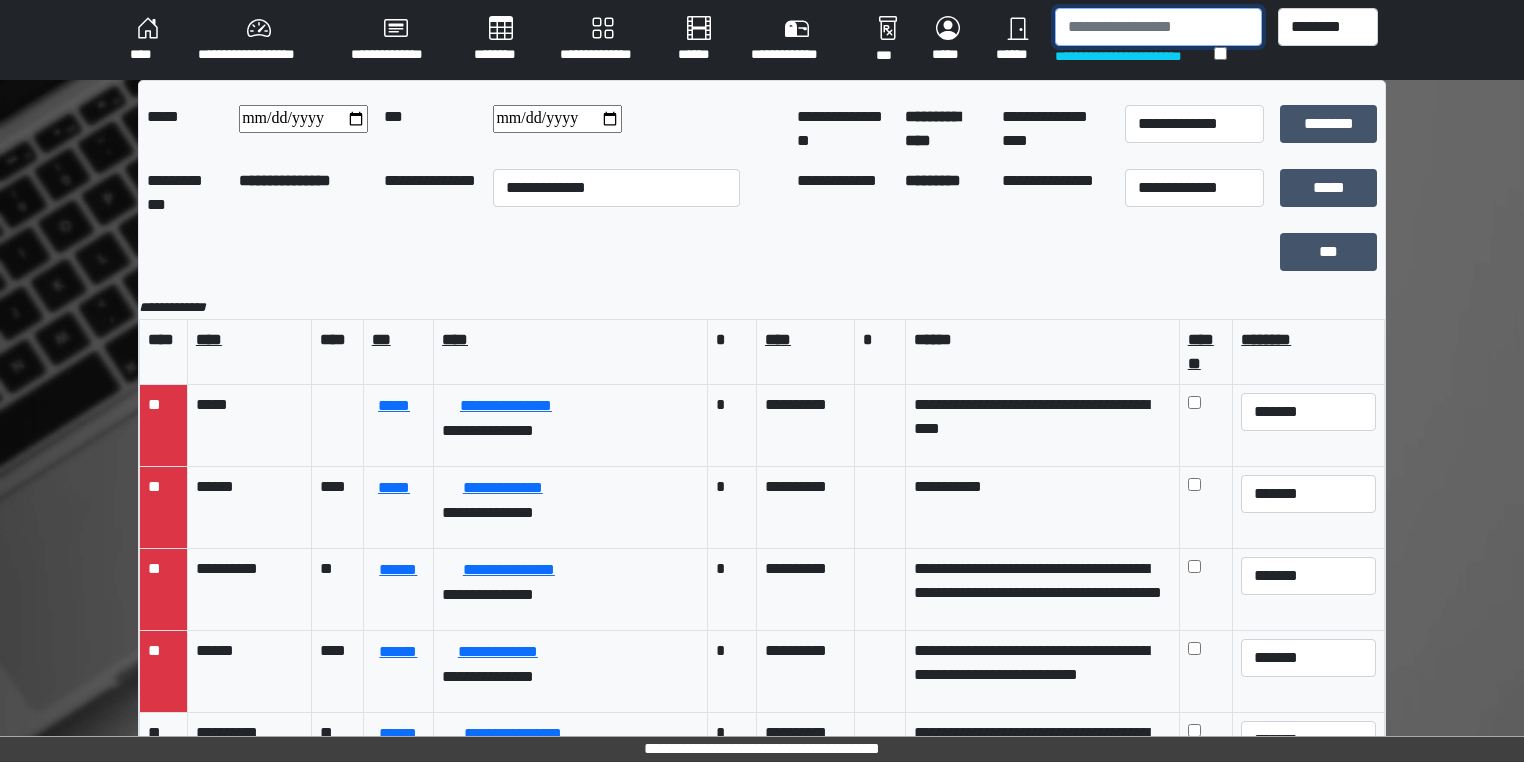 click at bounding box center [1158, 27] 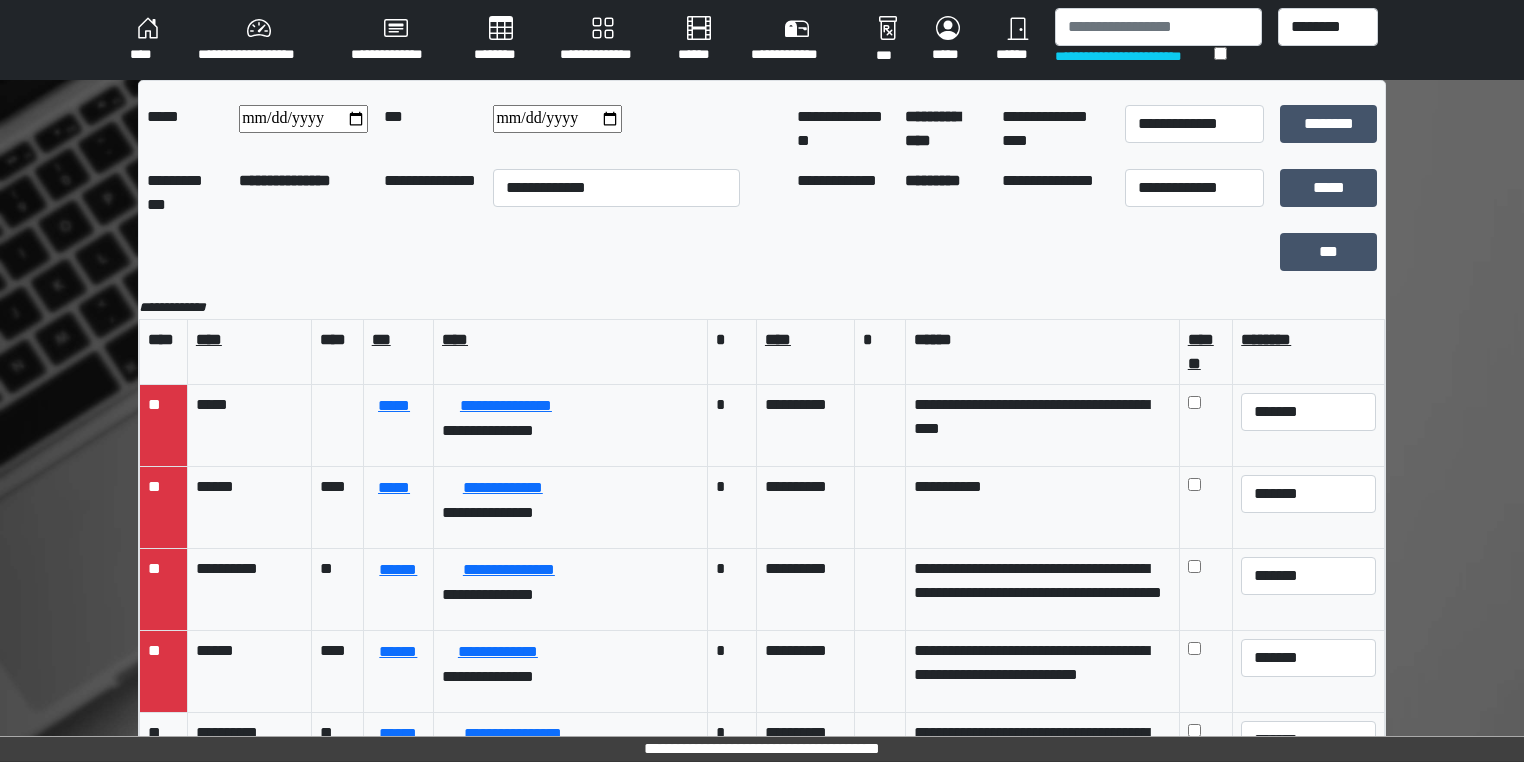 scroll, scrollTop: 149, scrollLeft: 0, axis: vertical 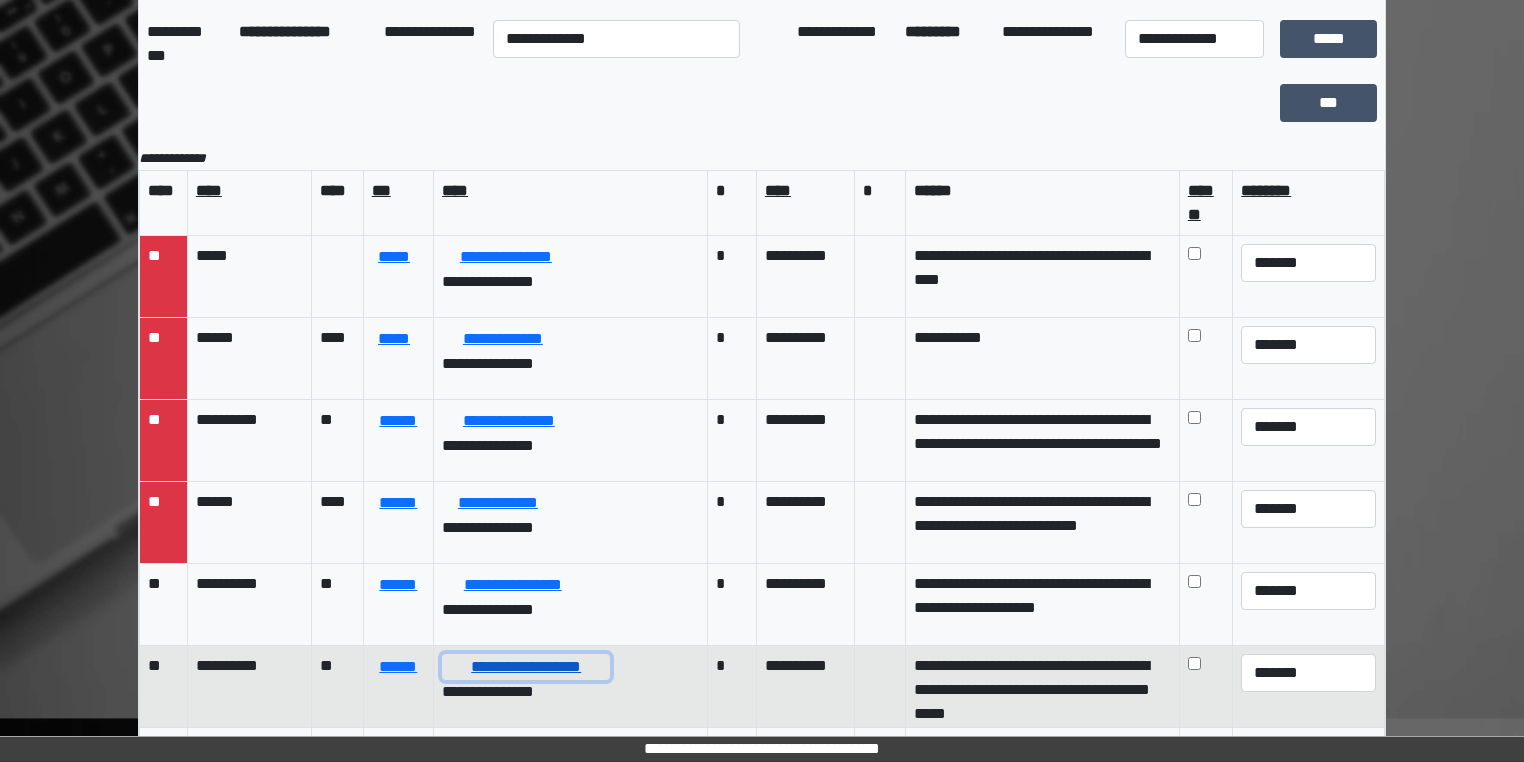 click on "**********" at bounding box center (526, 667) 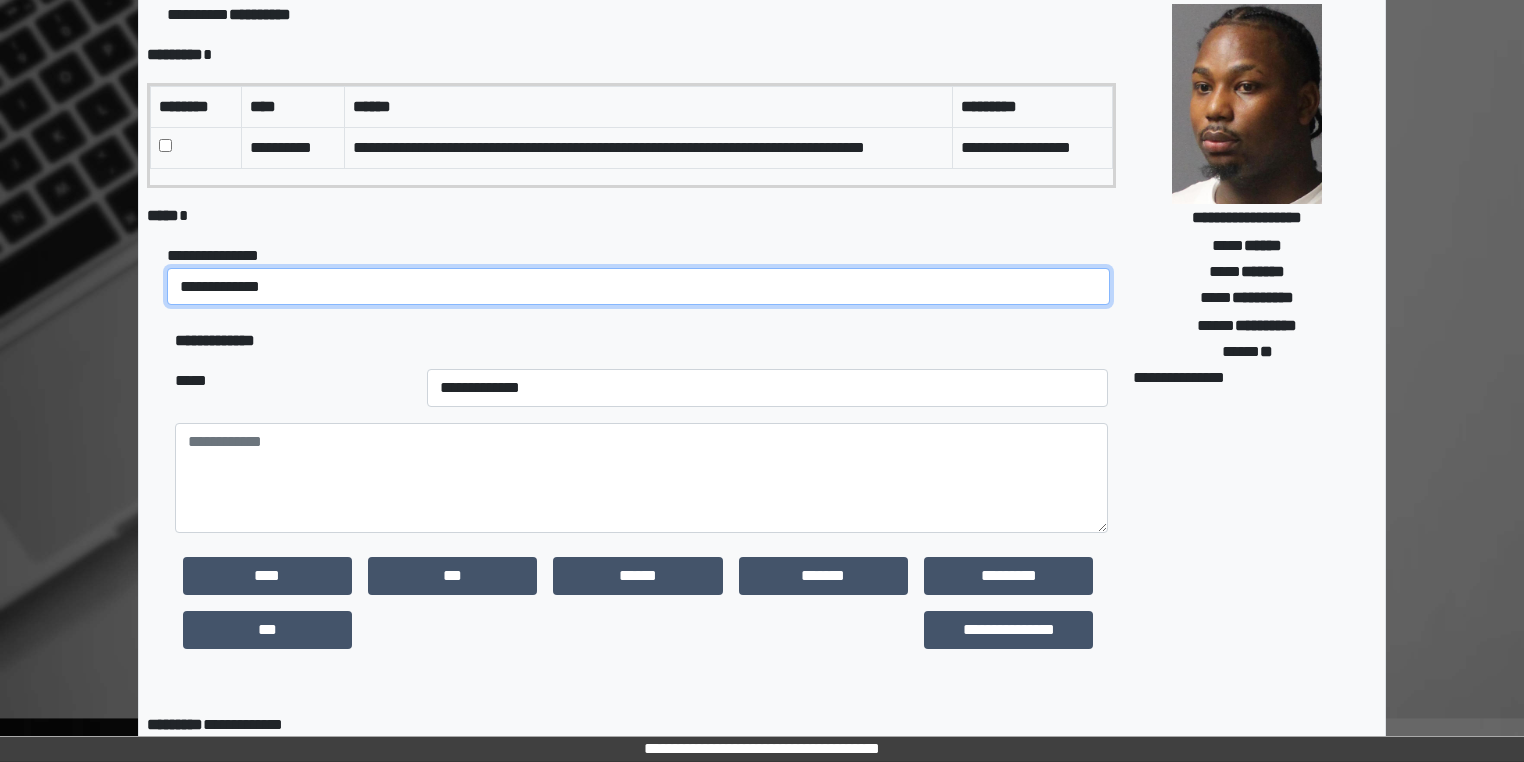 click on "**********" at bounding box center [638, 287] 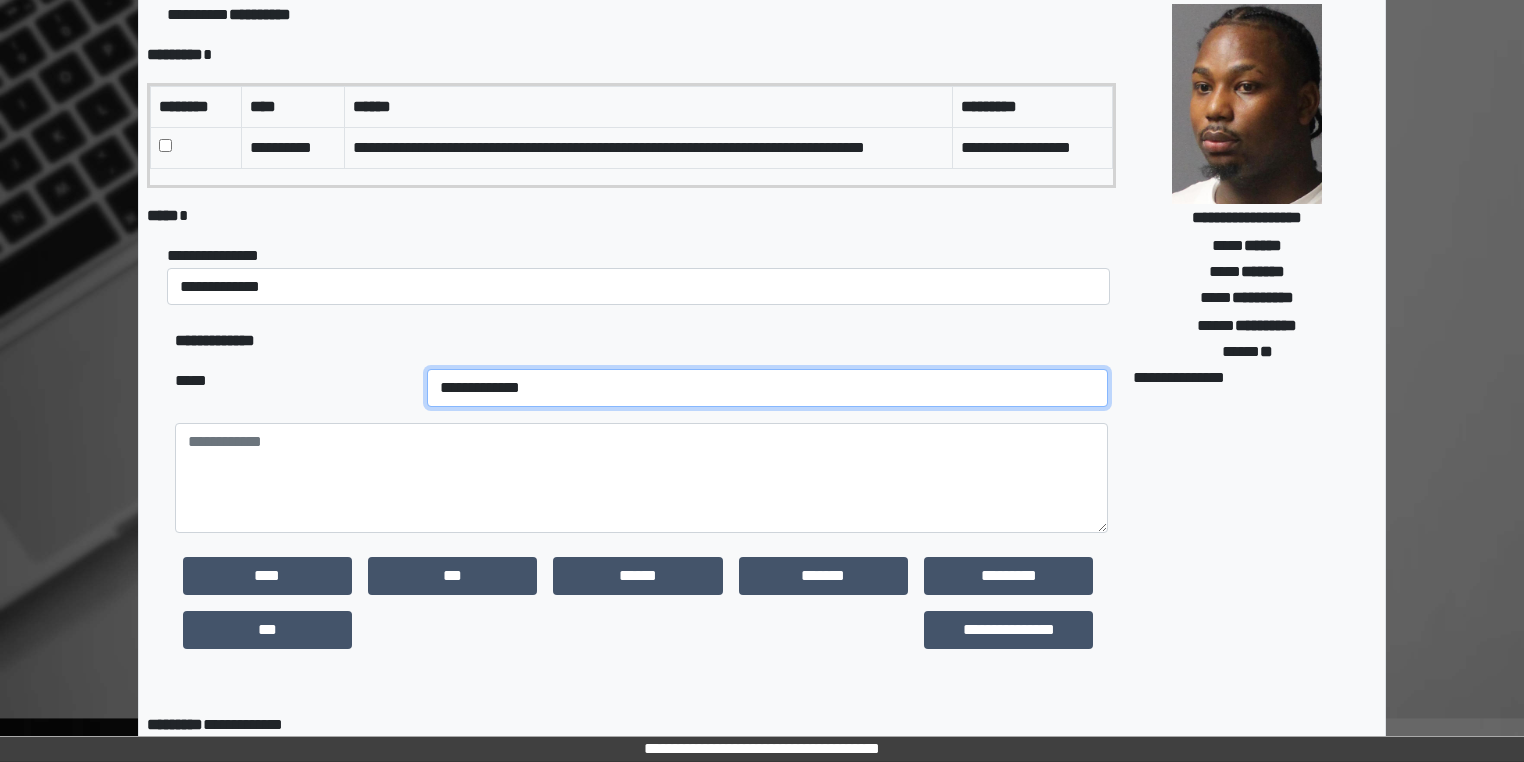 click on "**********" at bounding box center (767, 388) 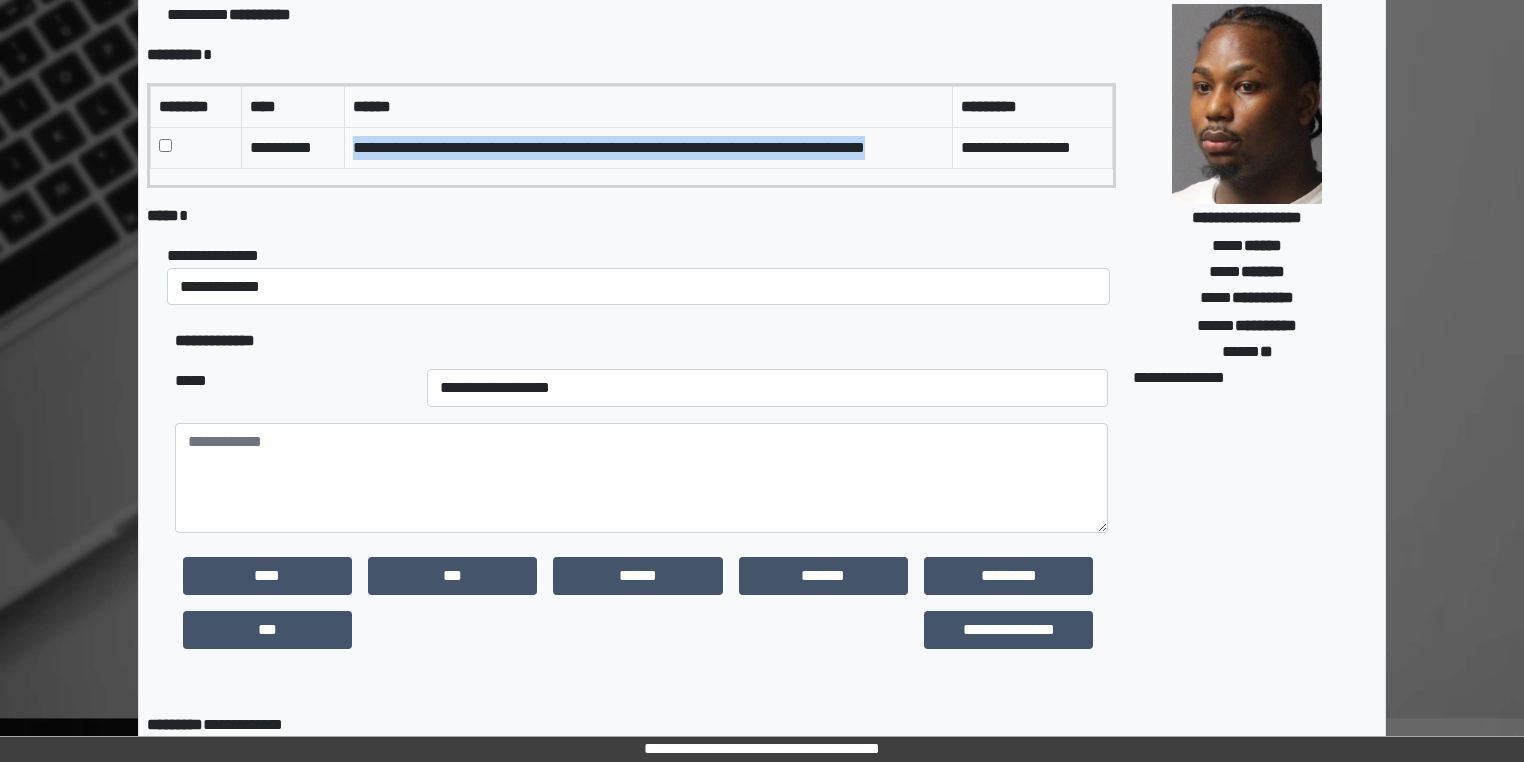 drag, startPoint x: 352, startPoint y: 140, endPoint x: 920, endPoint y: 131, distance: 568.0713 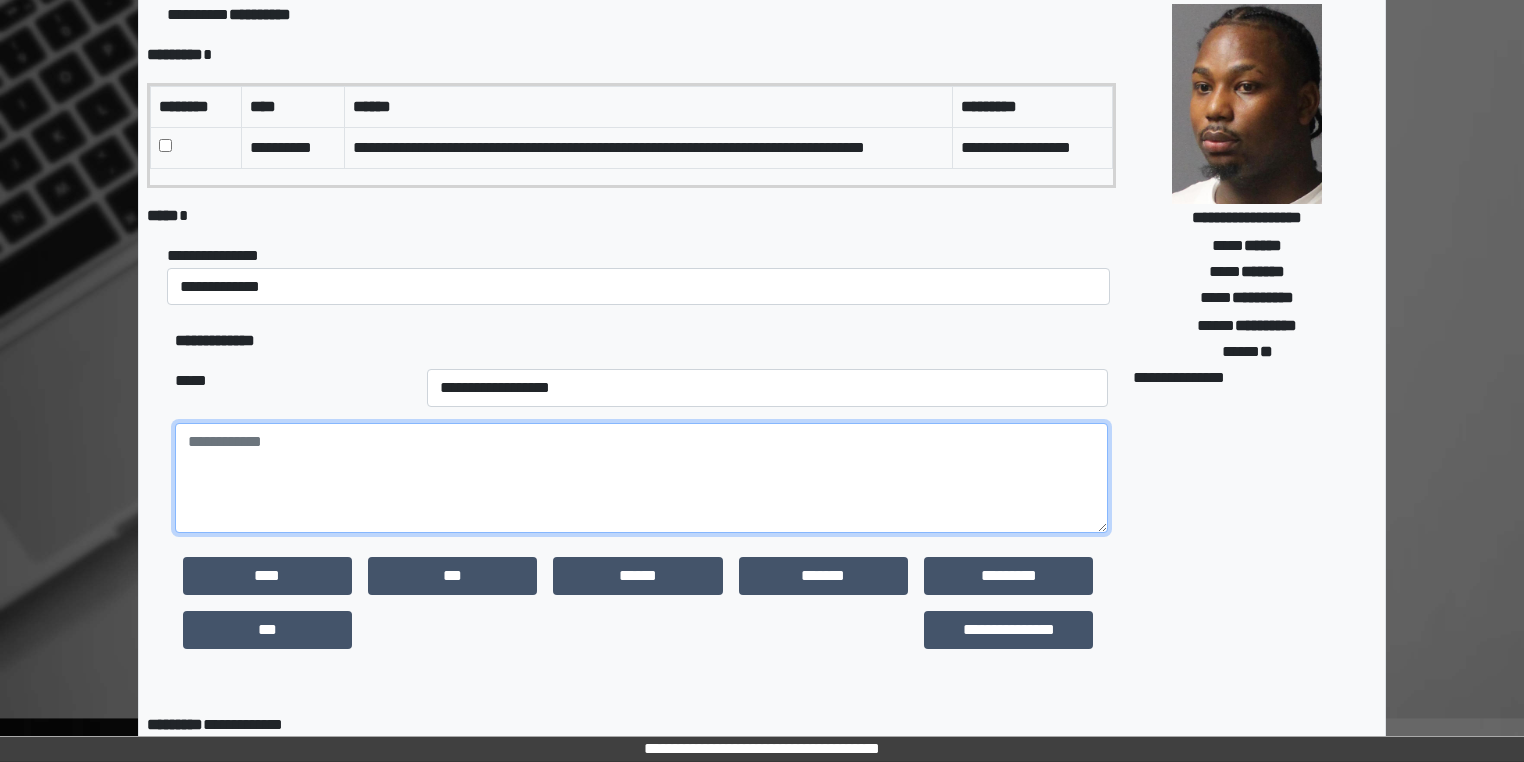 click at bounding box center (641, 478) 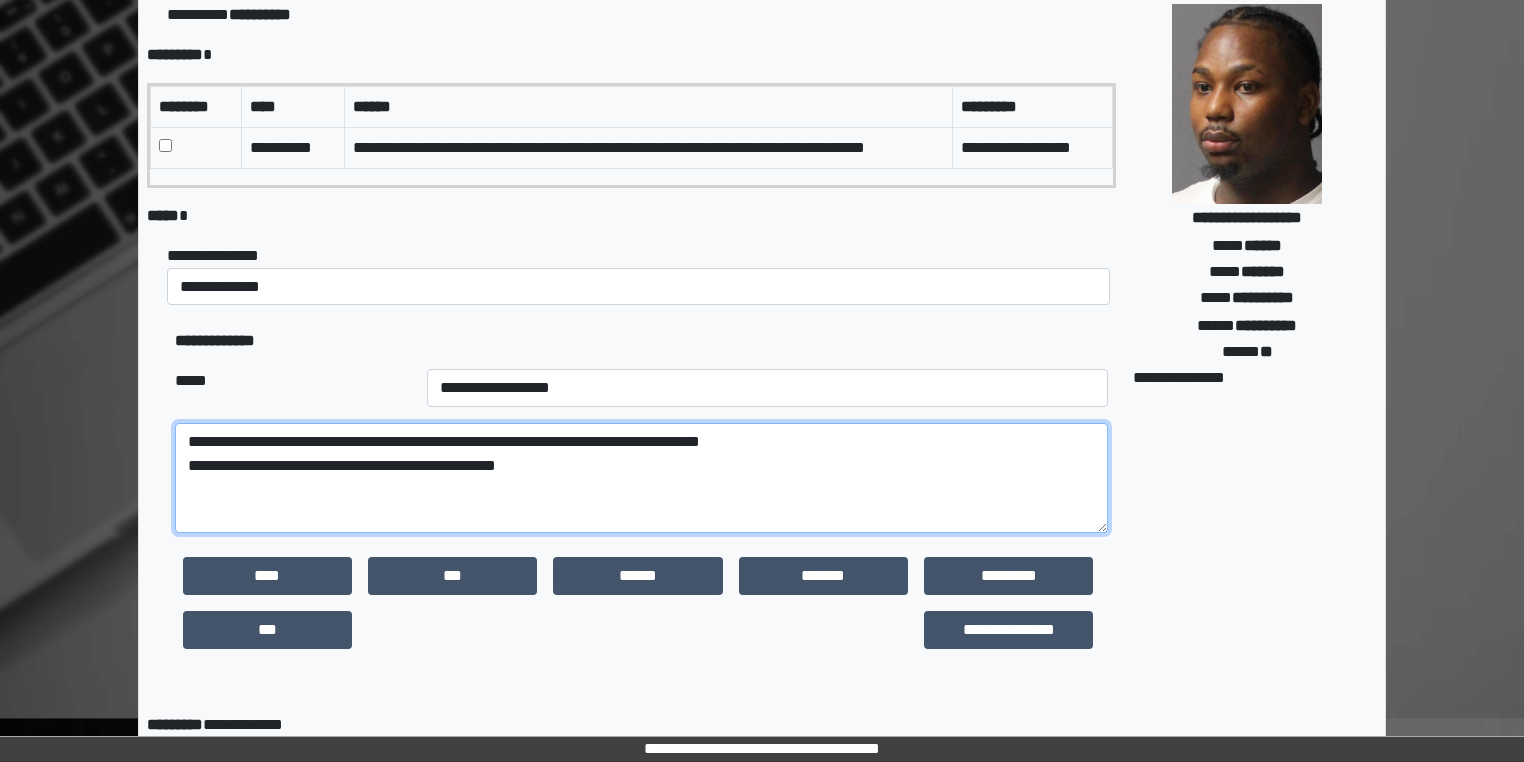 click on "**********" at bounding box center (641, 478) 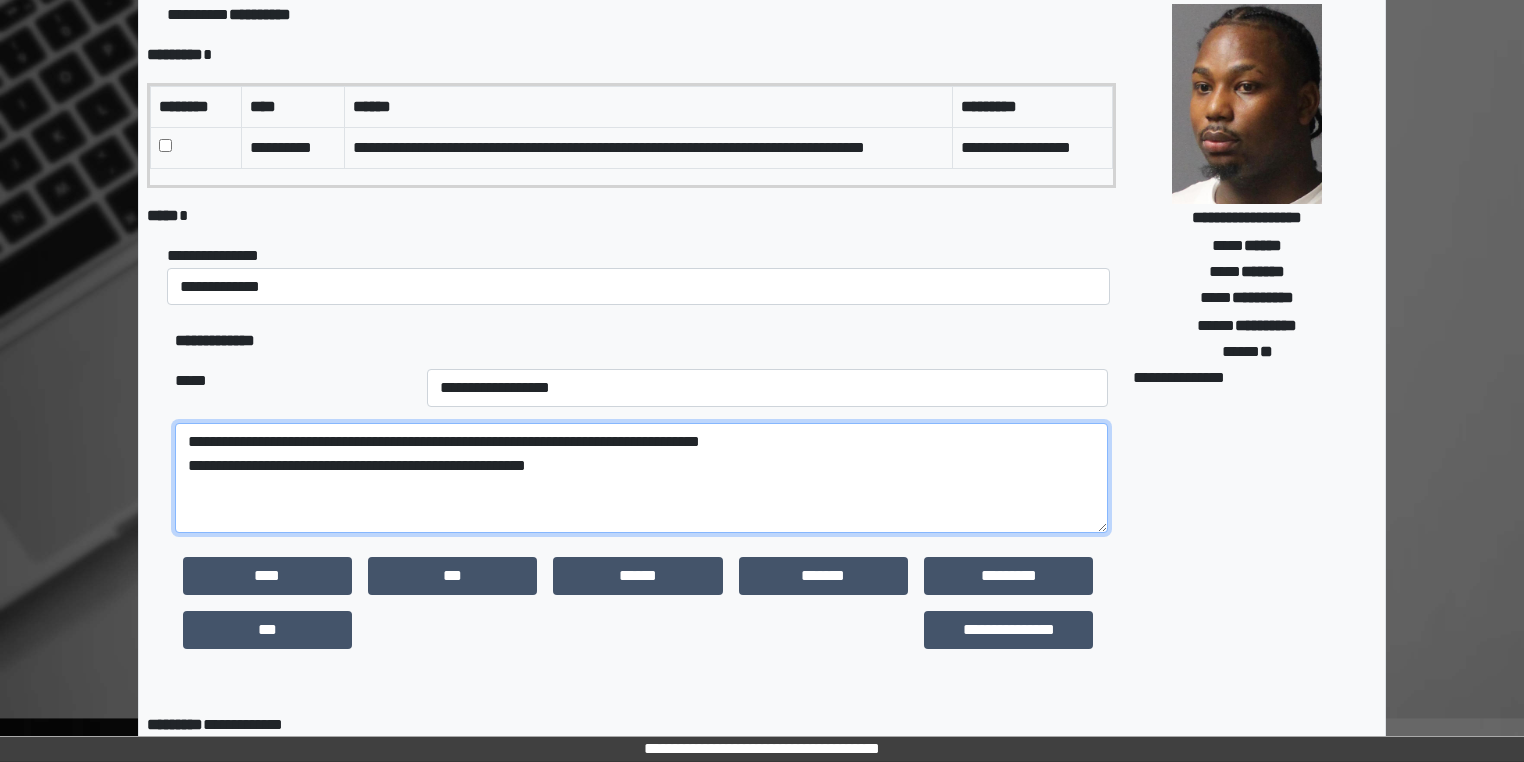 click on "**********" at bounding box center (641, 478) 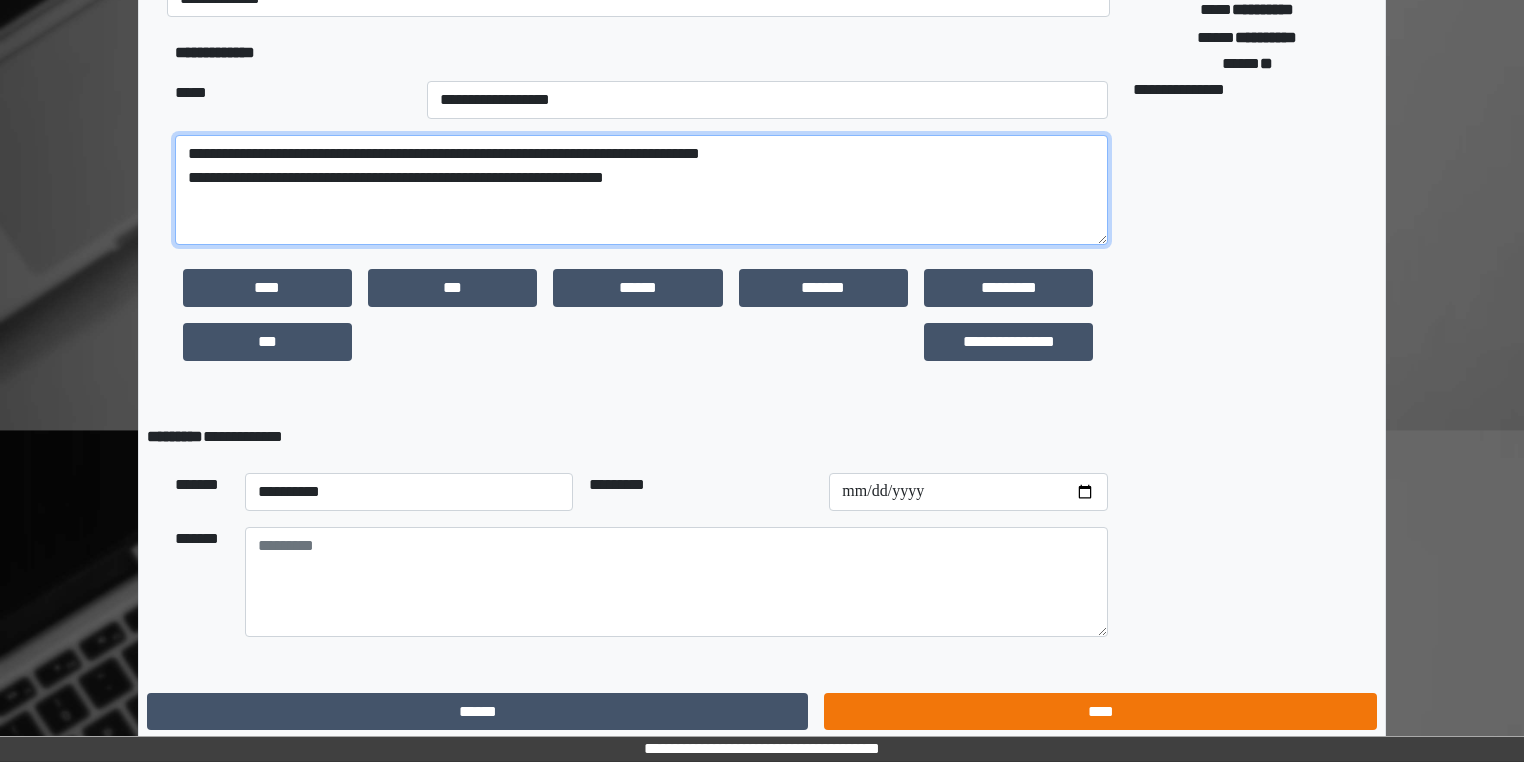 scroll, scrollTop: 442, scrollLeft: 0, axis: vertical 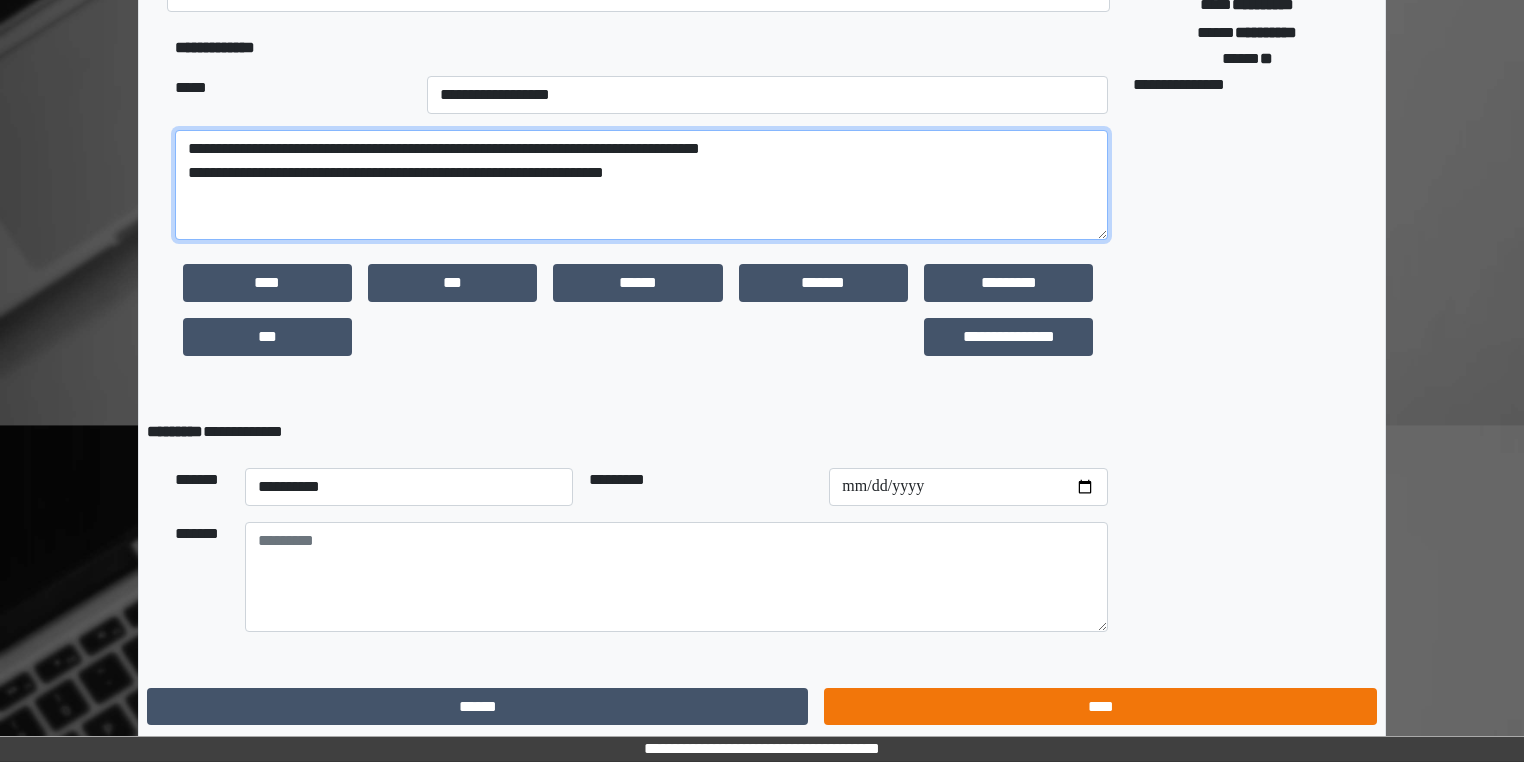type on "**********" 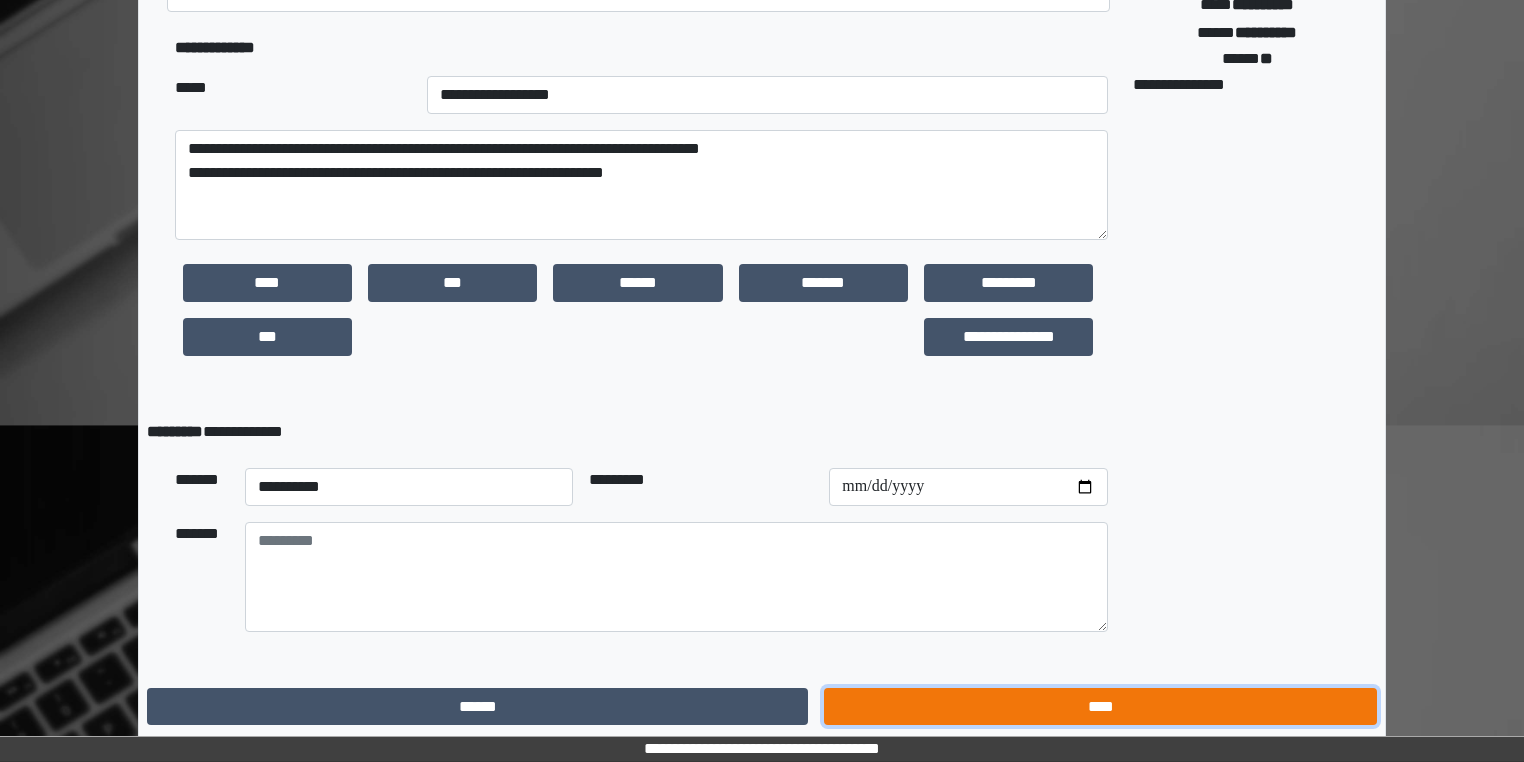 click on "****" at bounding box center (1100, 707) 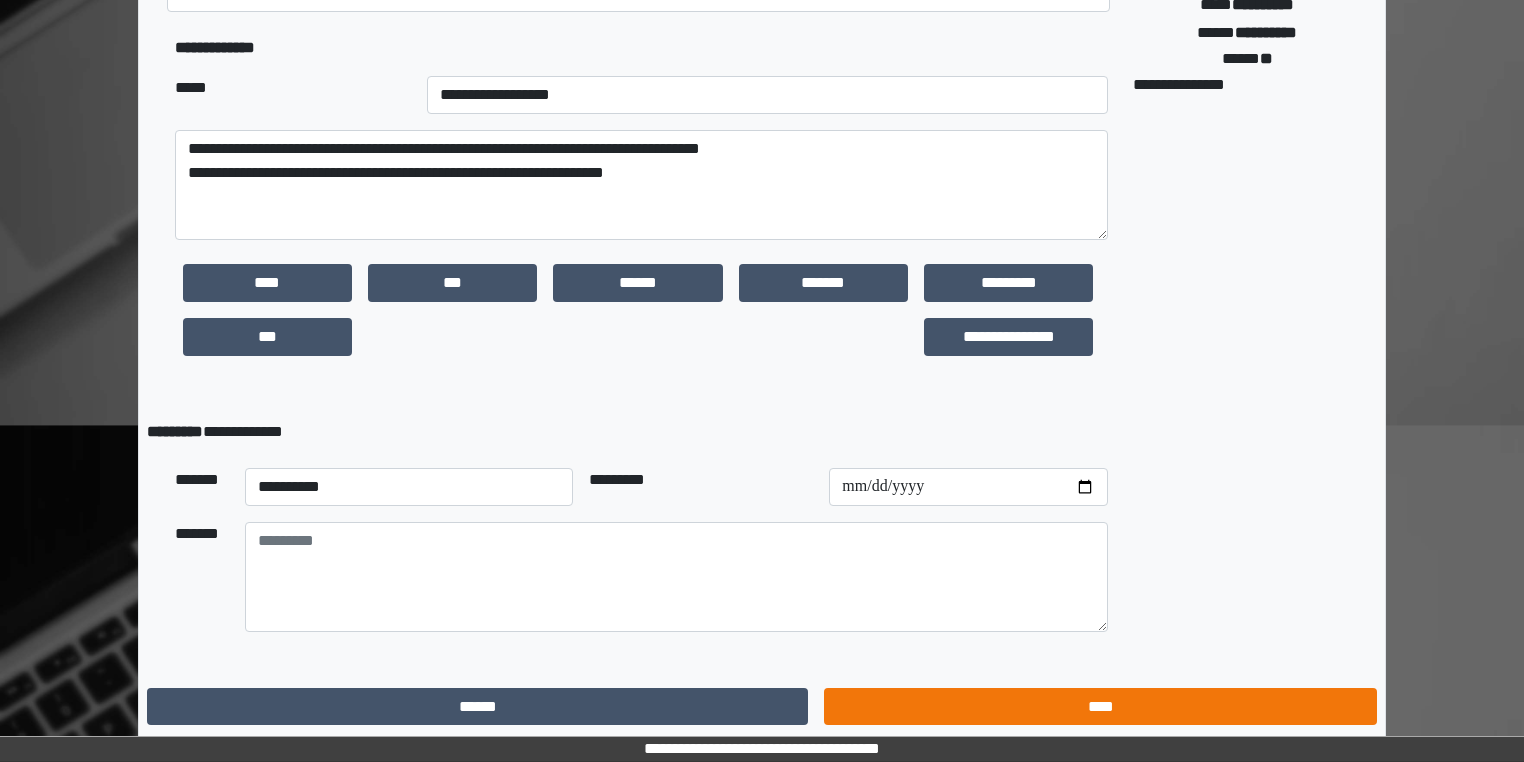 scroll, scrollTop: 0, scrollLeft: 0, axis: both 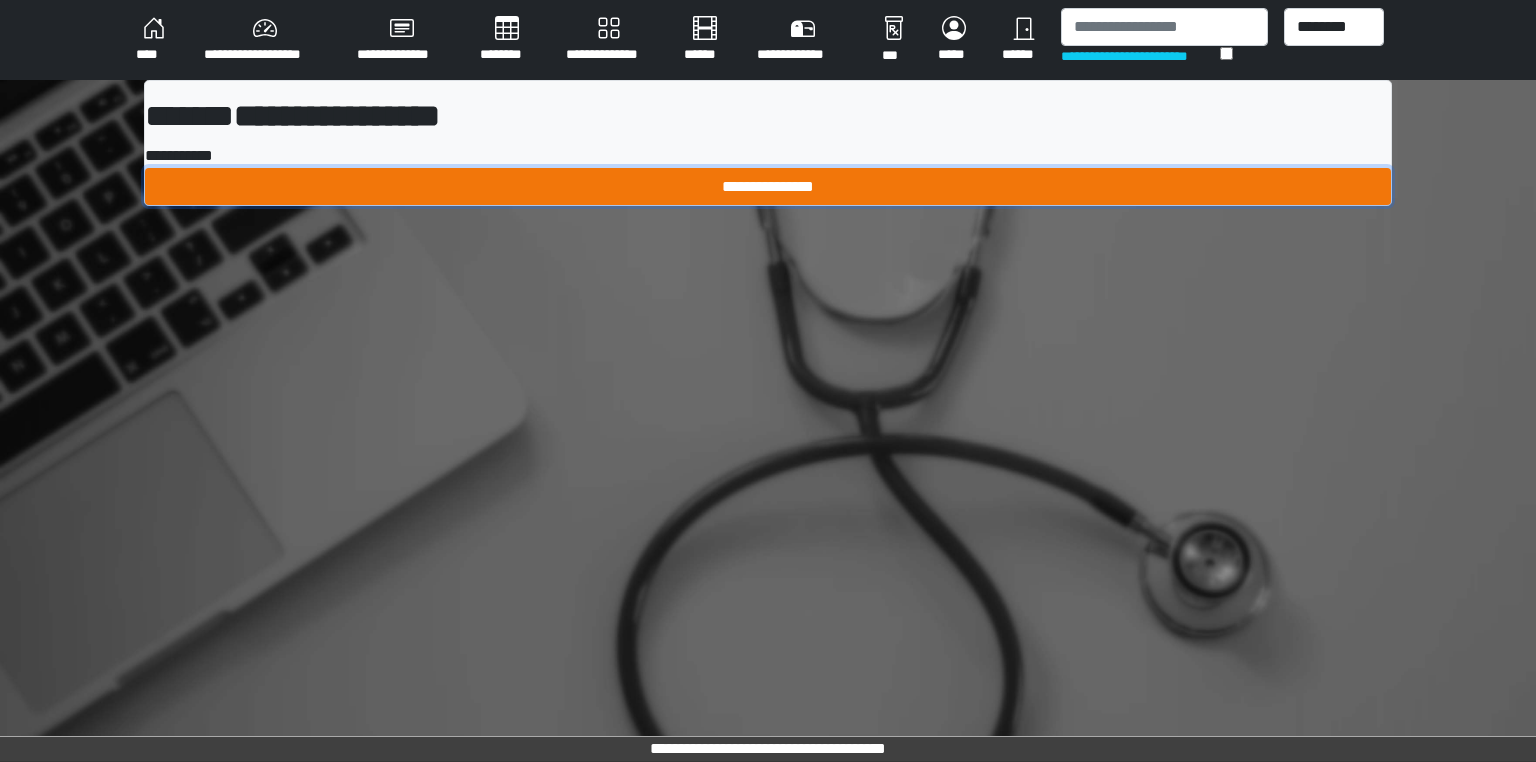 click on "**********" at bounding box center [768, 187] 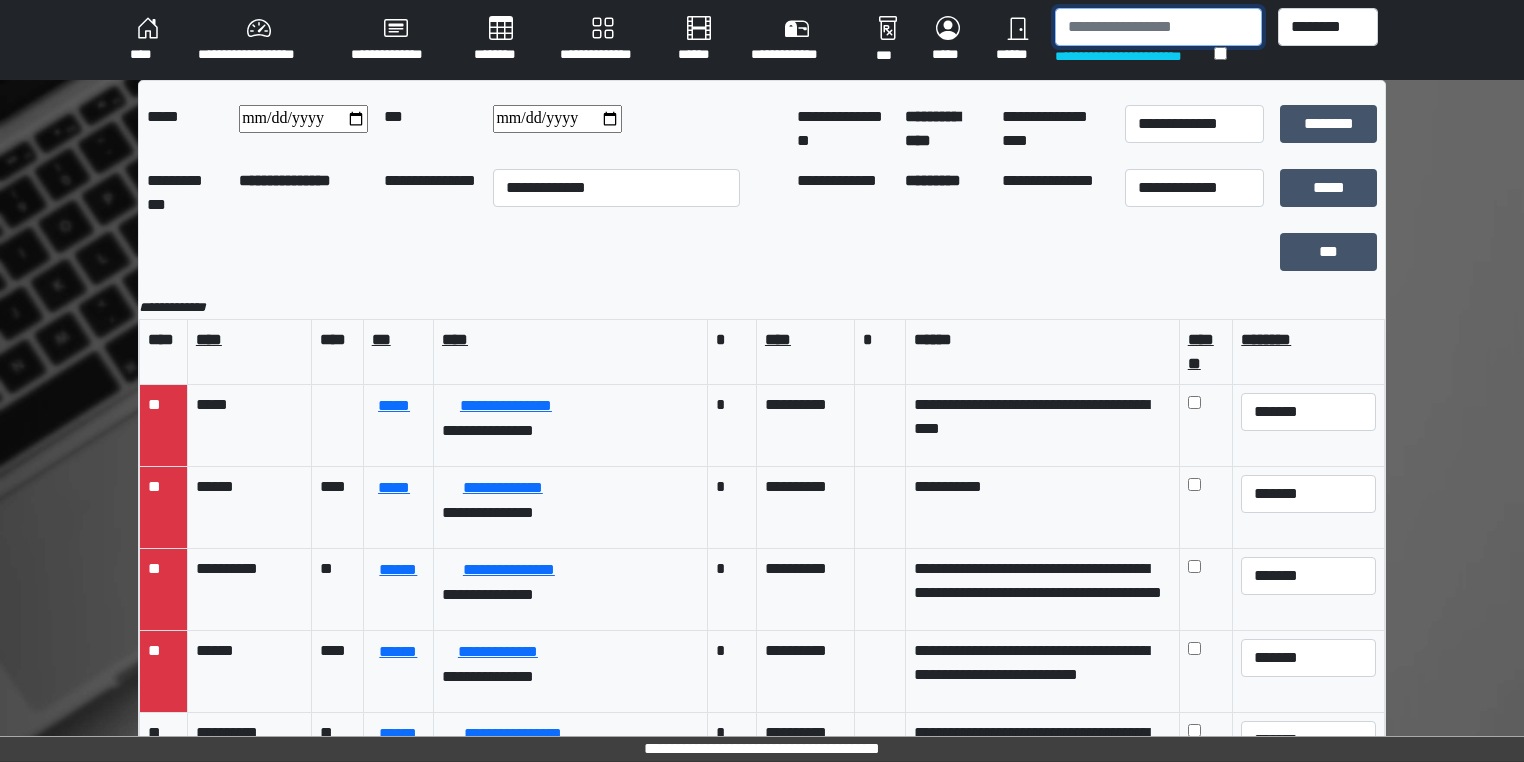 click at bounding box center [1158, 27] 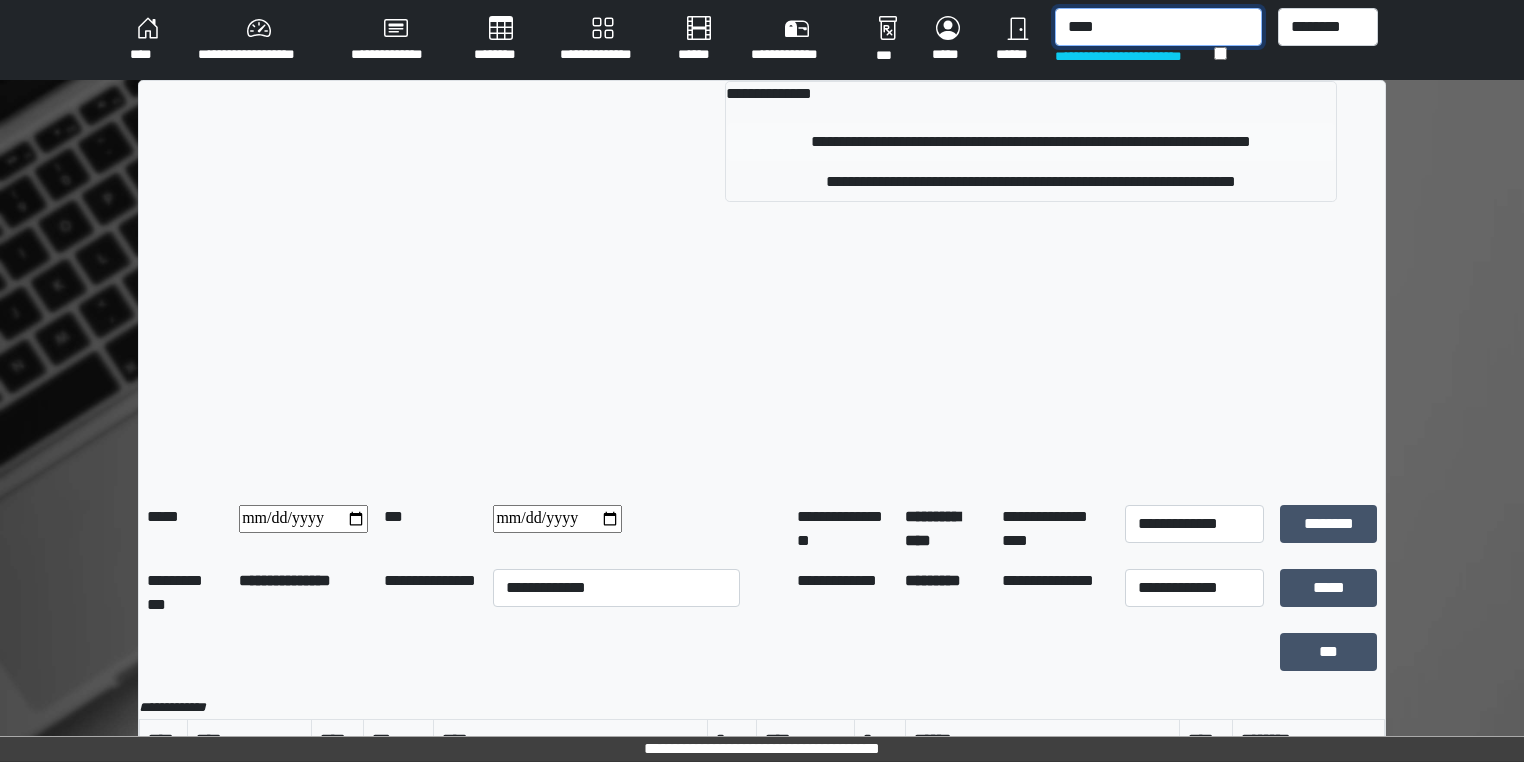 type on "****" 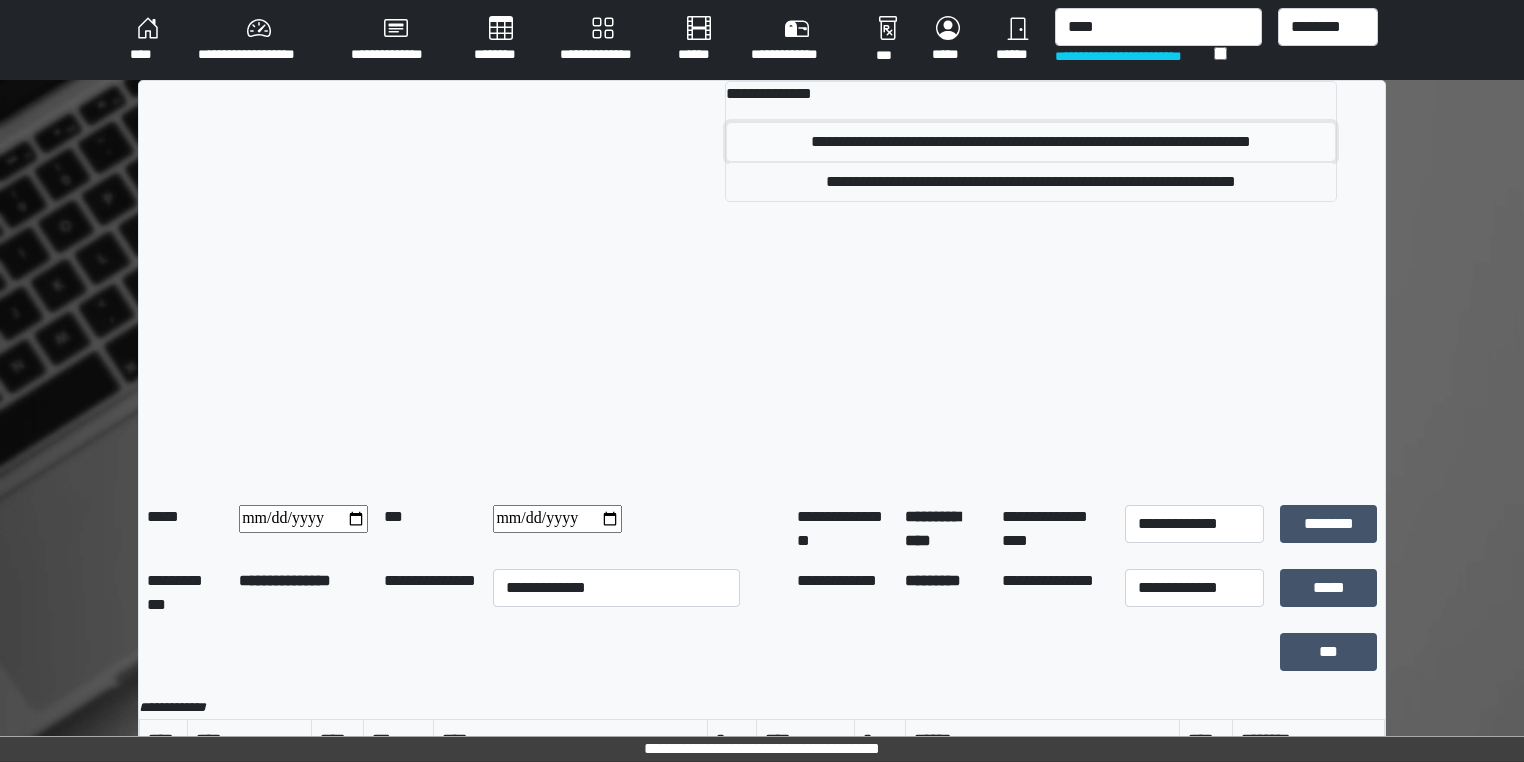 click on "**********" at bounding box center [1031, 142] 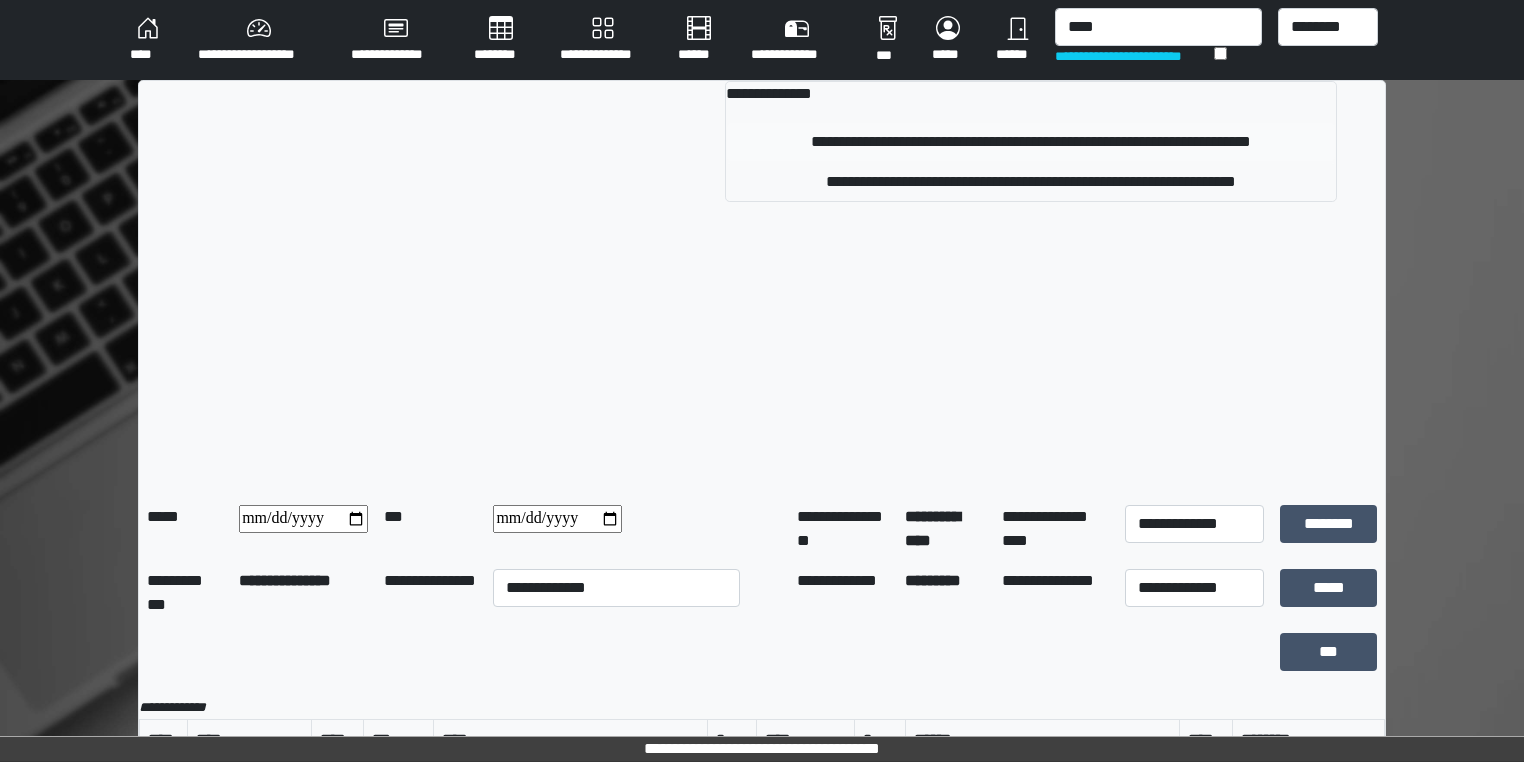 type 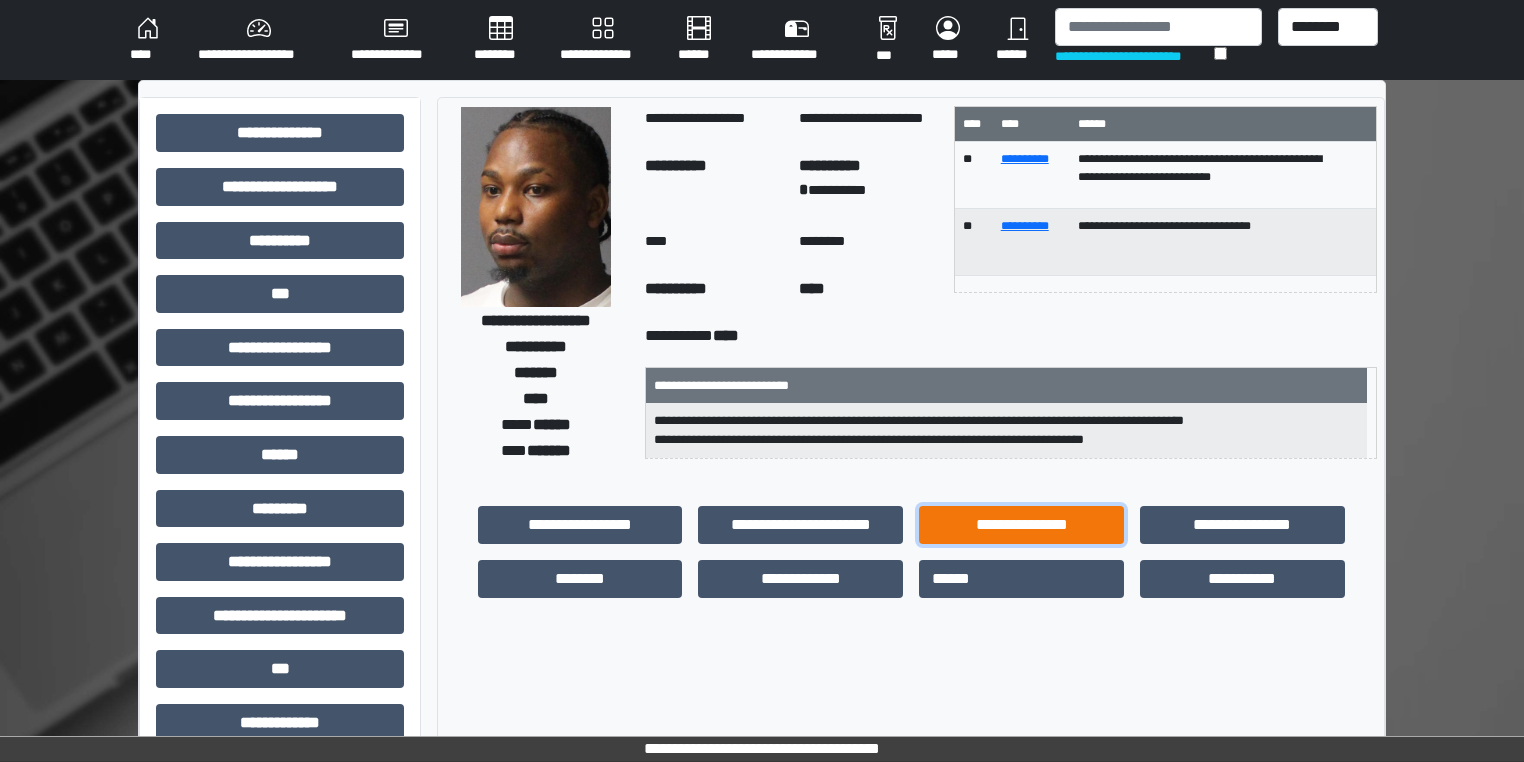 click on "**********" at bounding box center (1021, 525) 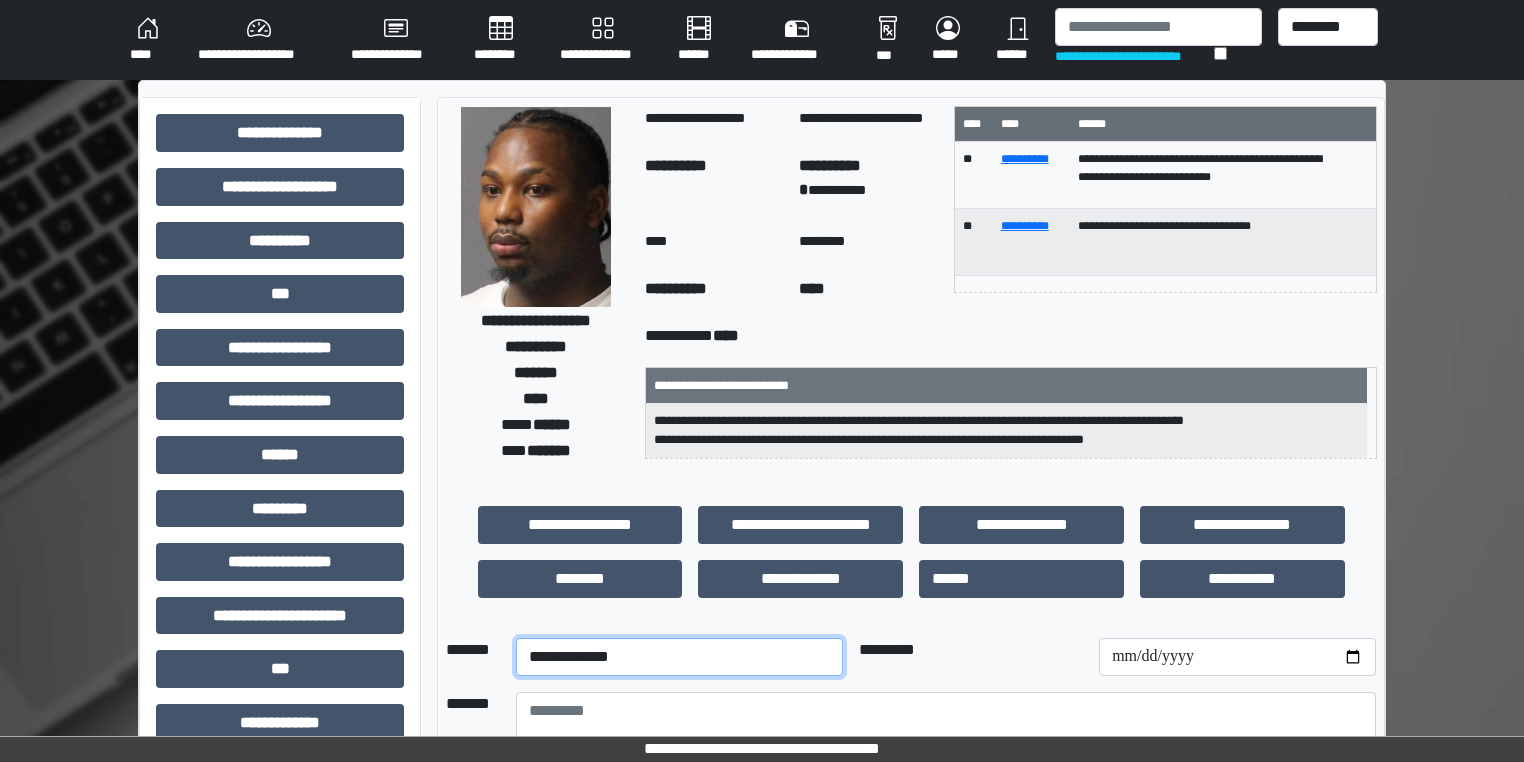 click on "**********" at bounding box center (679, 657) 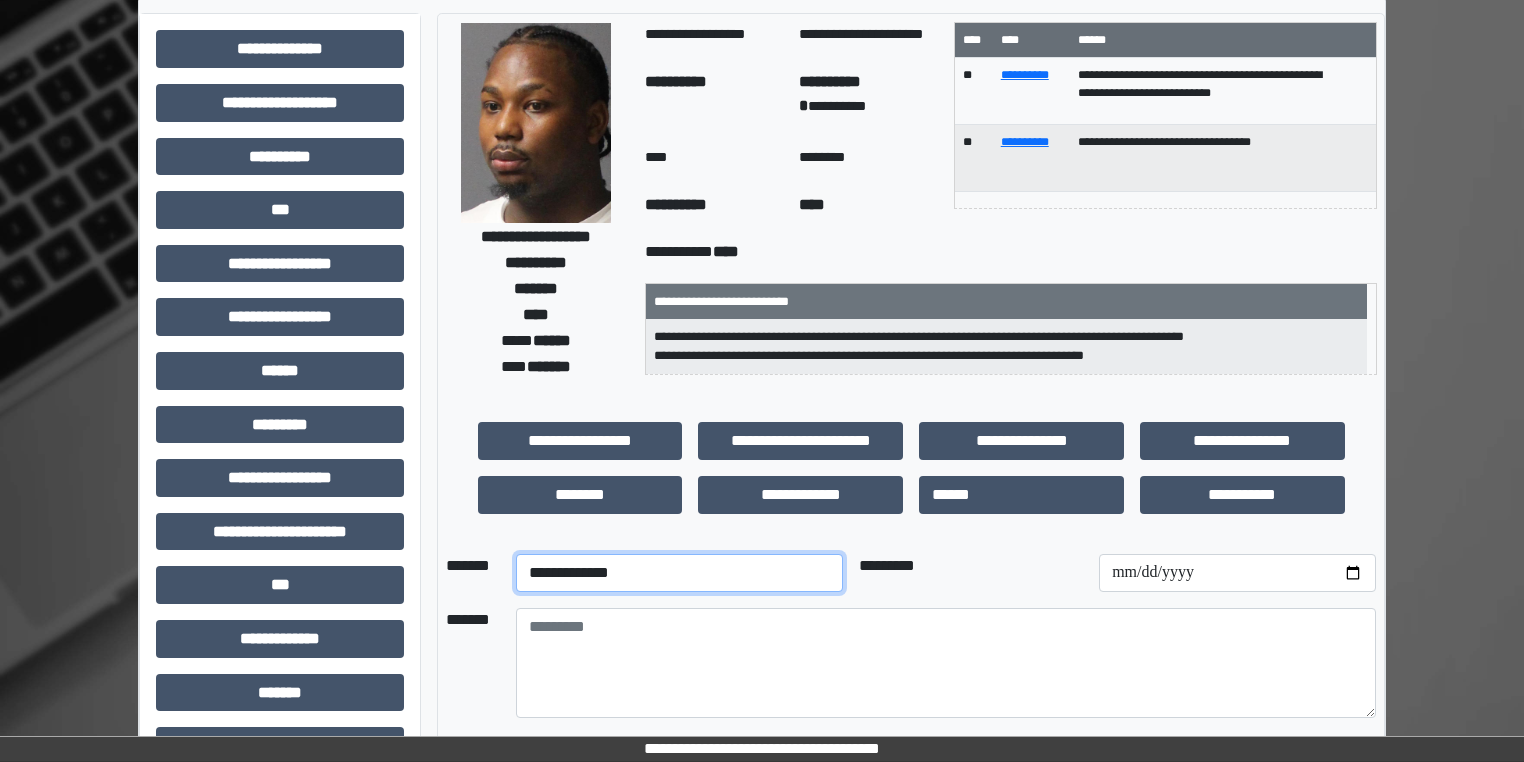 scroll, scrollTop: 160, scrollLeft: 0, axis: vertical 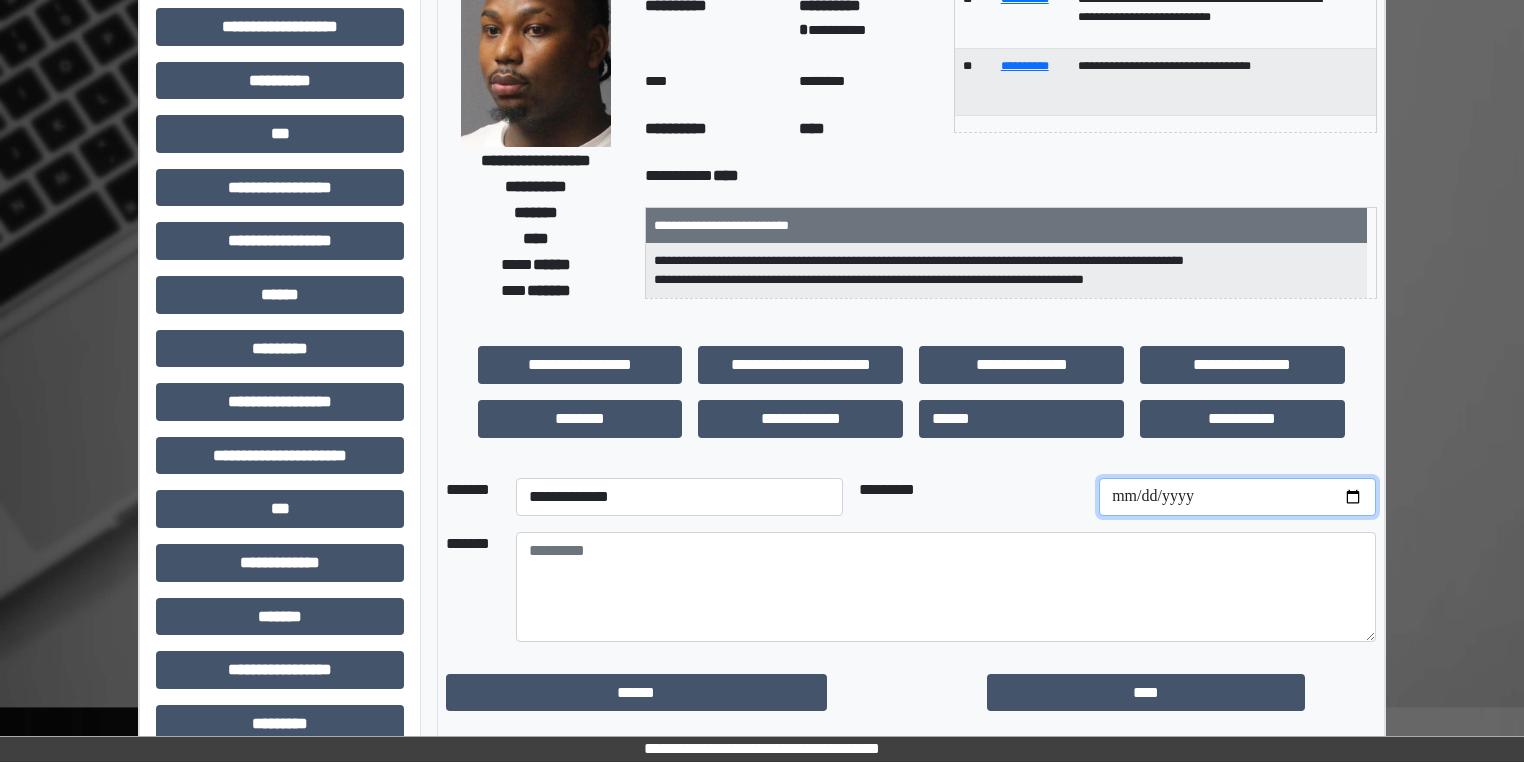click at bounding box center [1237, 497] 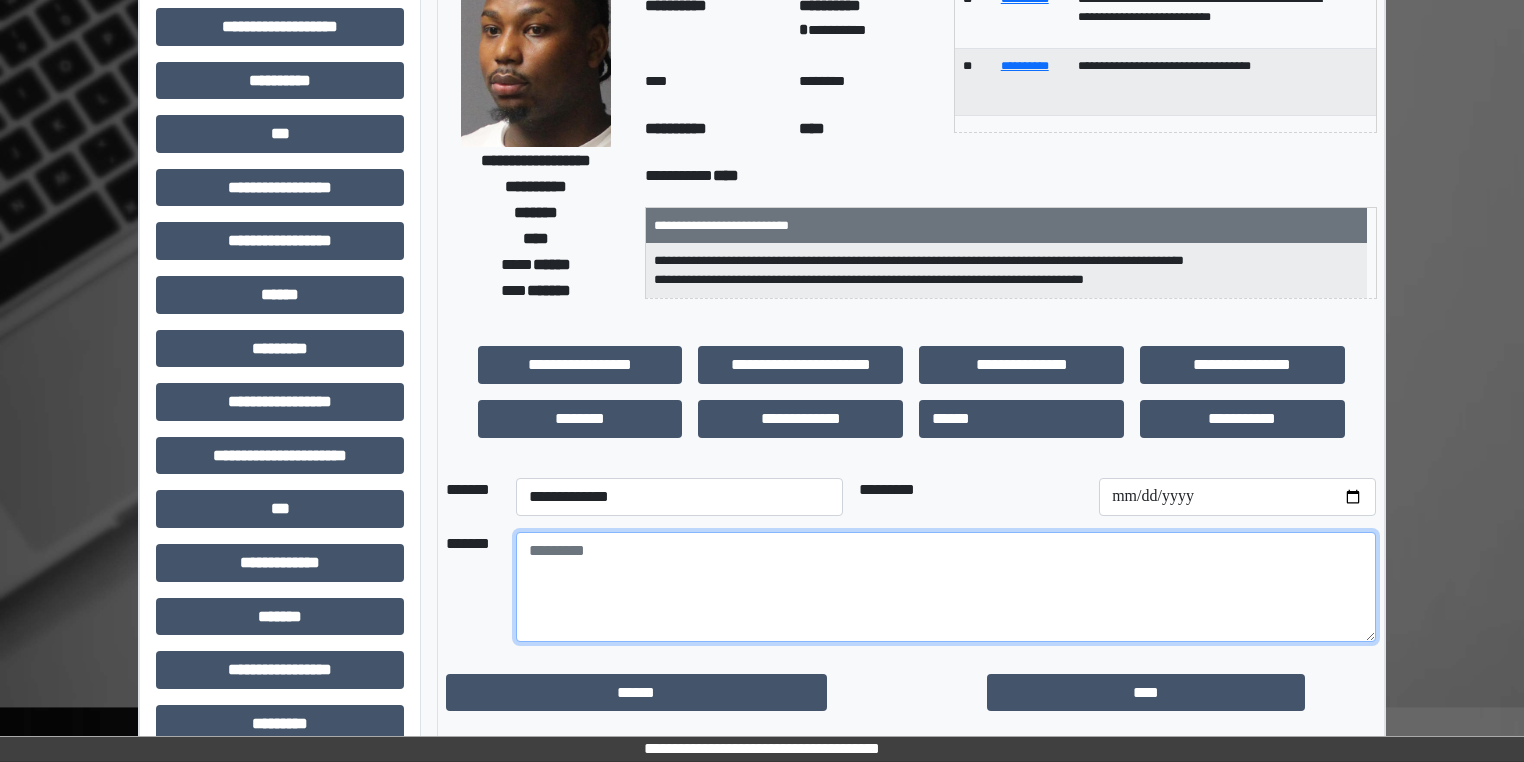 click at bounding box center (946, 587) 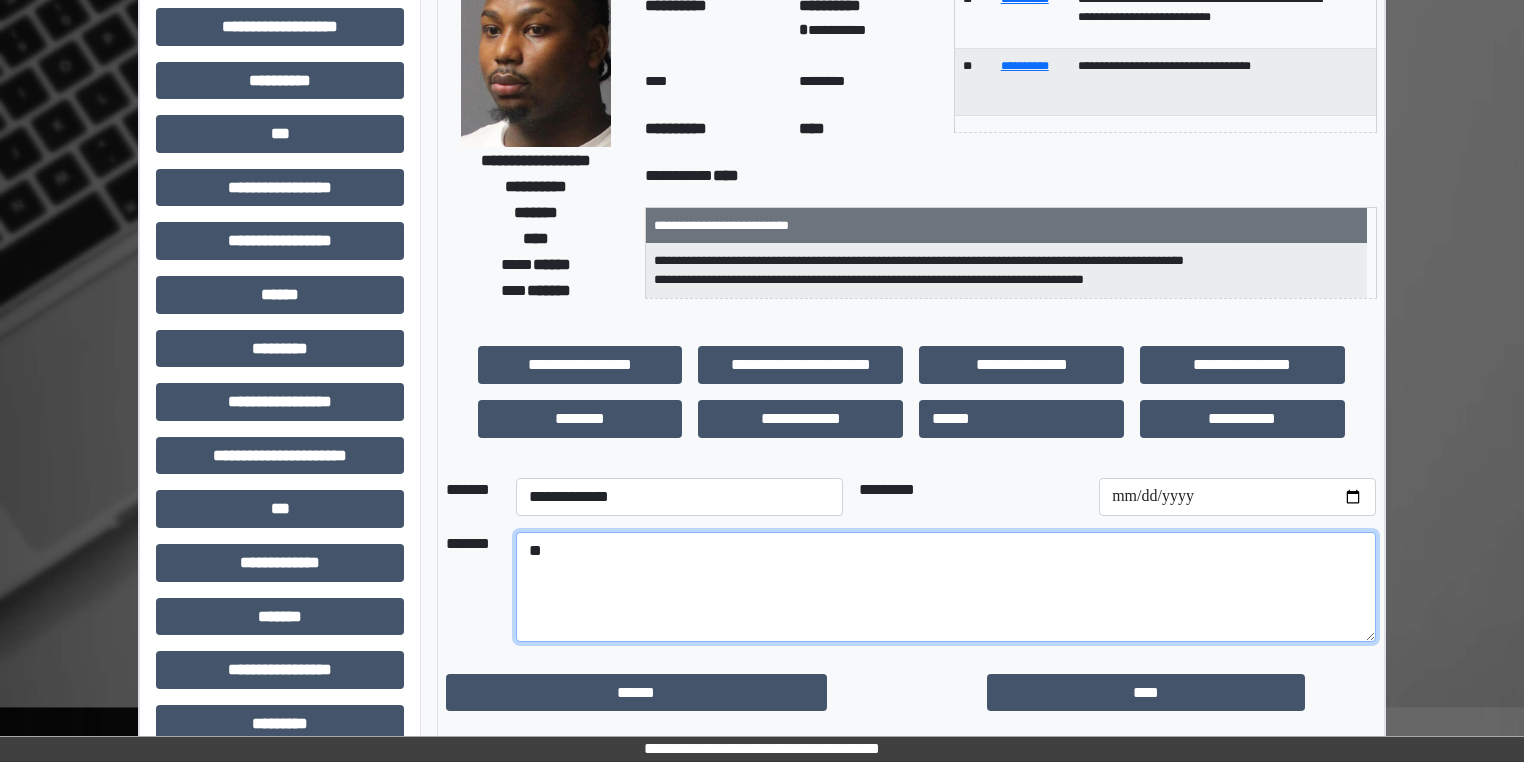 type on "*" 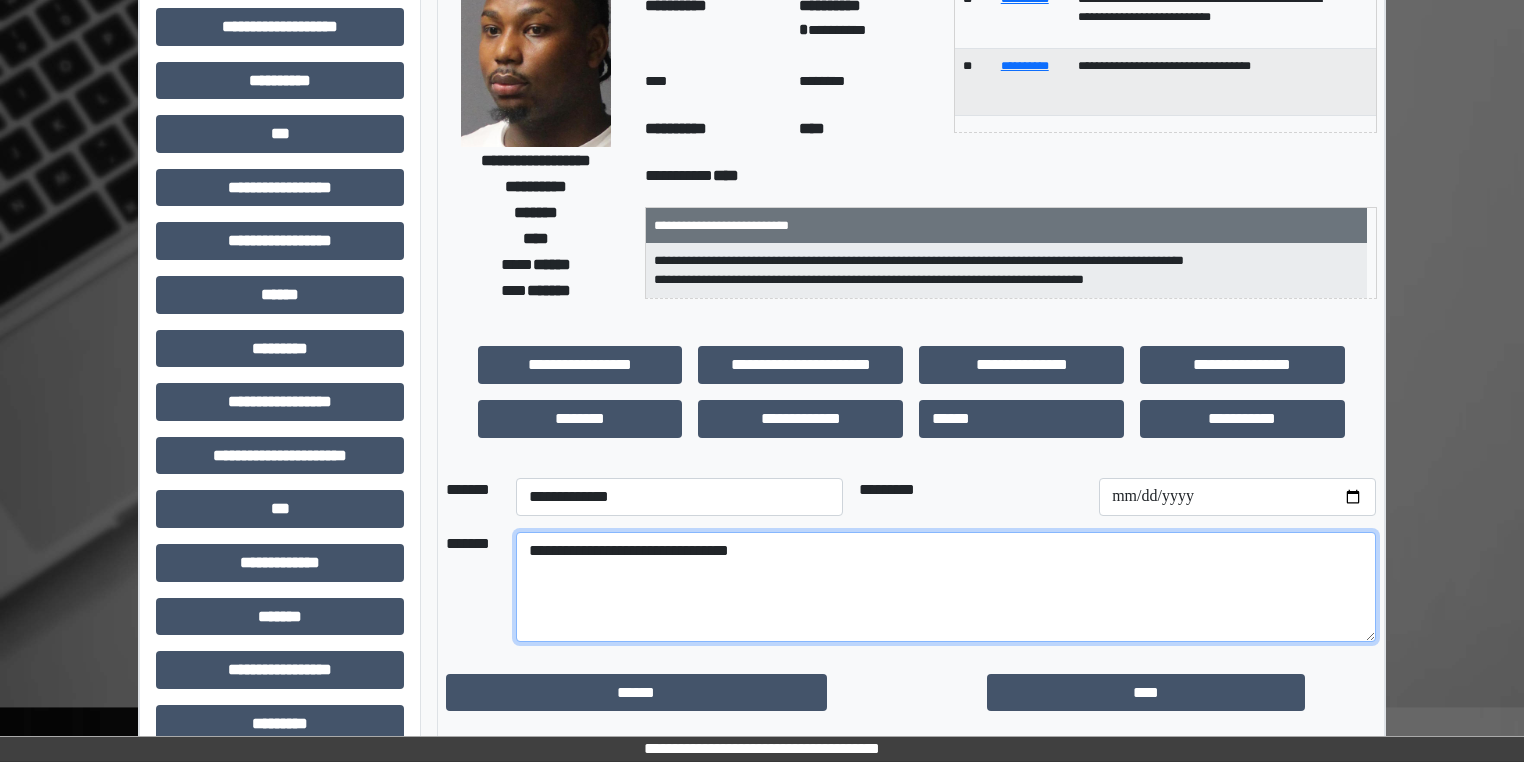 click on "**********" at bounding box center [946, 587] 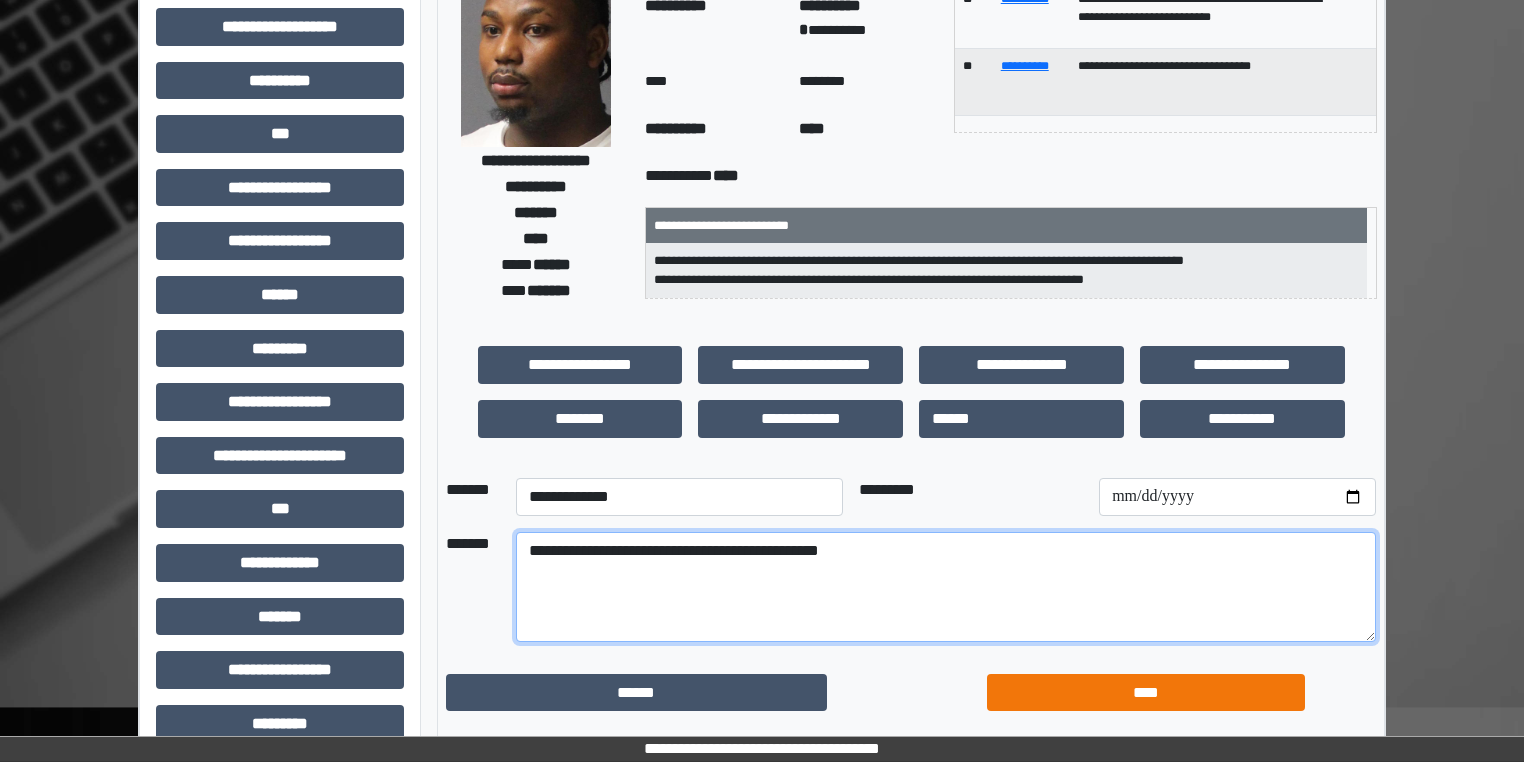 type on "**********" 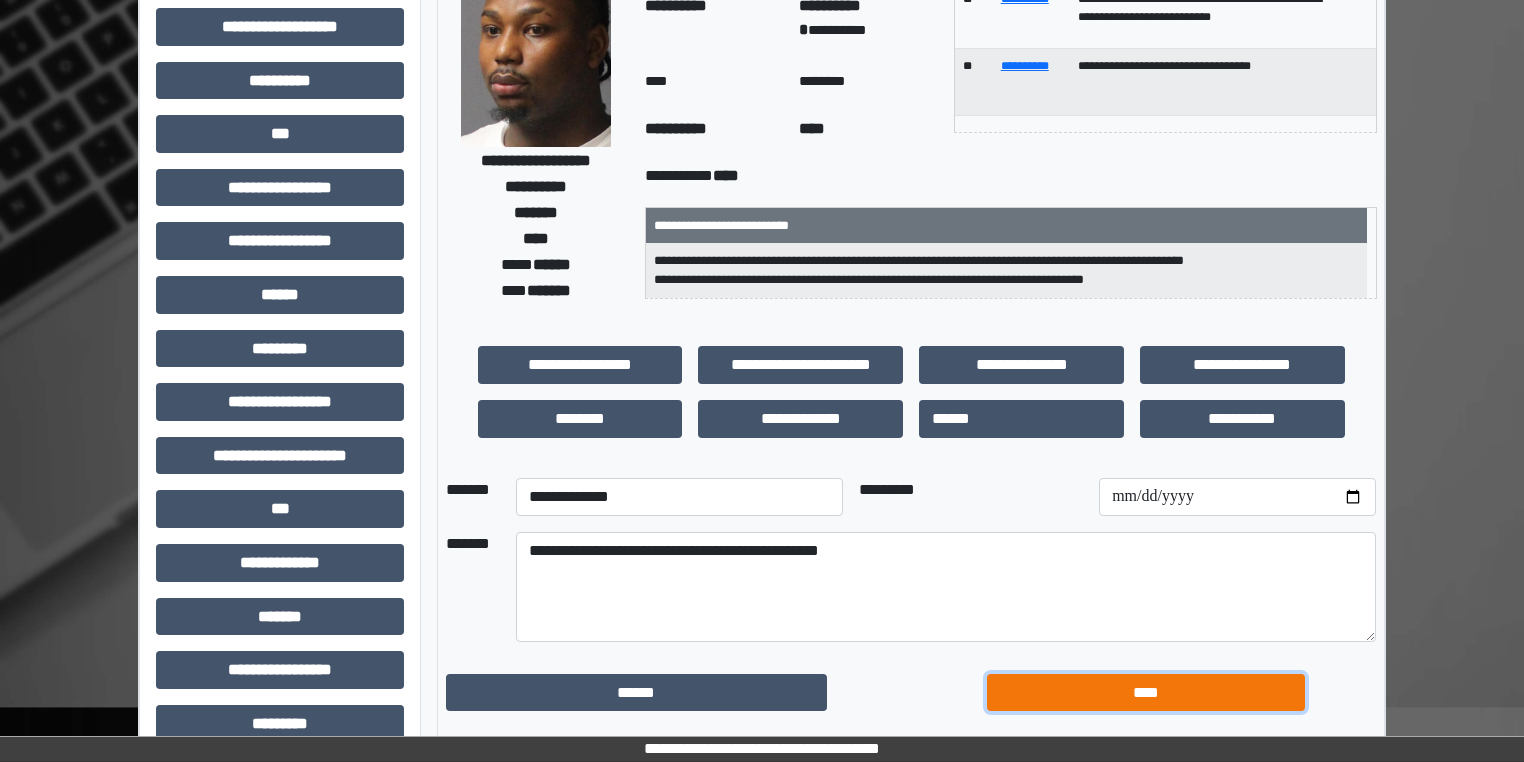 click on "****" at bounding box center (1146, 693) 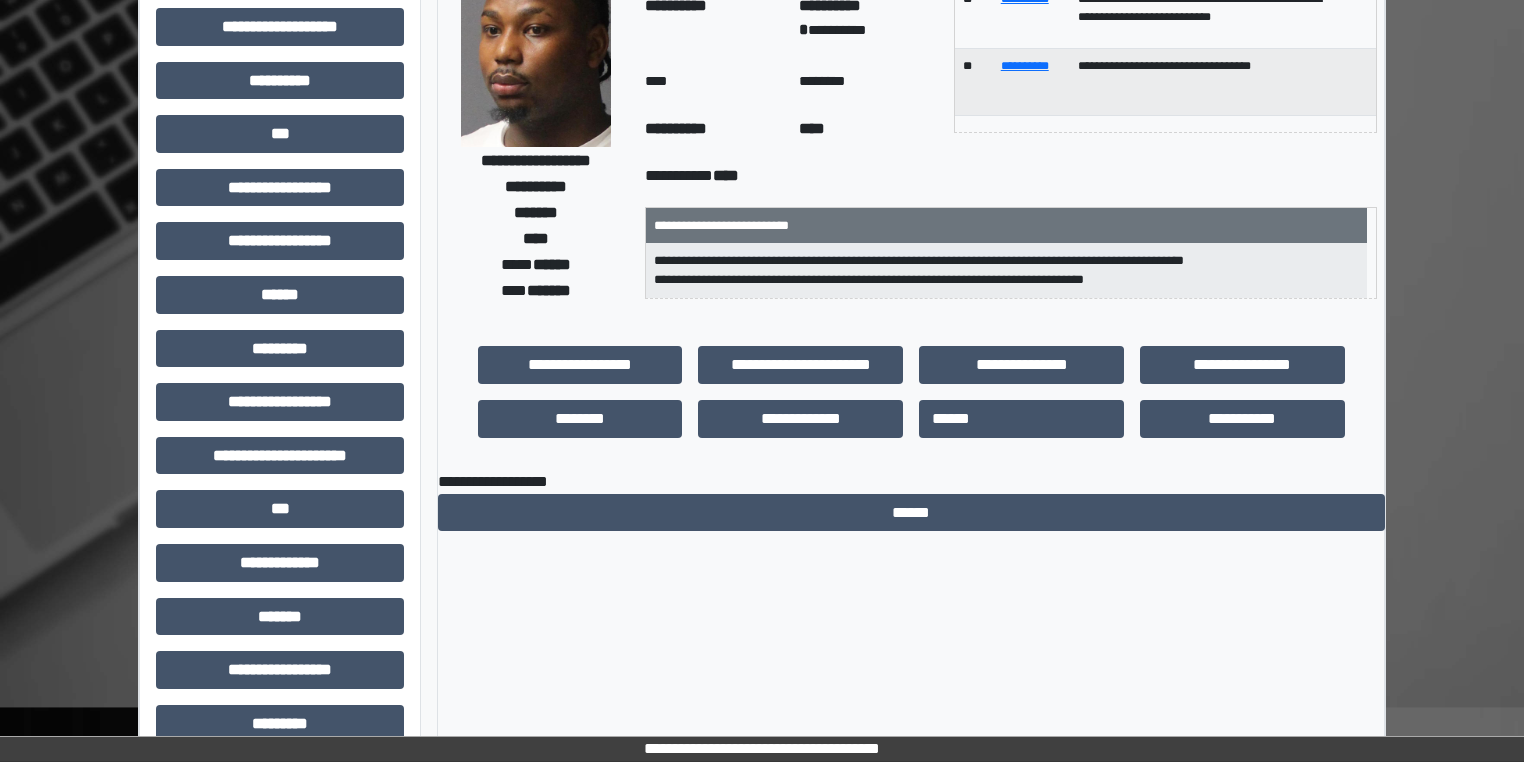 scroll, scrollTop: 0, scrollLeft: 0, axis: both 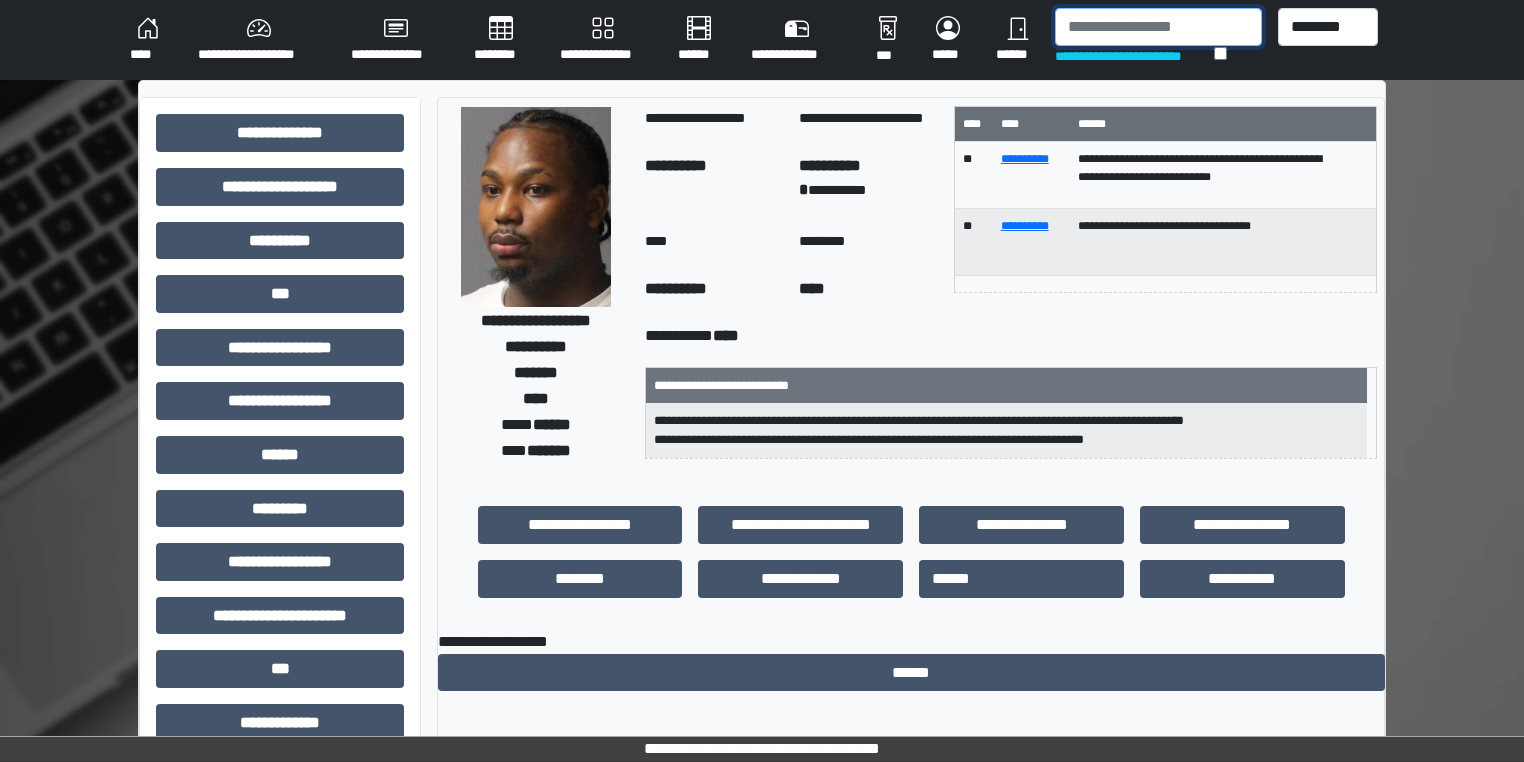 click at bounding box center [1158, 27] 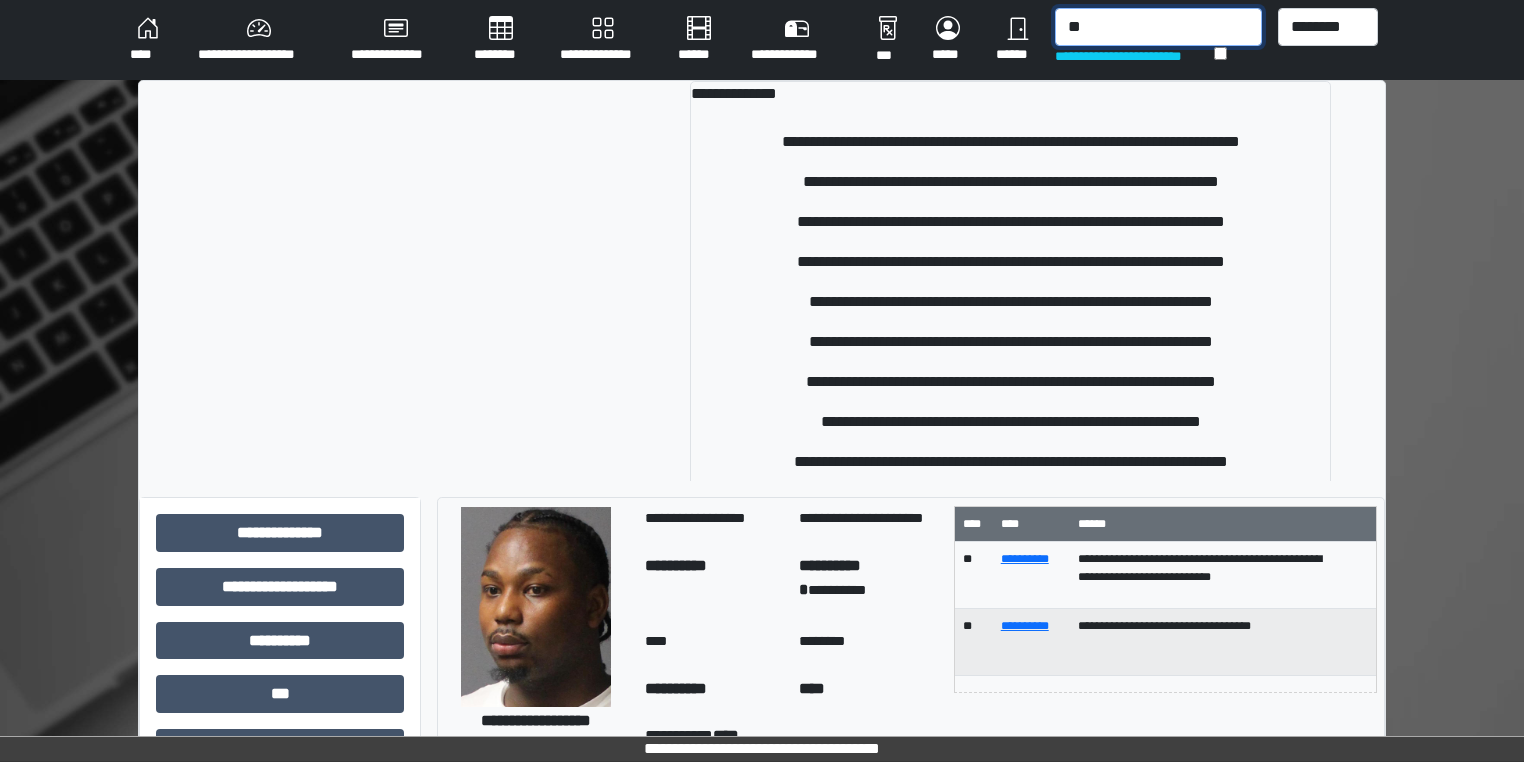 type on "*" 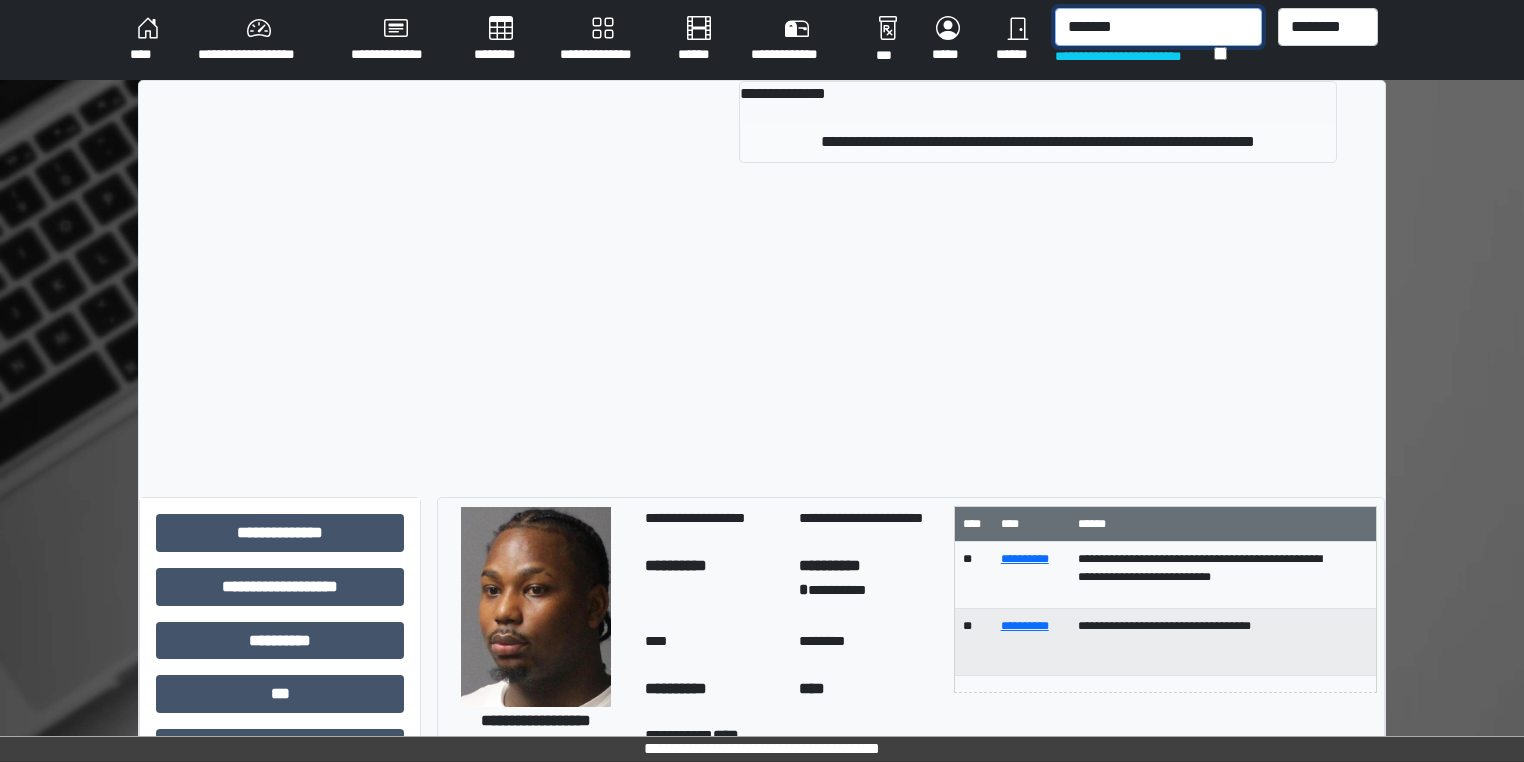 type on "*******" 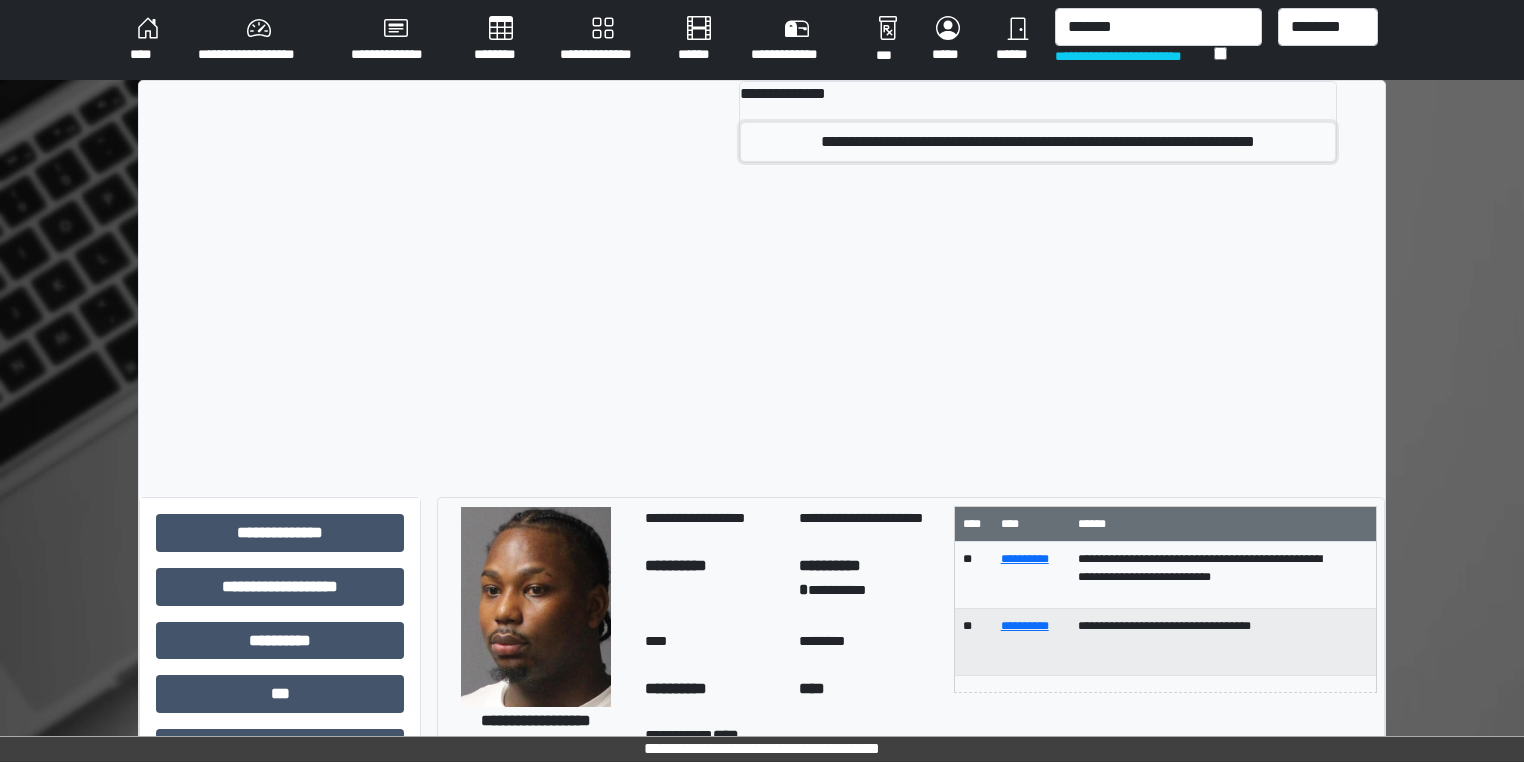 click on "**********" at bounding box center (1038, 142) 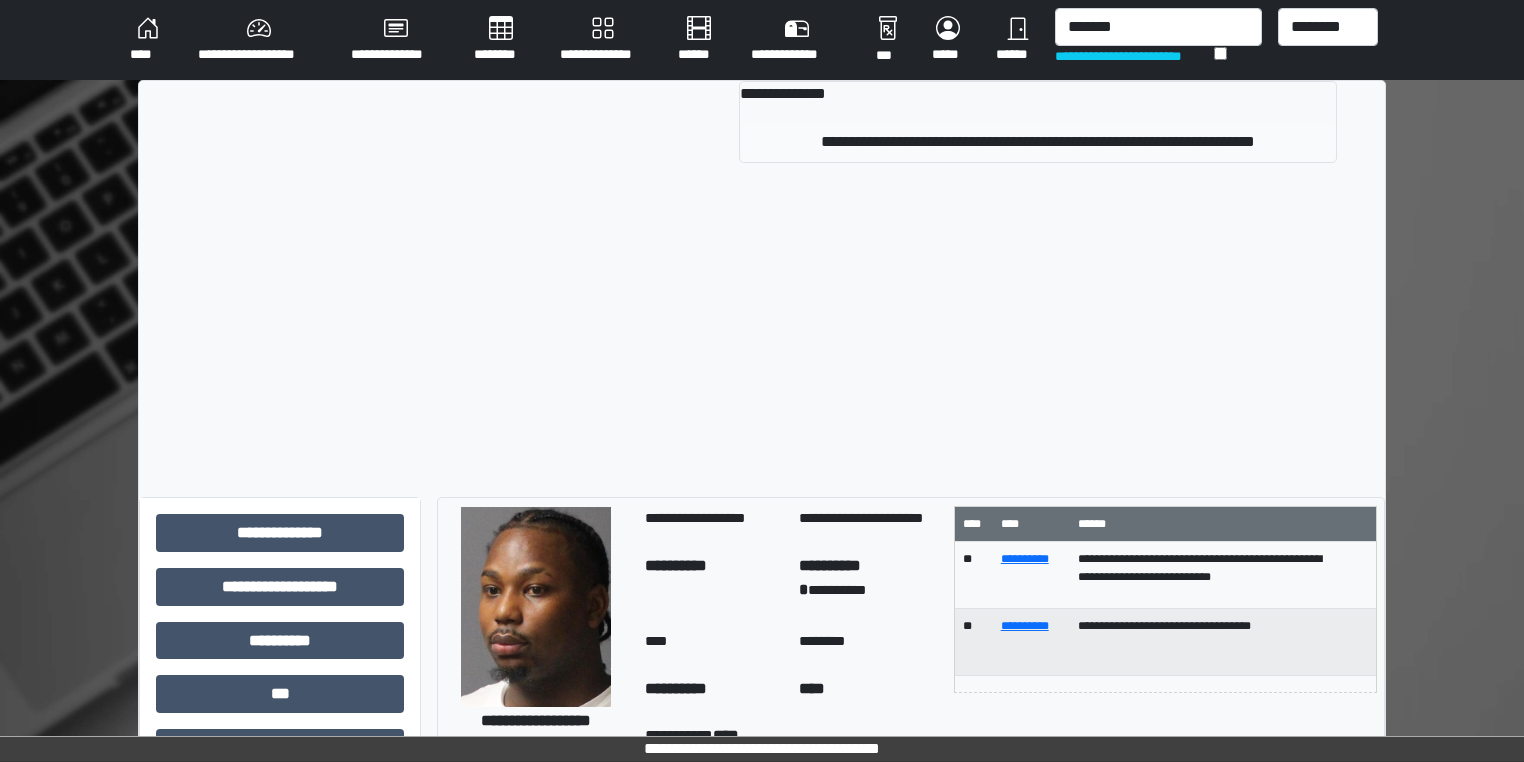 type 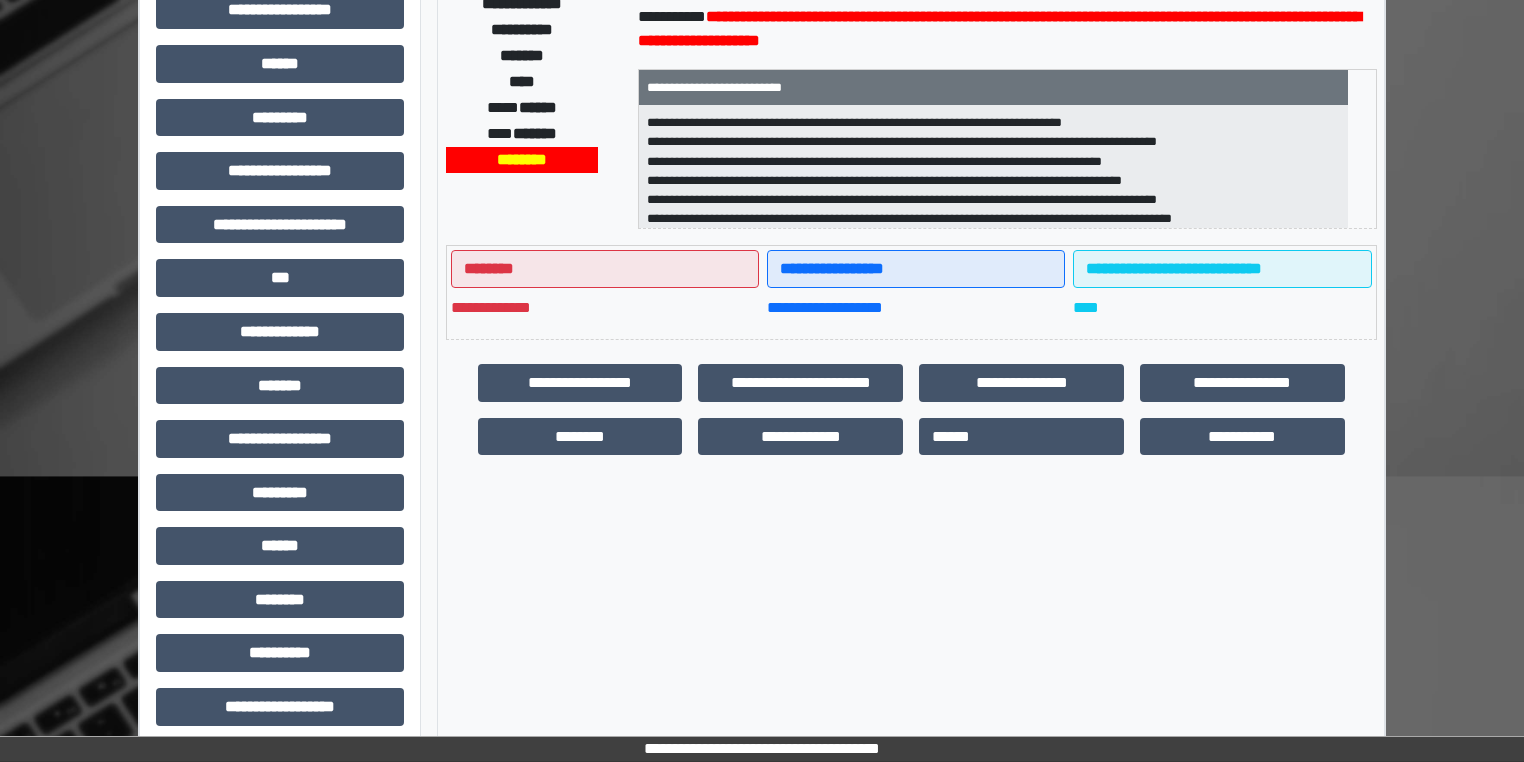 scroll, scrollTop: 404, scrollLeft: 0, axis: vertical 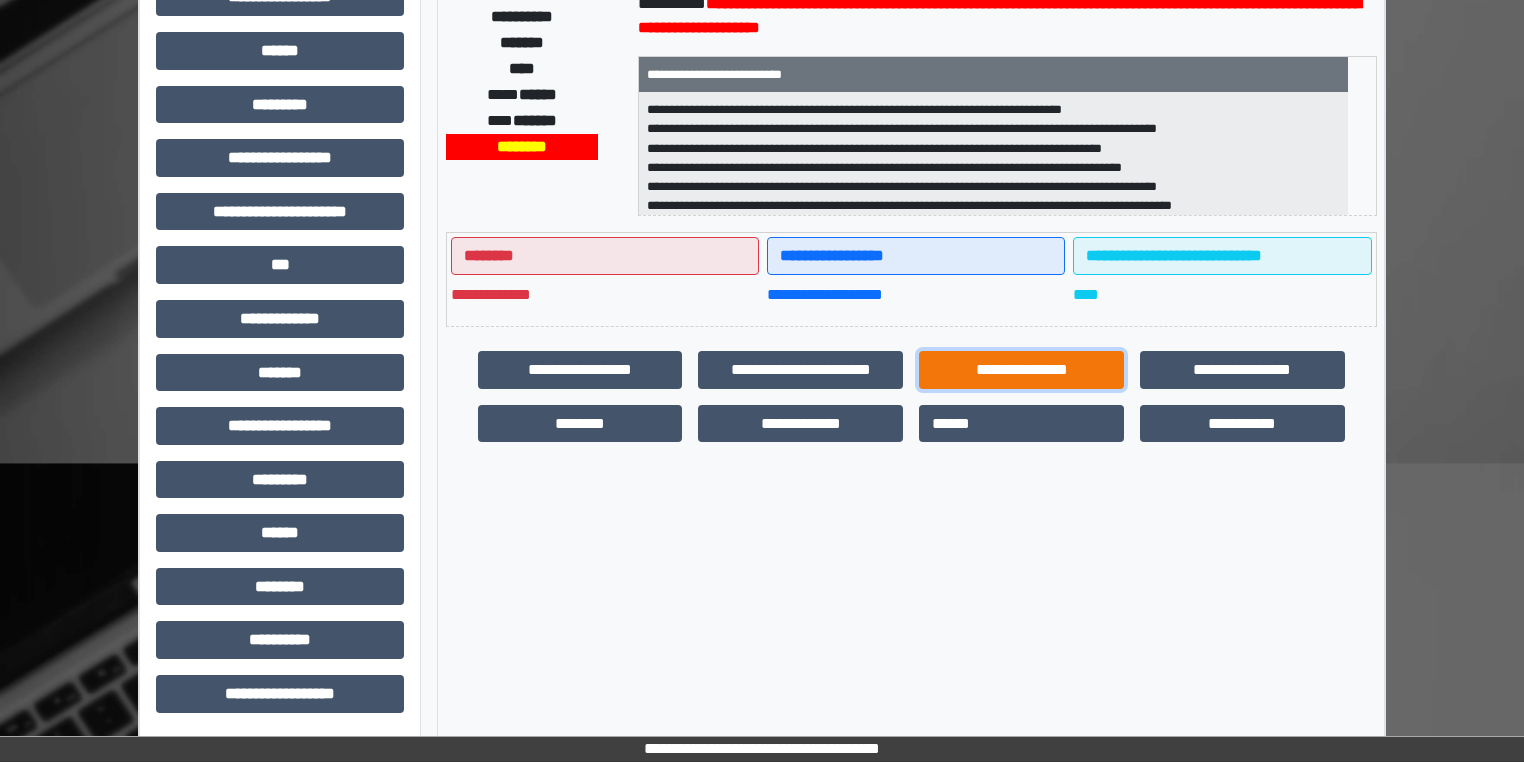 click on "**********" at bounding box center (1021, 370) 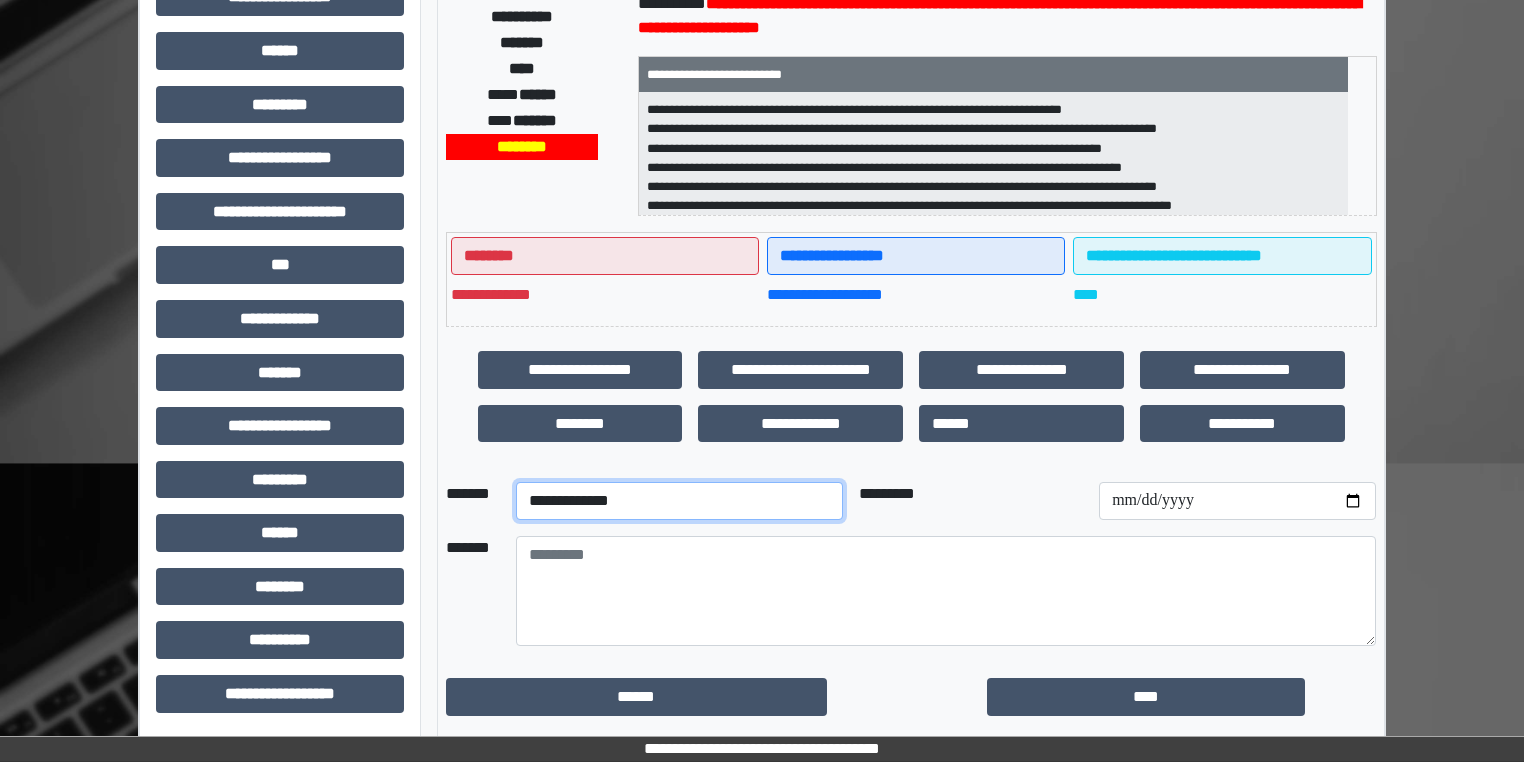 click on "**********" at bounding box center (679, 501) 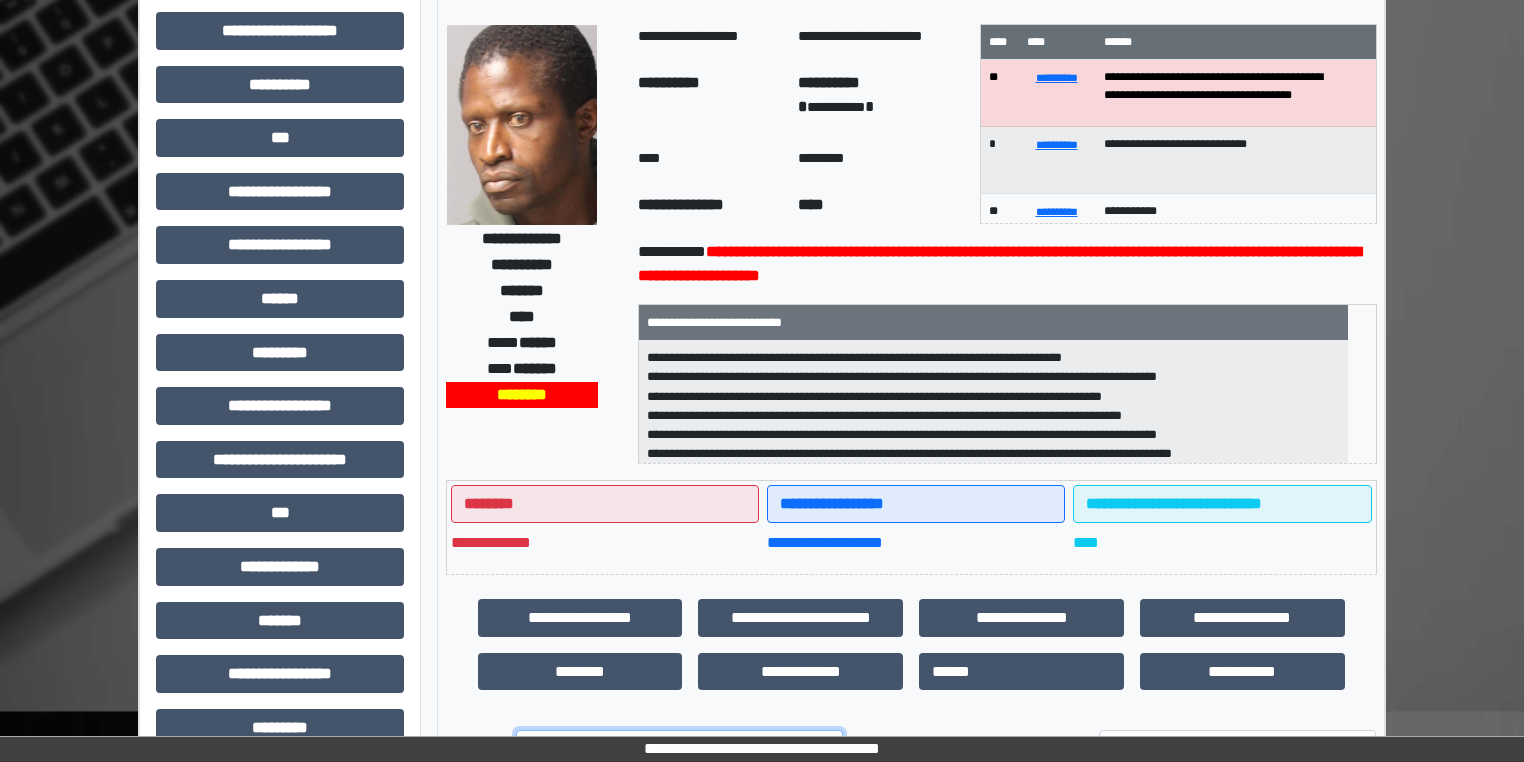 scroll, scrollTop: 404, scrollLeft: 0, axis: vertical 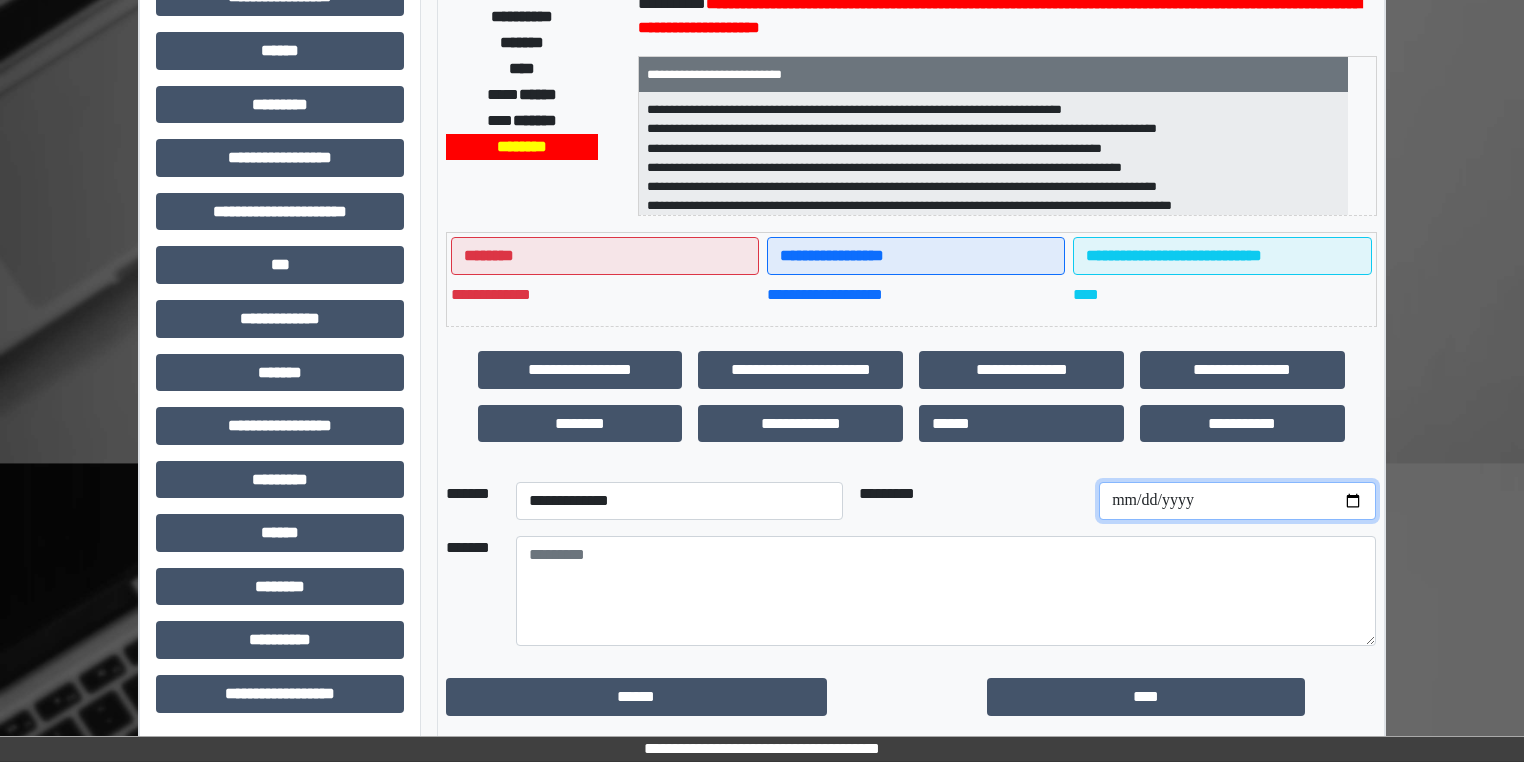 click at bounding box center [1237, 501] 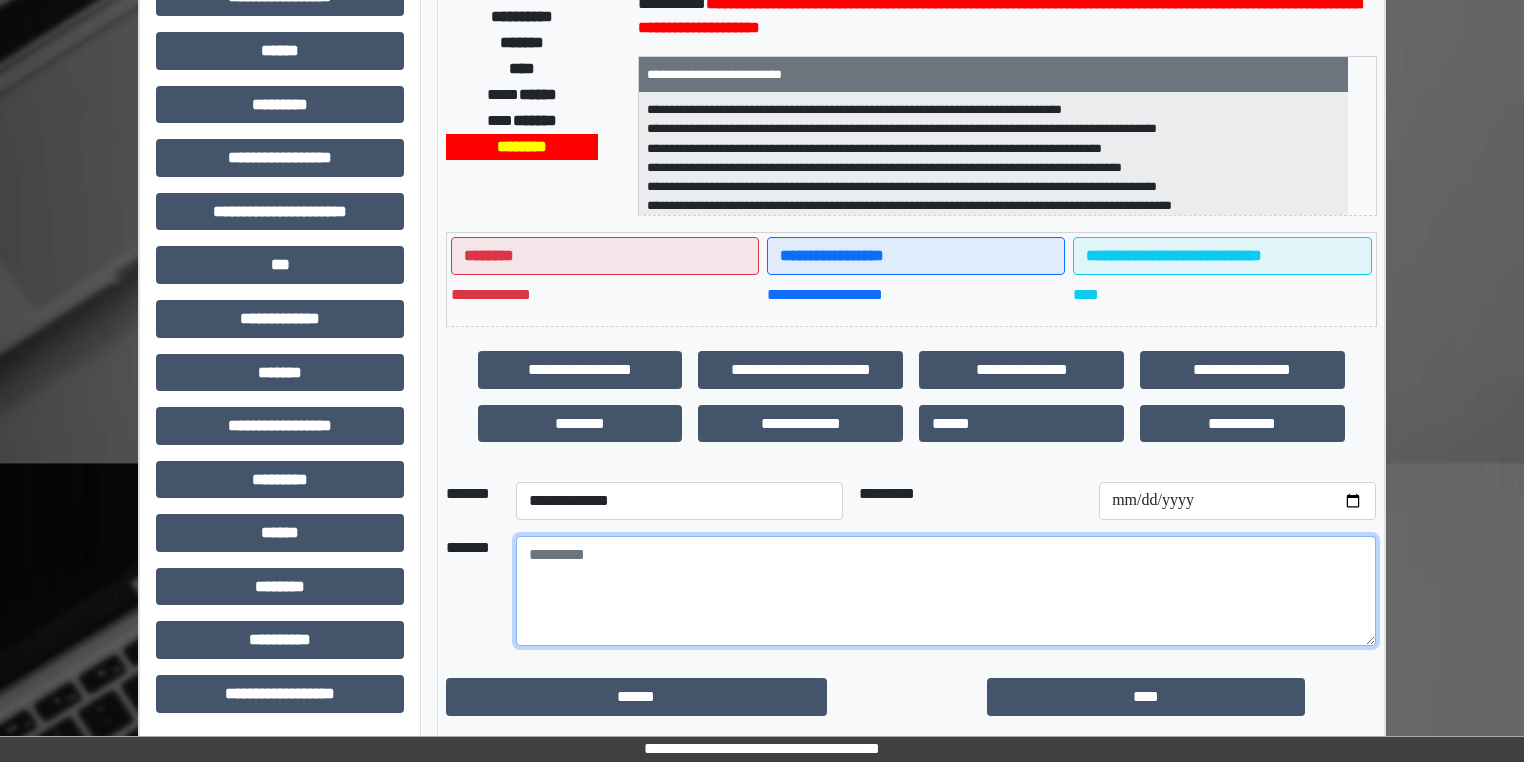 click at bounding box center (946, 591) 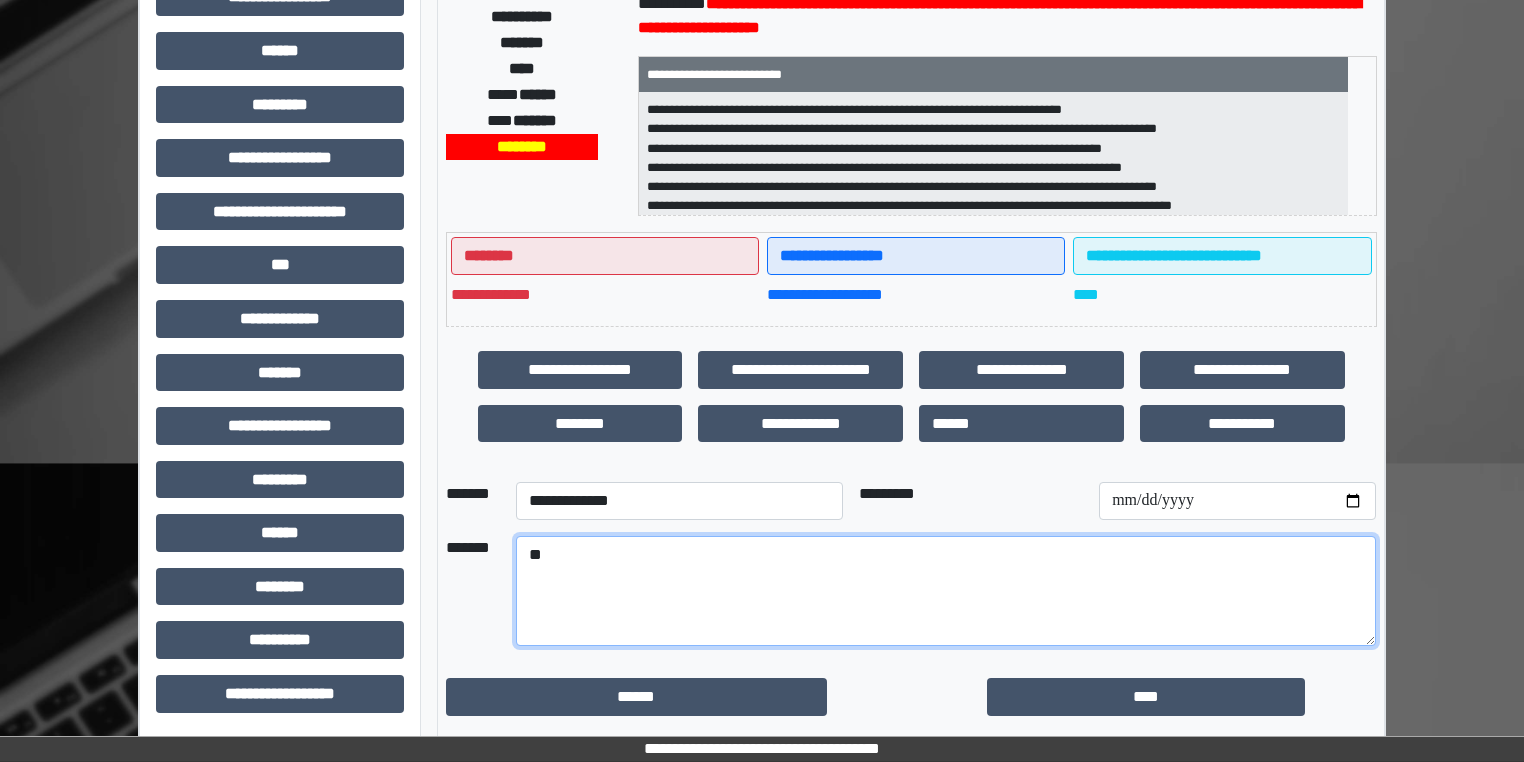 type on "*" 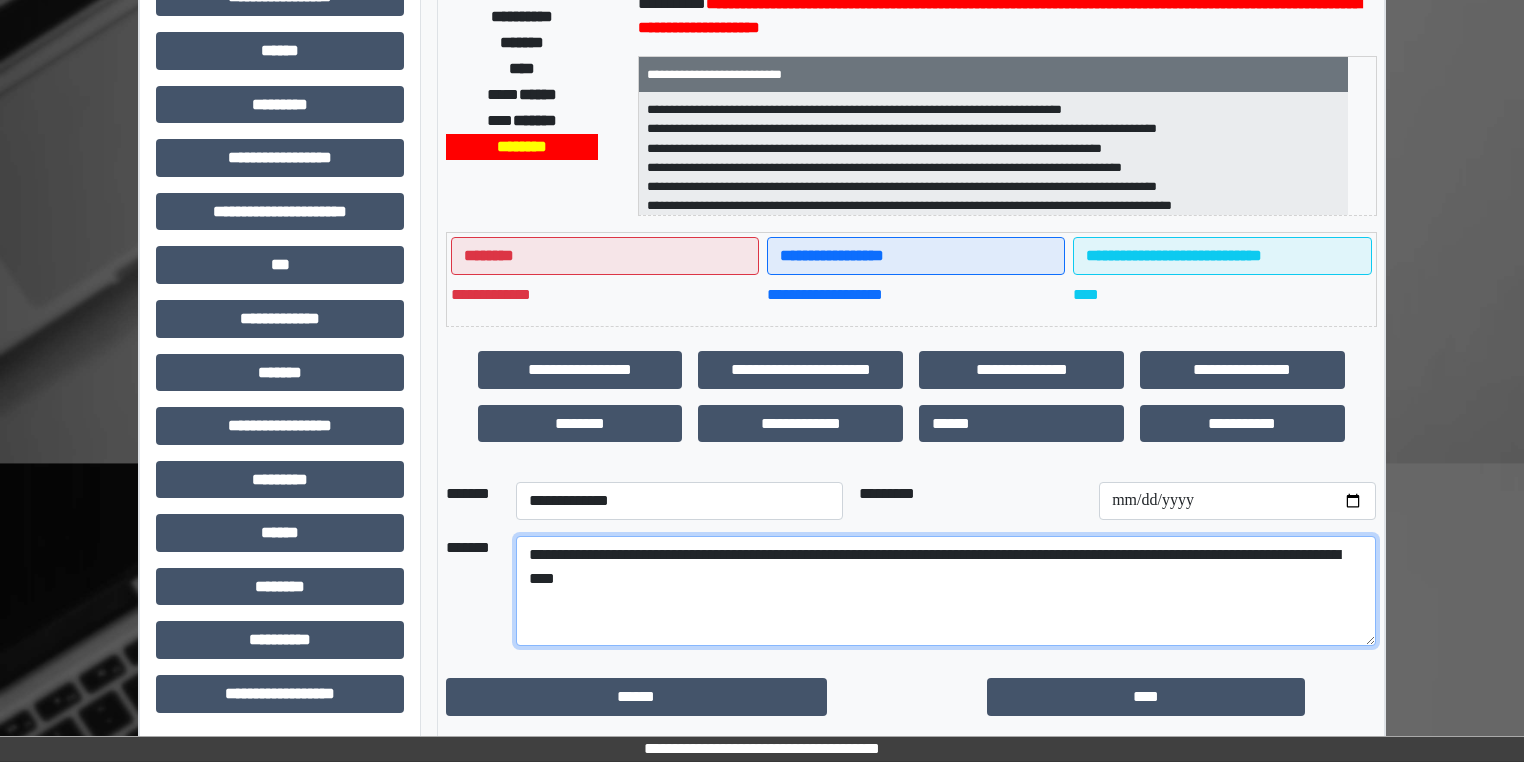 click on "**********" at bounding box center (946, 591) 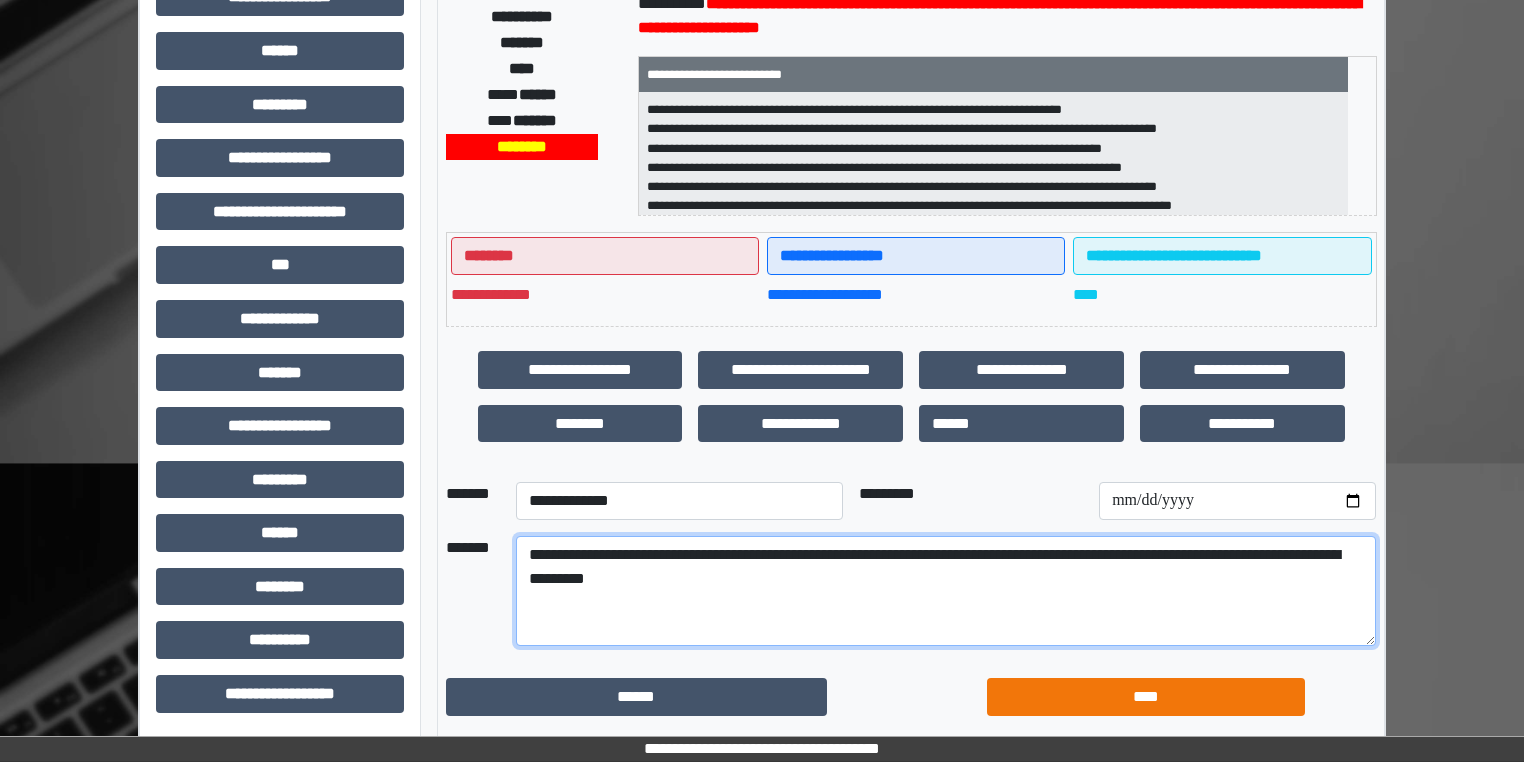 type on "**********" 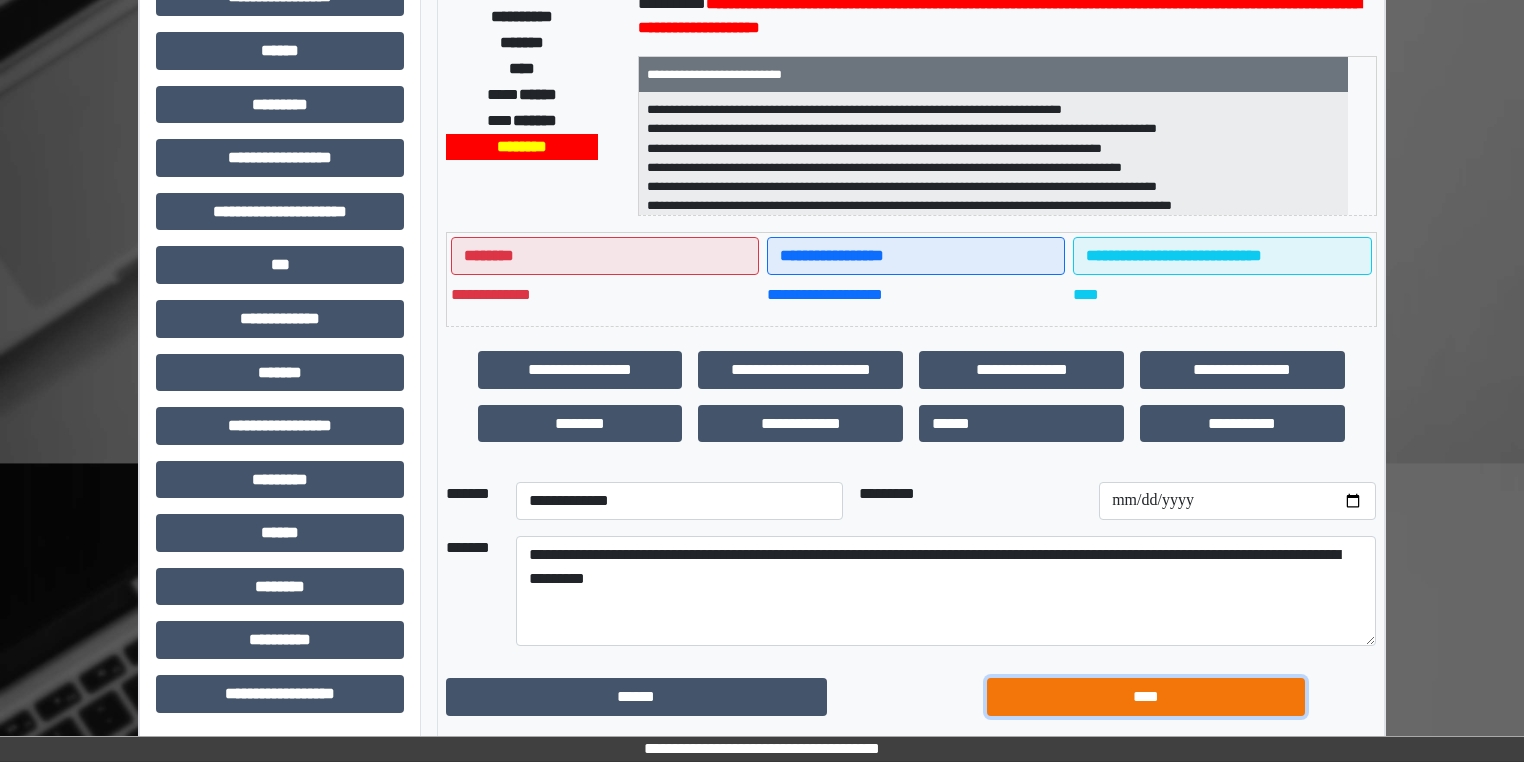 click on "****" at bounding box center (1146, 697) 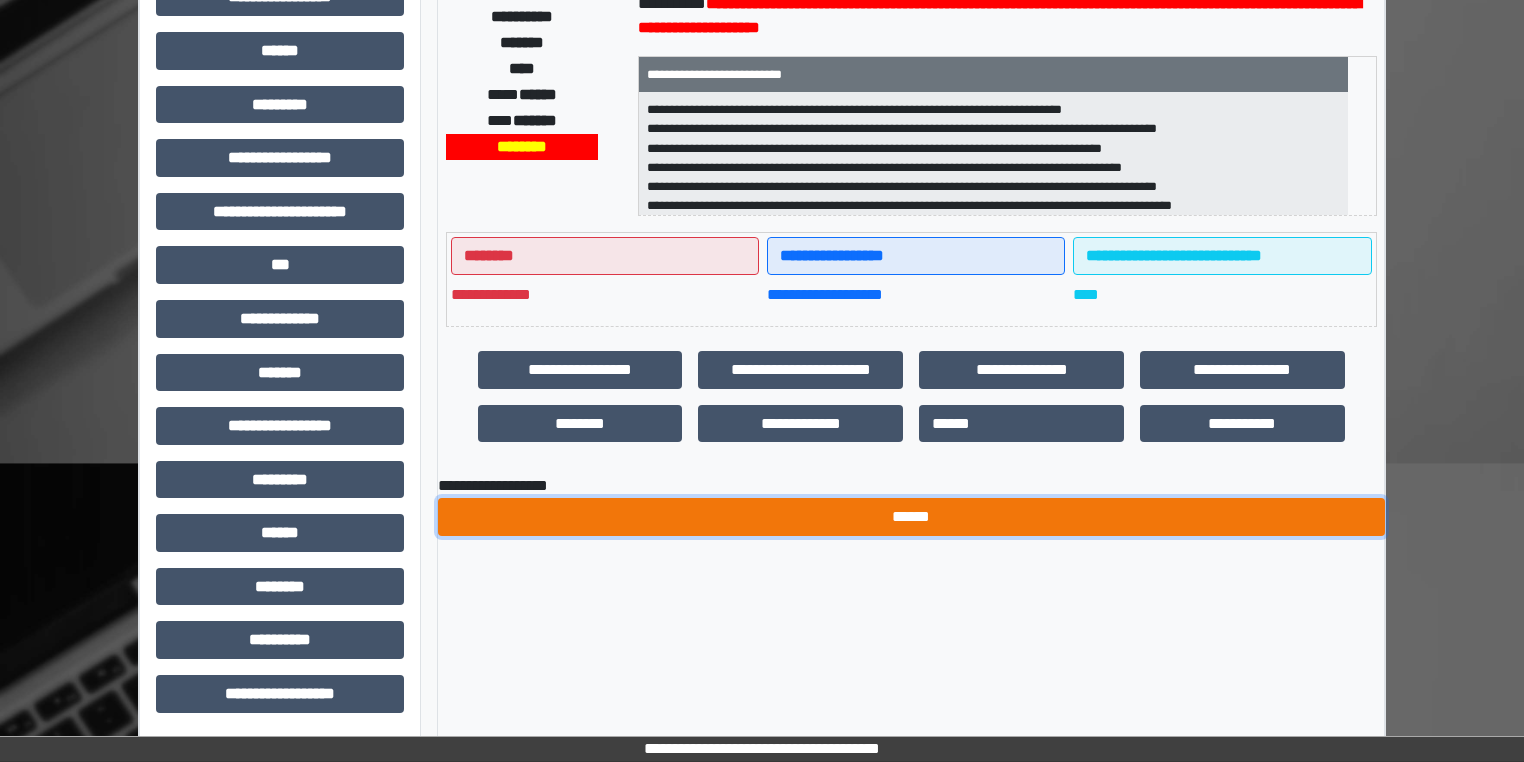 click on "******" at bounding box center (911, 517) 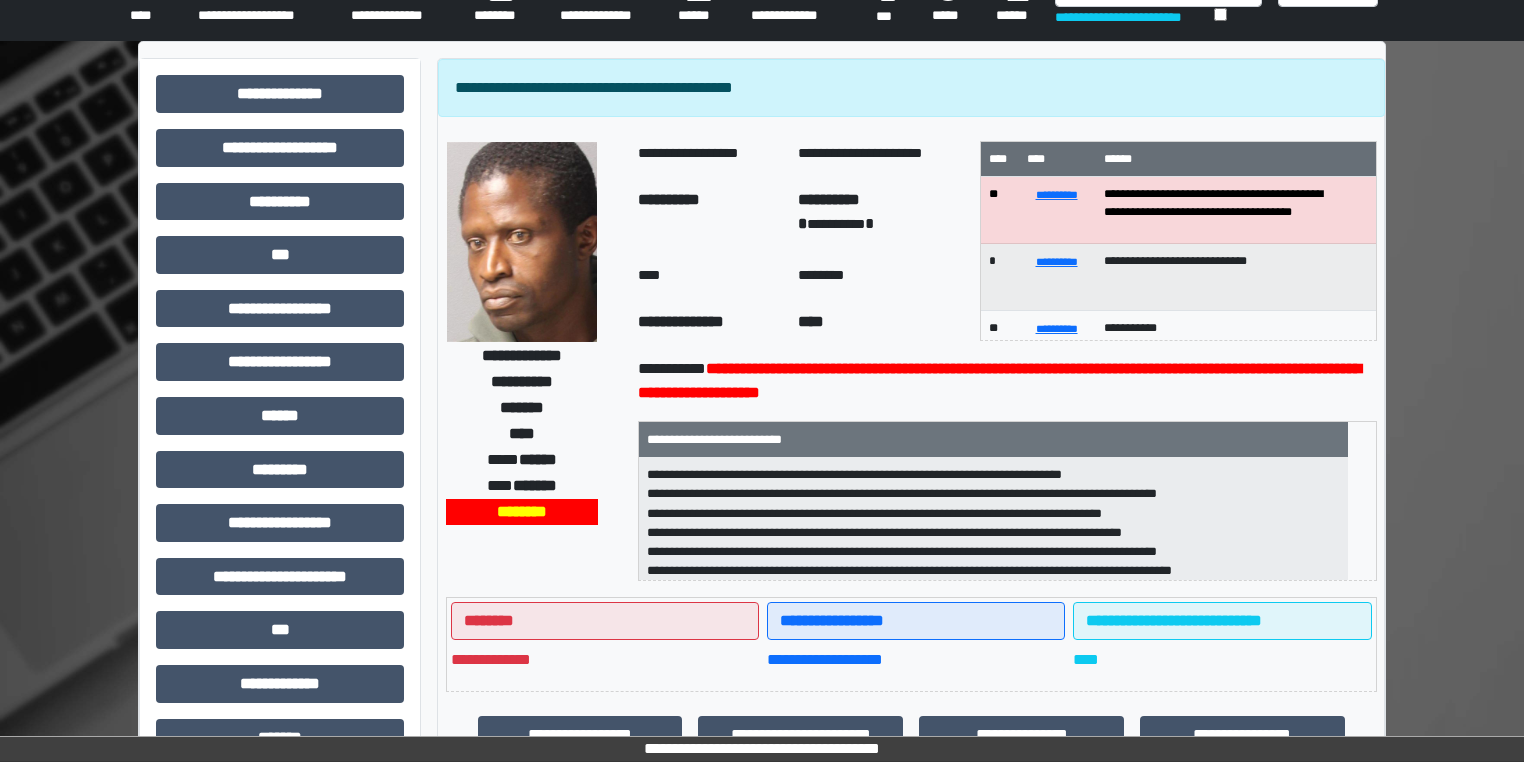 scroll, scrollTop: 0, scrollLeft: 0, axis: both 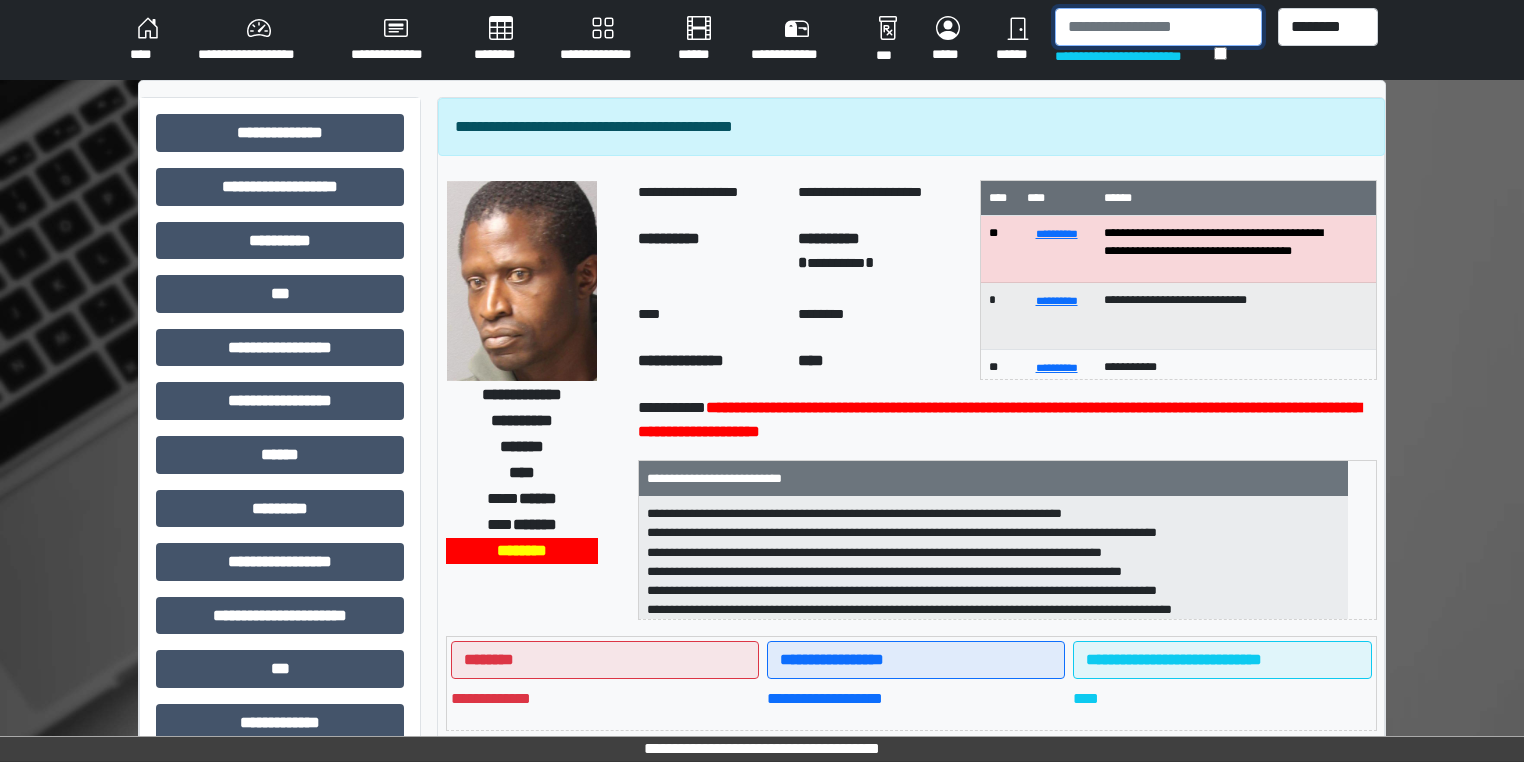 click at bounding box center [1158, 27] 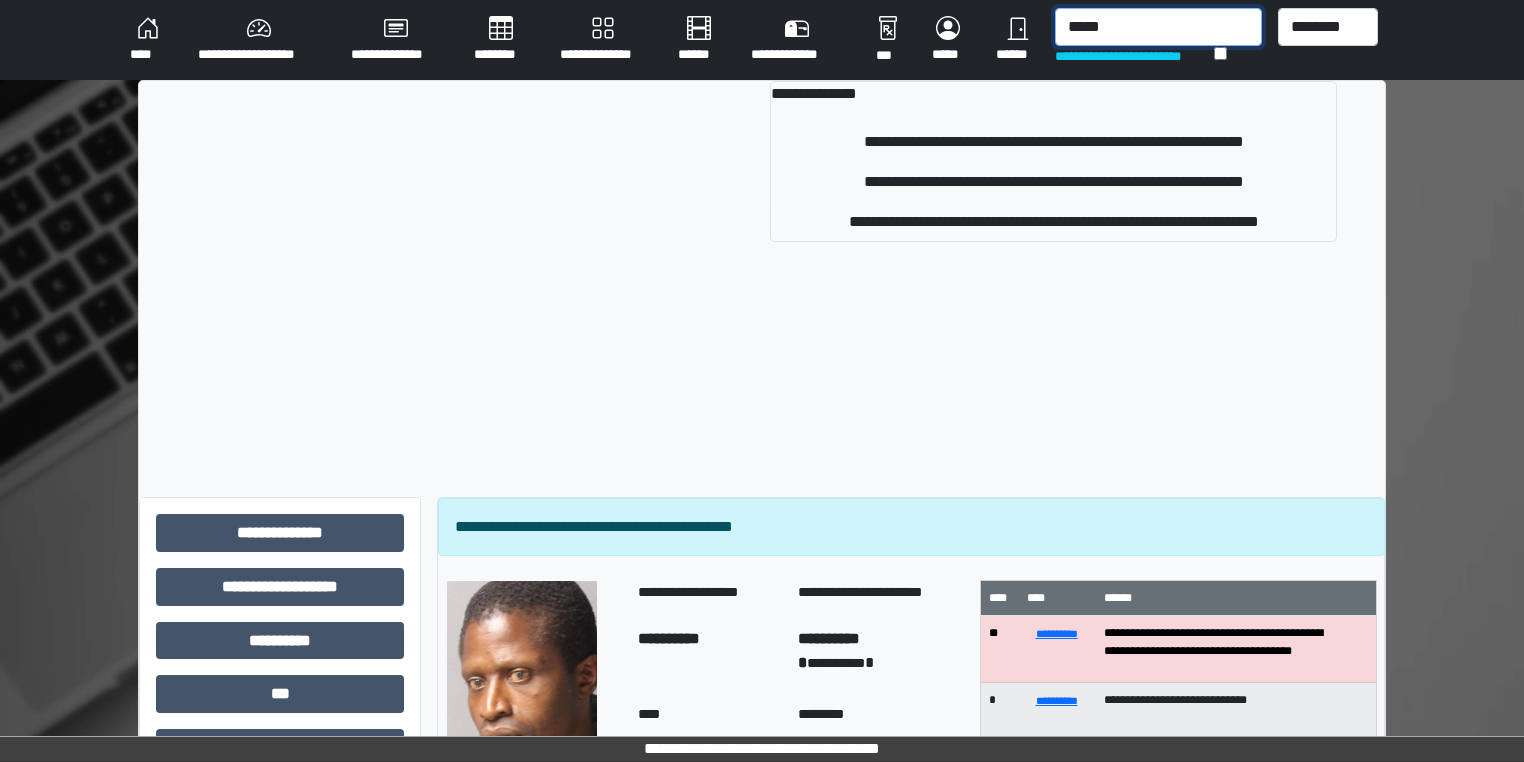type on "*****" 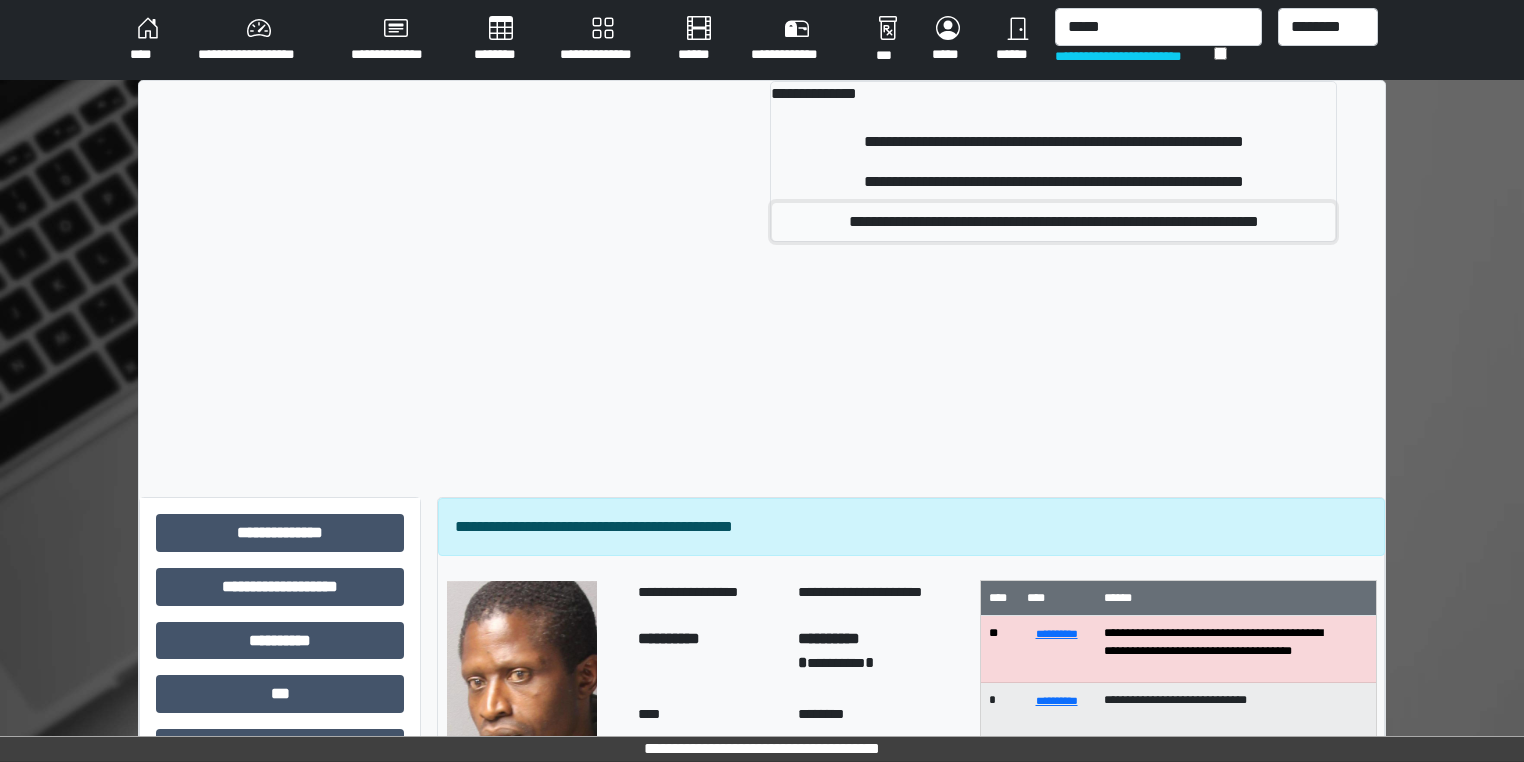 click on "**********" at bounding box center (1053, 222) 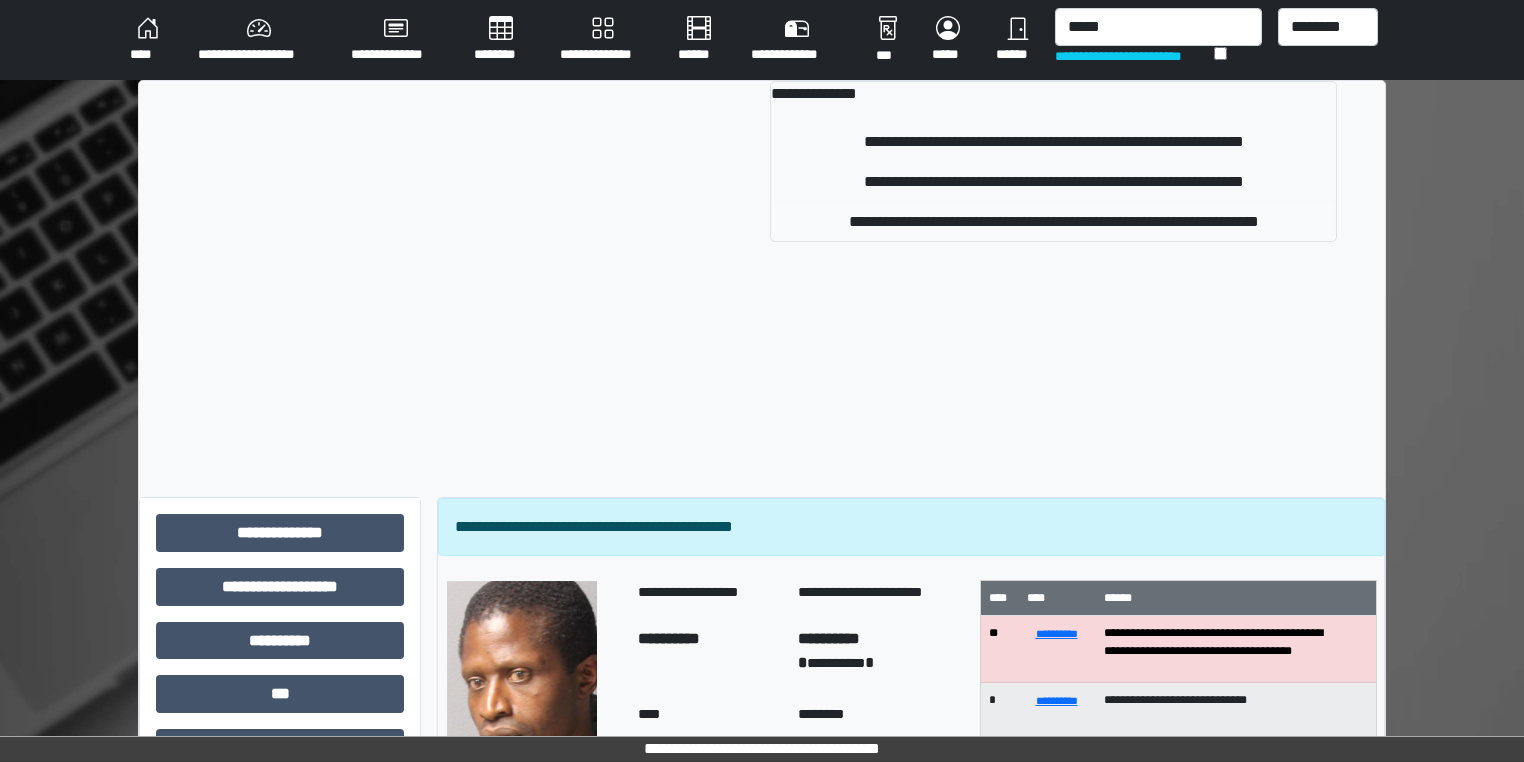 type 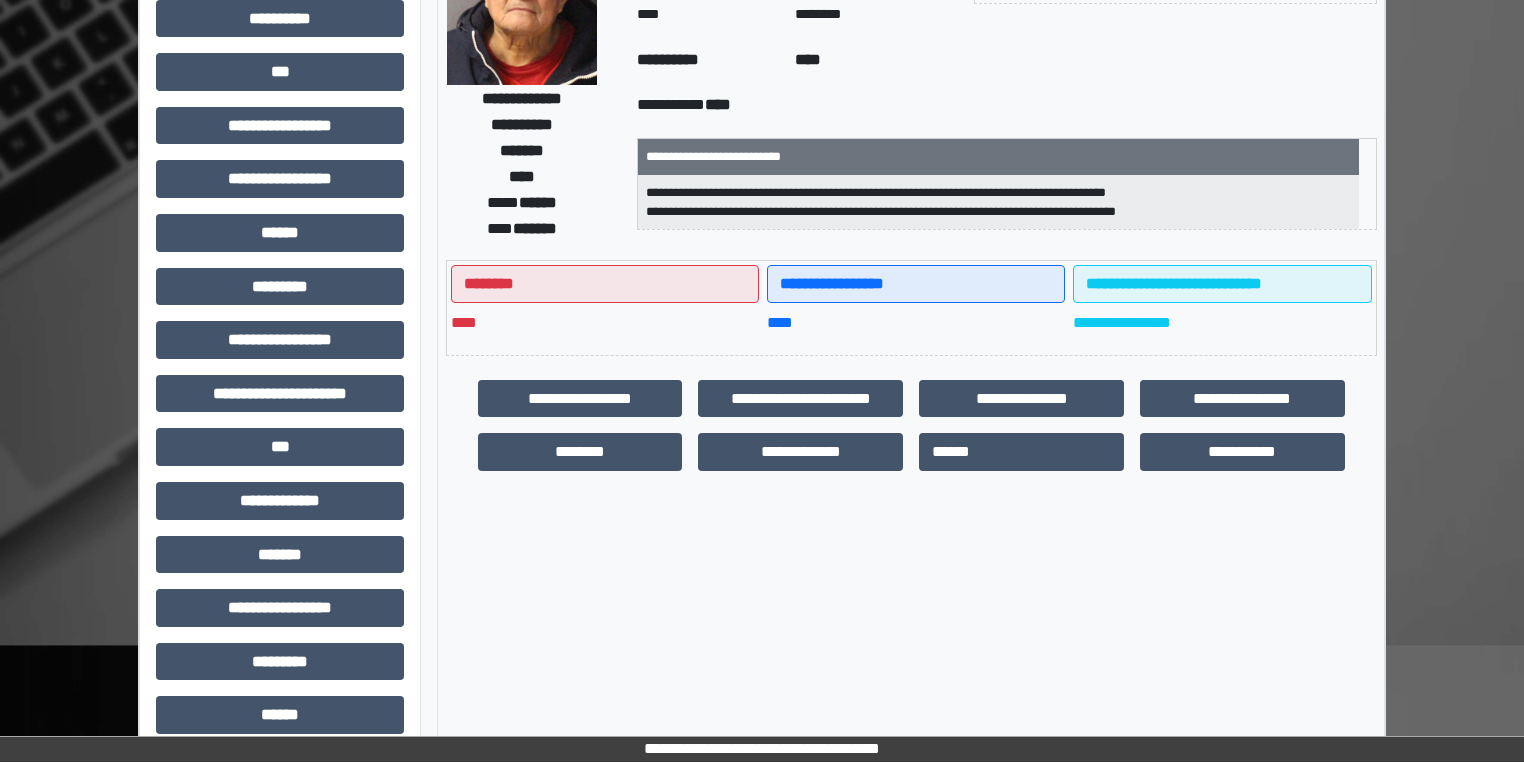 scroll, scrollTop: 240, scrollLeft: 0, axis: vertical 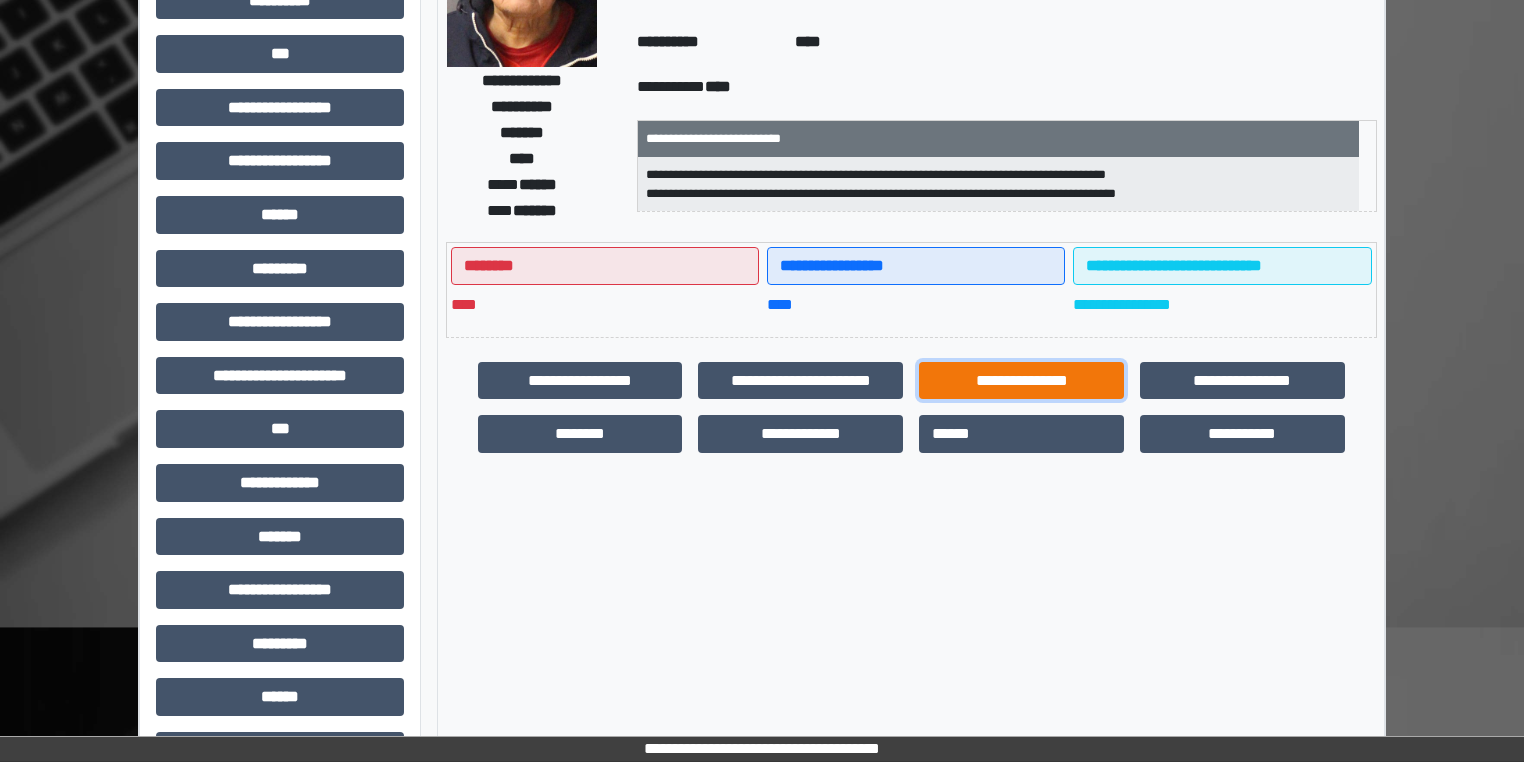 click on "**********" at bounding box center [1021, 381] 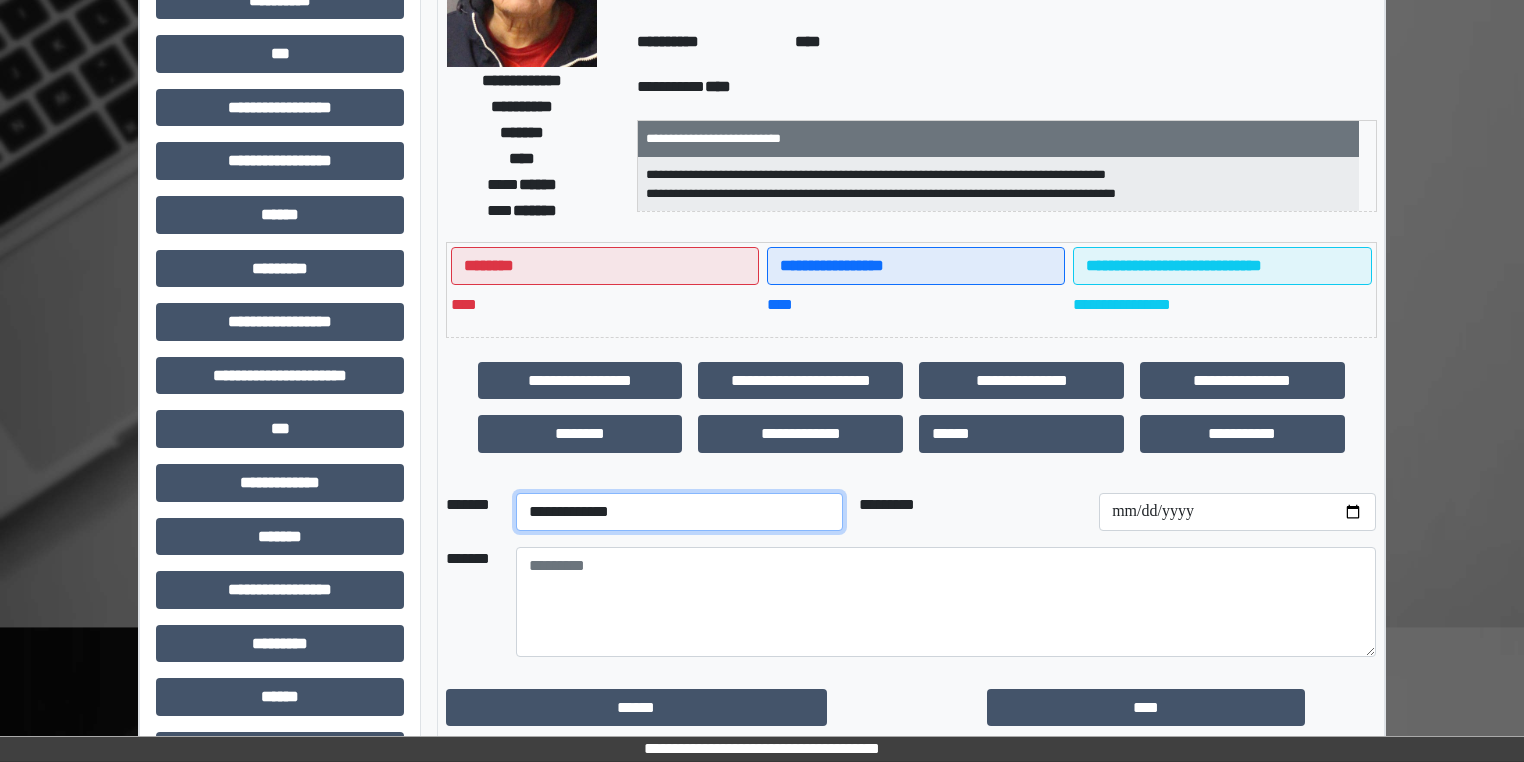 click on "**********" at bounding box center [679, 512] 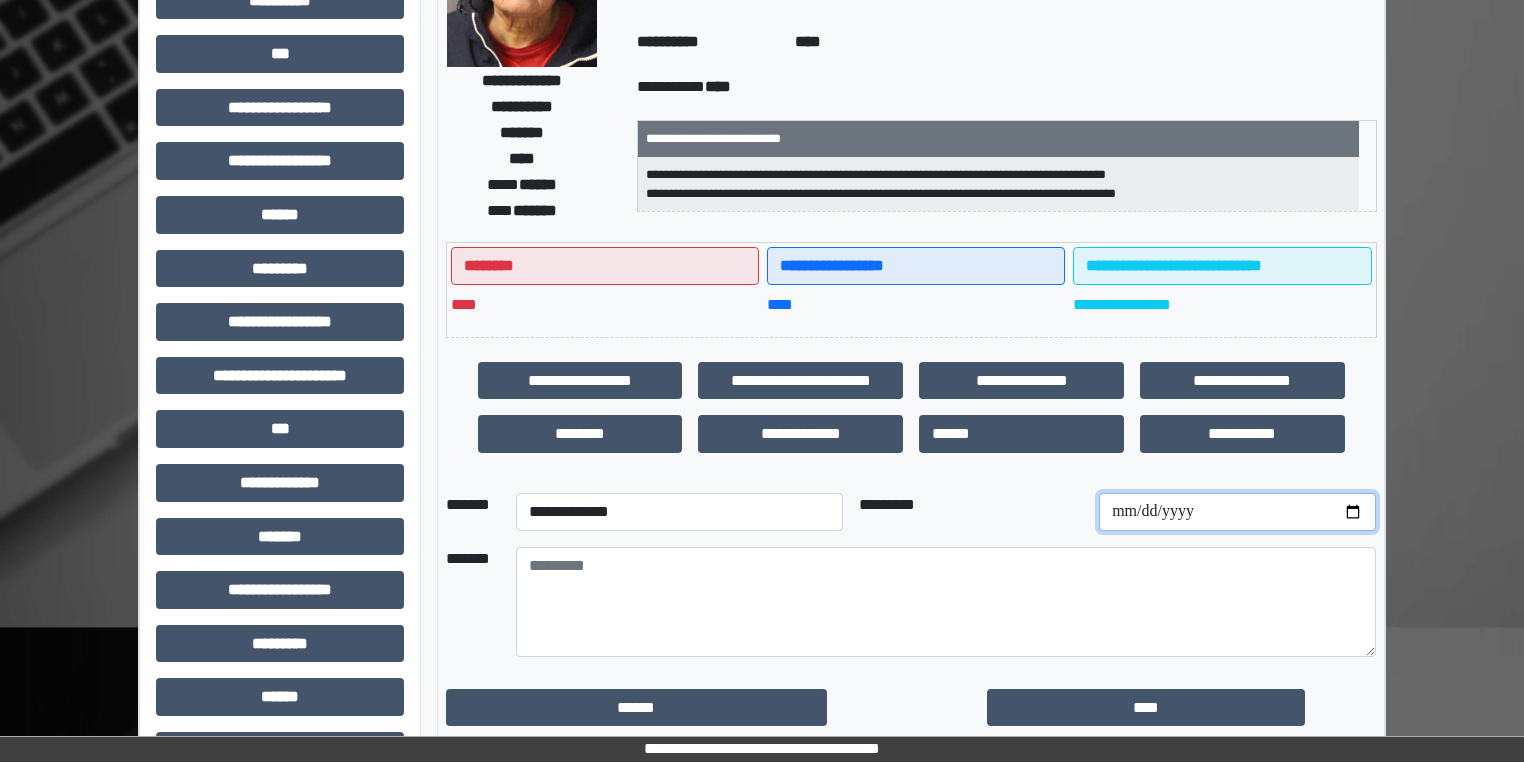 click at bounding box center (1237, 512) 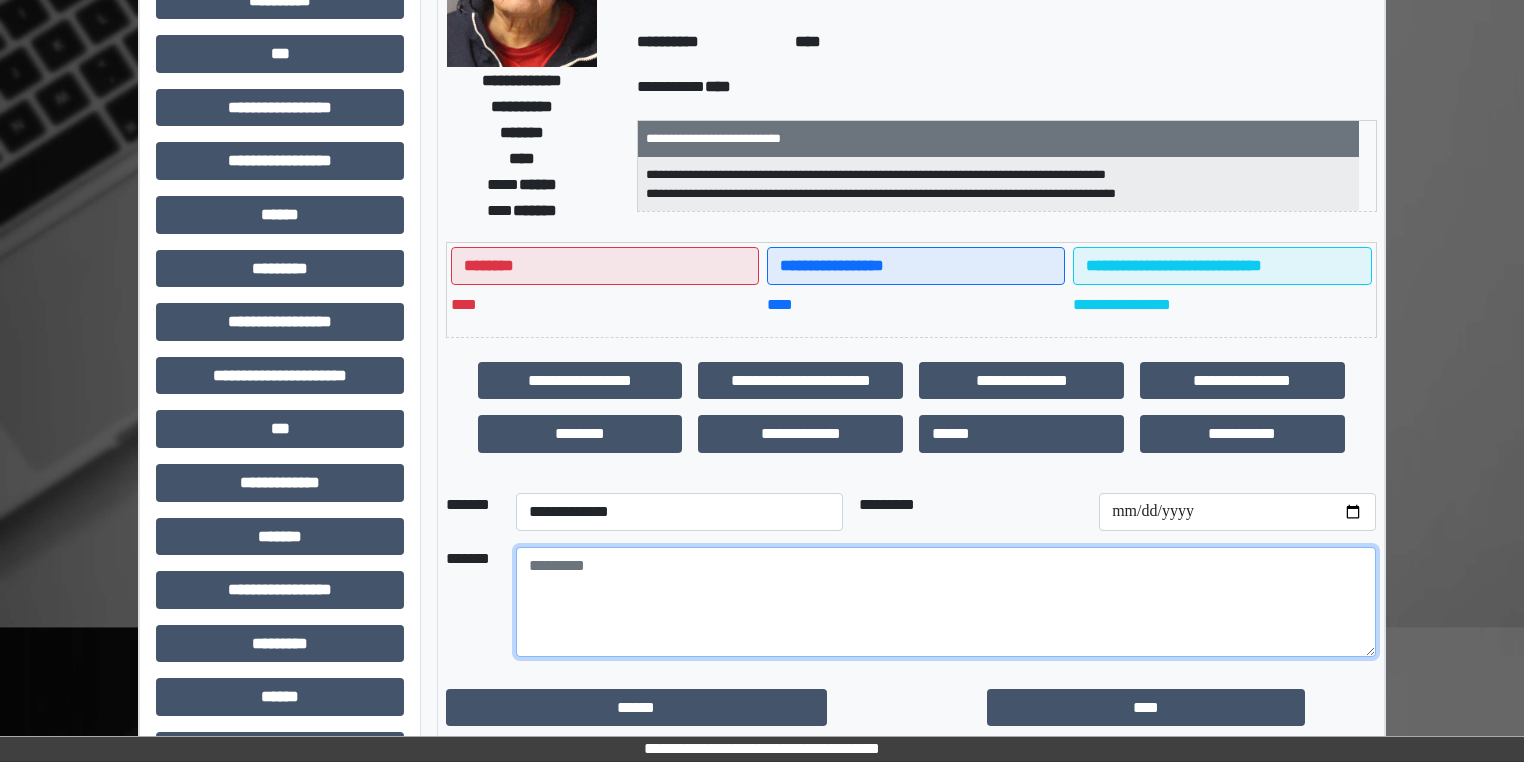click at bounding box center [946, 602] 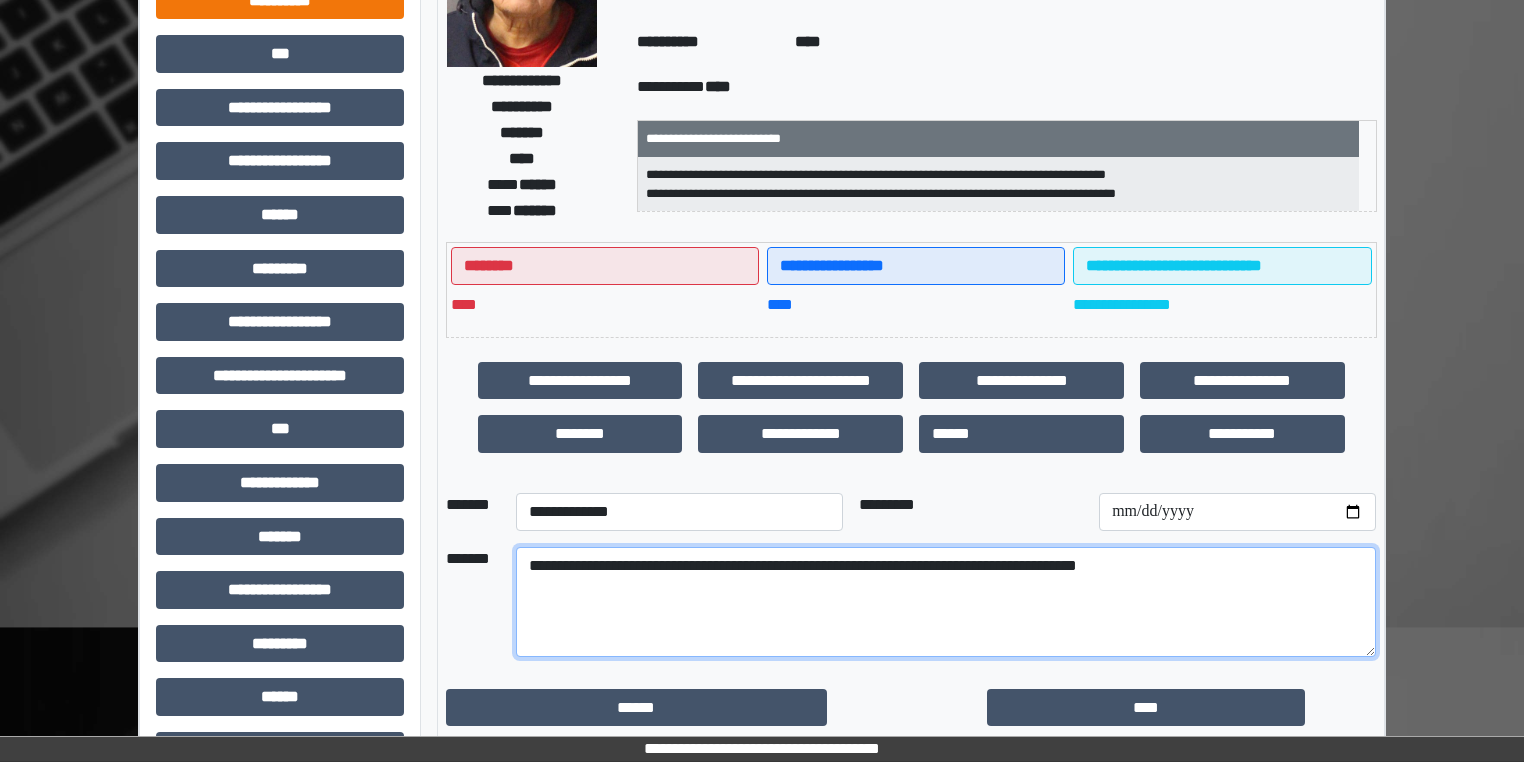 type on "**********" 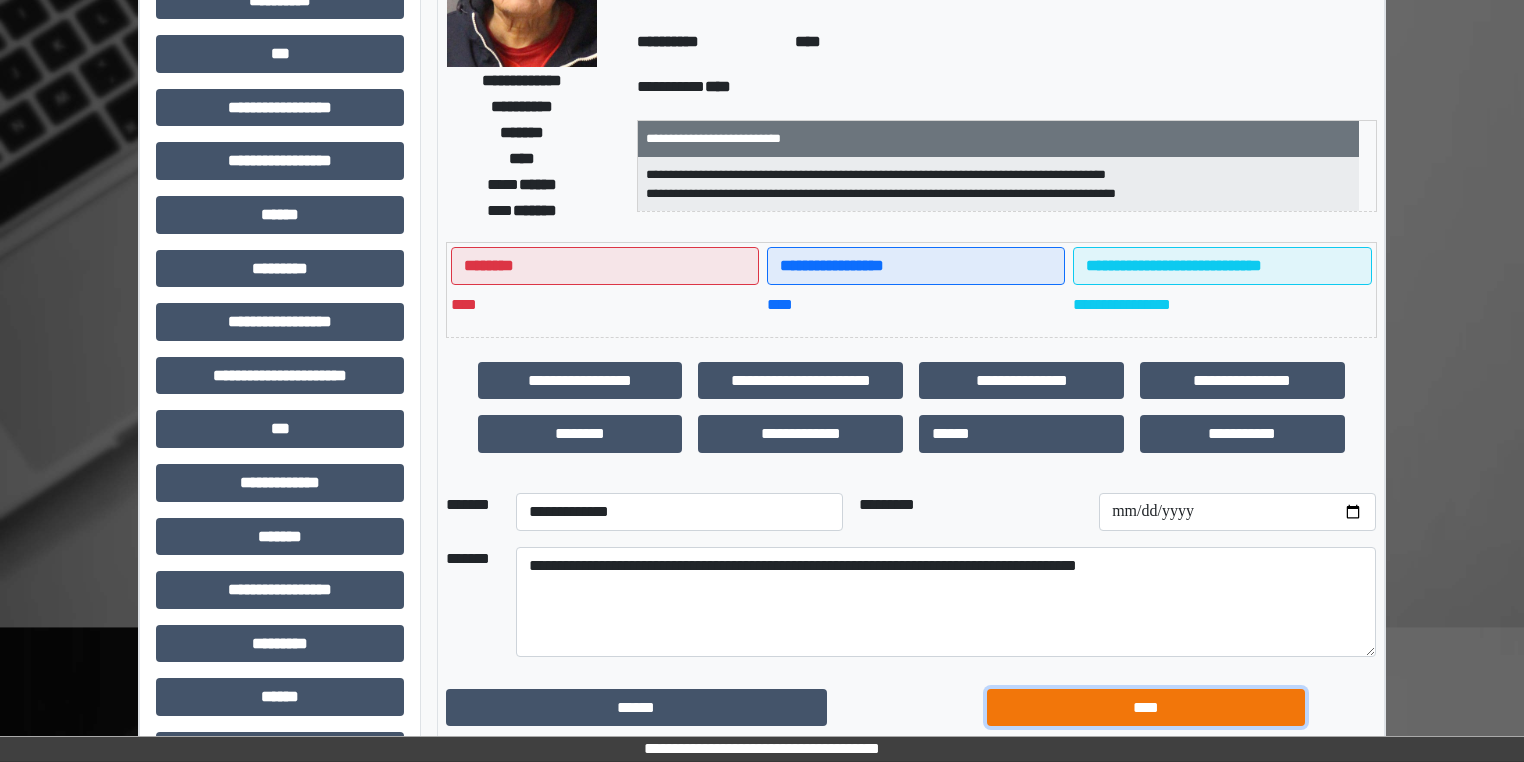 click on "****" at bounding box center [1146, 708] 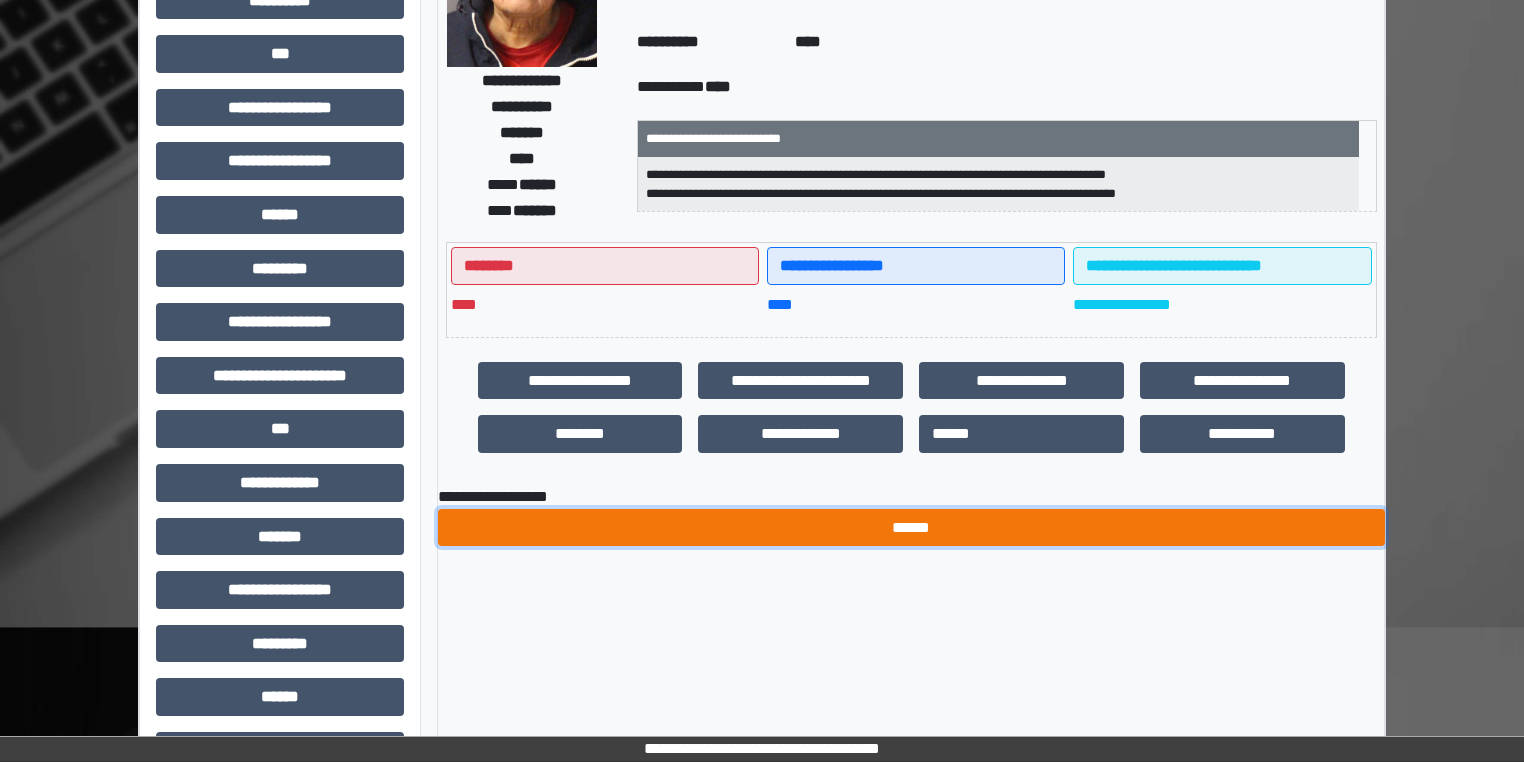 click on "******" at bounding box center [911, 528] 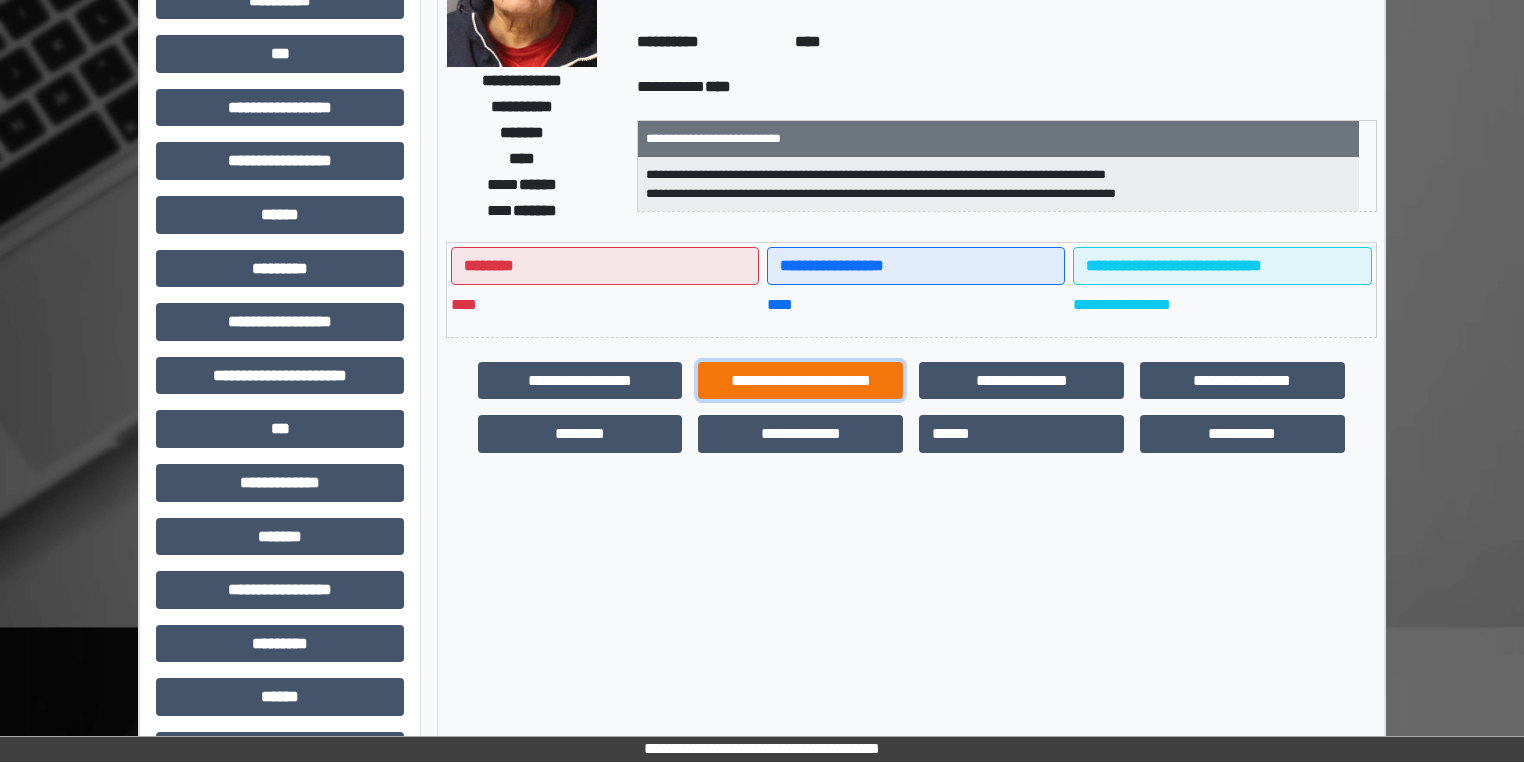 click on "**********" at bounding box center [800, 381] 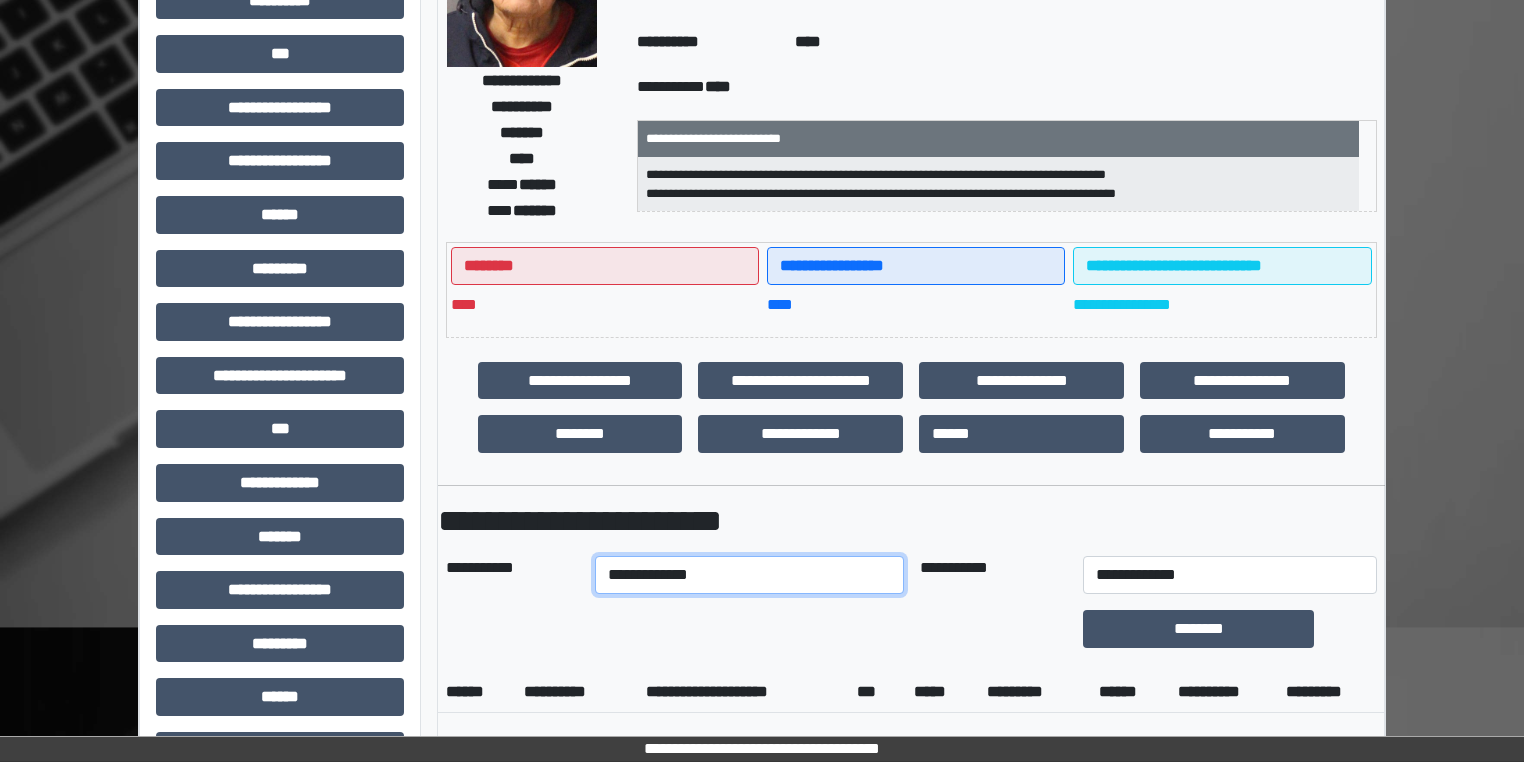 click on "**********" at bounding box center (750, 575) 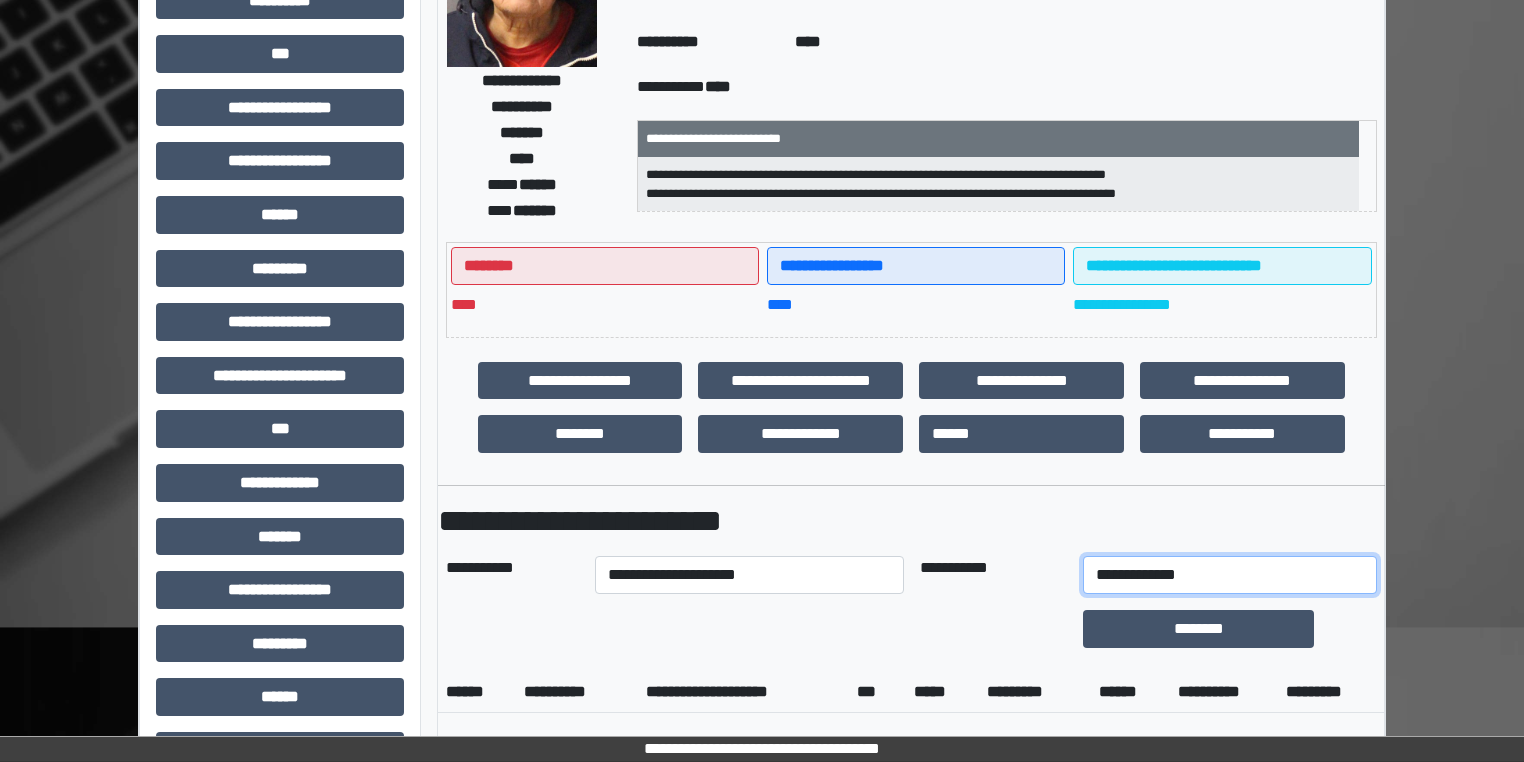 click on "**********" at bounding box center [1230, 575] 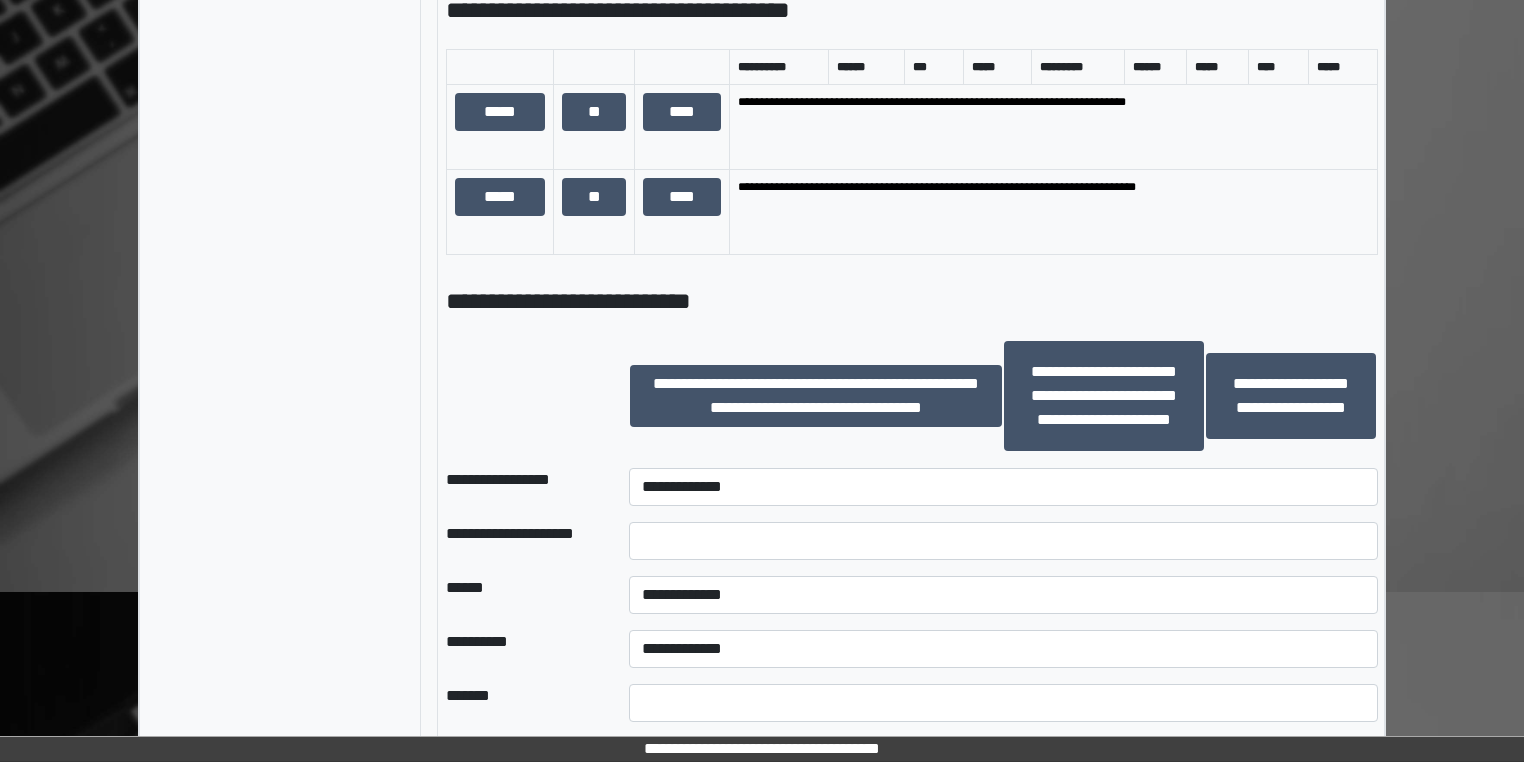 scroll, scrollTop: 1280, scrollLeft: 0, axis: vertical 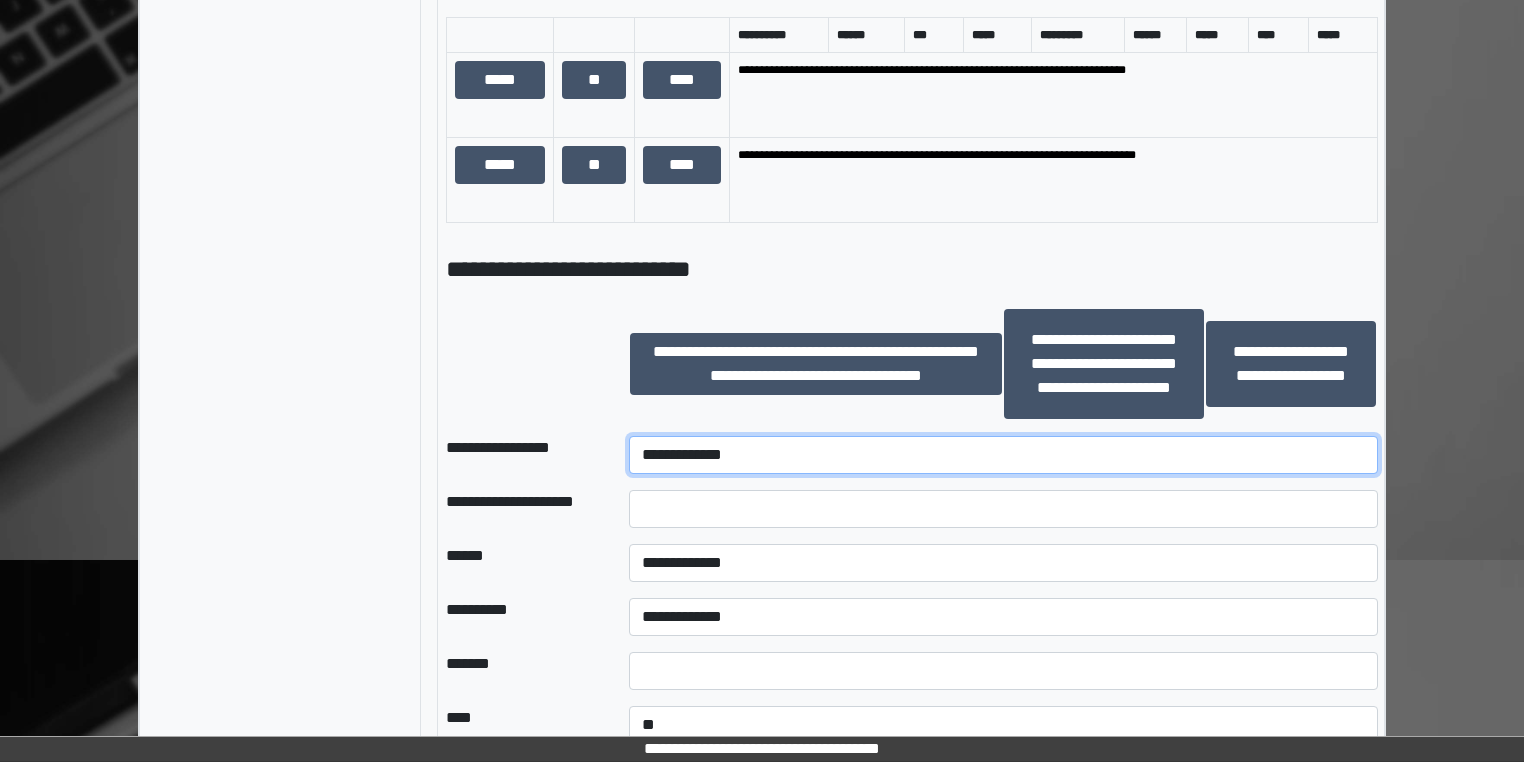 click on "**********" at bounding box center (1003, 455) 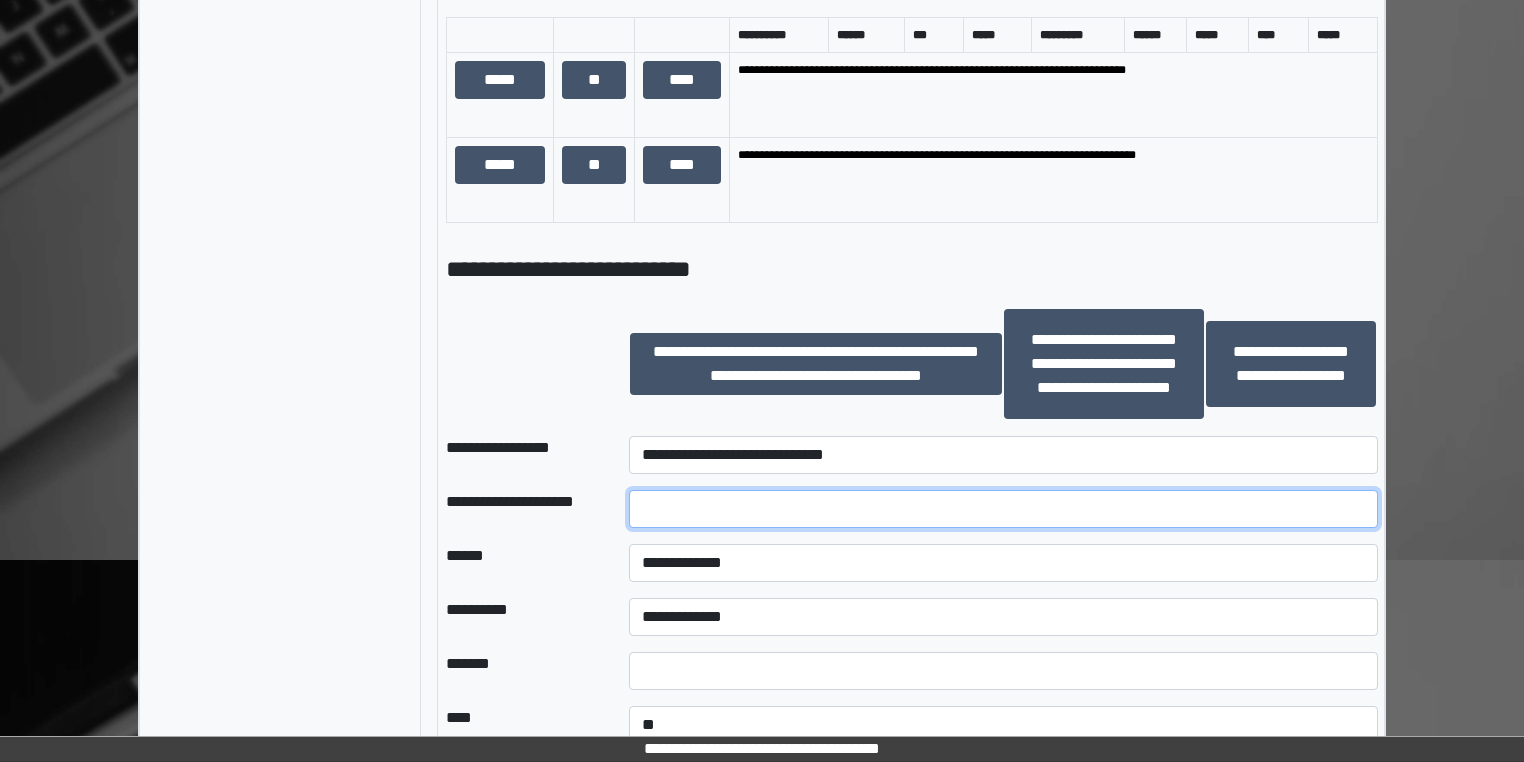 click at bounding box center [1003, 509] 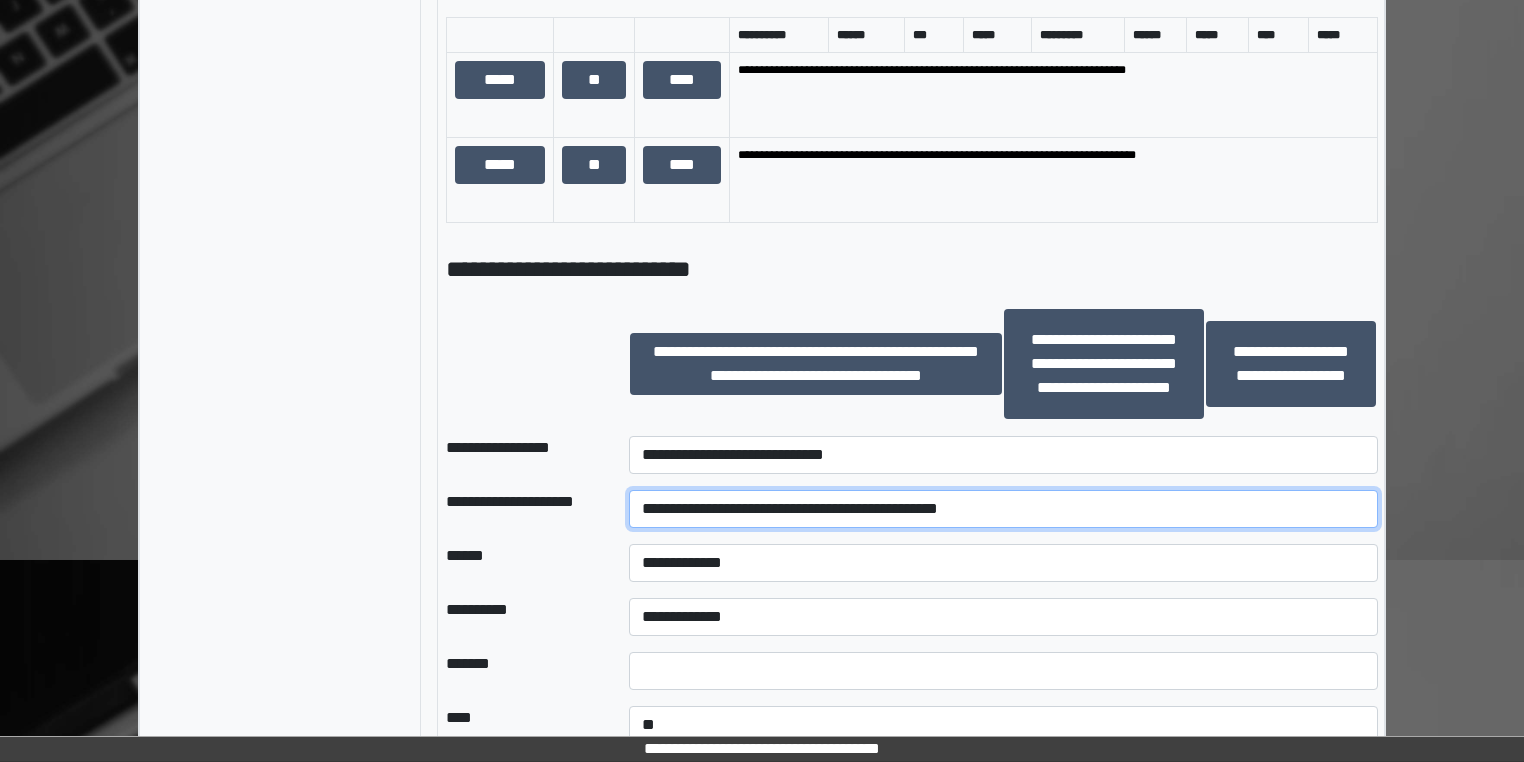 click on "**********" at bounding box center [1003, 509] 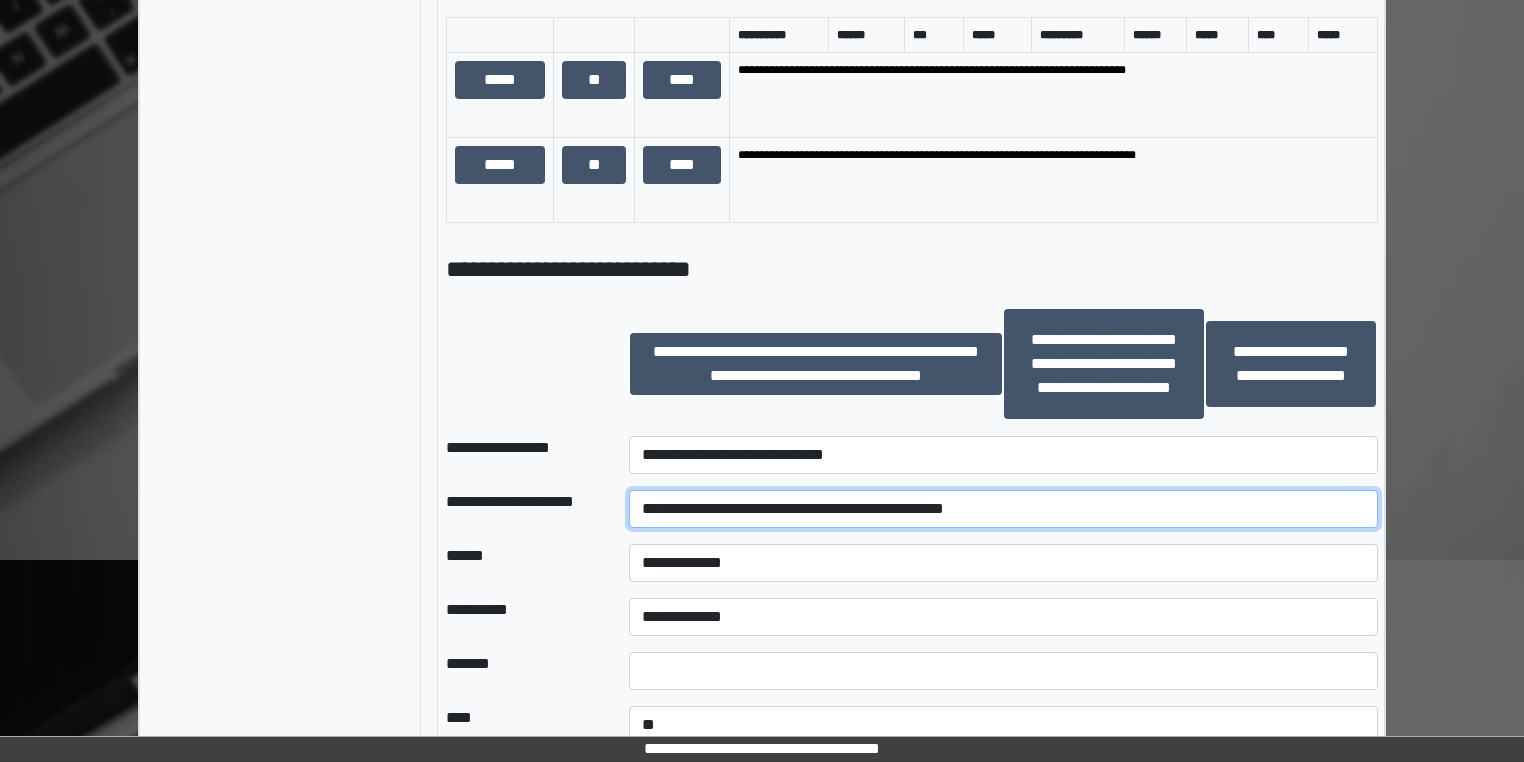 type on "**********" 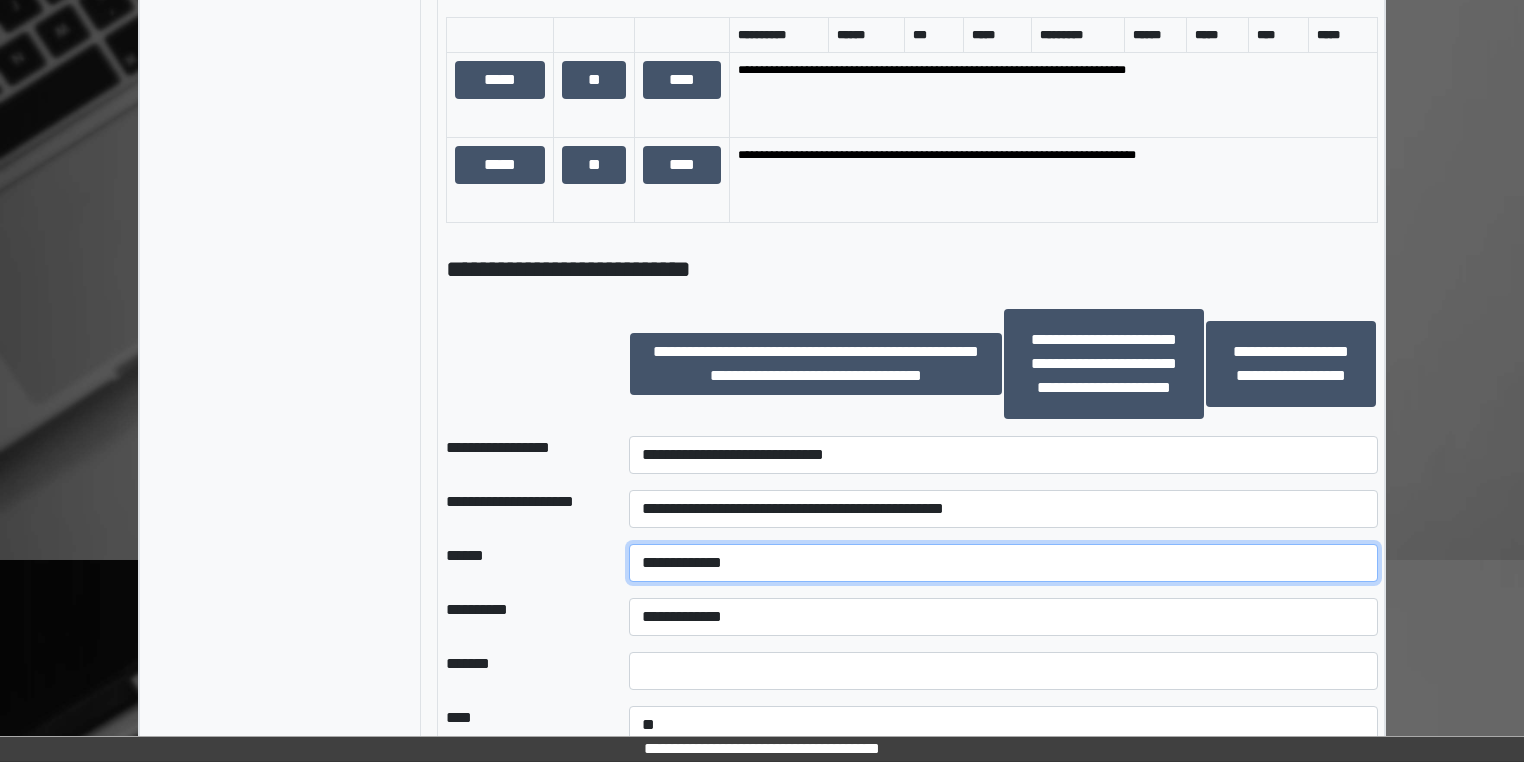 click on "**********" at bounding box center [1003, 563] 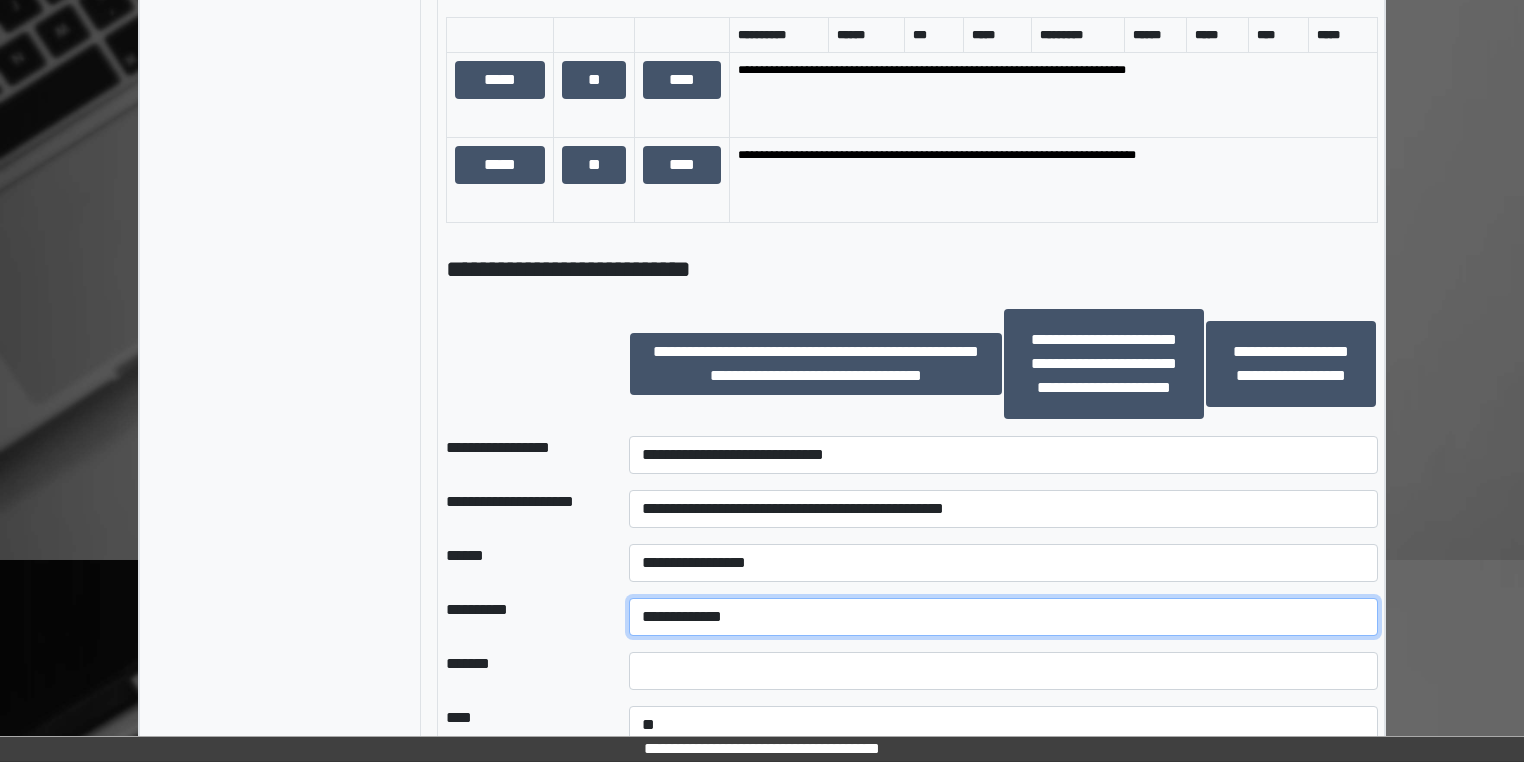 click on "**********" at bounding box center (1003, 617) 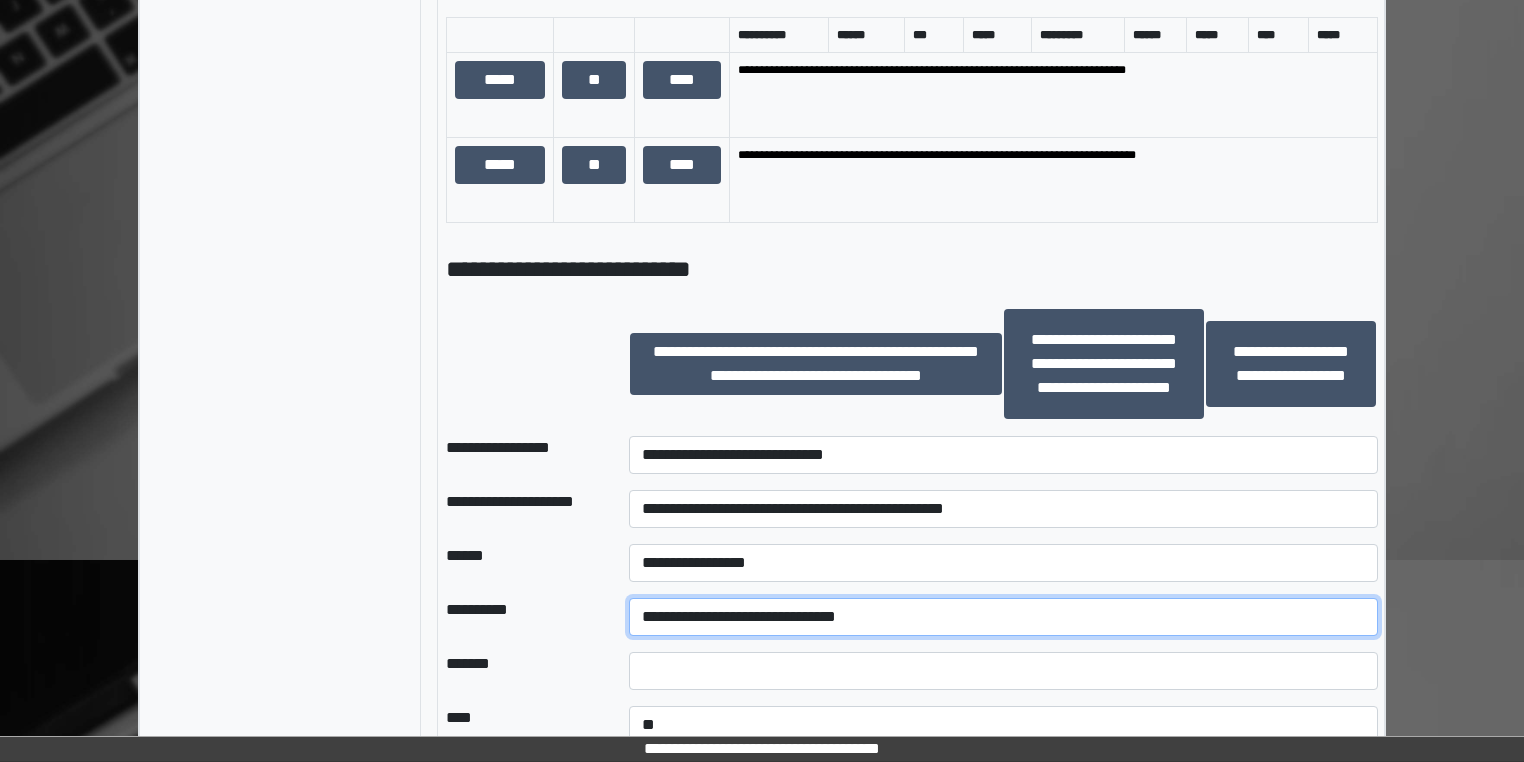 click on "**********" at bounding box center (1003, 617) 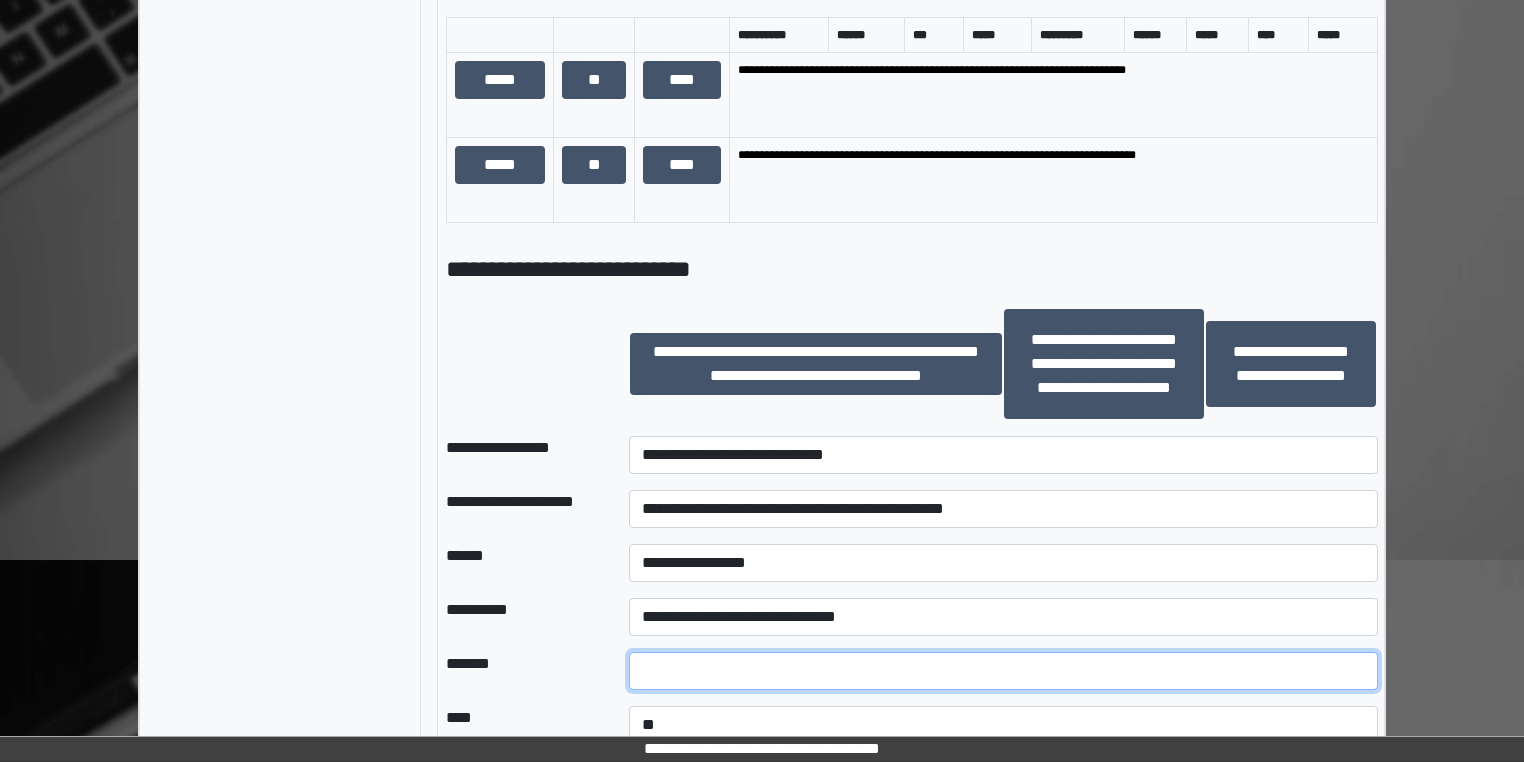 click at bounding box center [1003, 671] 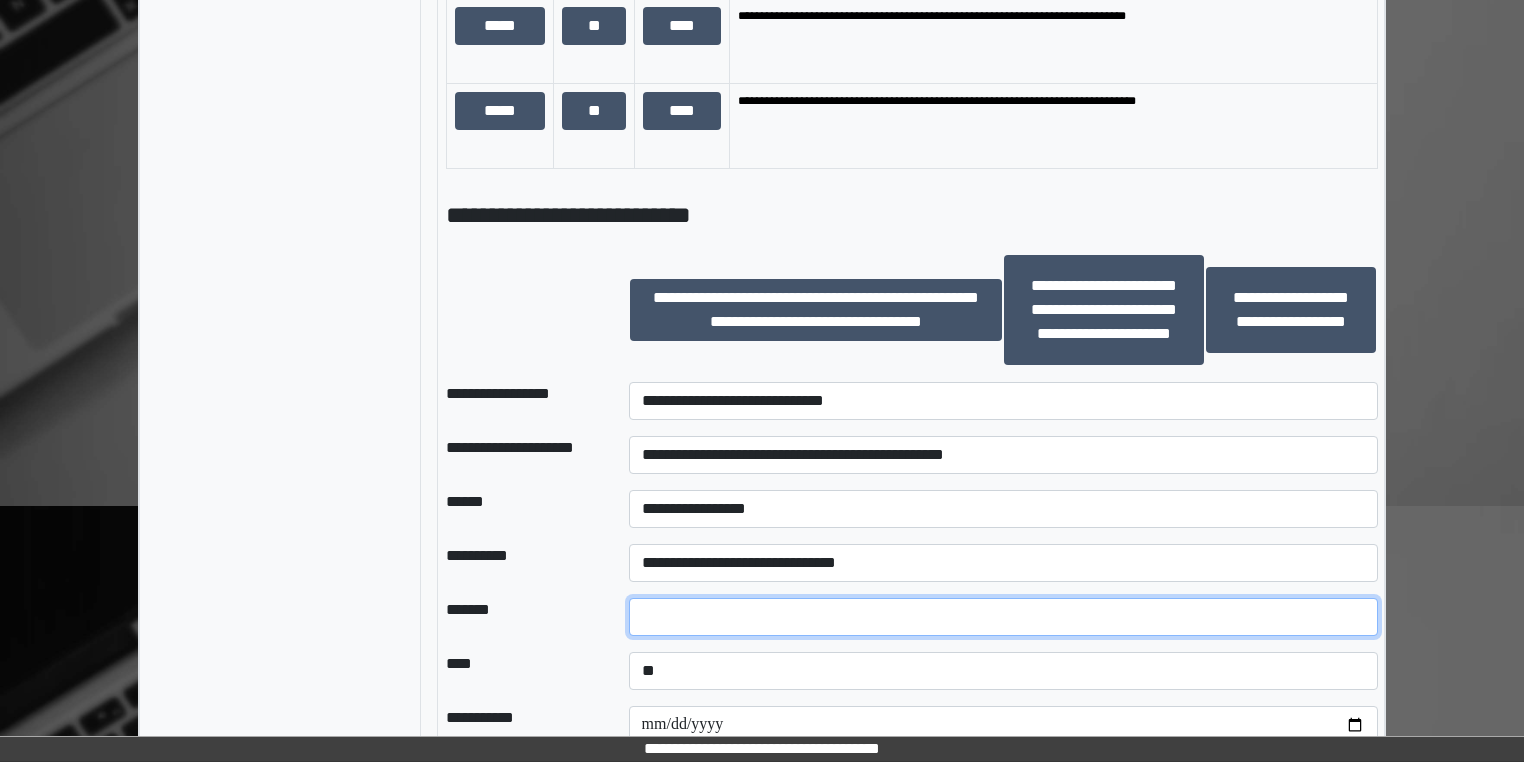 scroll, scrollTop: 1520, scrollLeft: 0, axis: vertical 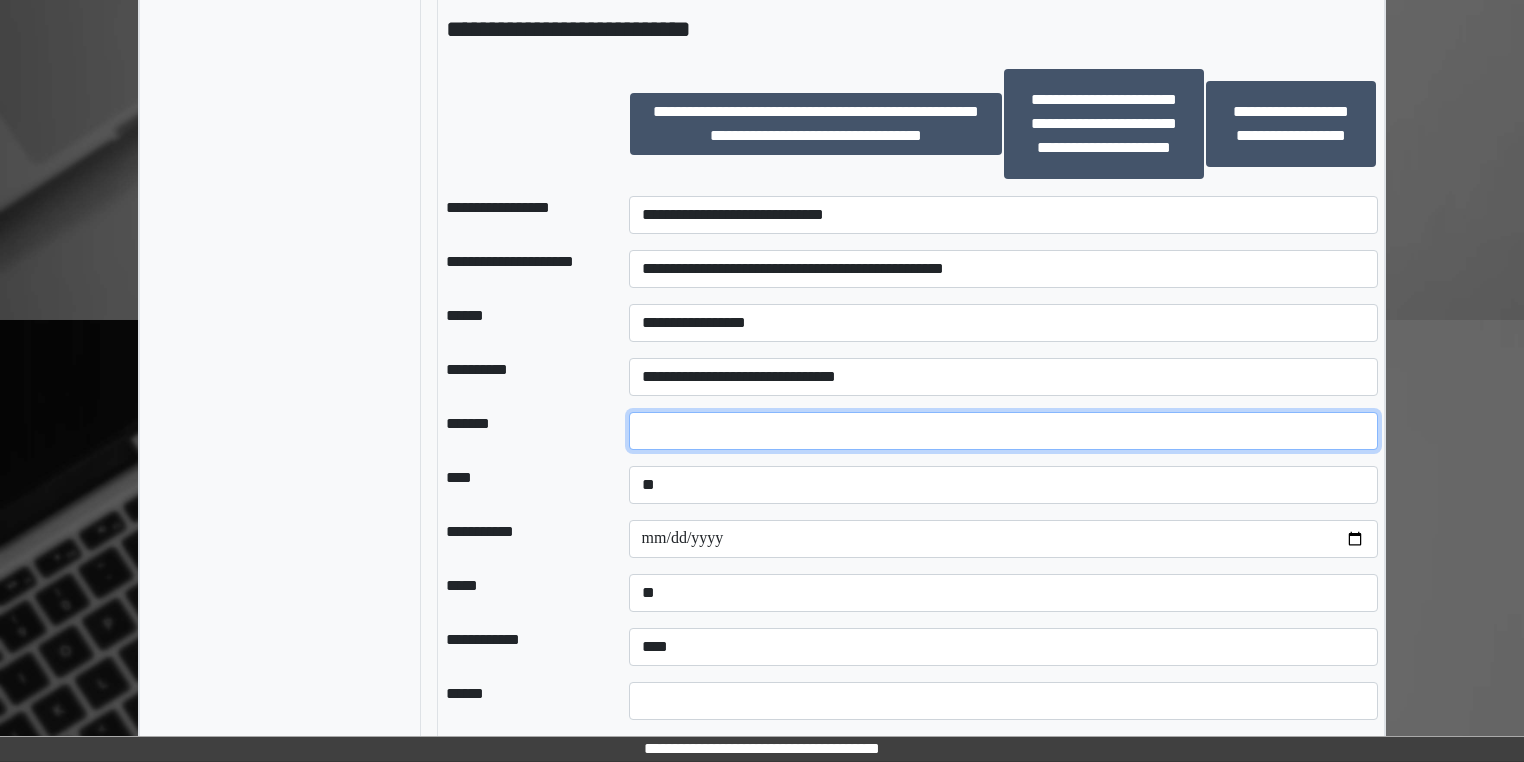 type on "**" 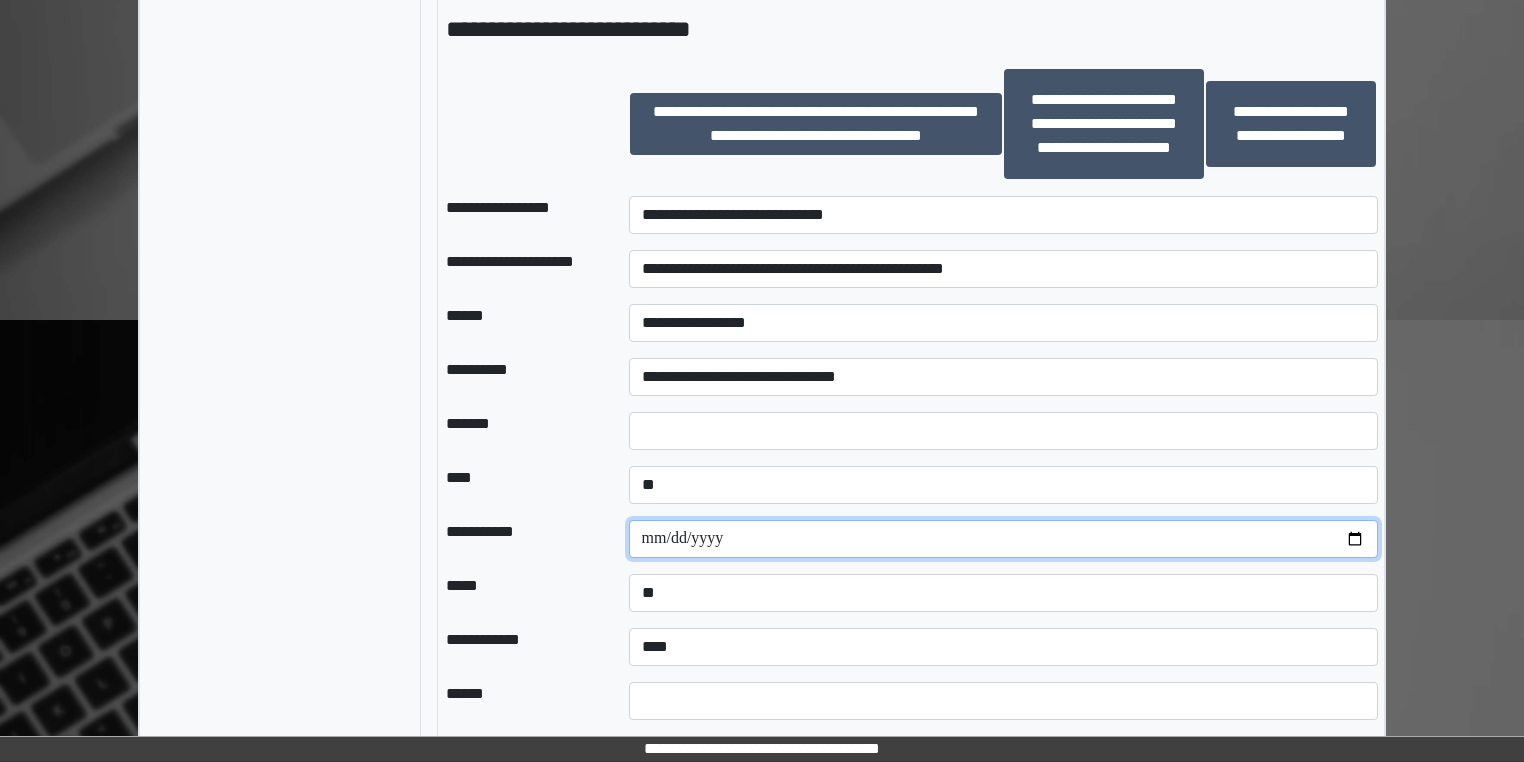 click at bounding box center [1003, 539] 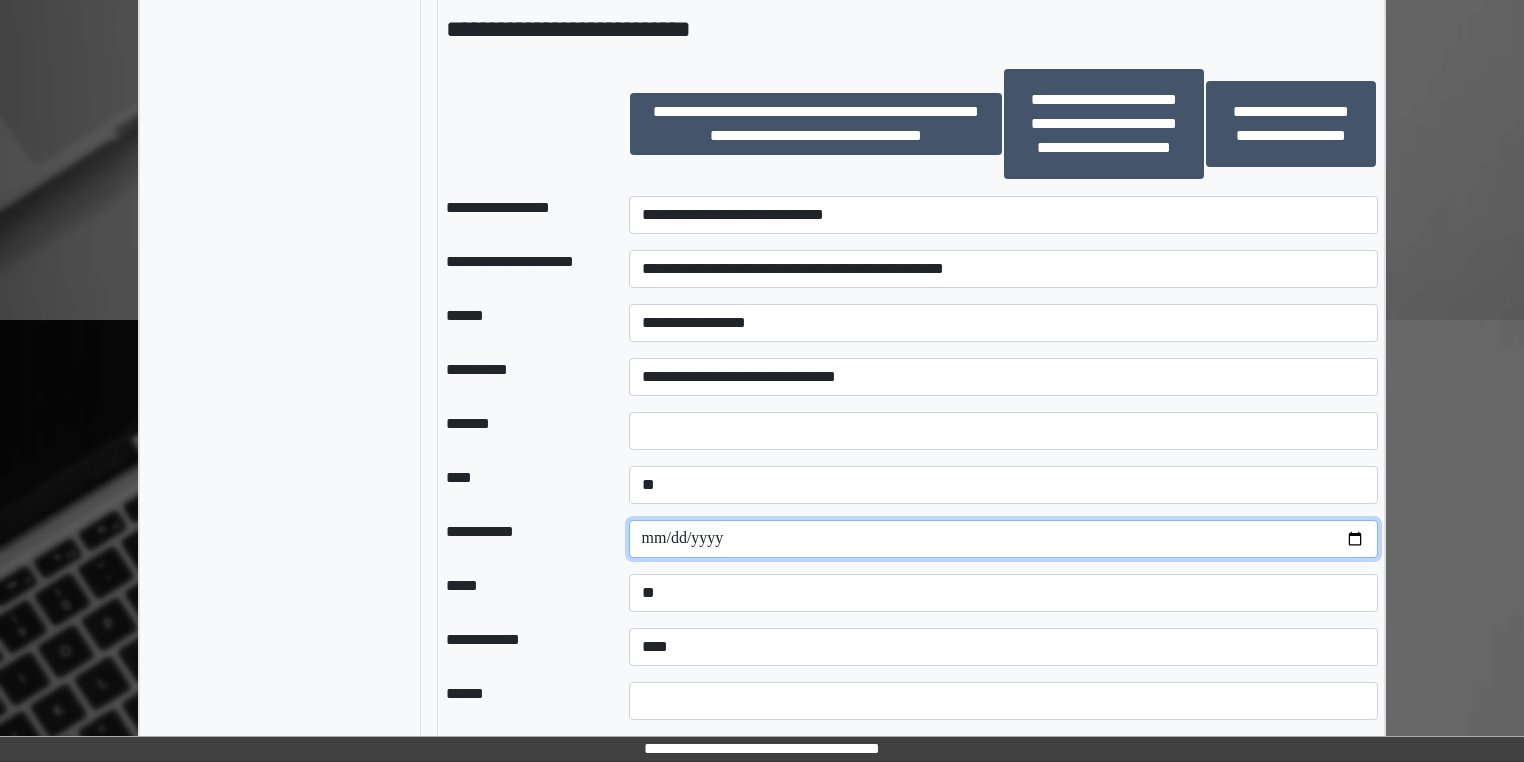 click at bounding box center (1003, 539) 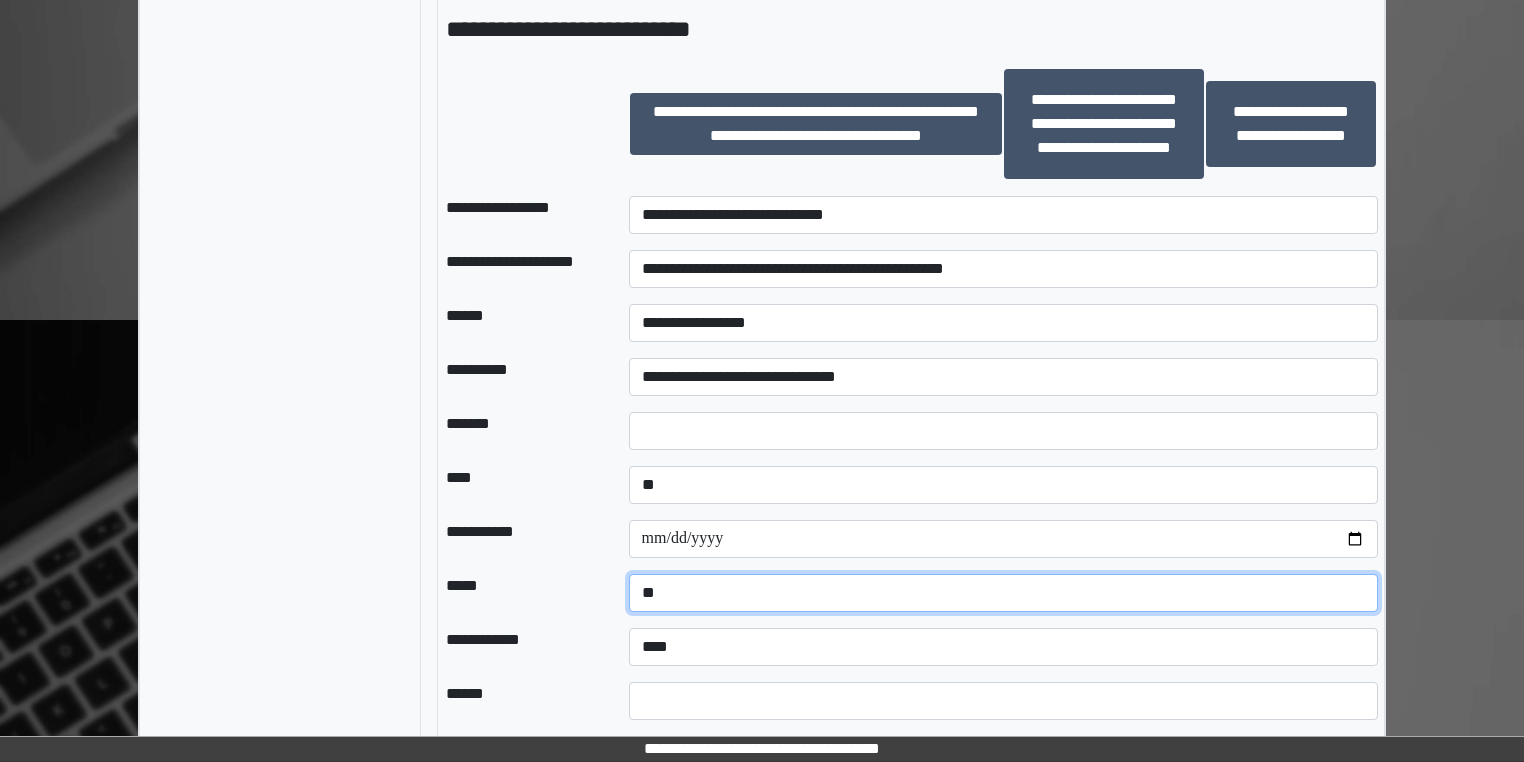 click on "**********" at bounding box center [1003, 593] 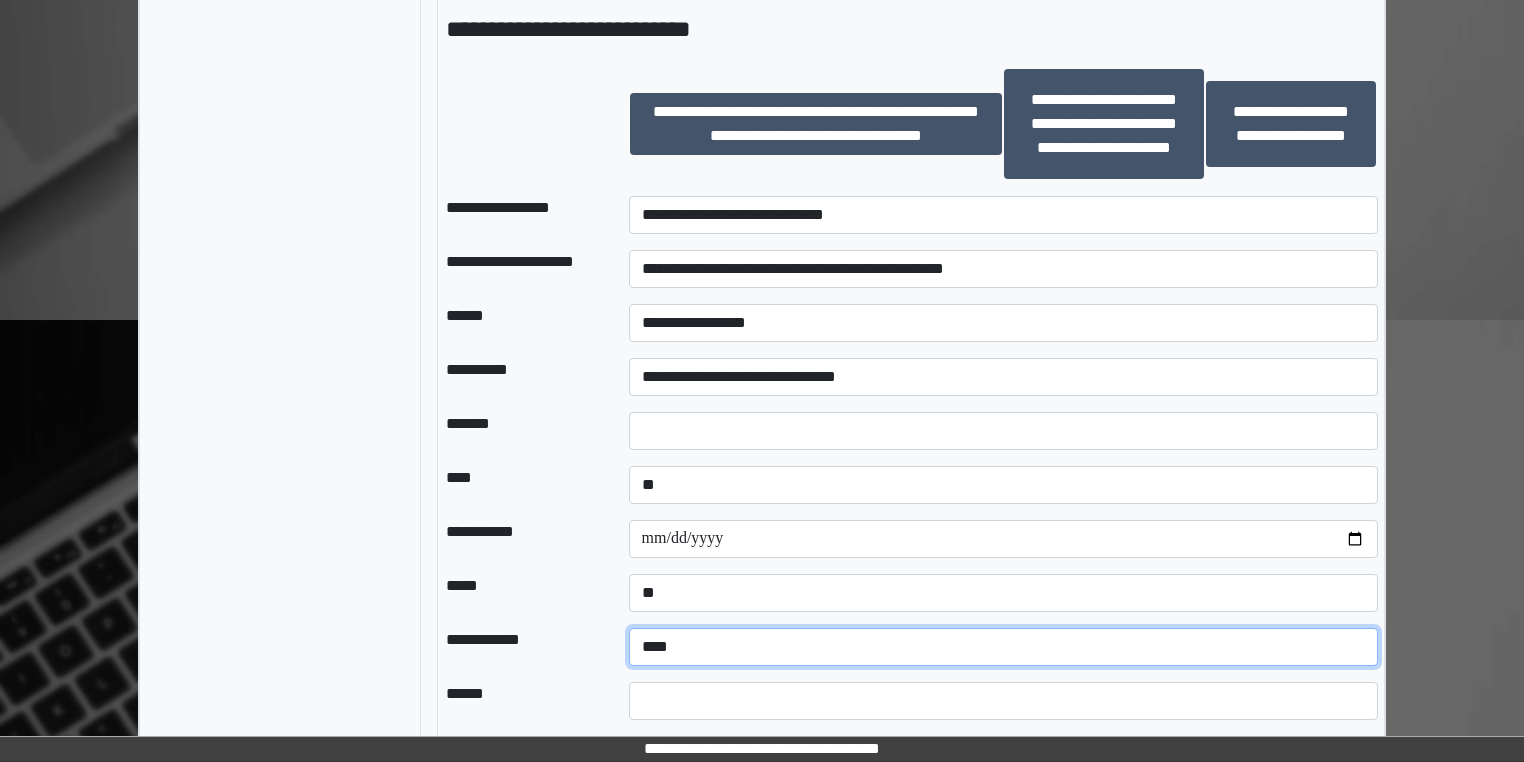 click on "**********" at bounding box center [1003, 647] 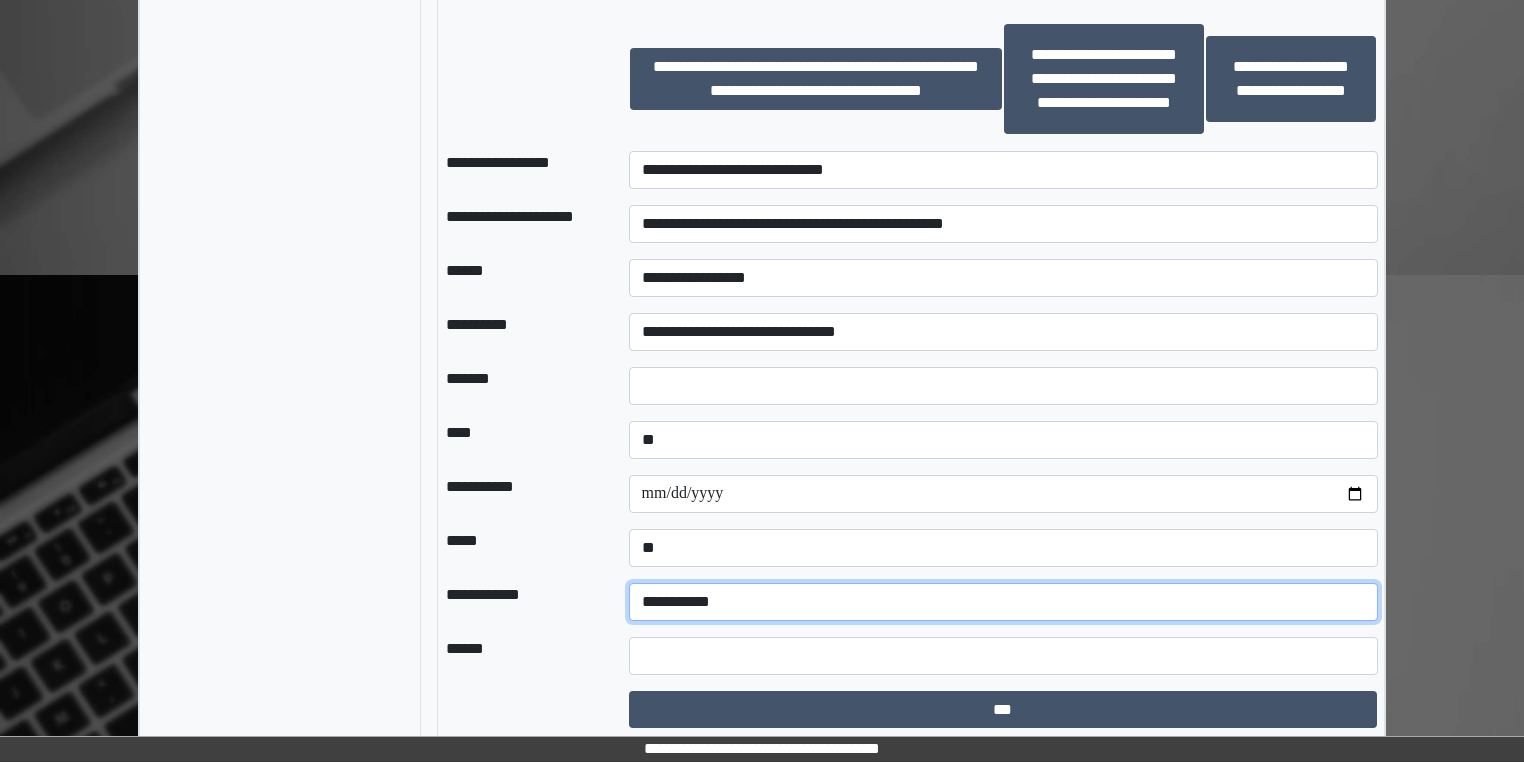 scroll, scrollTop: 1566, scrollLeft: 0, axis: vertical 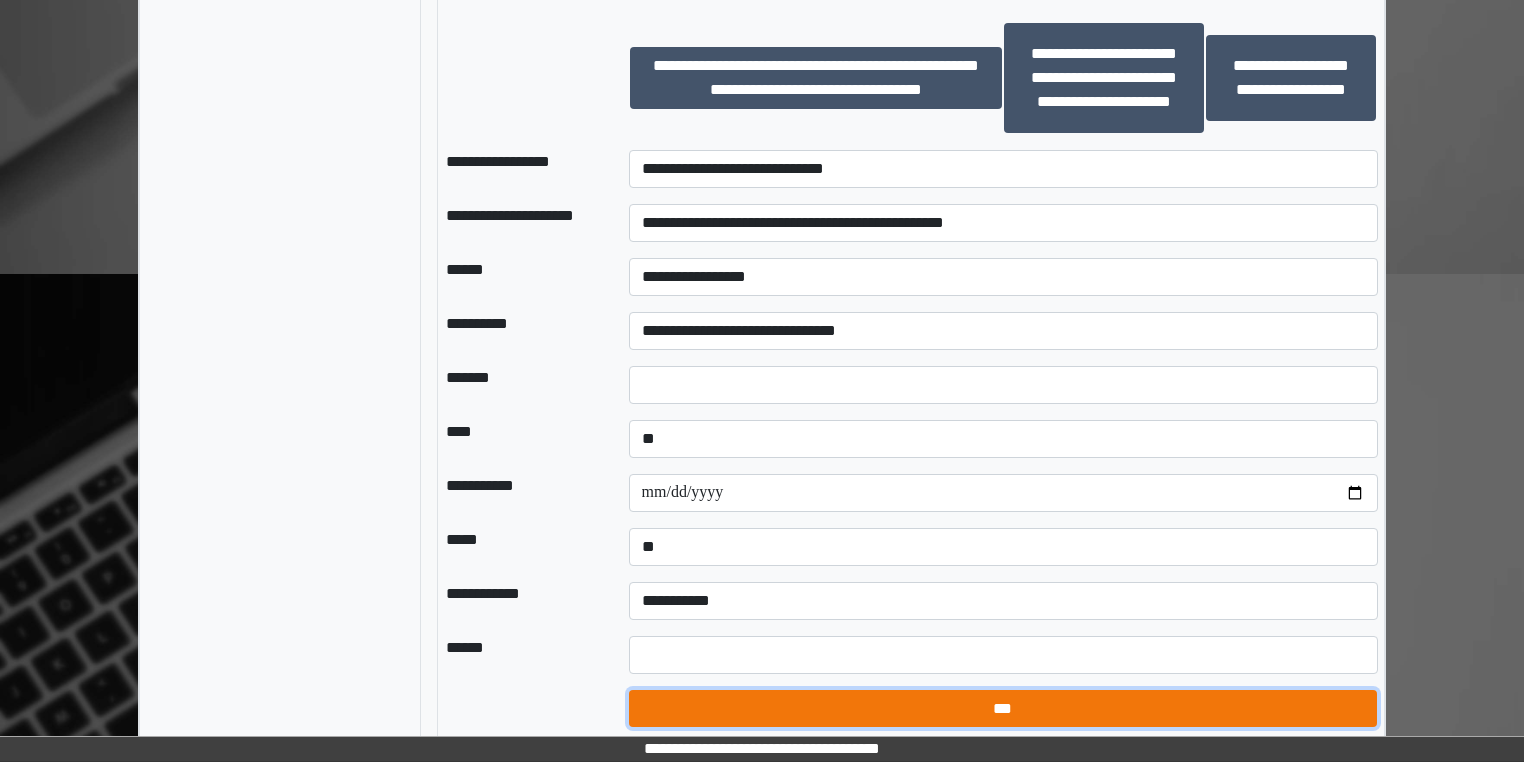 click on "***" at bounding box center [1003, 709] 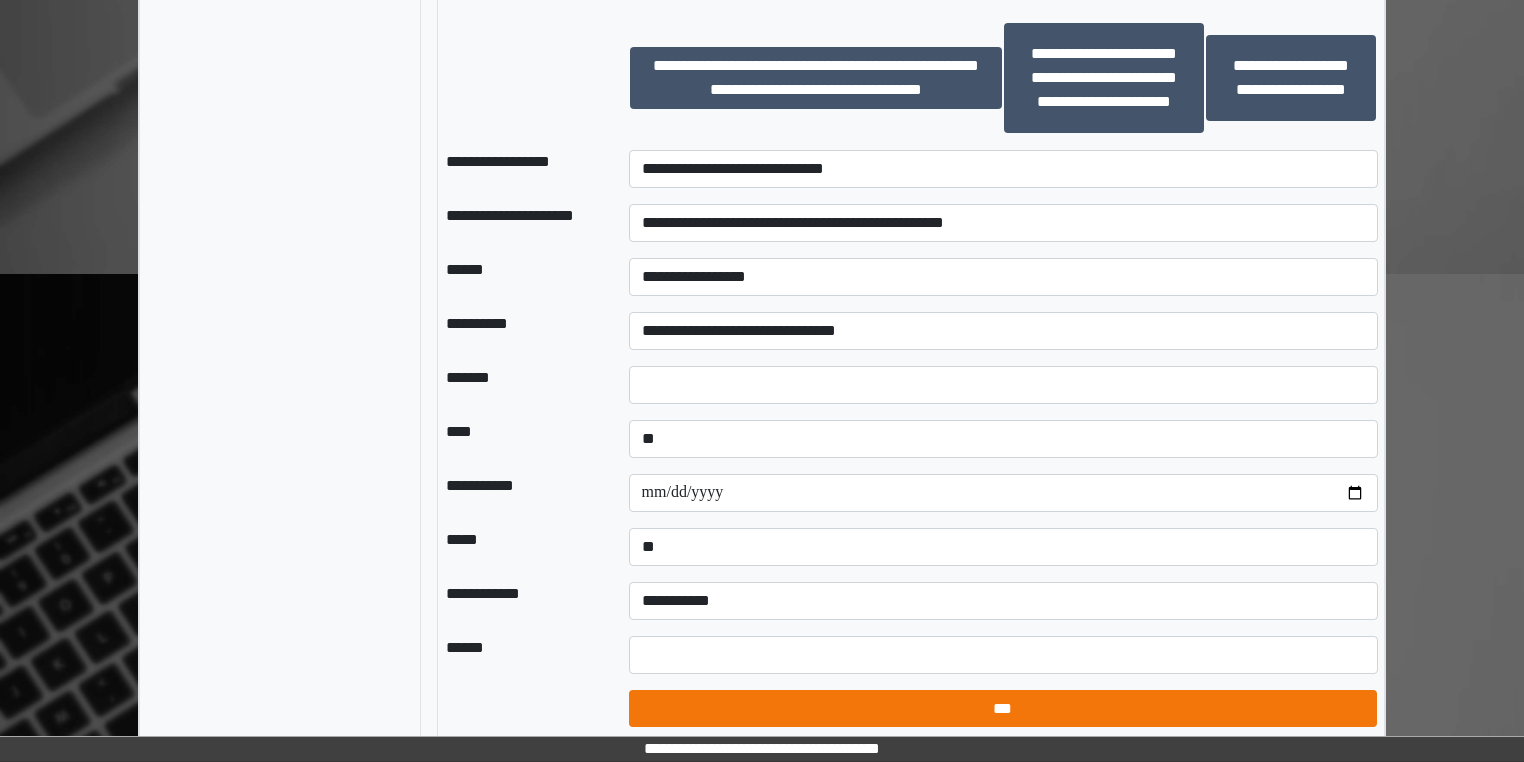 select on "*" 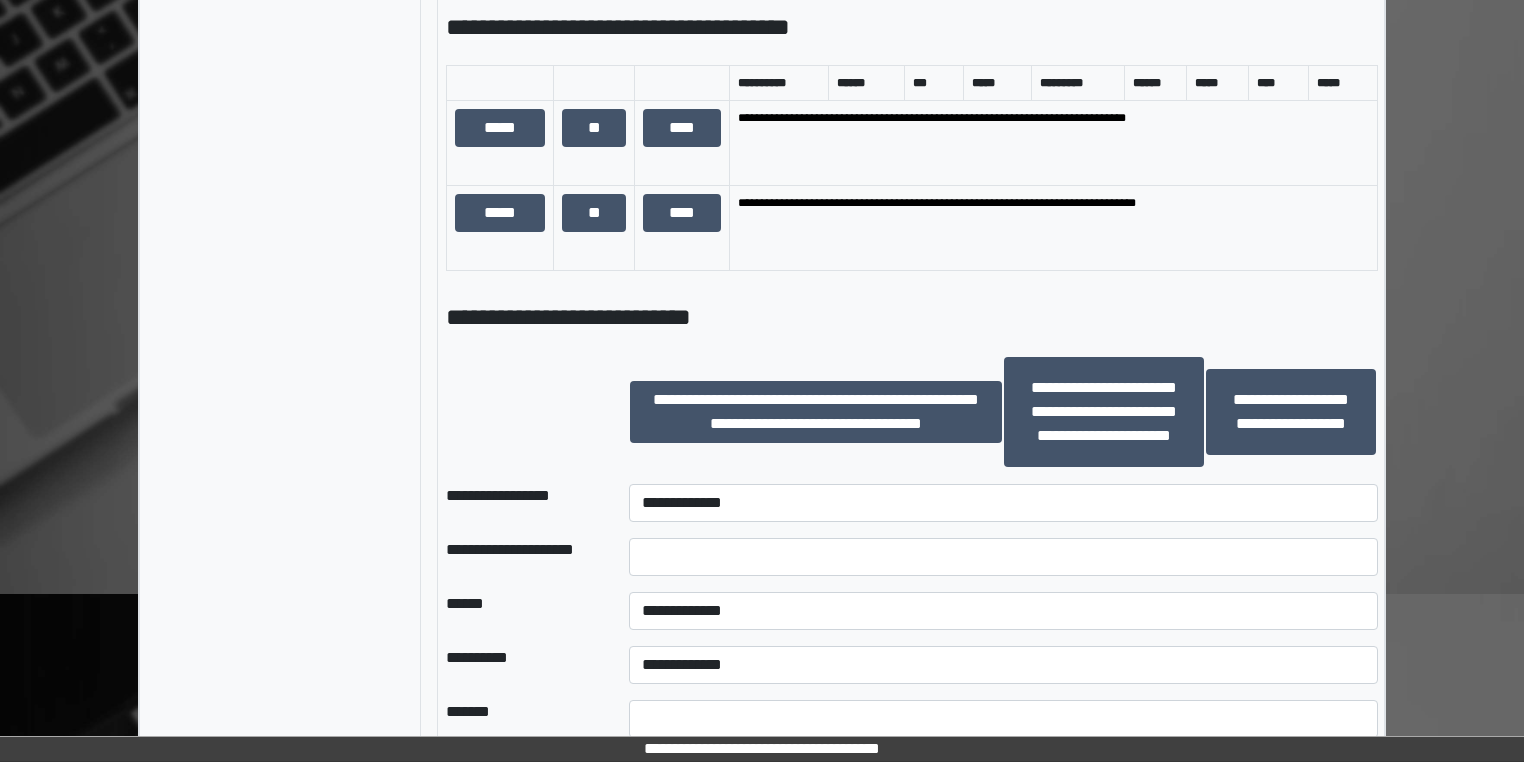 scroll, scrollTop: 766, scrollLeft: 0, axis: vertical 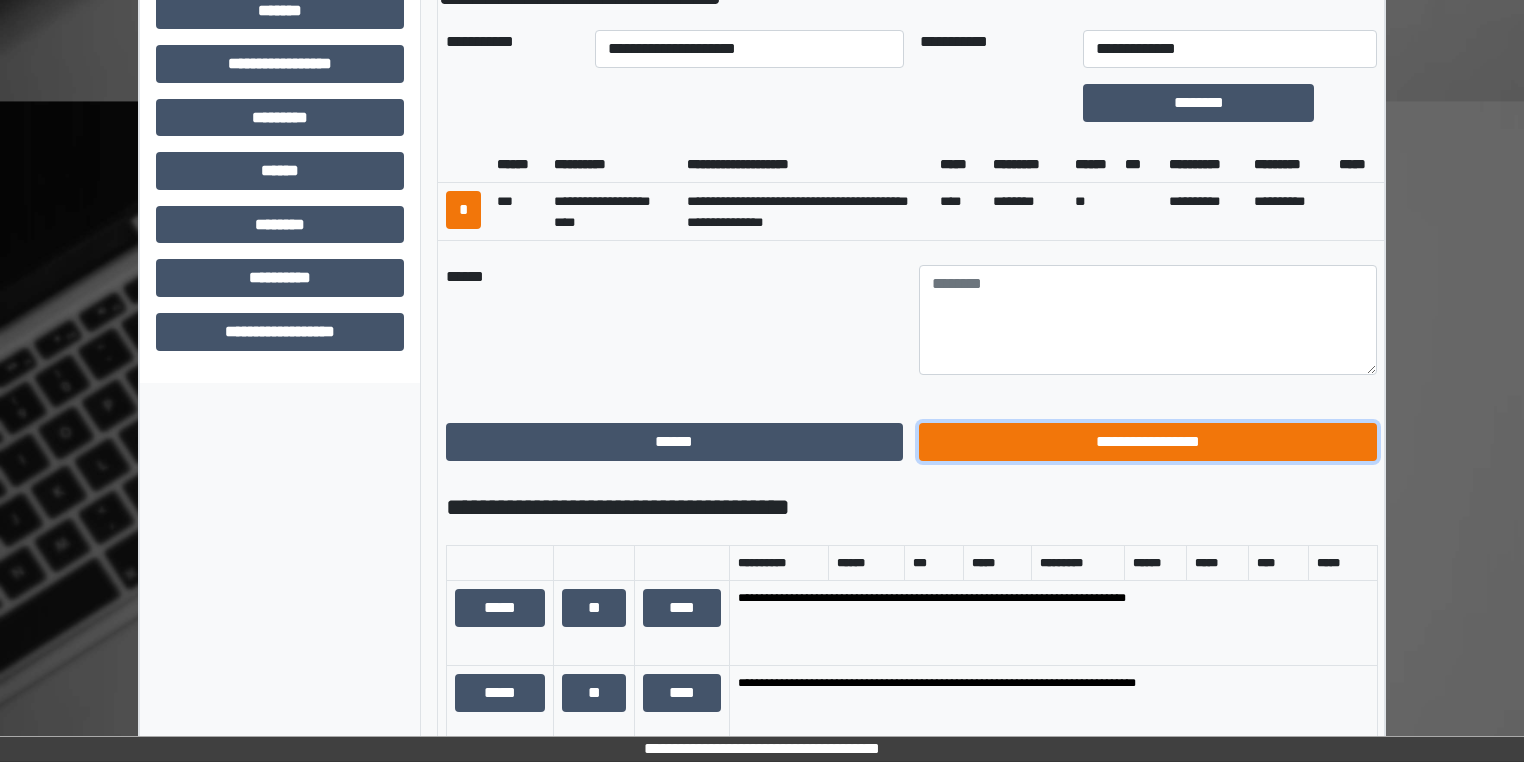 click on "**********" at bounding box center (1148, 442) 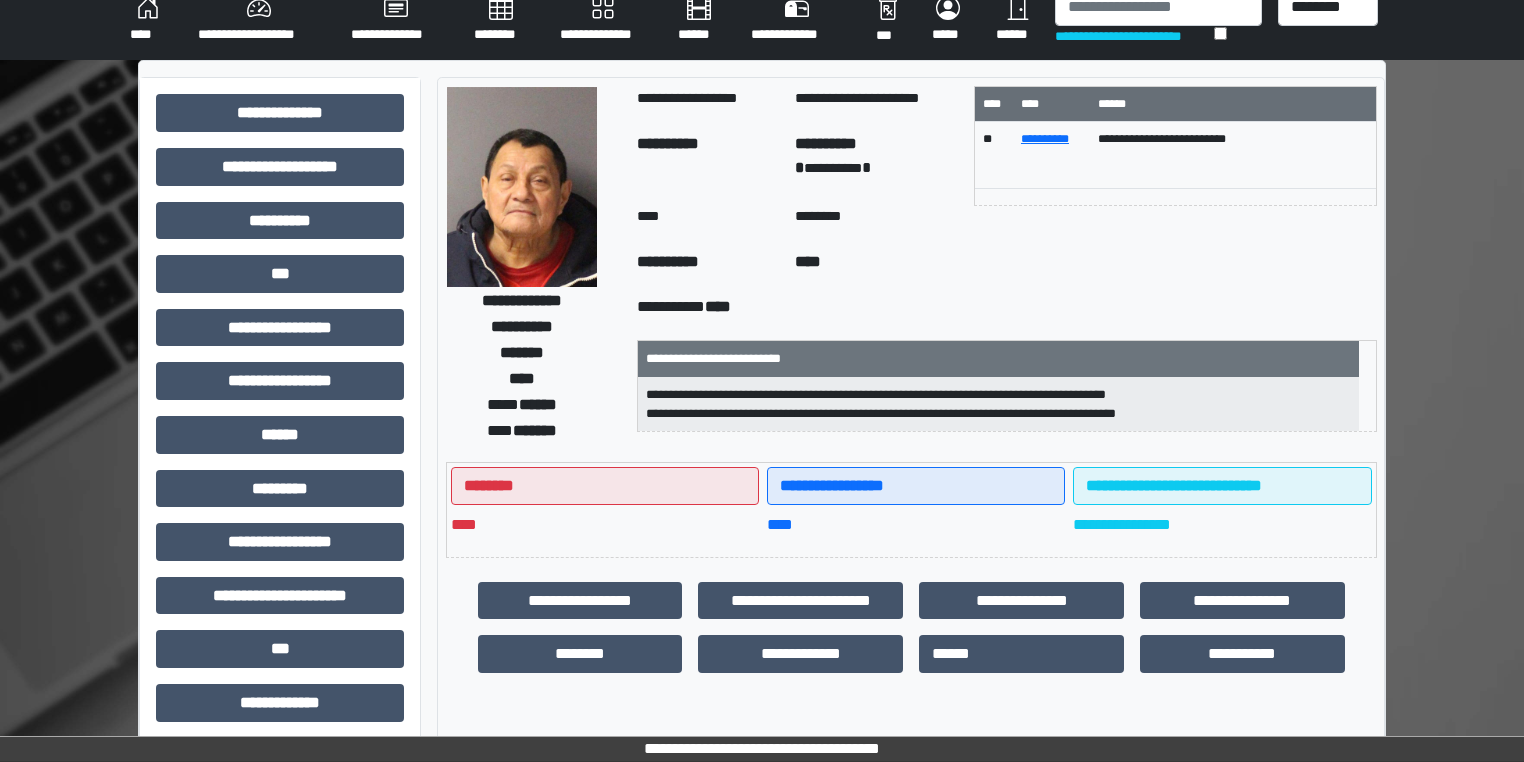 scroll, scrollTop: 0, scrollLeft: 0, axis: both 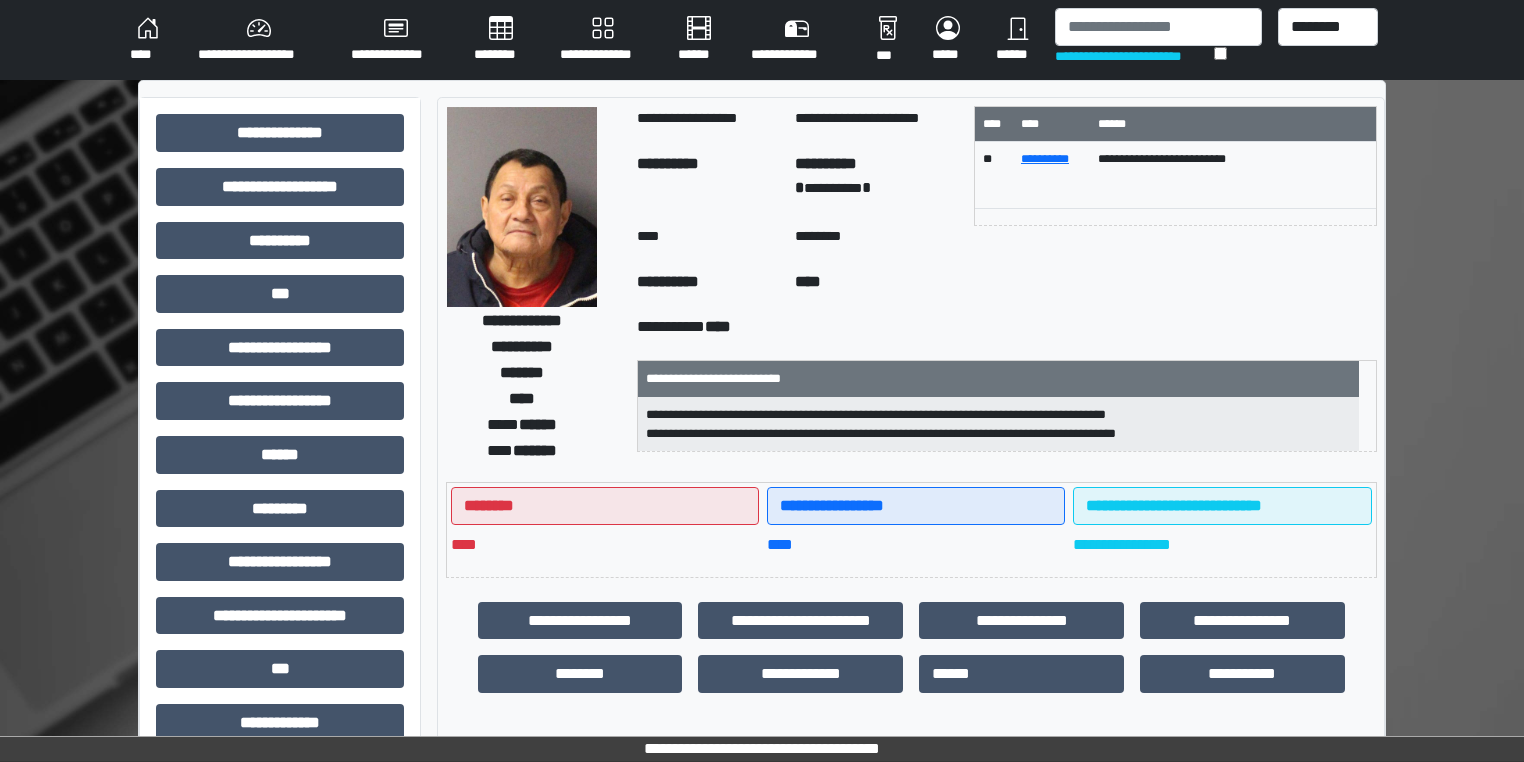 click on "****" at bounding box center (148, 40) 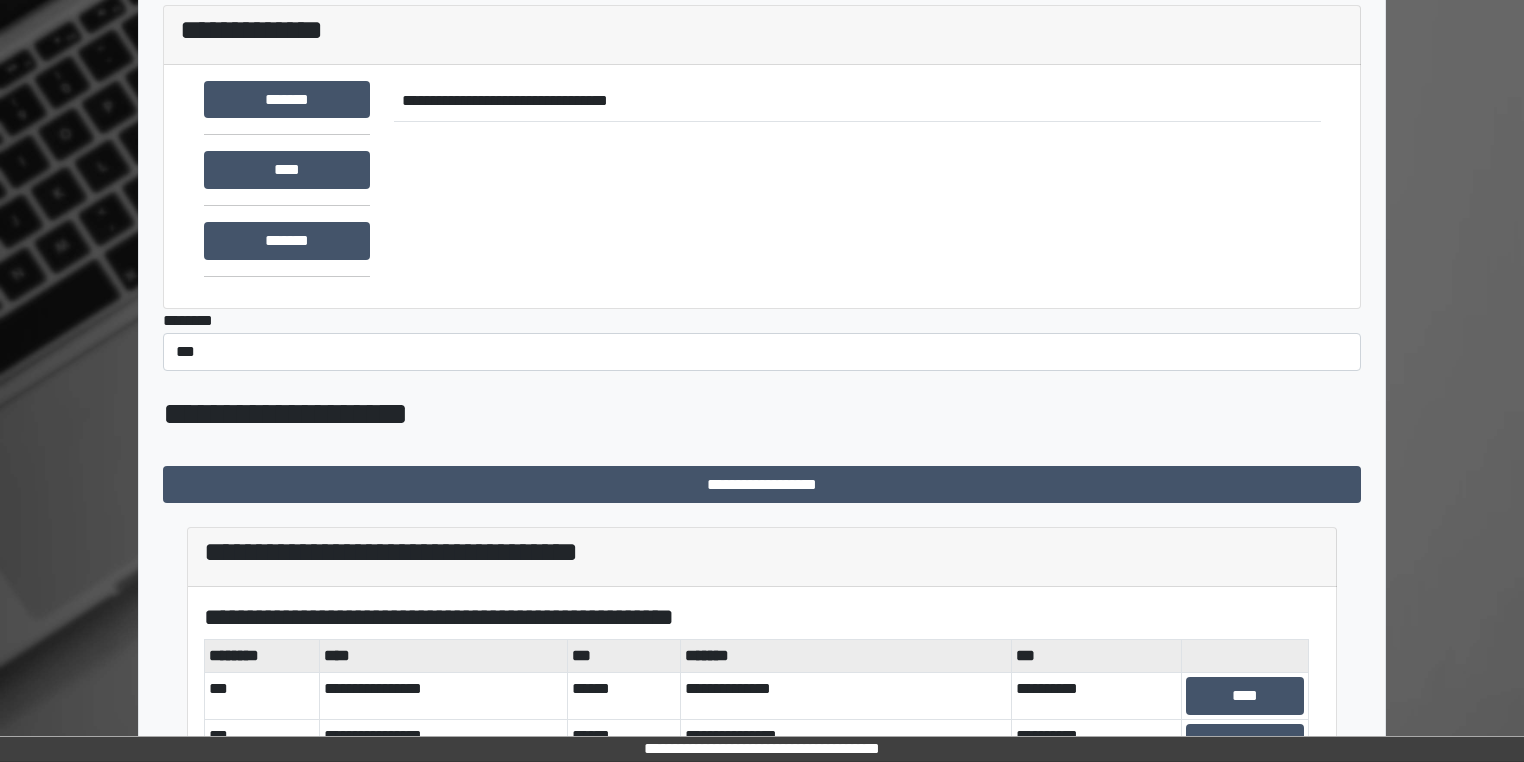 scroll, scrollTop: 480, scrollLeft: 0, axis: vertical 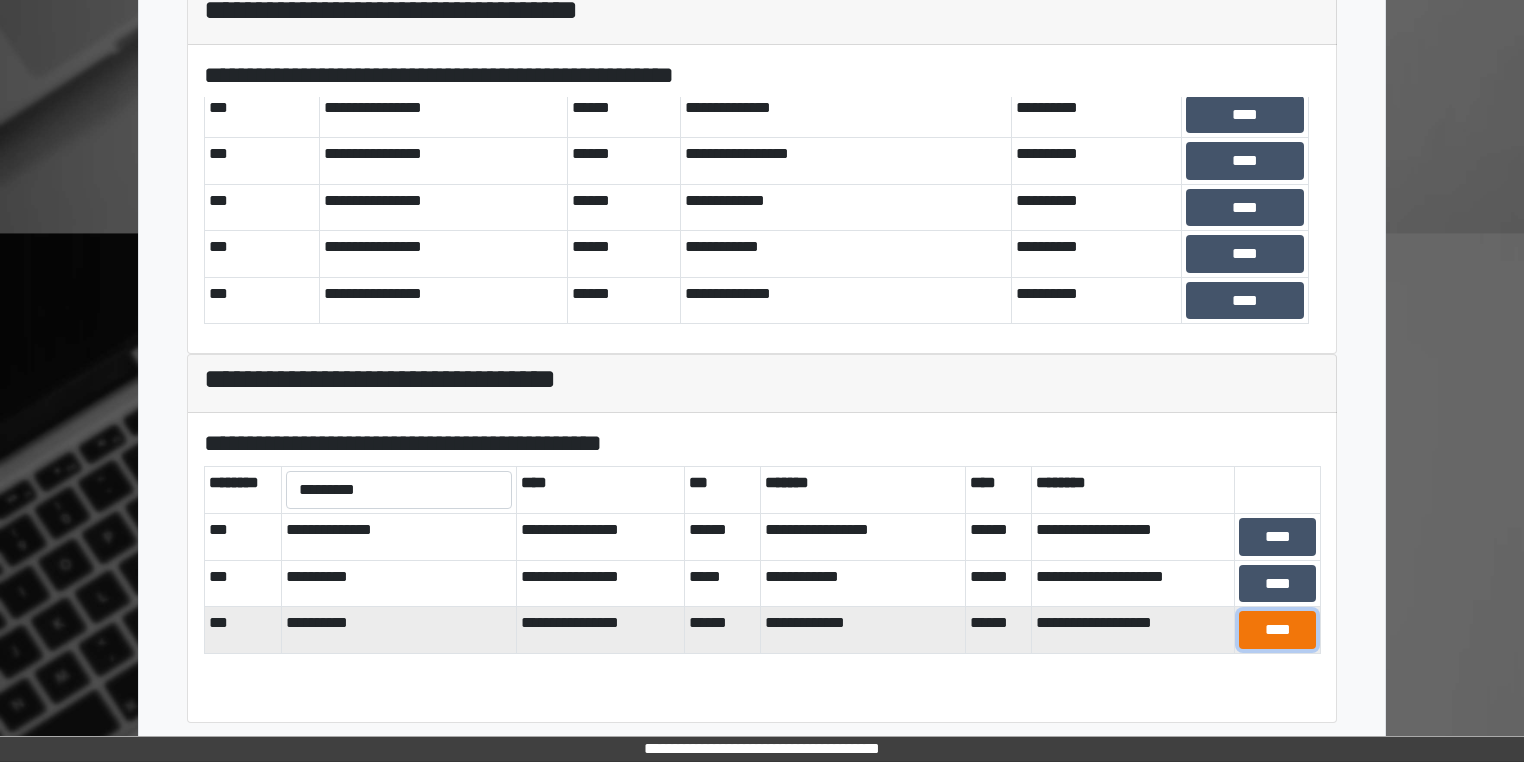 click on "****" at bounding box center [1277, 630] 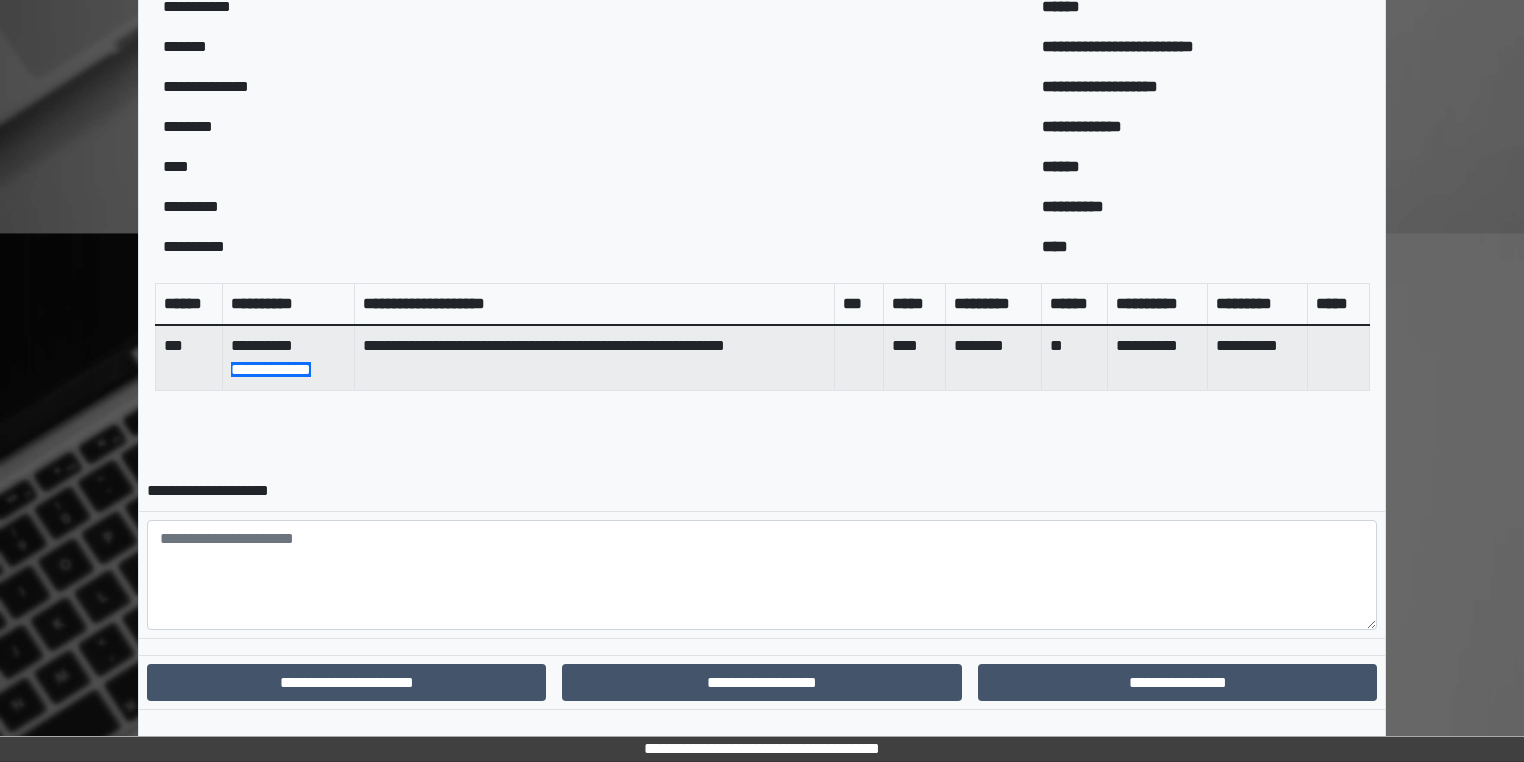 scroll, scrollTop: 661, scrollLeft: 0, axis: vertical 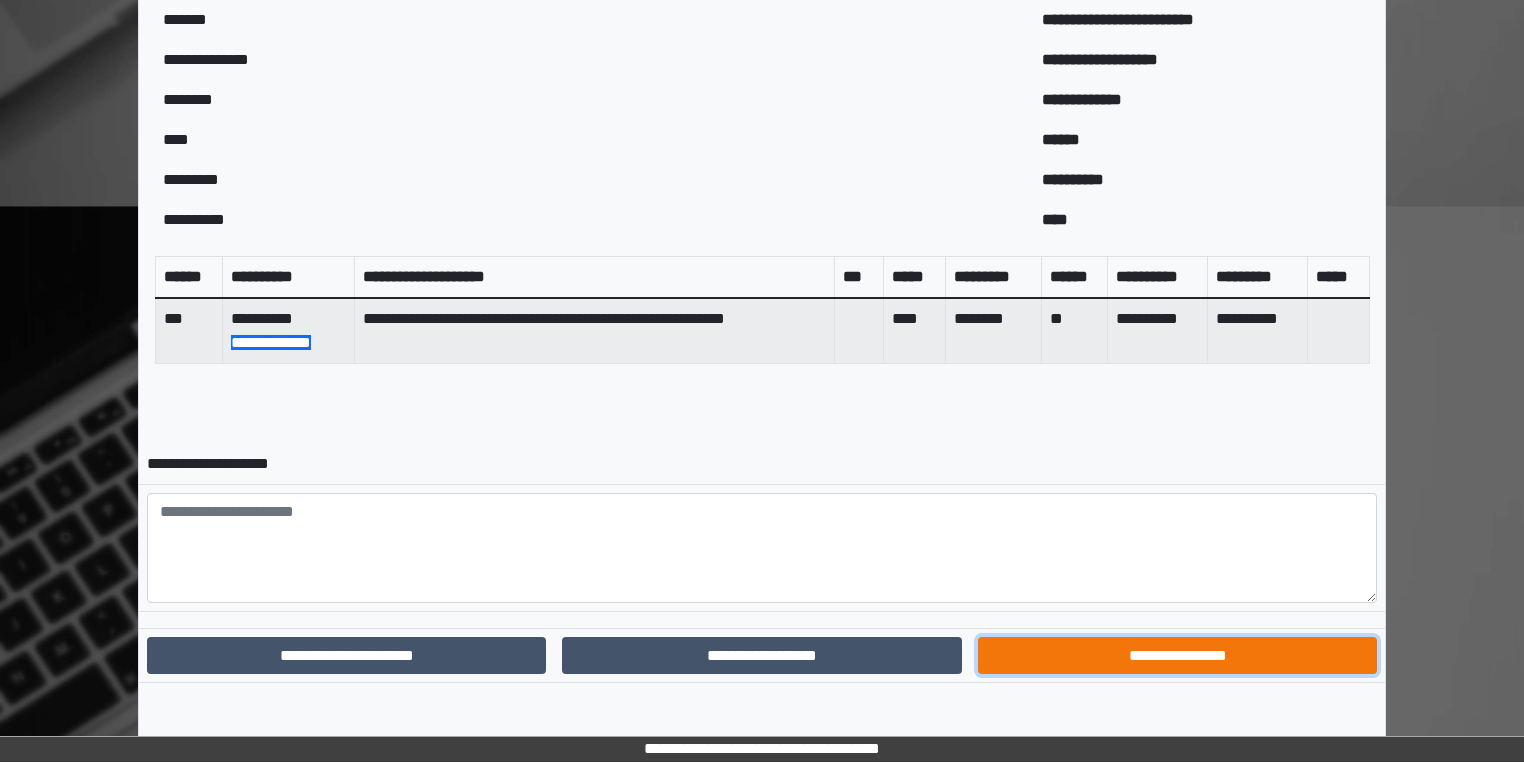click on "**********" at bounding box center (1177, 656) 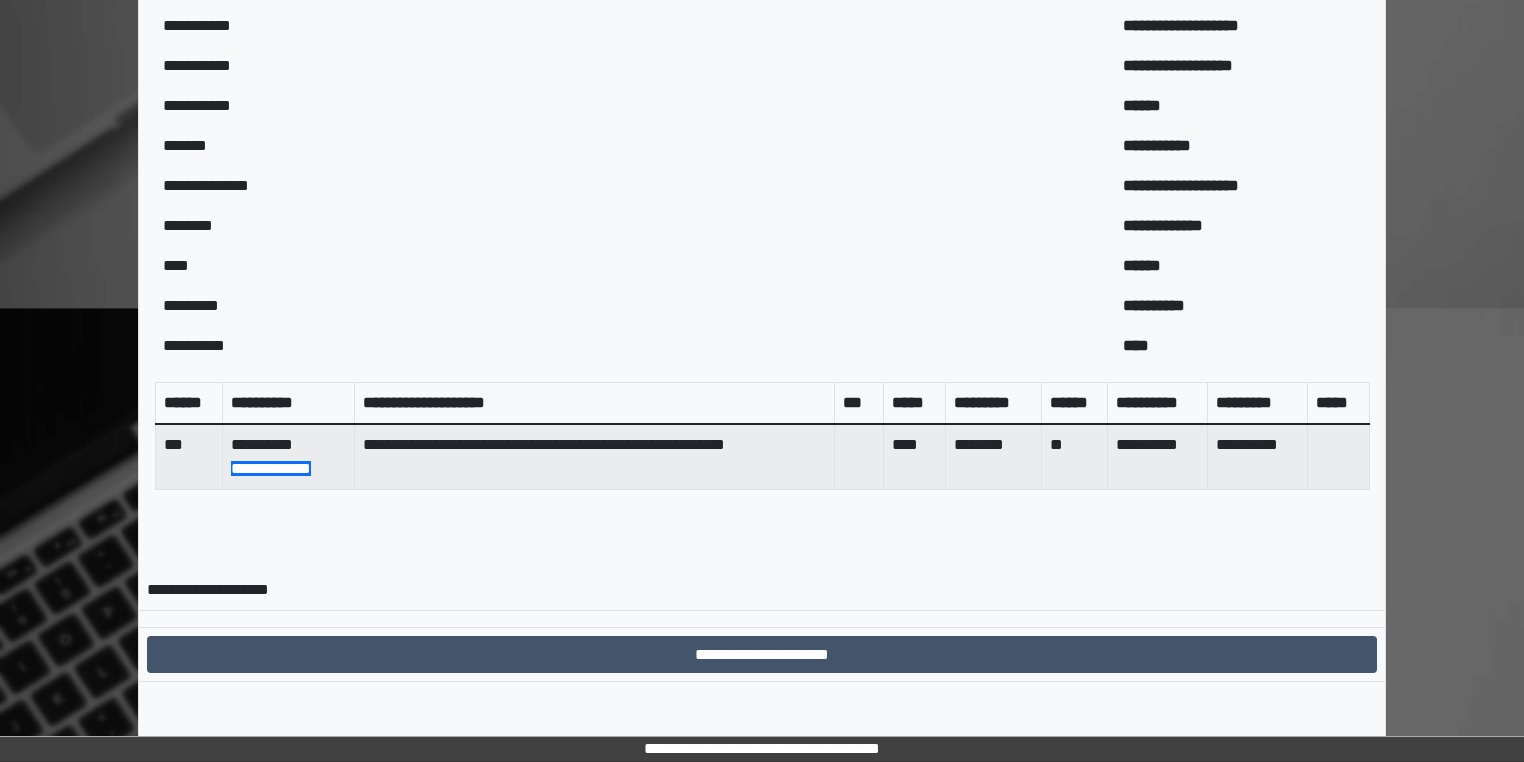scroll, scrollTop: 559, scrollLeft: 0, axis: vertical 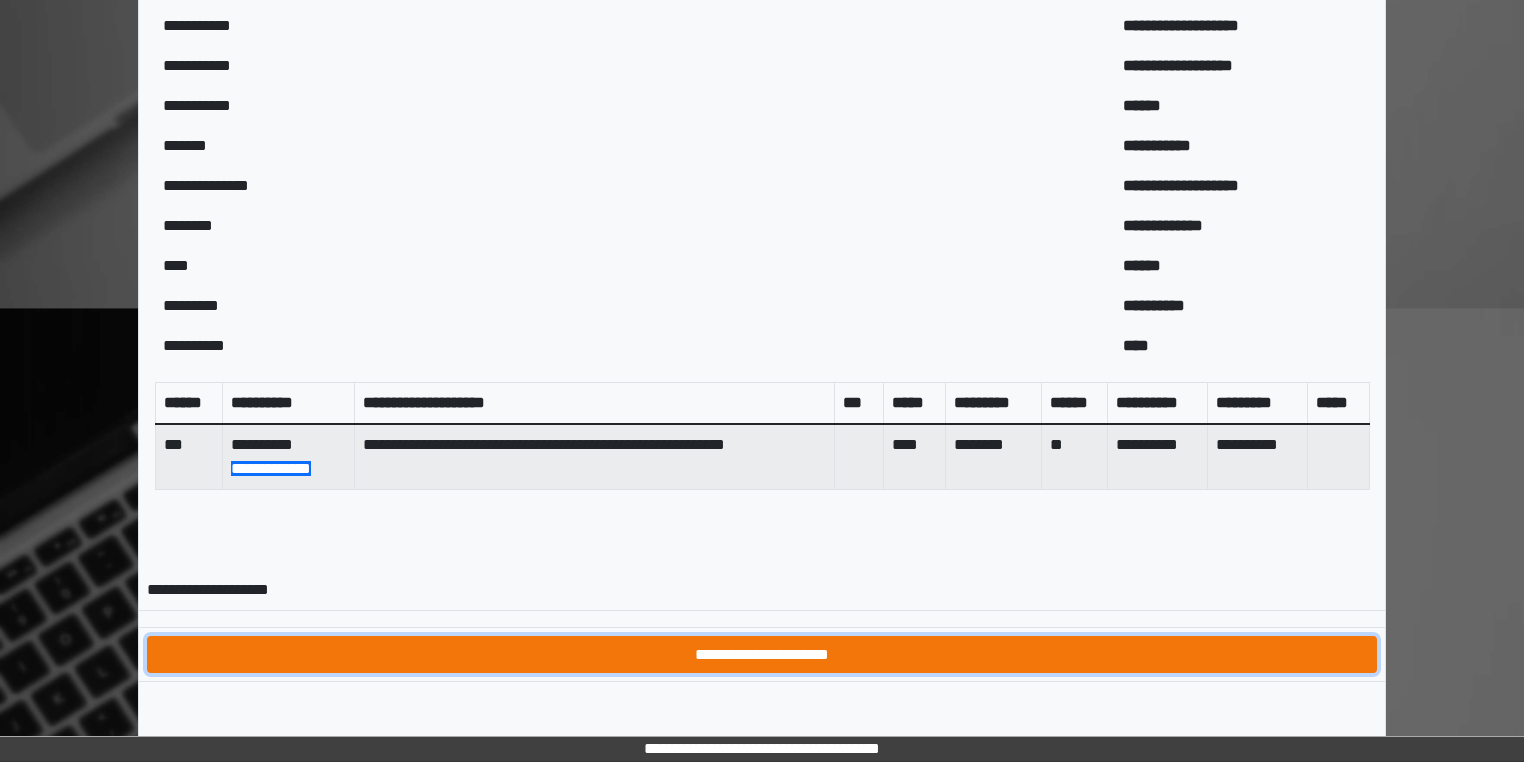 click on "**********" at bounding box center (762, 655) 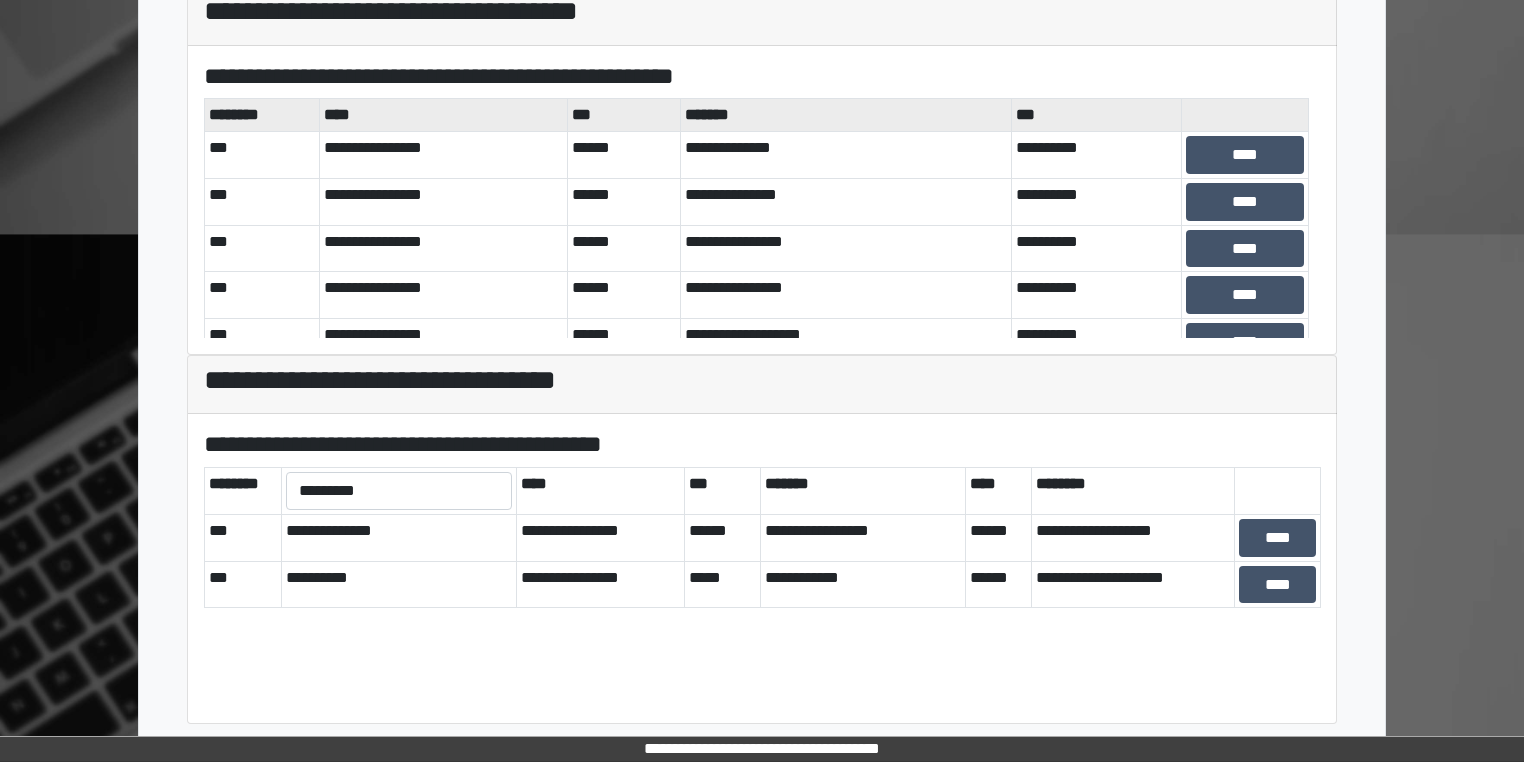 scroll, scrollTop: 634, scrollLeft: 0, axis: vertical 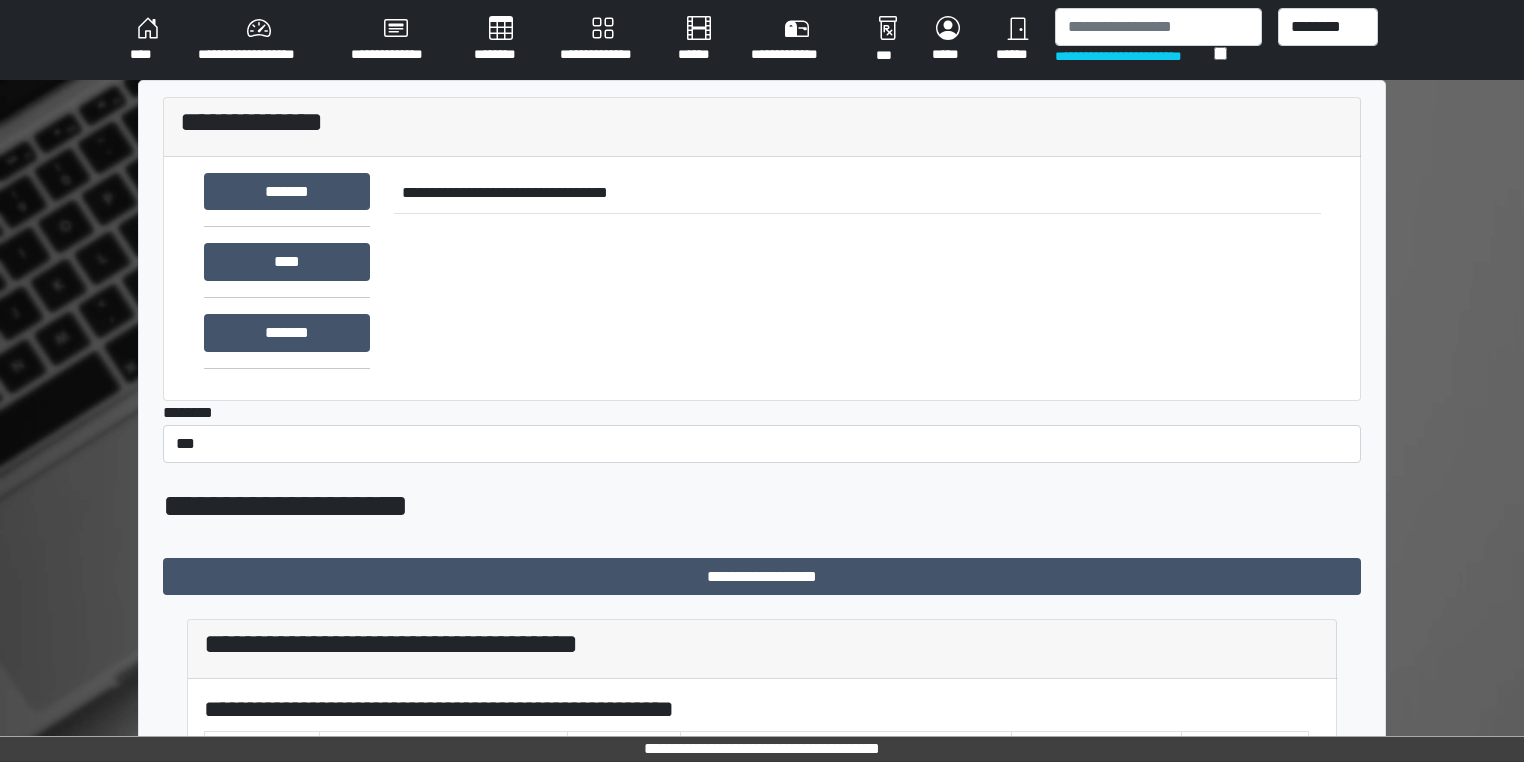 click on "********" at bounding box center [501, 40] 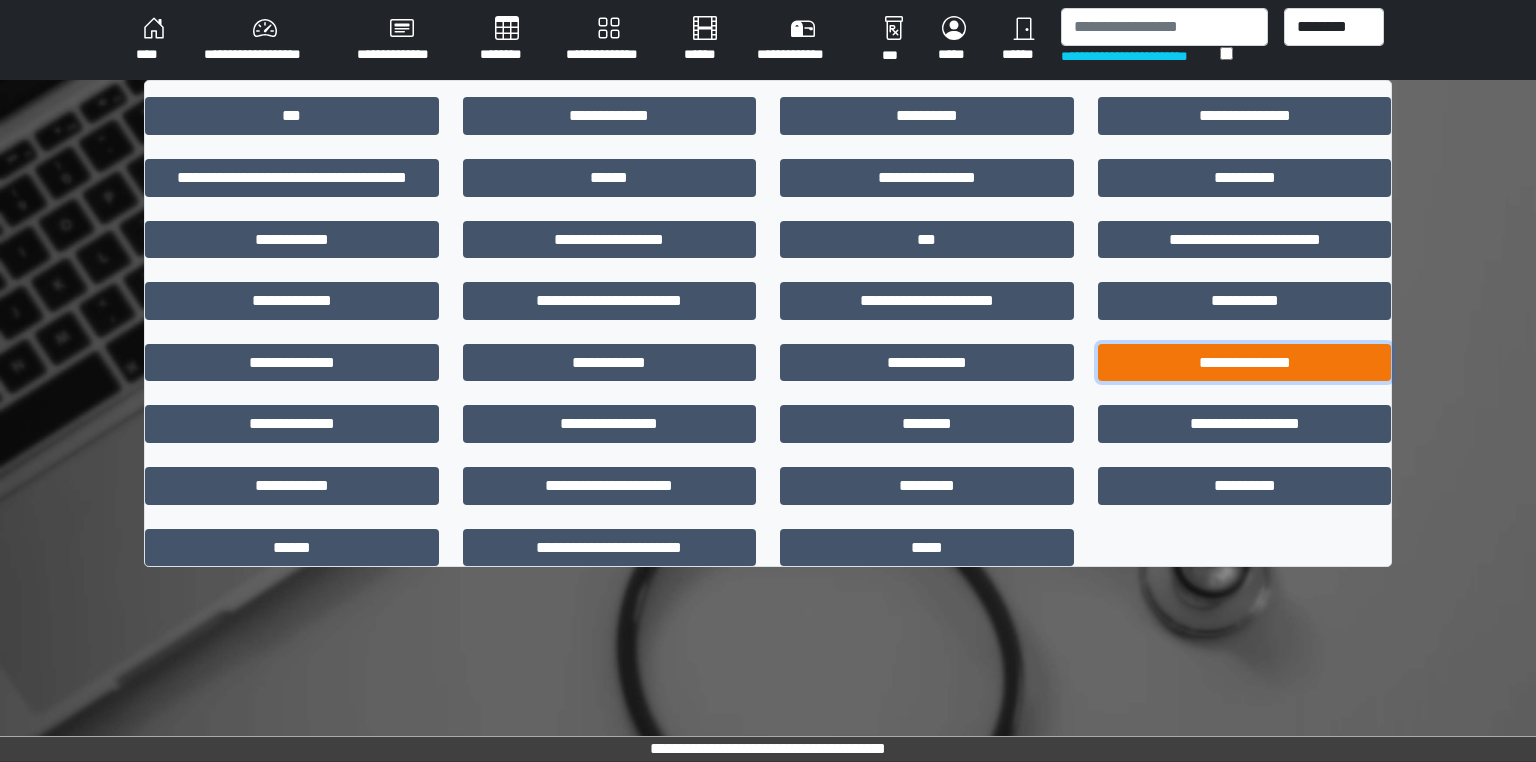 click on "**********" at bounding box center (1245, 363) 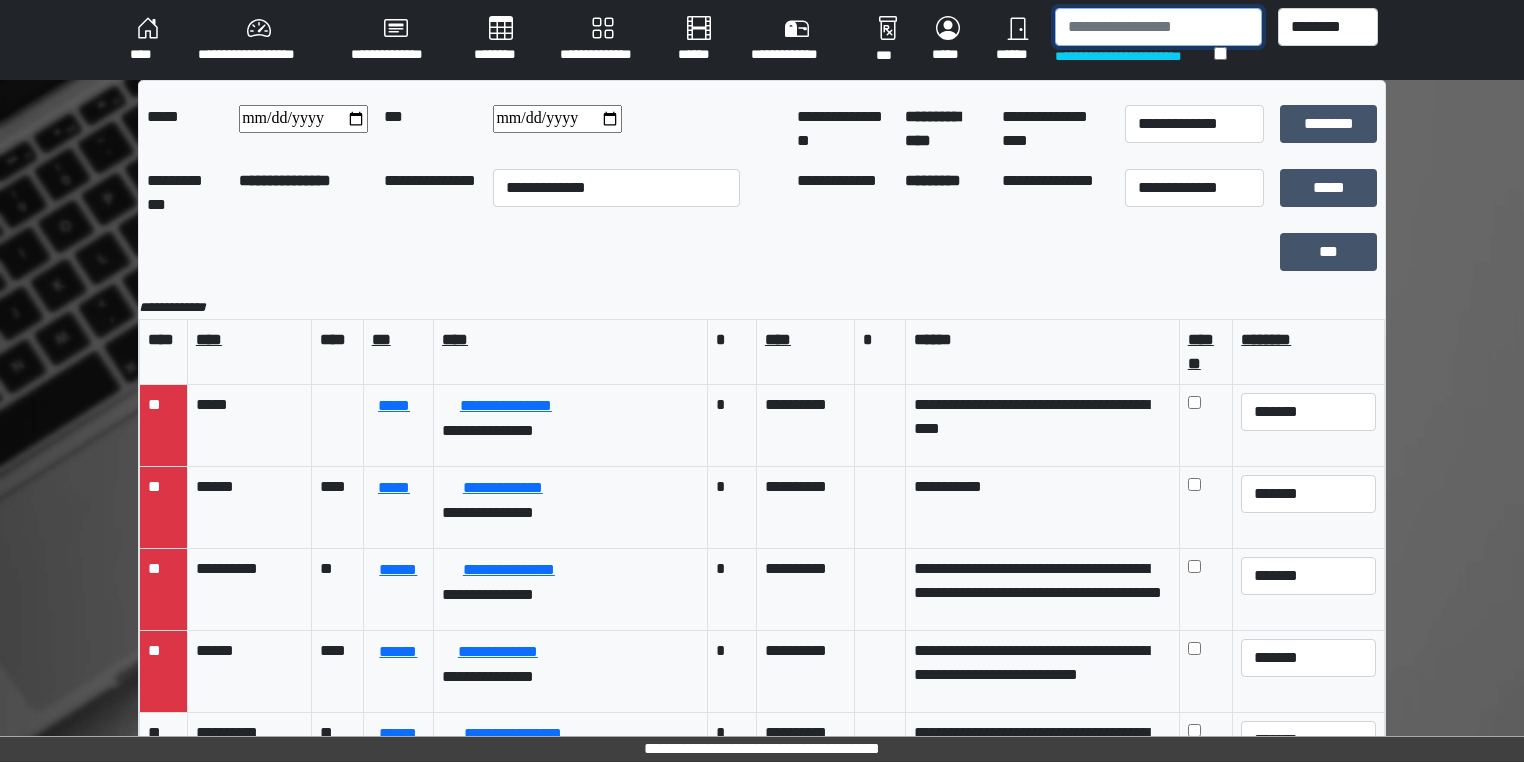 click at bounding box center [1158, 27] 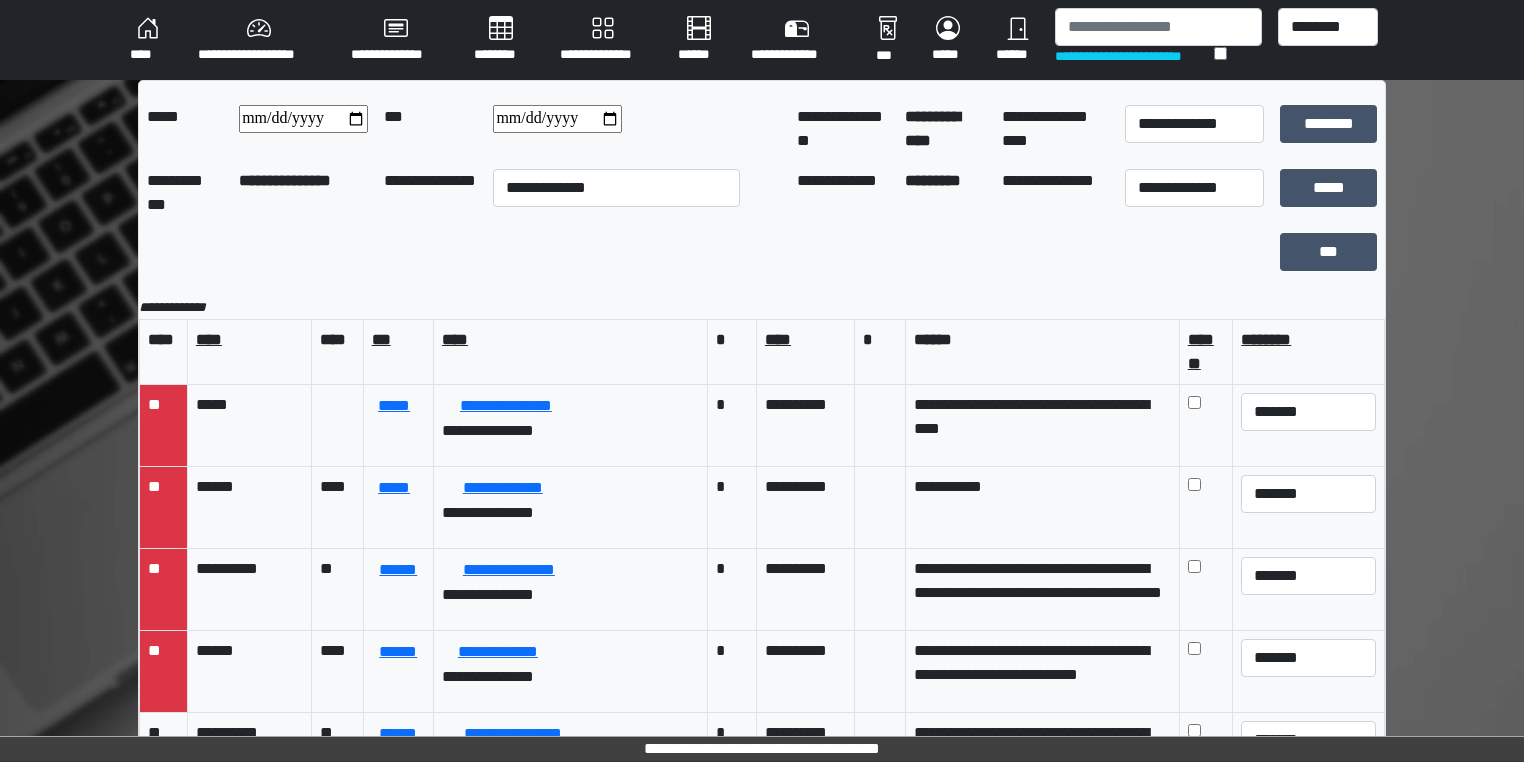 scroll, scrollTop: 405, scrollLeft: 0, axis: vertical 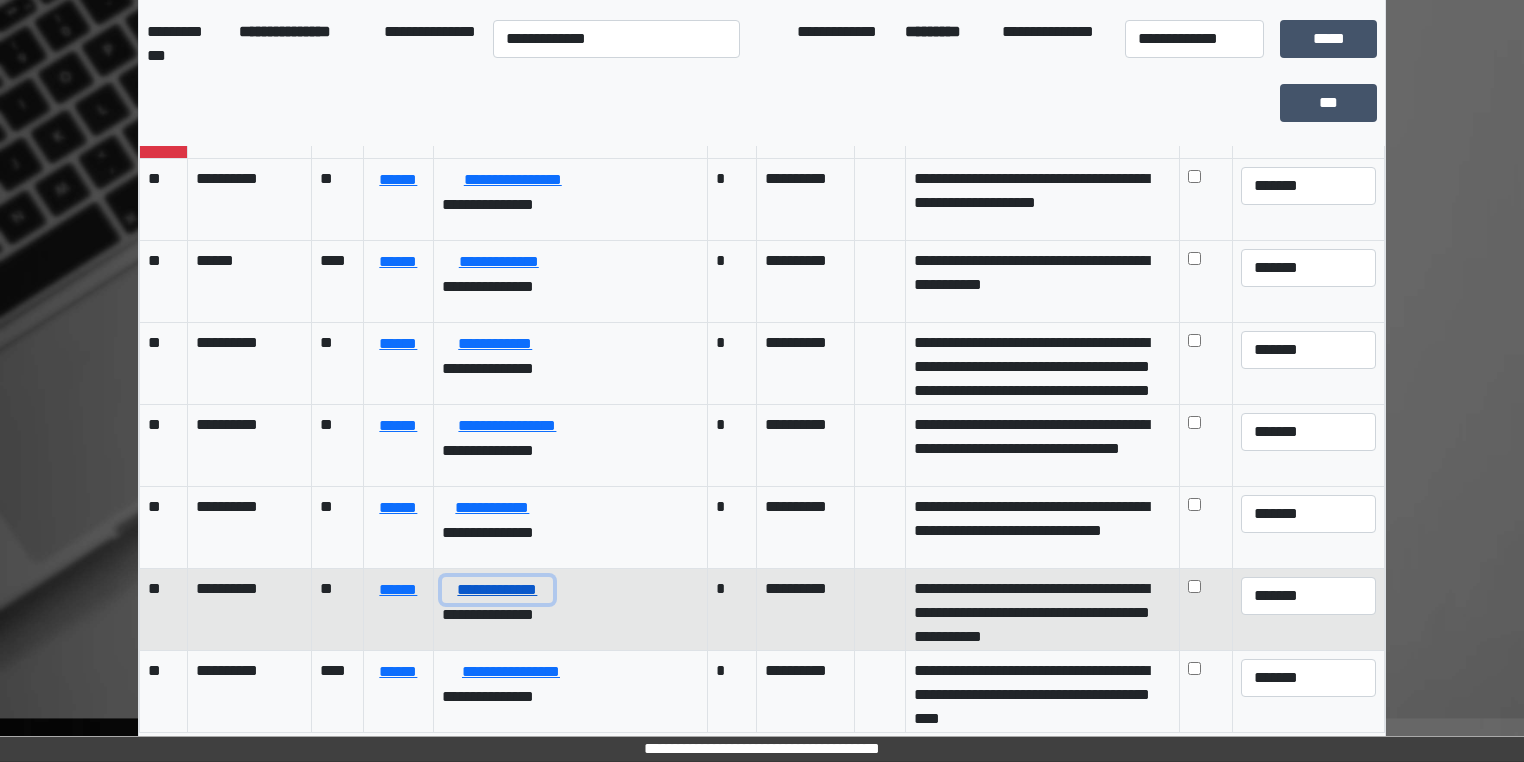 click on "**********" at bounding box center (497, 590) 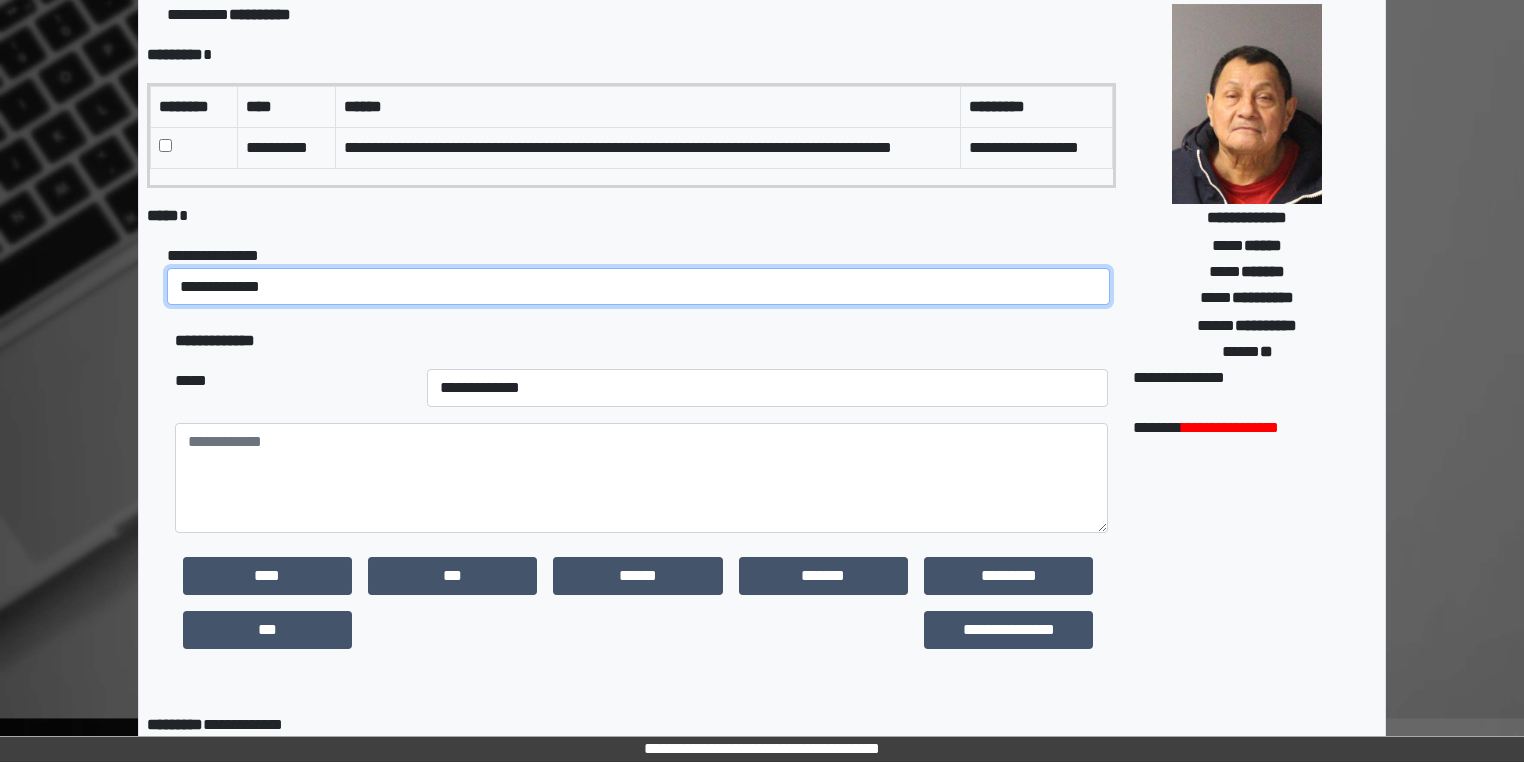 click on "**********" at bounding box center (638, 287) 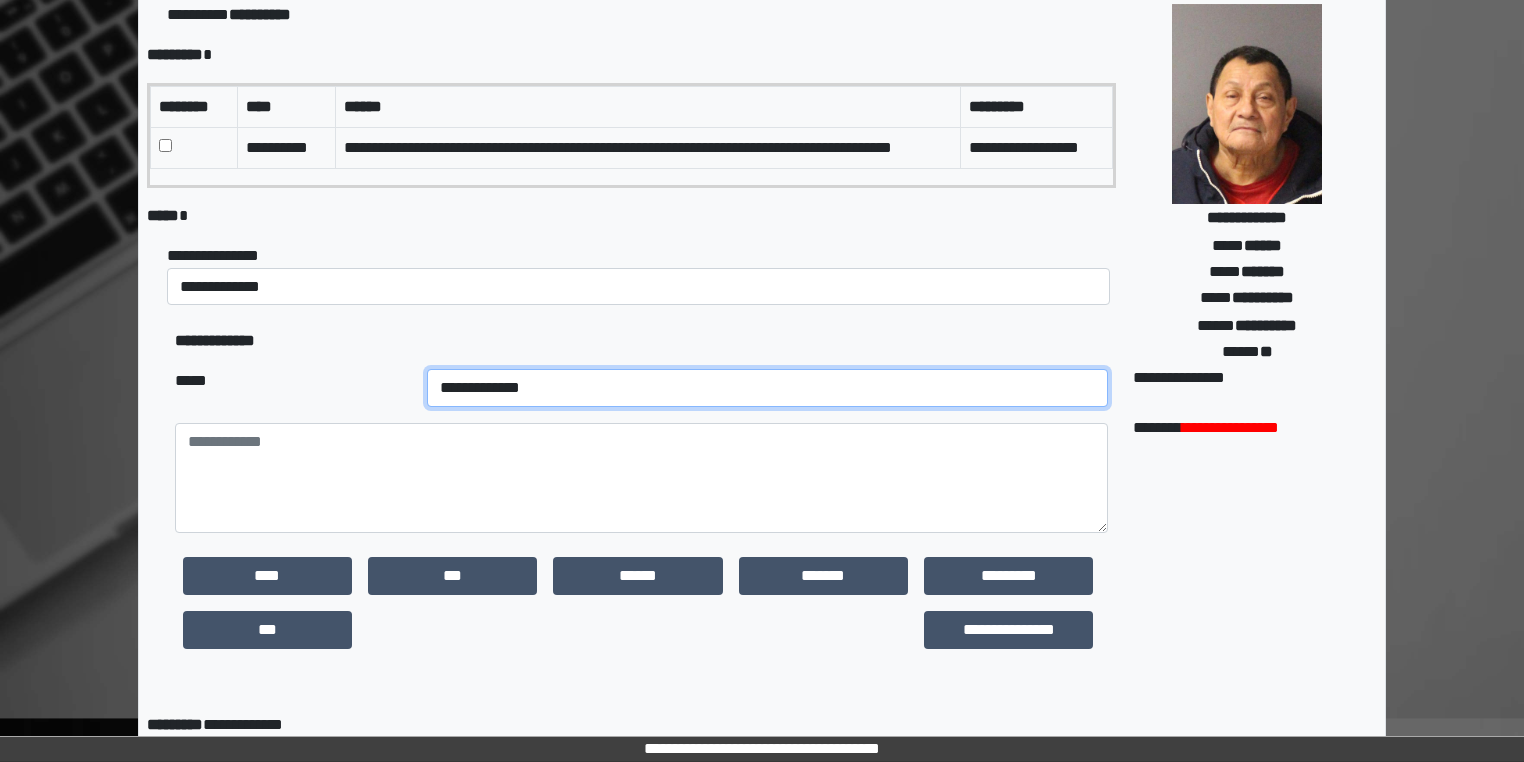 click on "**********" at bounding box center (767, 388) 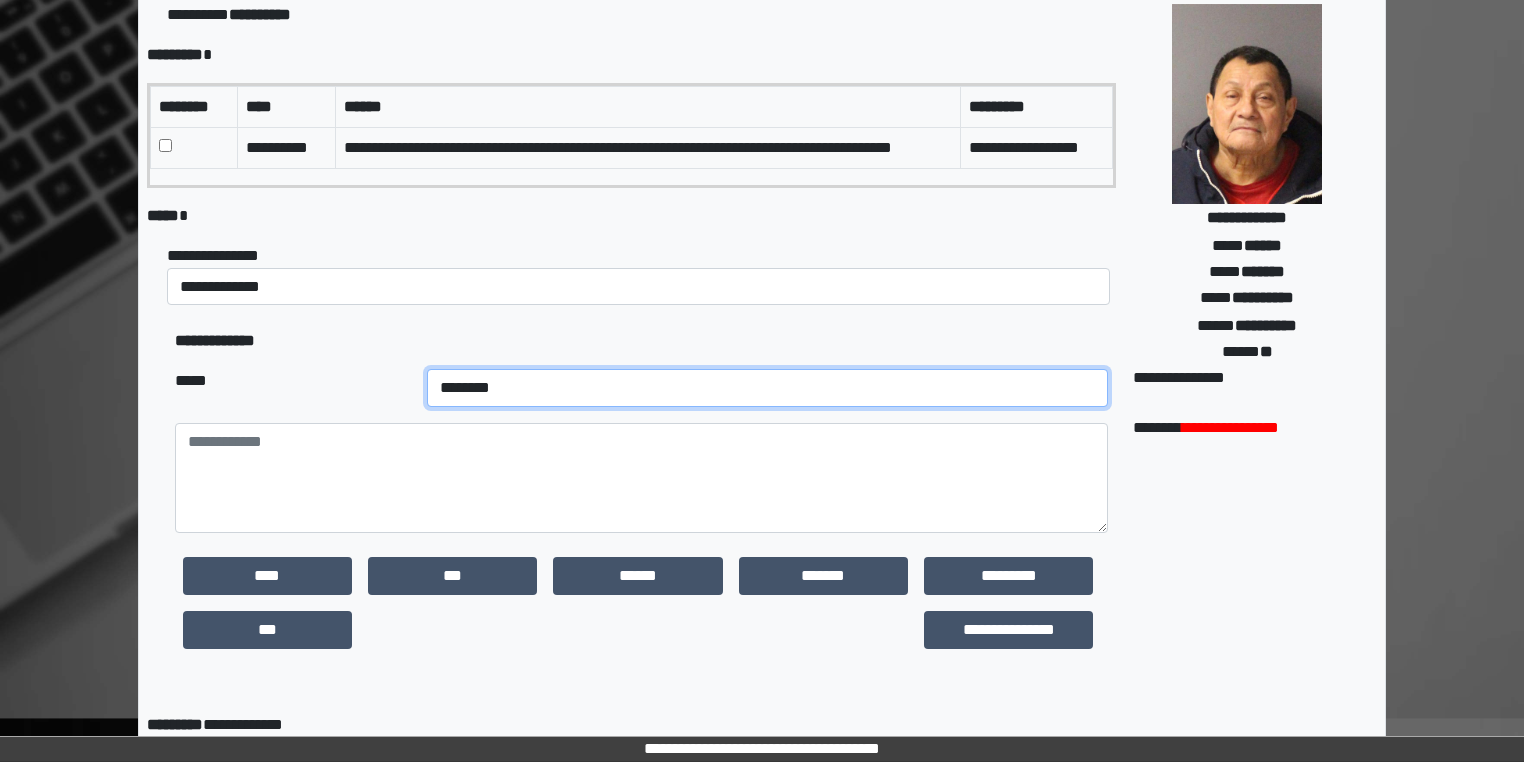click on "**********" at bounding box center [767, 388] 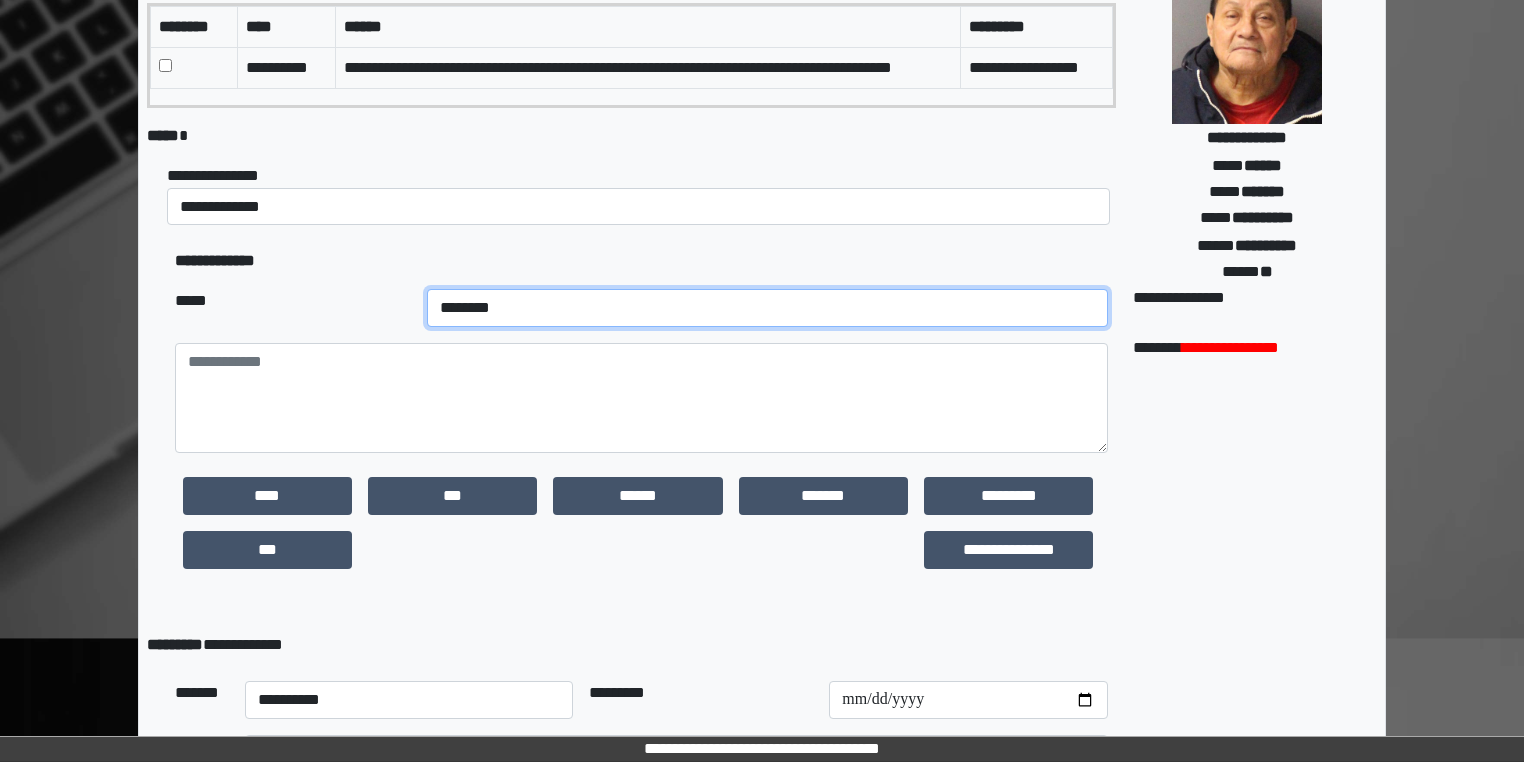 click on "**********" at bounding box center [767, 308] 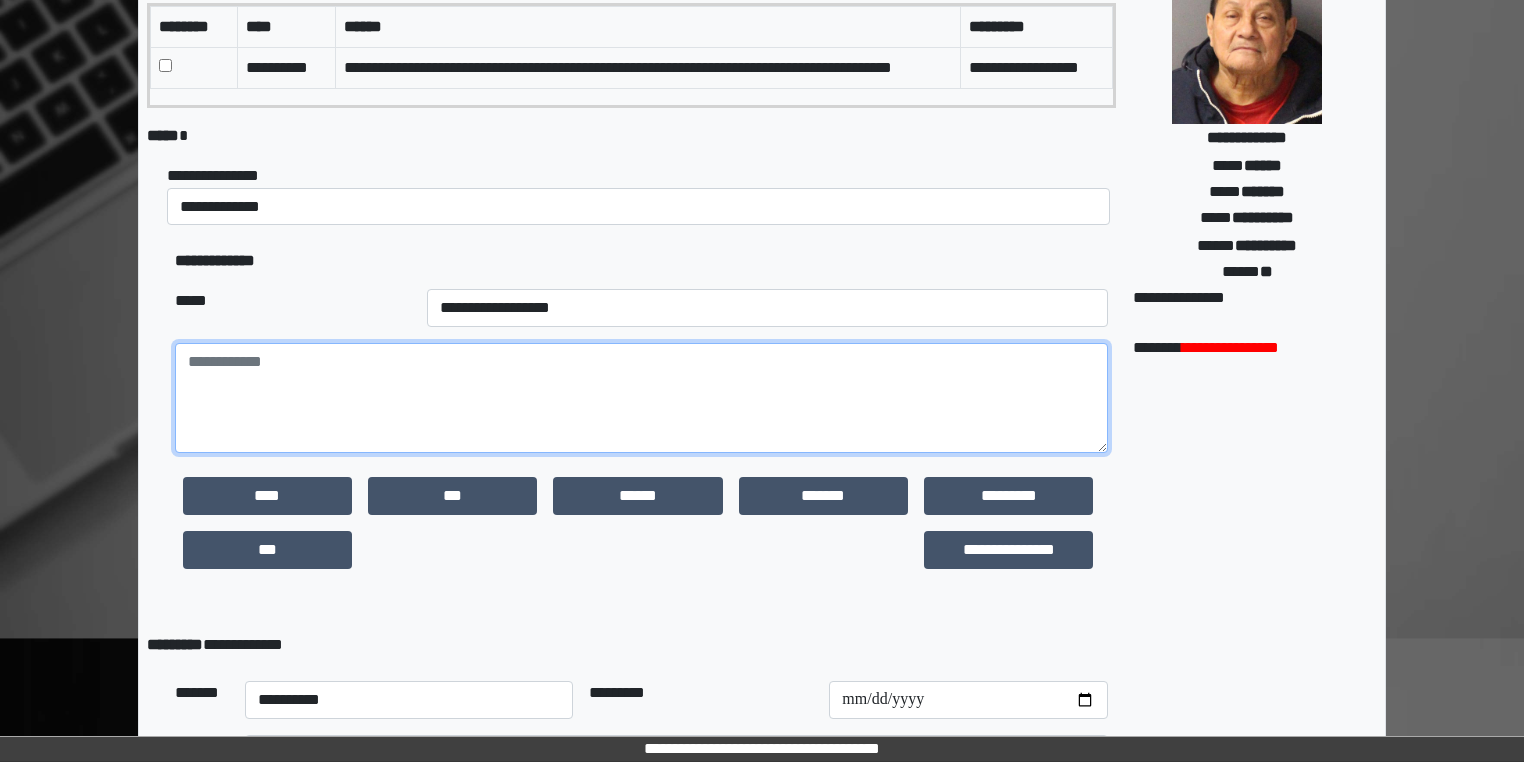 click at bounding box center (641, 398) 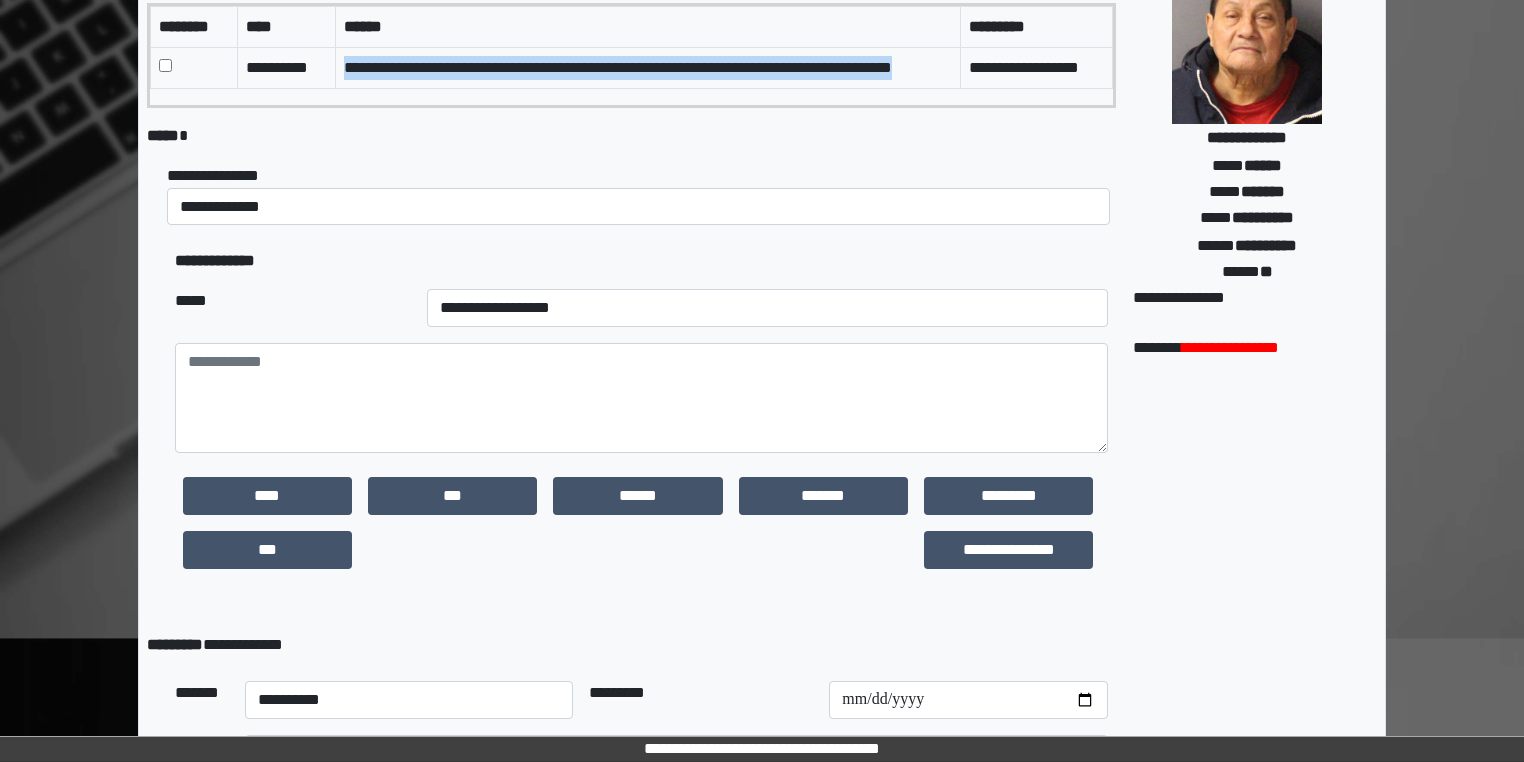 drag, startPoint x: 391, startPoint y: 90, endPoint x: 340, endPoint y: 63, distance: 57.706154 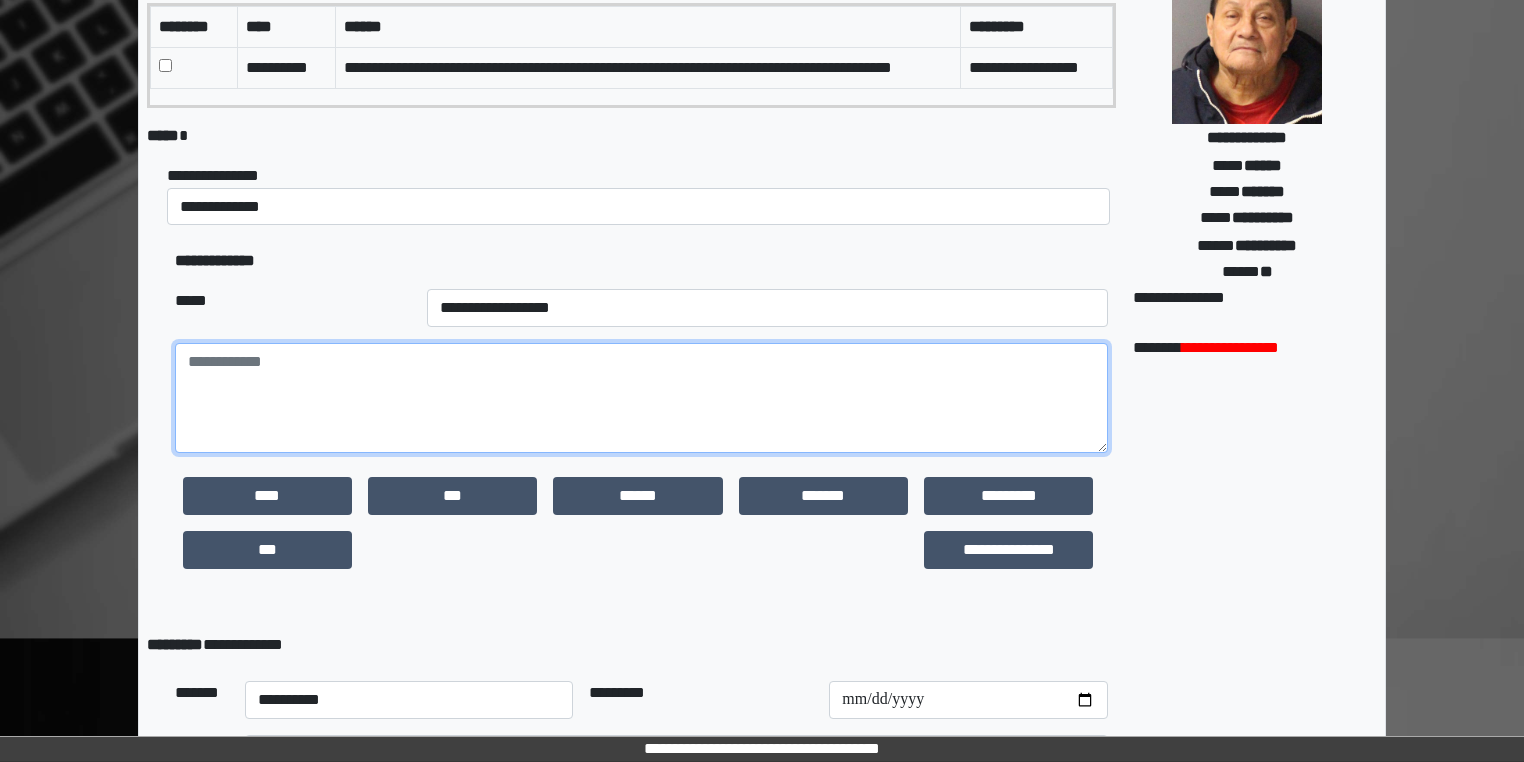 click at bounding box center [641, 398] 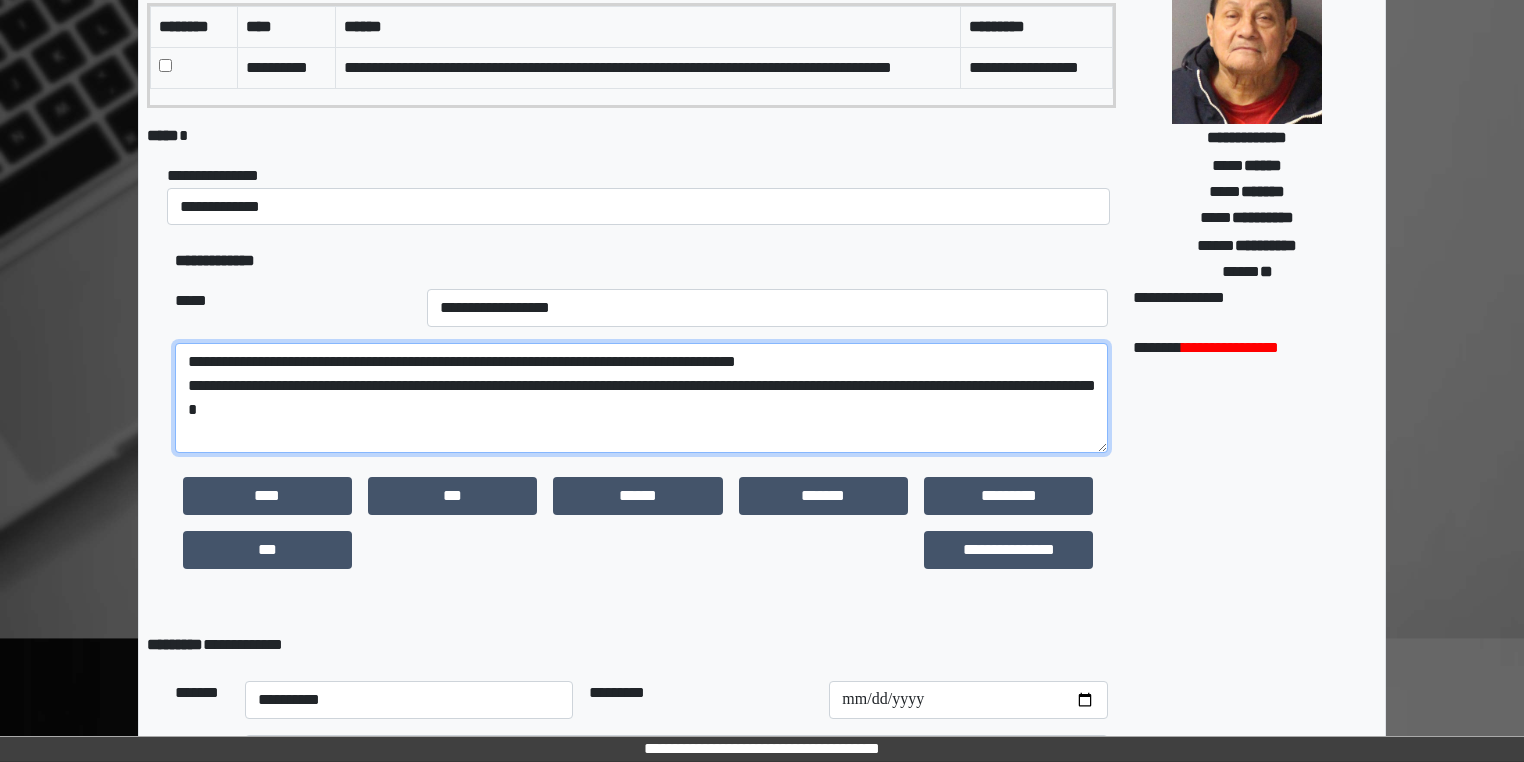 click on "**********" at bounding box center (641, 398) 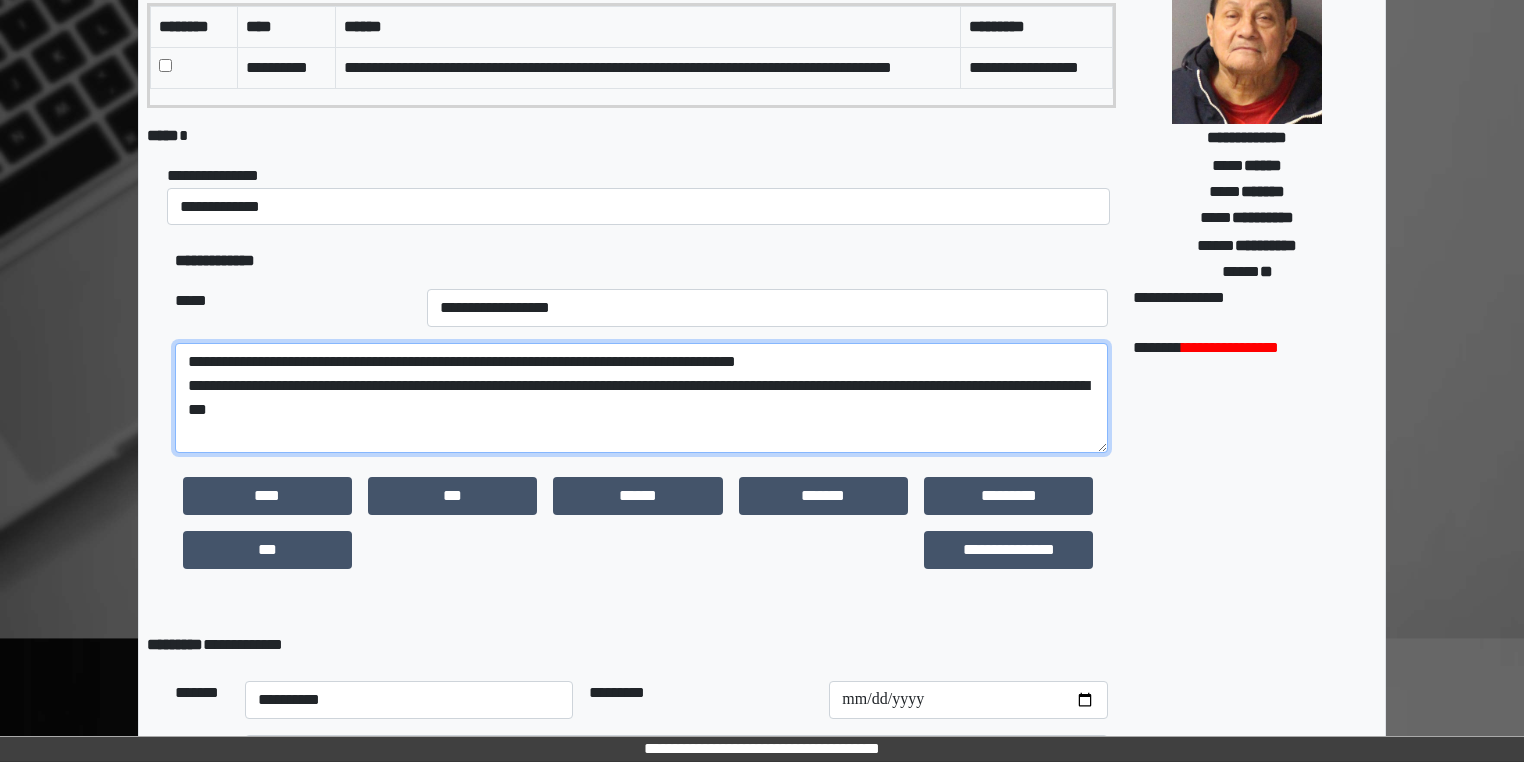 click on "**********" at bounding box center (641, 398) 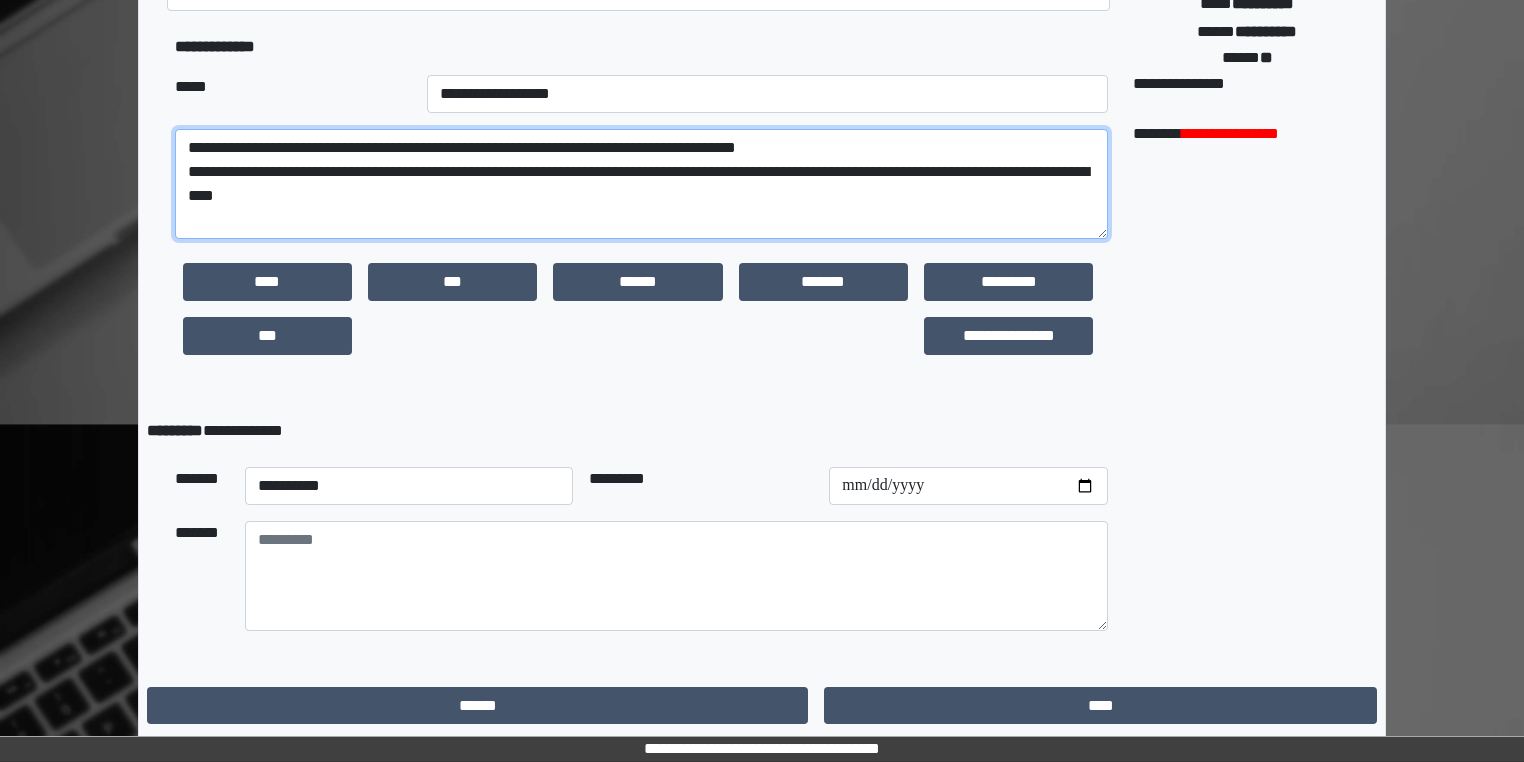 scroll, scrollTop: 466, scrollLeft: 0, axis: vertical 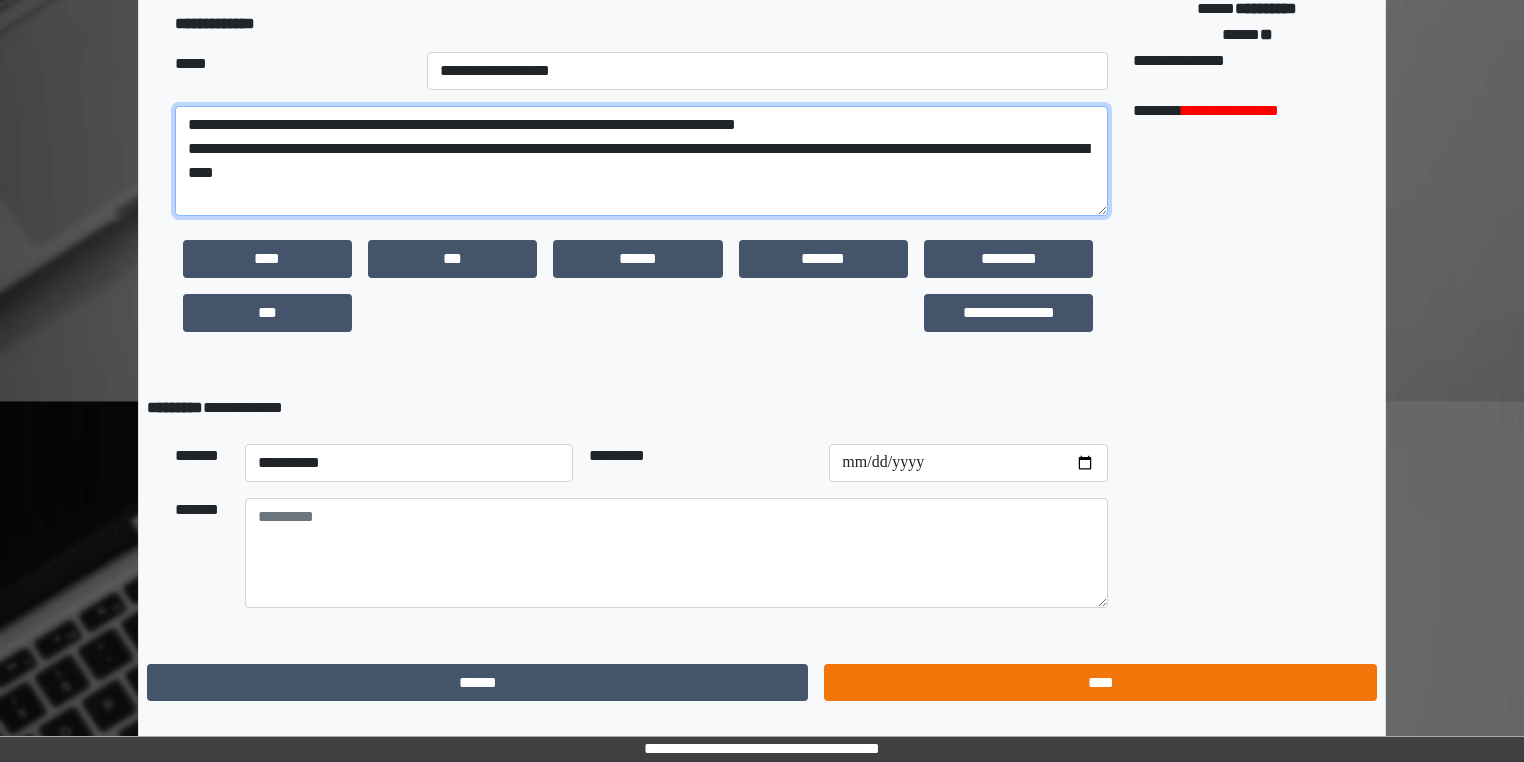 type on "**********" 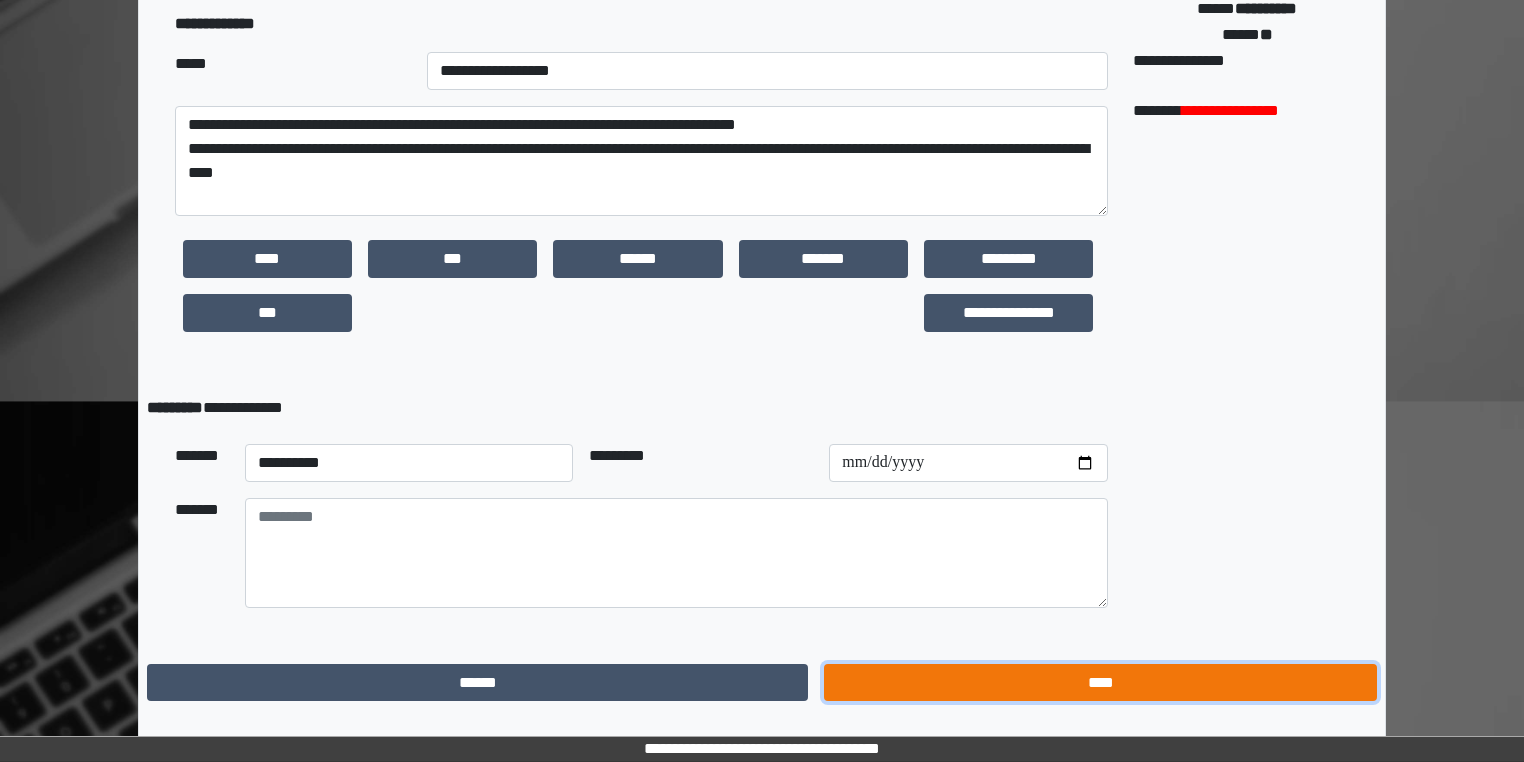 click on "****" at bounding box center [1100, 683] 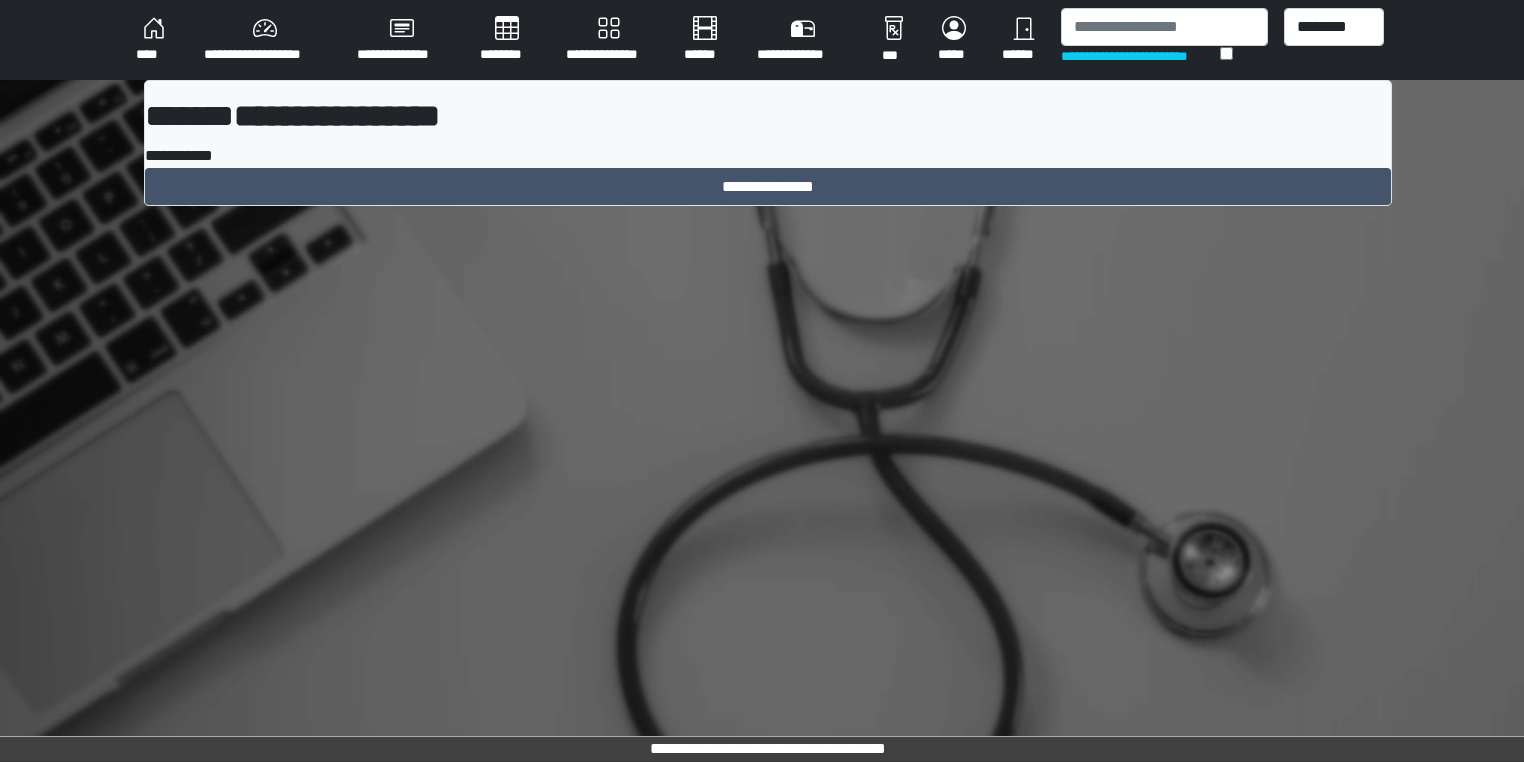 scroll, scrollTop: 0, scrollLeft: 0, axis: both 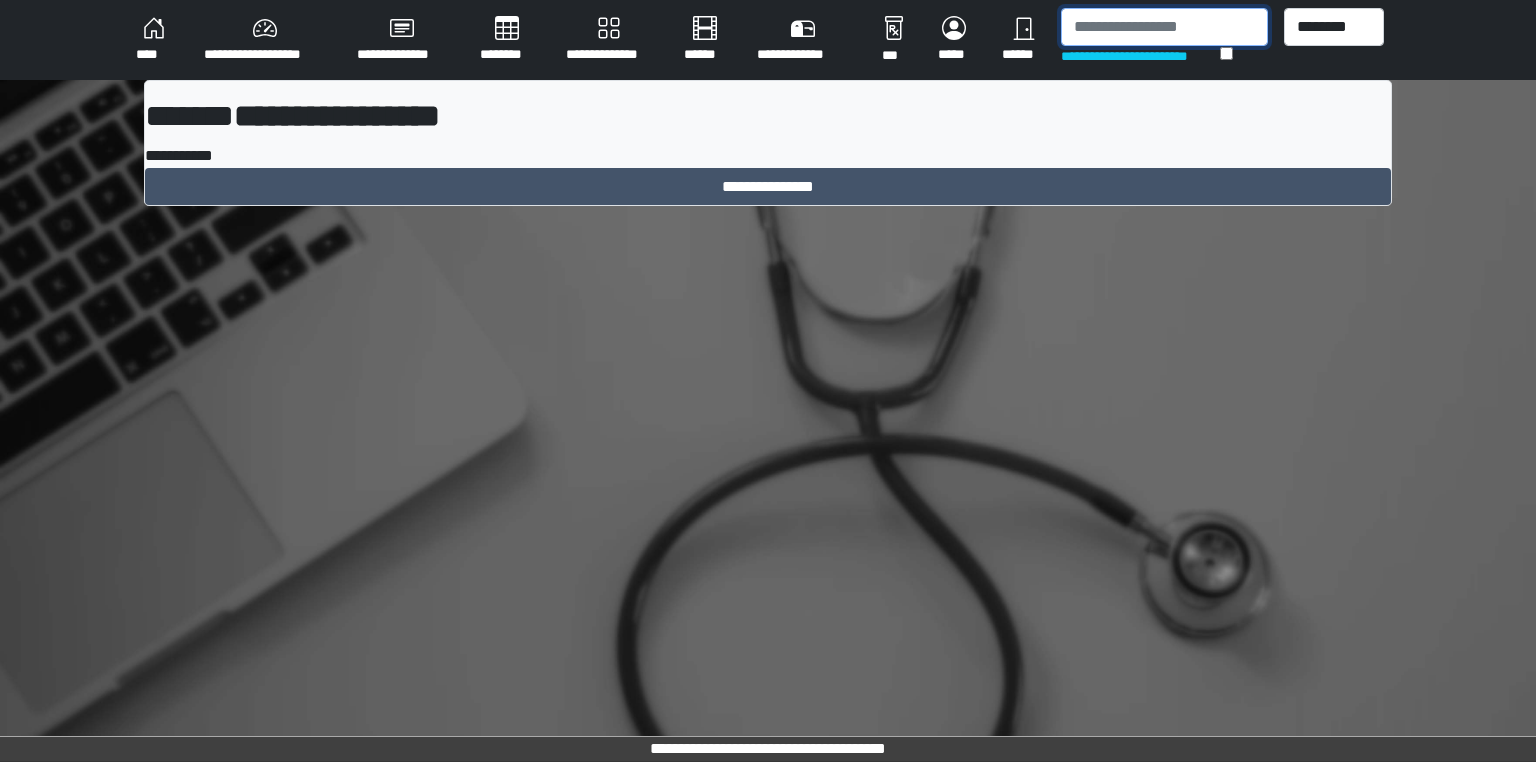 click at bounding box center (1164, 27) 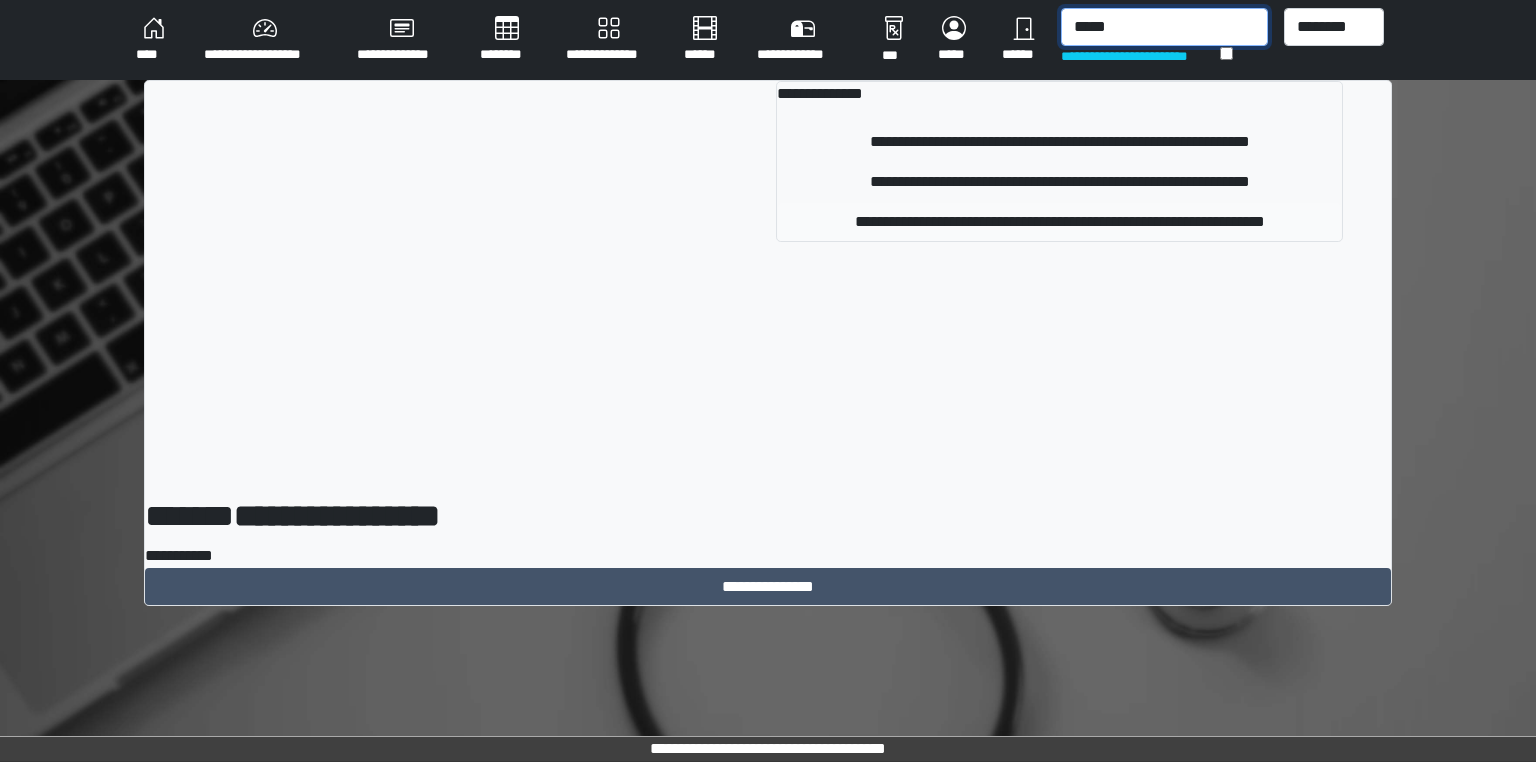 type on "*****" 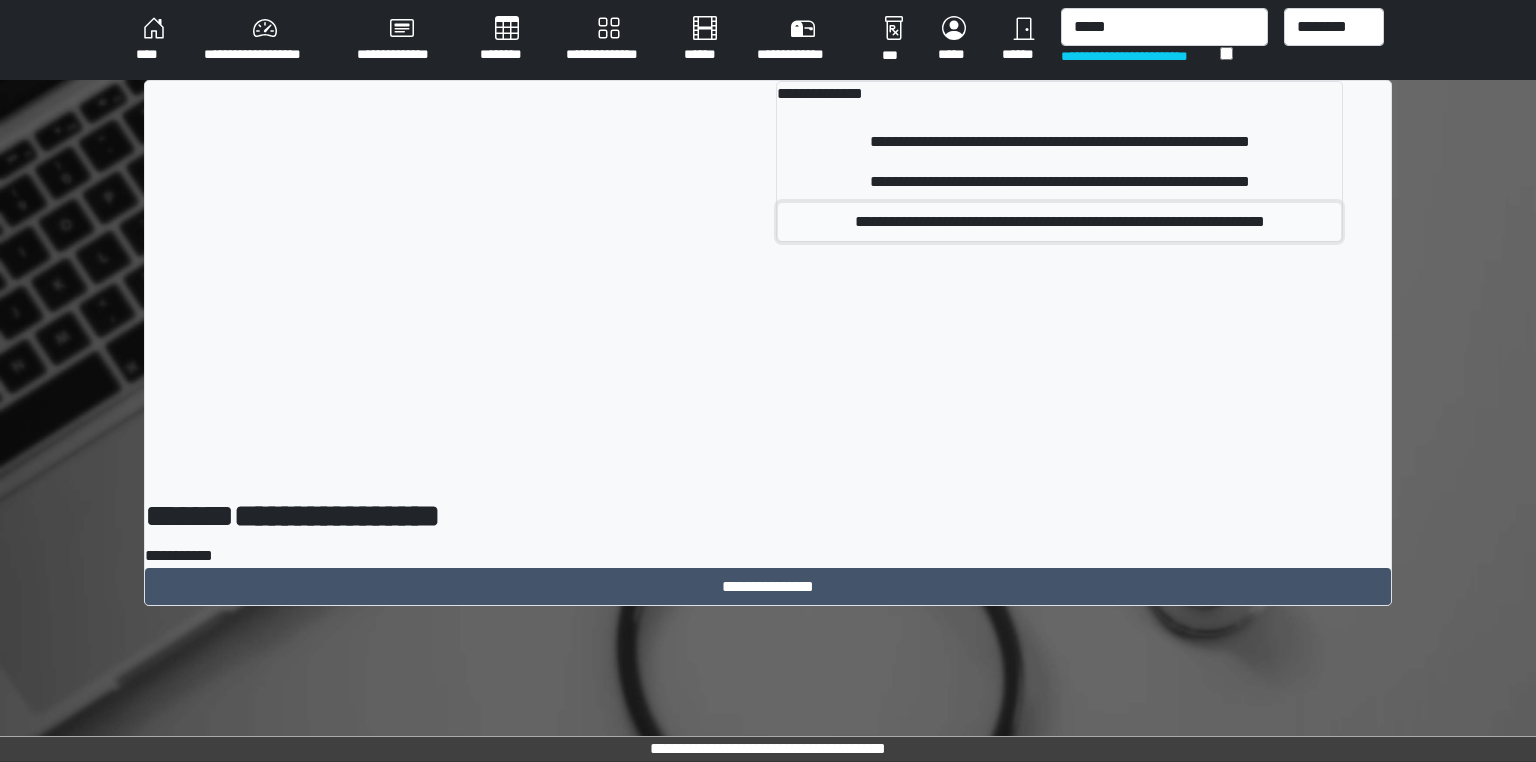 drag, startPoint x: 922, startPoint y: 209, endPoint x: 912, endPoint y: 214, distance: 11.18034 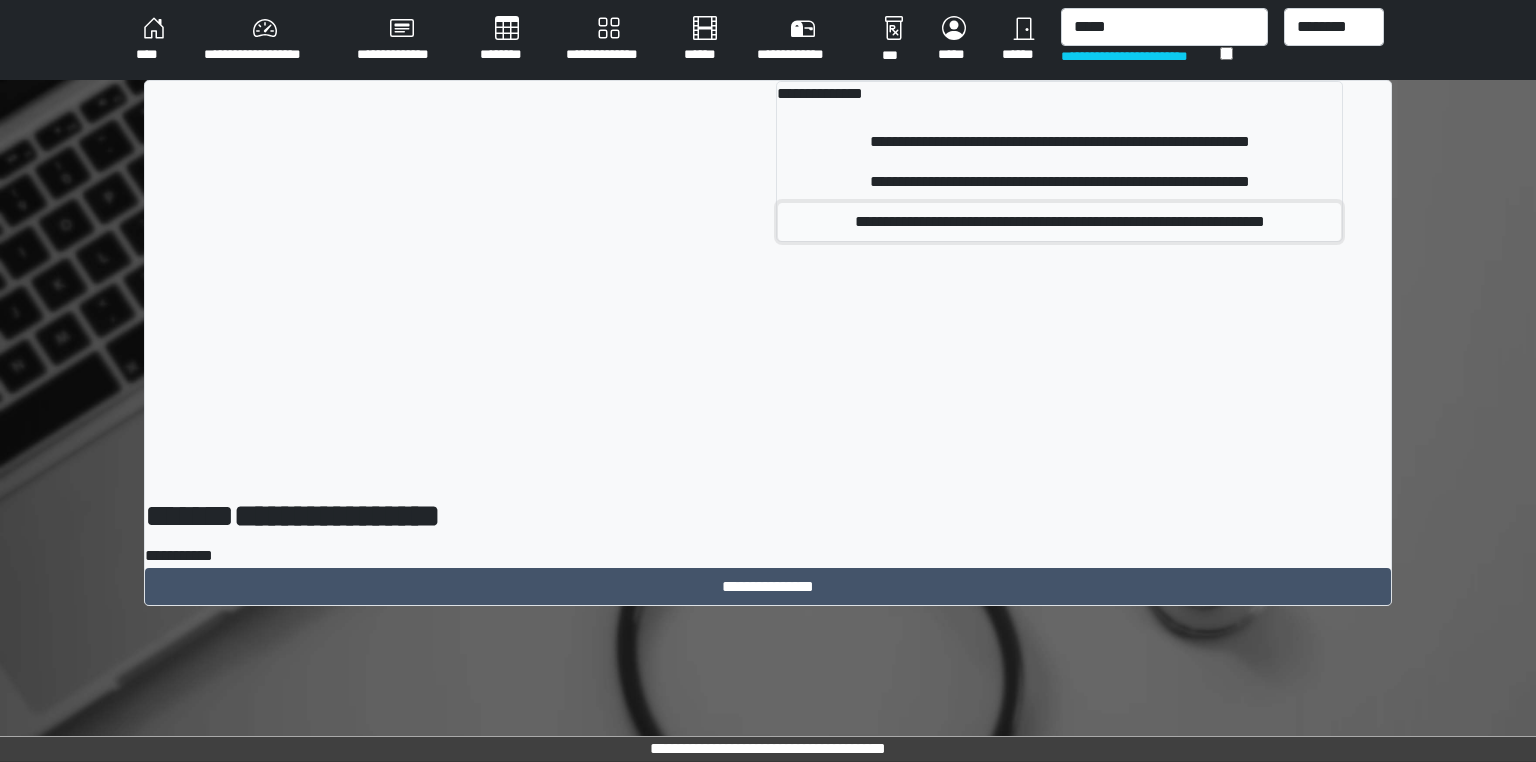 click on "**********" at bounding box center (1059, 222) 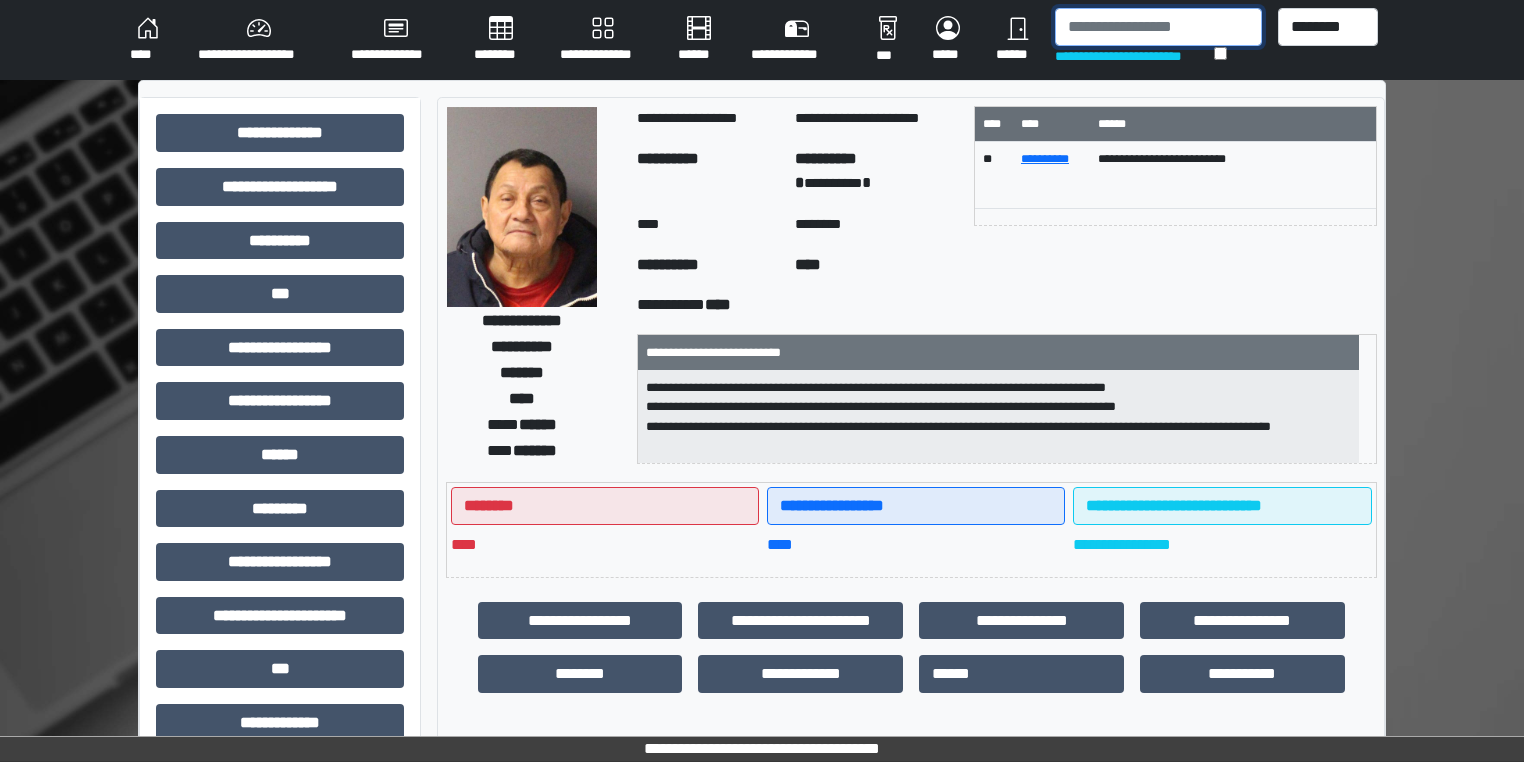click at bounding box center (1158, 27) 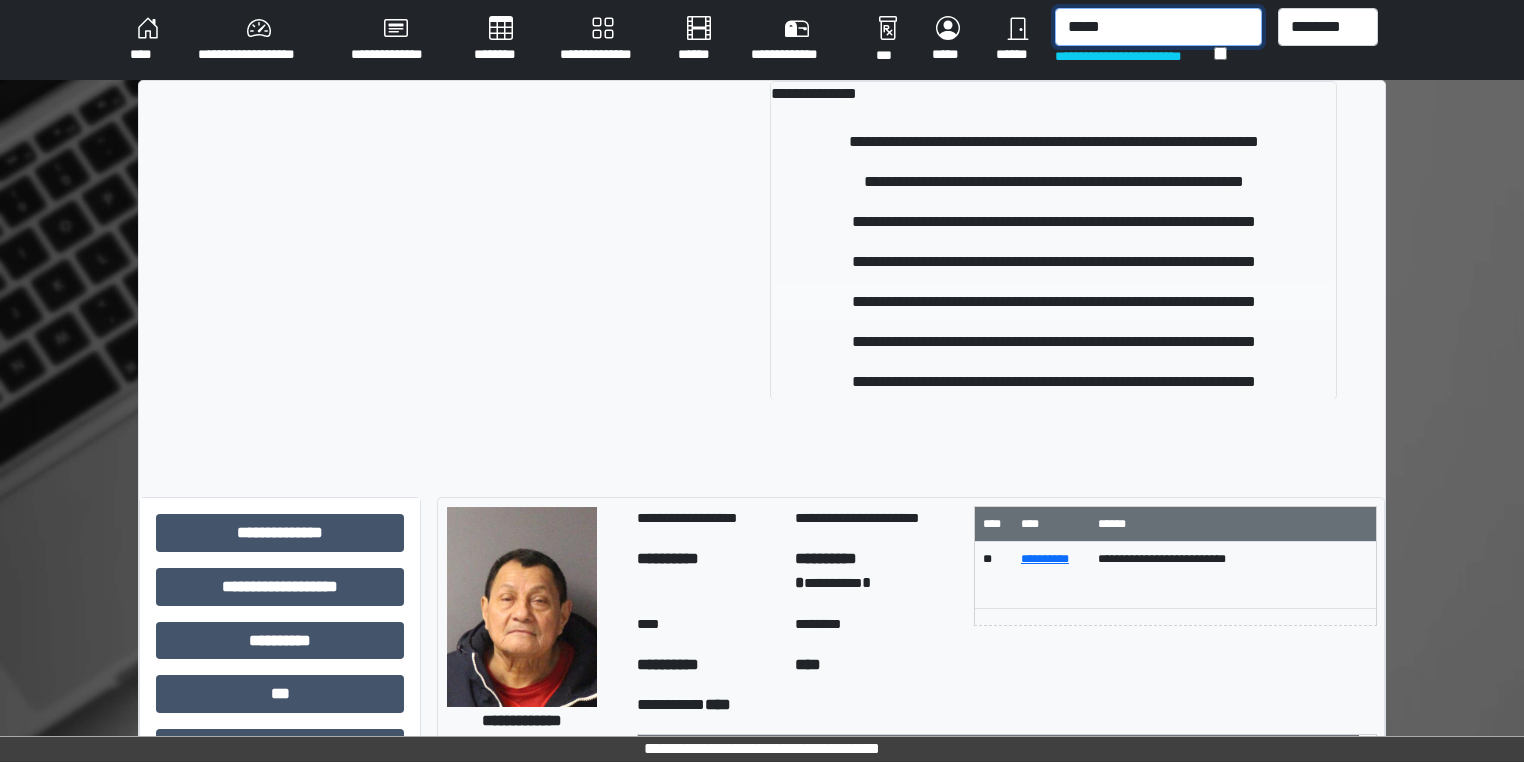 type on "*****" 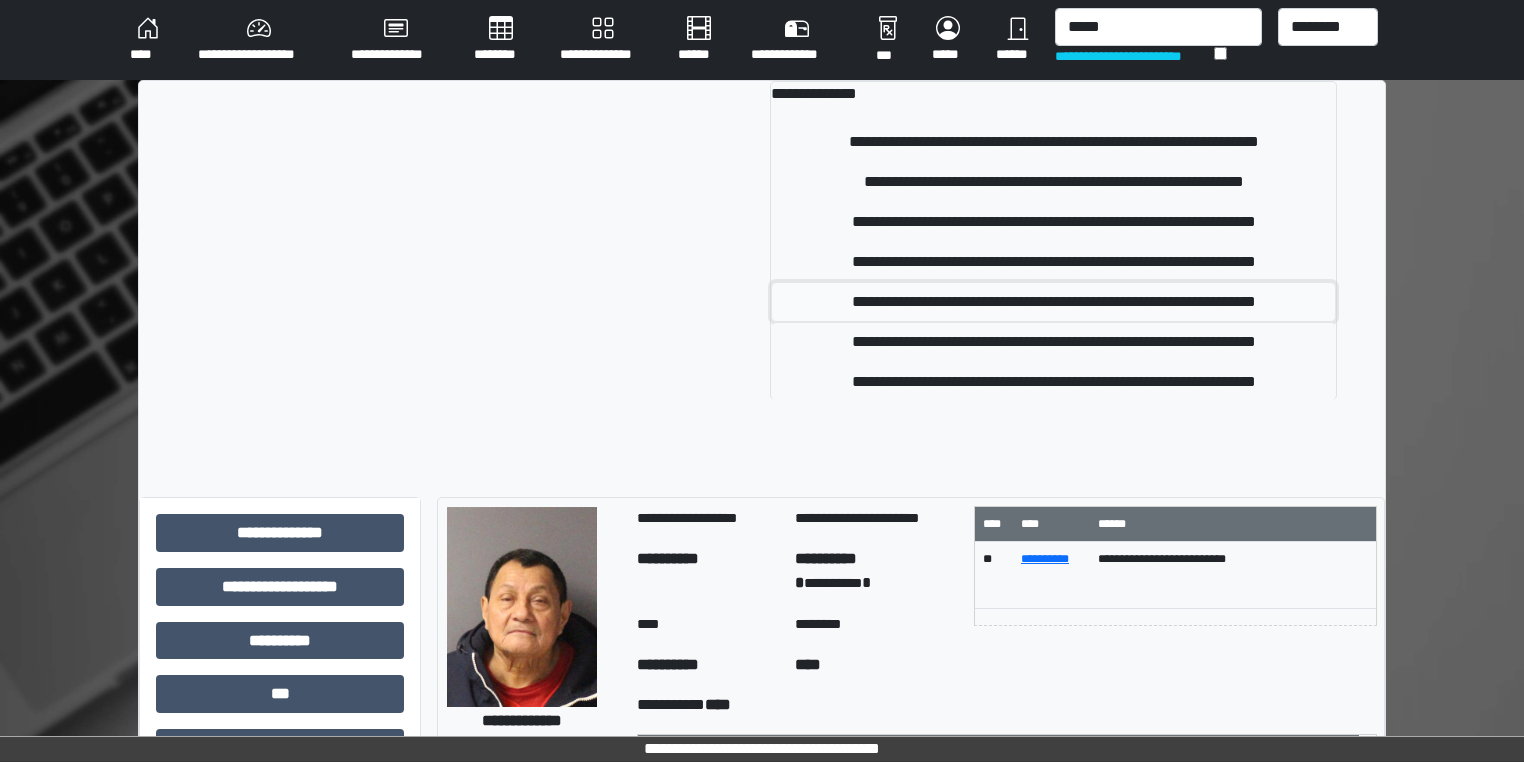 click on "**********" at bounding box center [1053, 302] 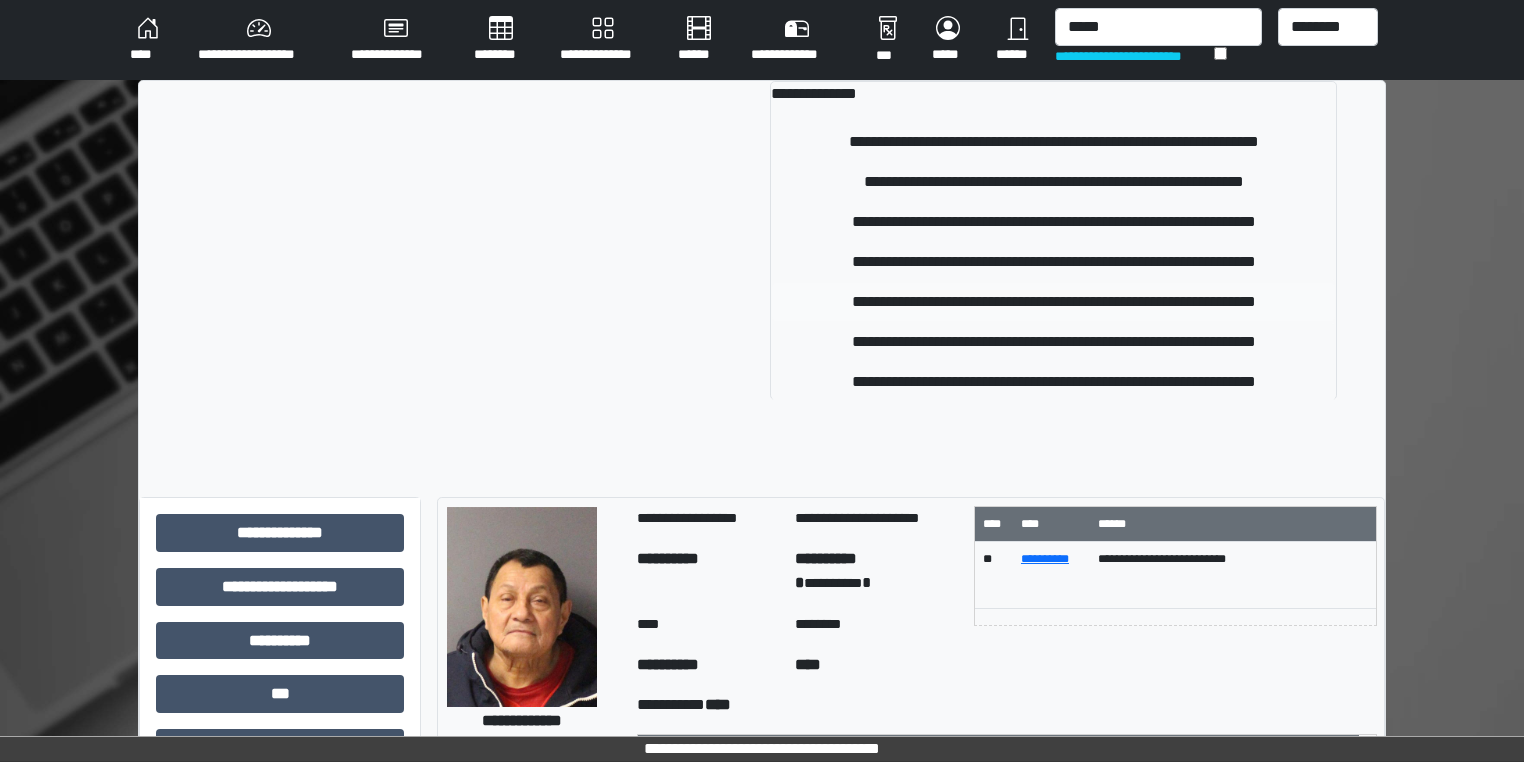 type 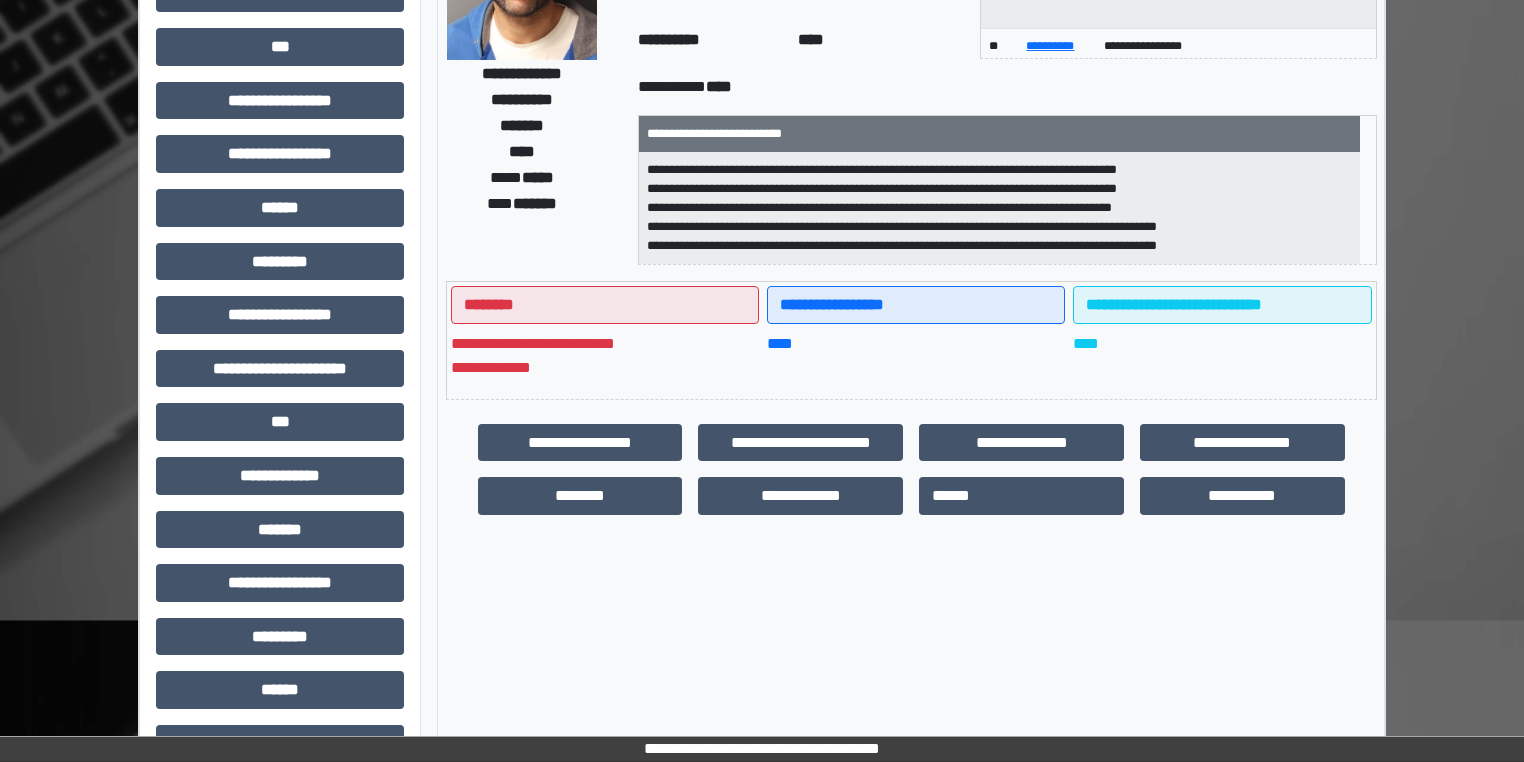 scroll, scrollTop: 320, scrollLeft: 0, axis: vertical 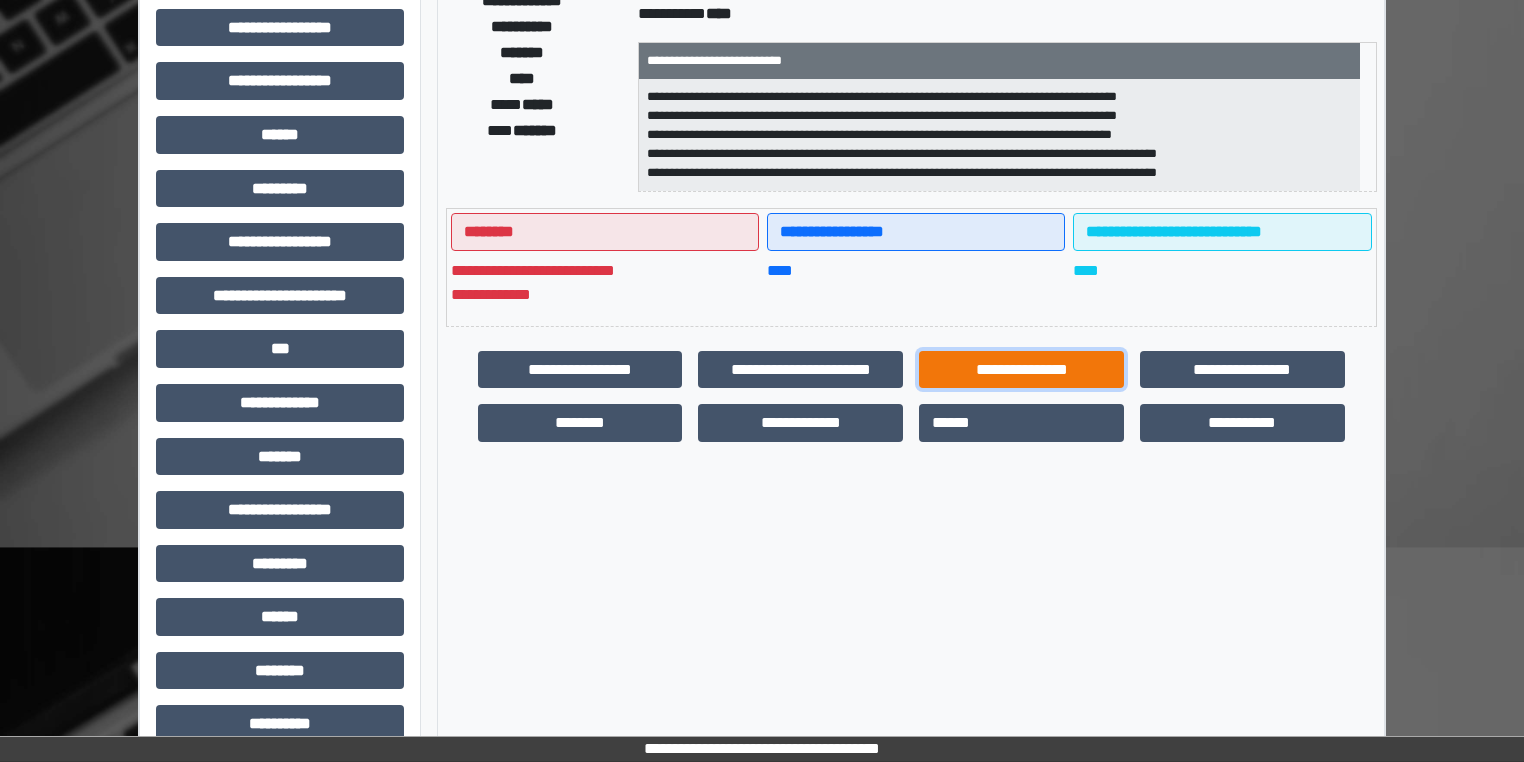 click on "**********" at bounding box center [1021, 370] 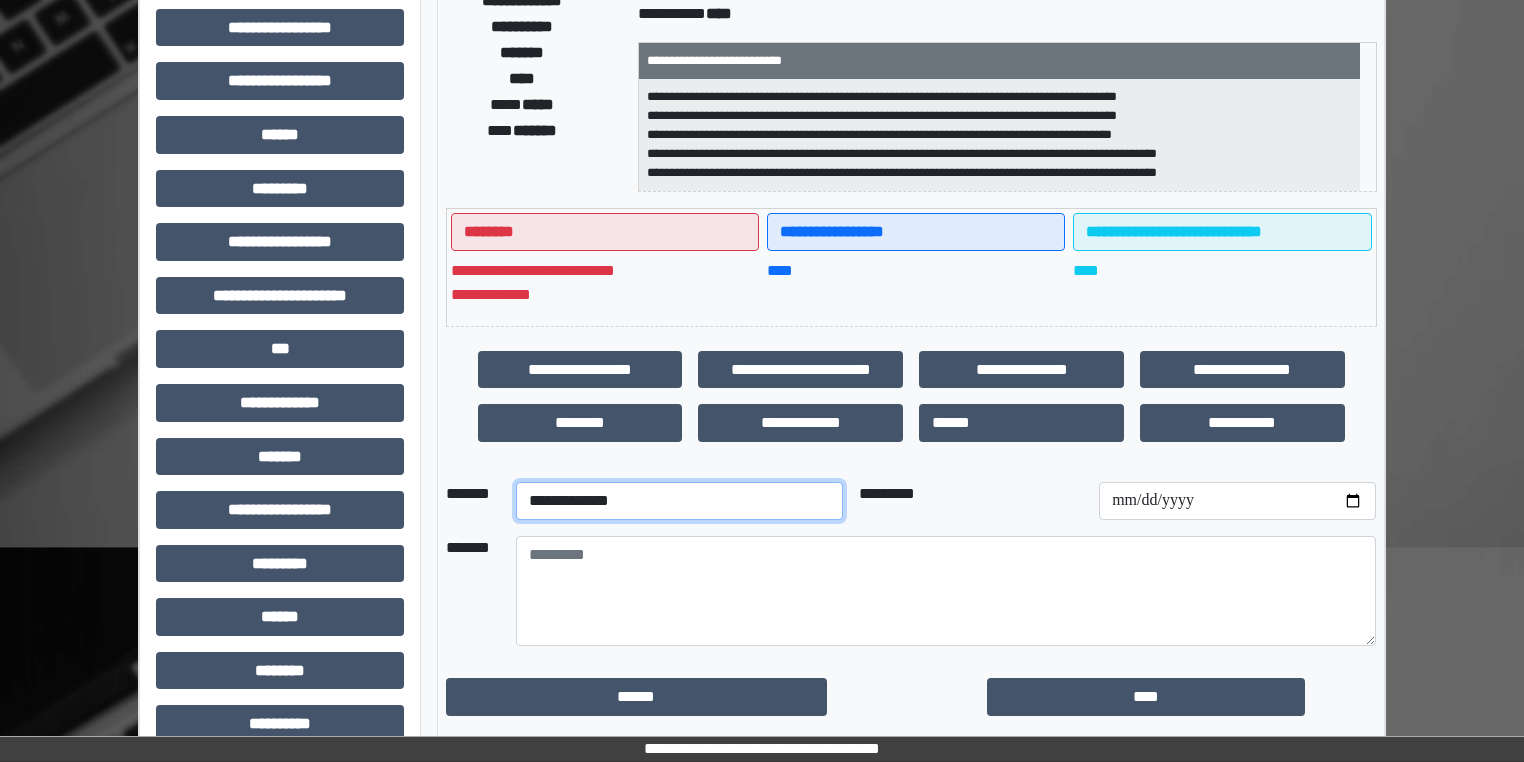 click on "**********" at bounding box center (679, 501) 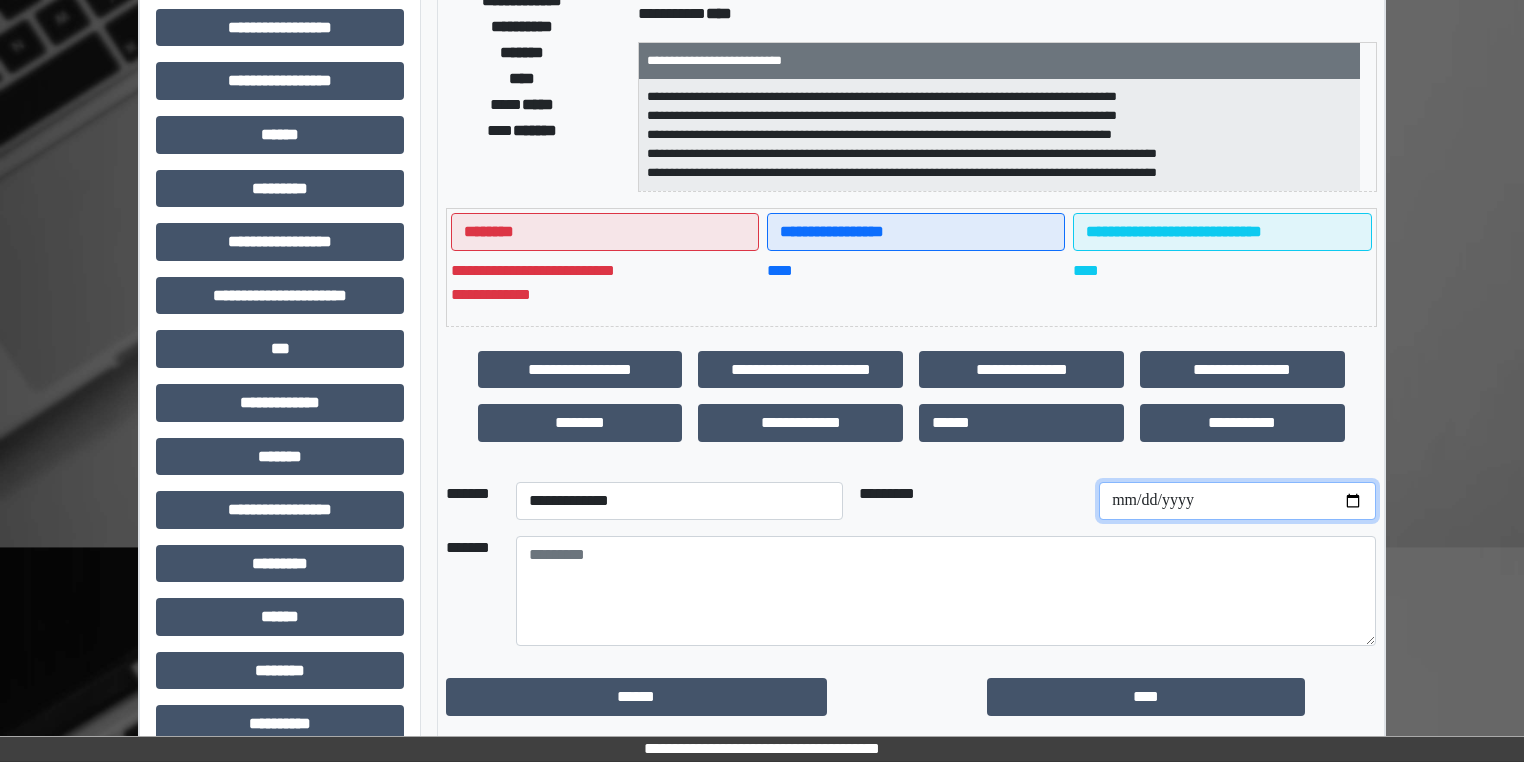 click at bounding box center [1237, 501] 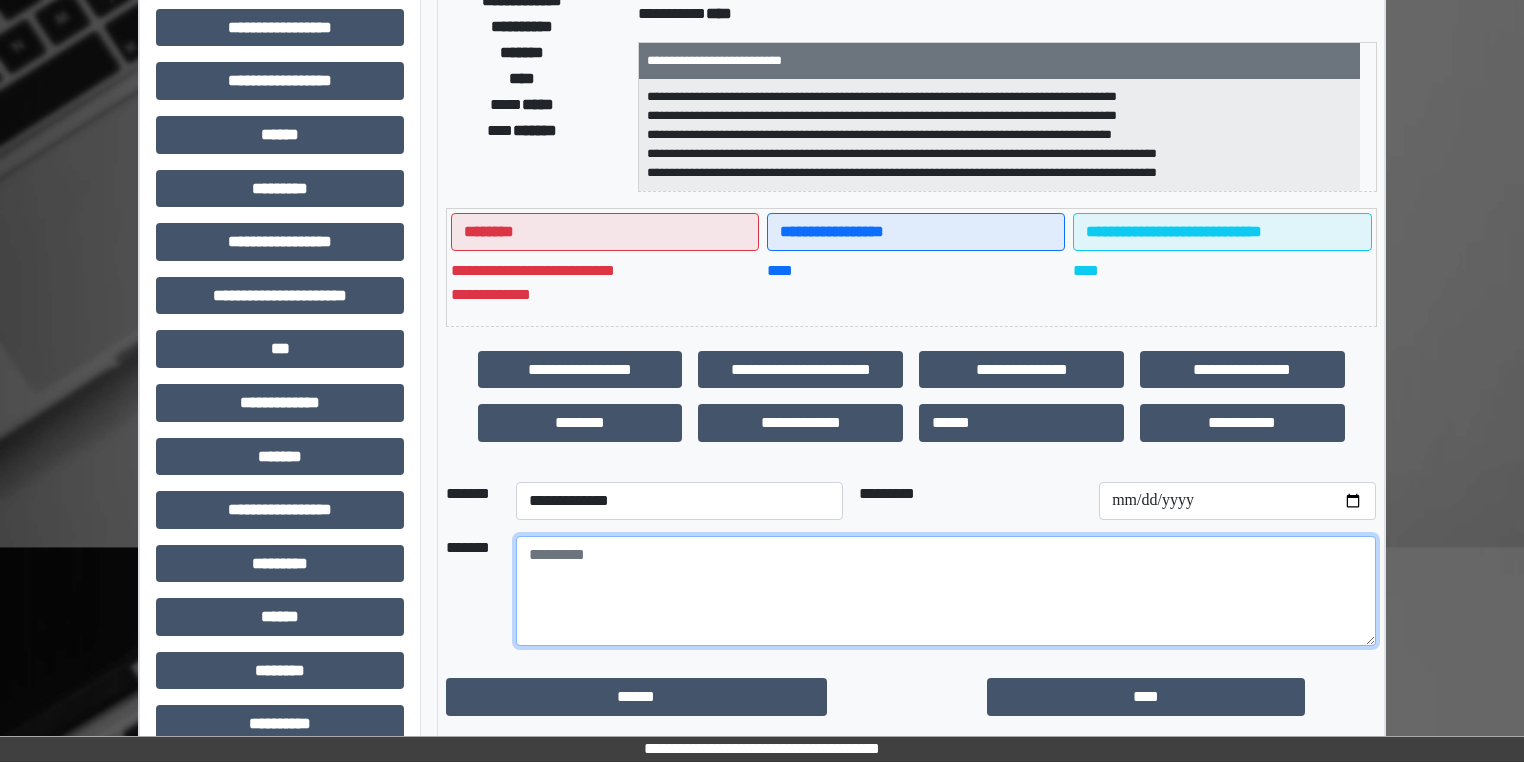 click at bounding box center [946, 591] 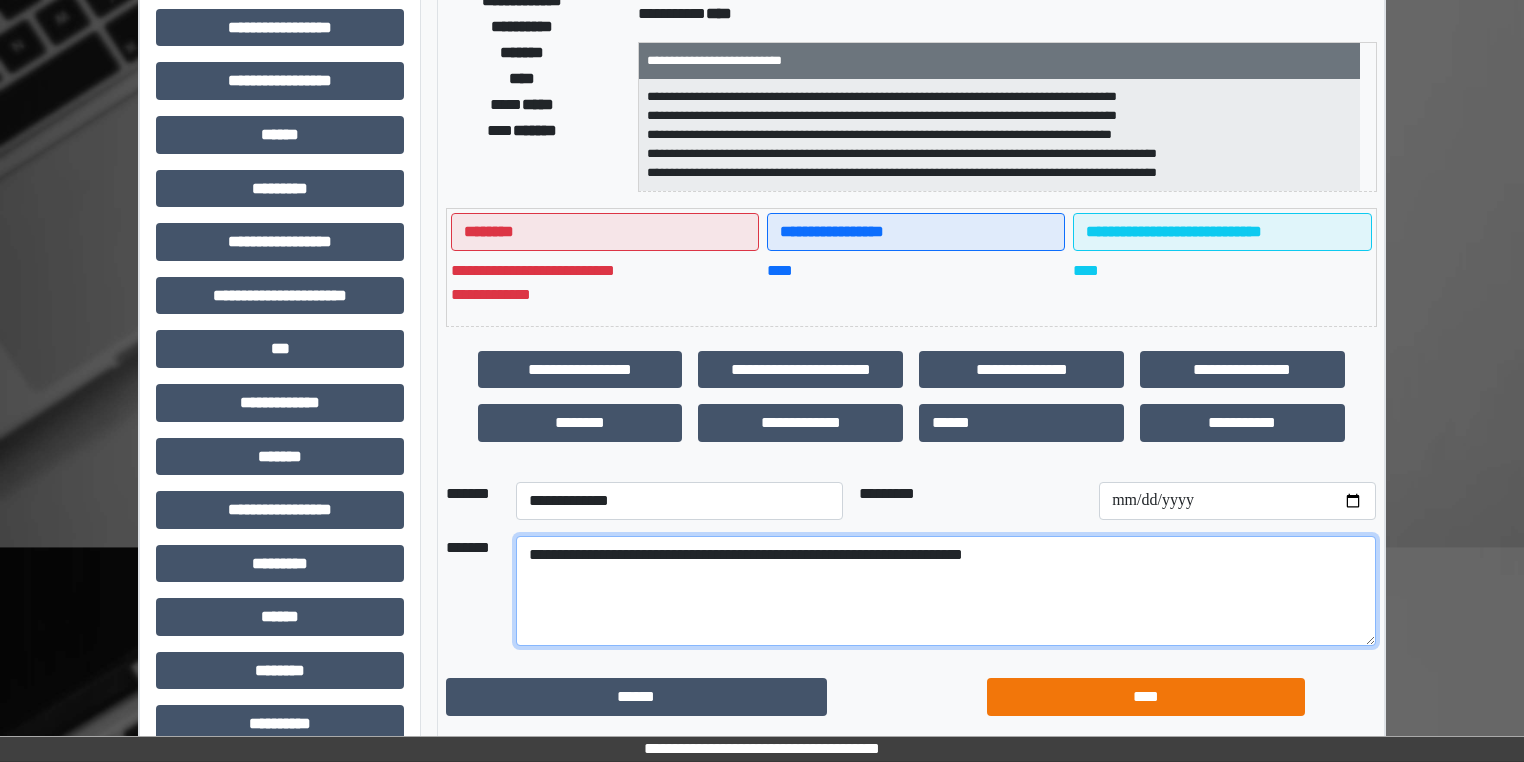 type on "**********" 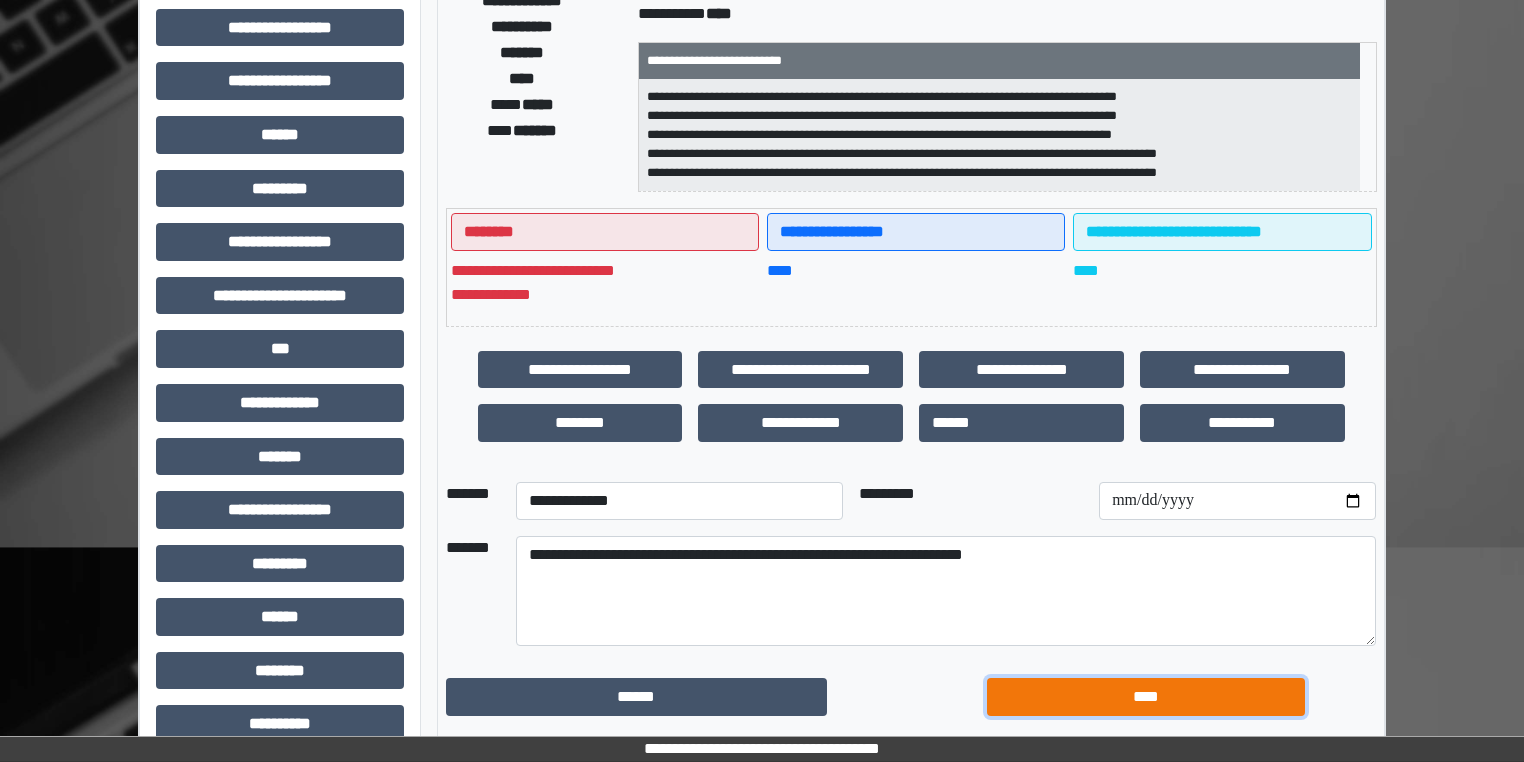 click on "****" at bounding box center [1146, 697] 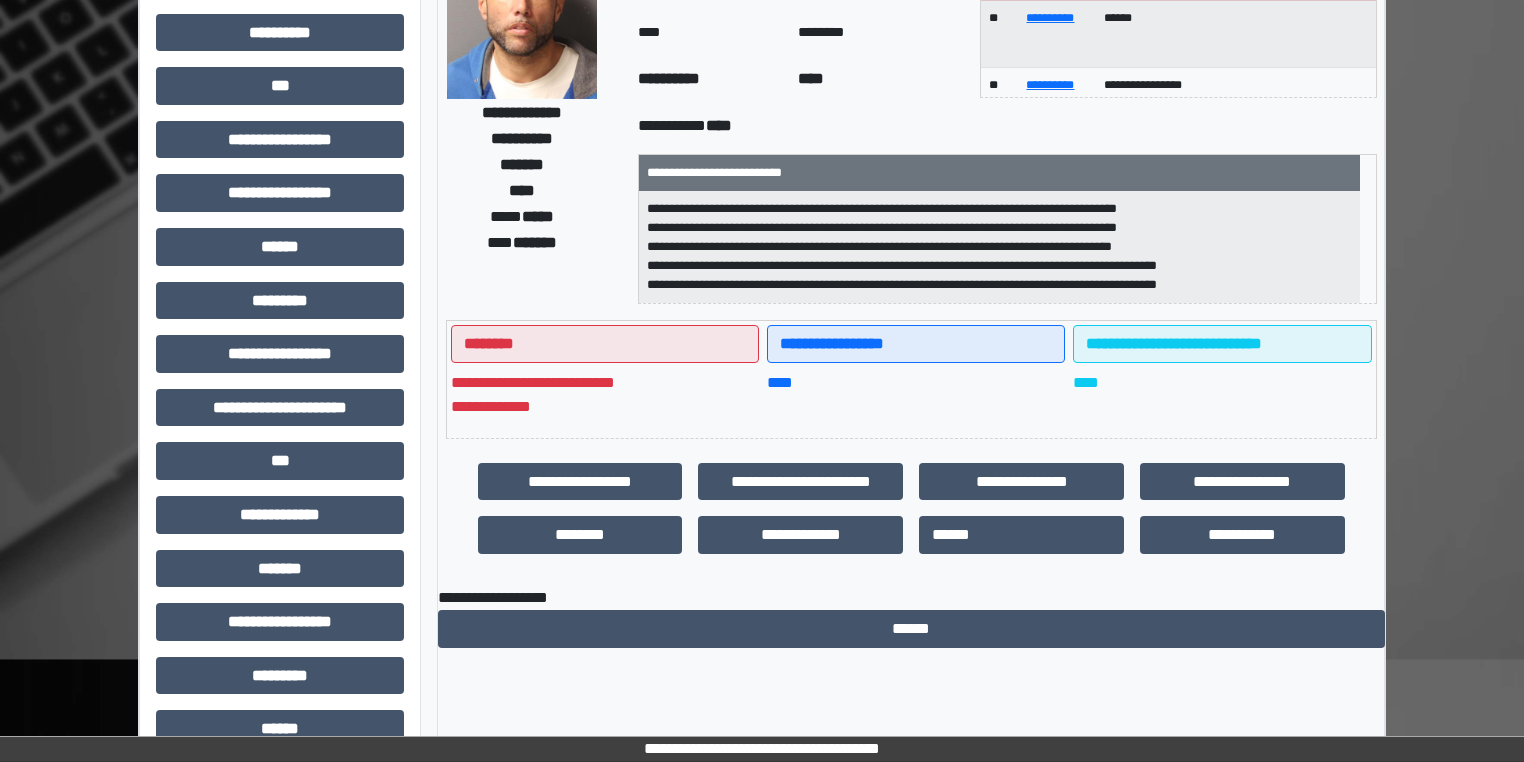 scroll, scrollTop: 0, scrollLeft: 0, axis: both 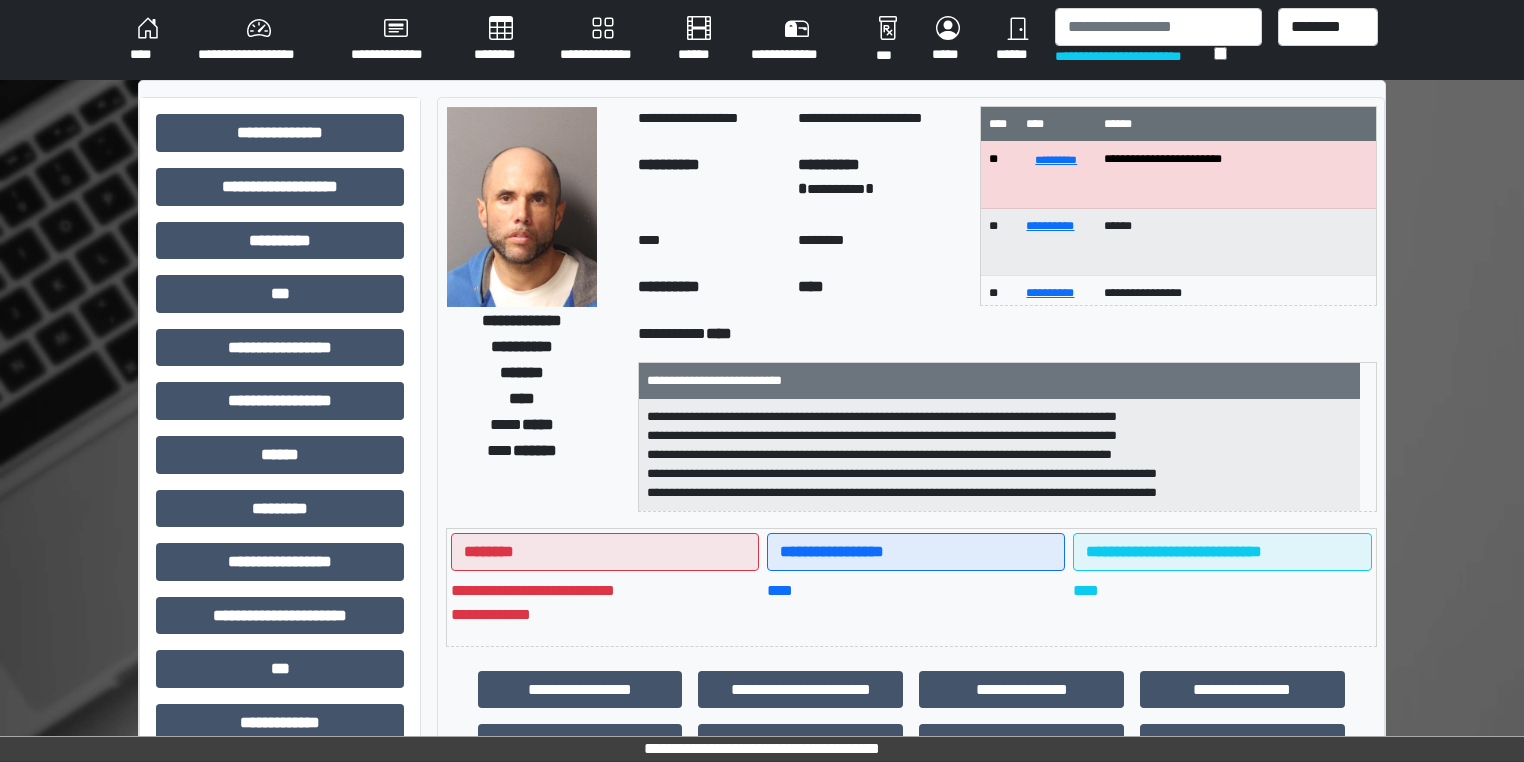 click on "********" at bounding box center (501, 40) 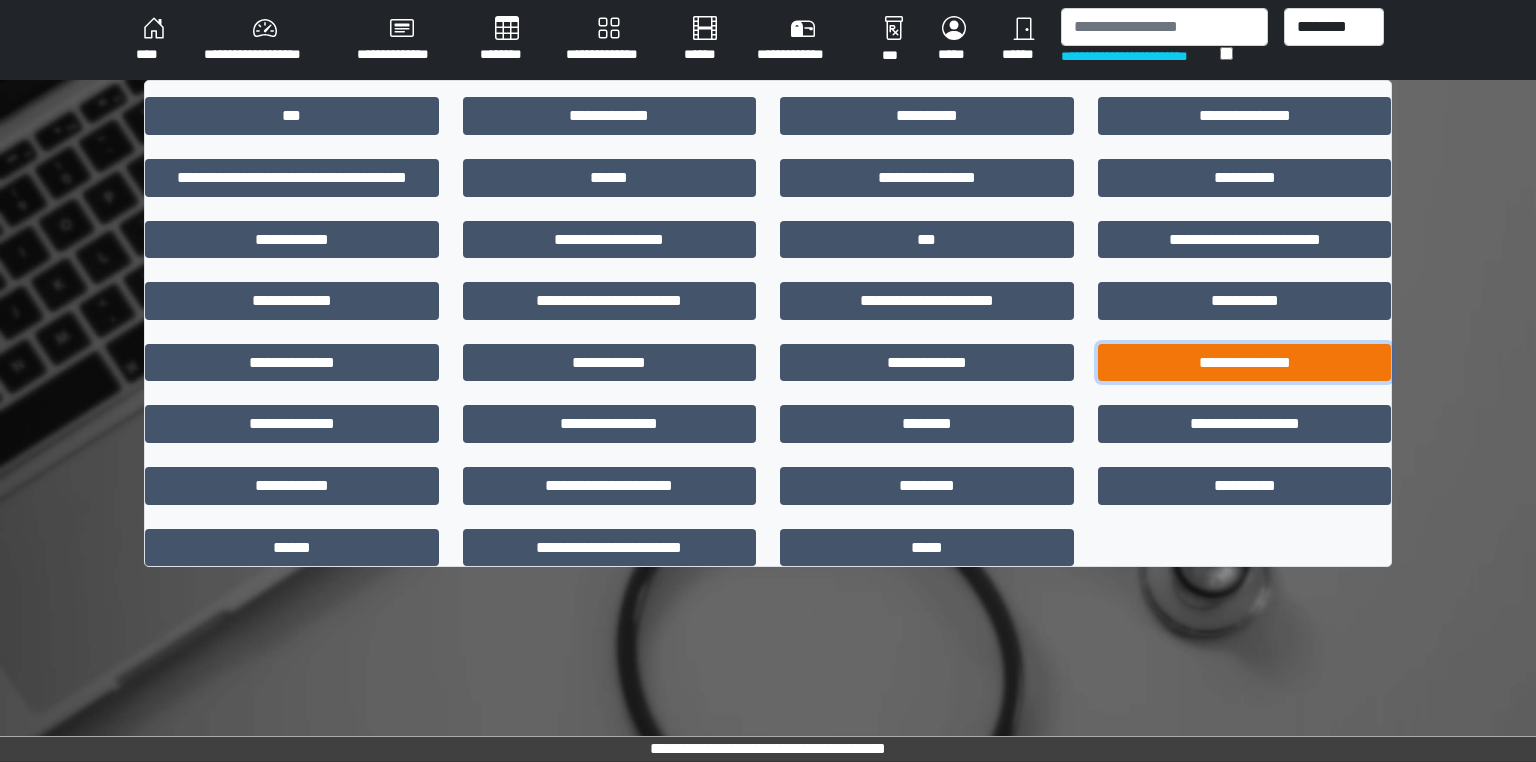 click on "**********" at bounding box center (1245, 363) 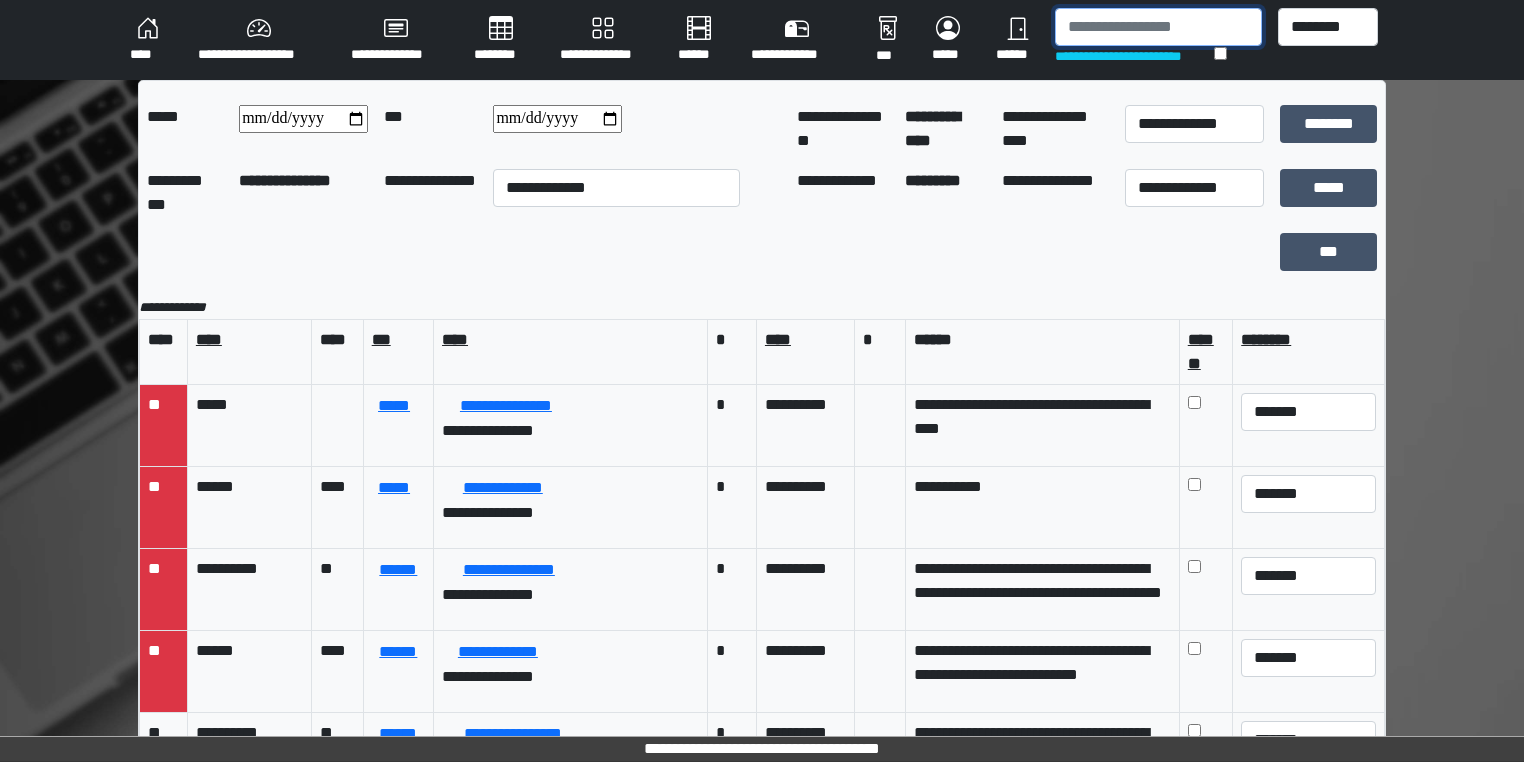 click at bounding box center (1158, 27) 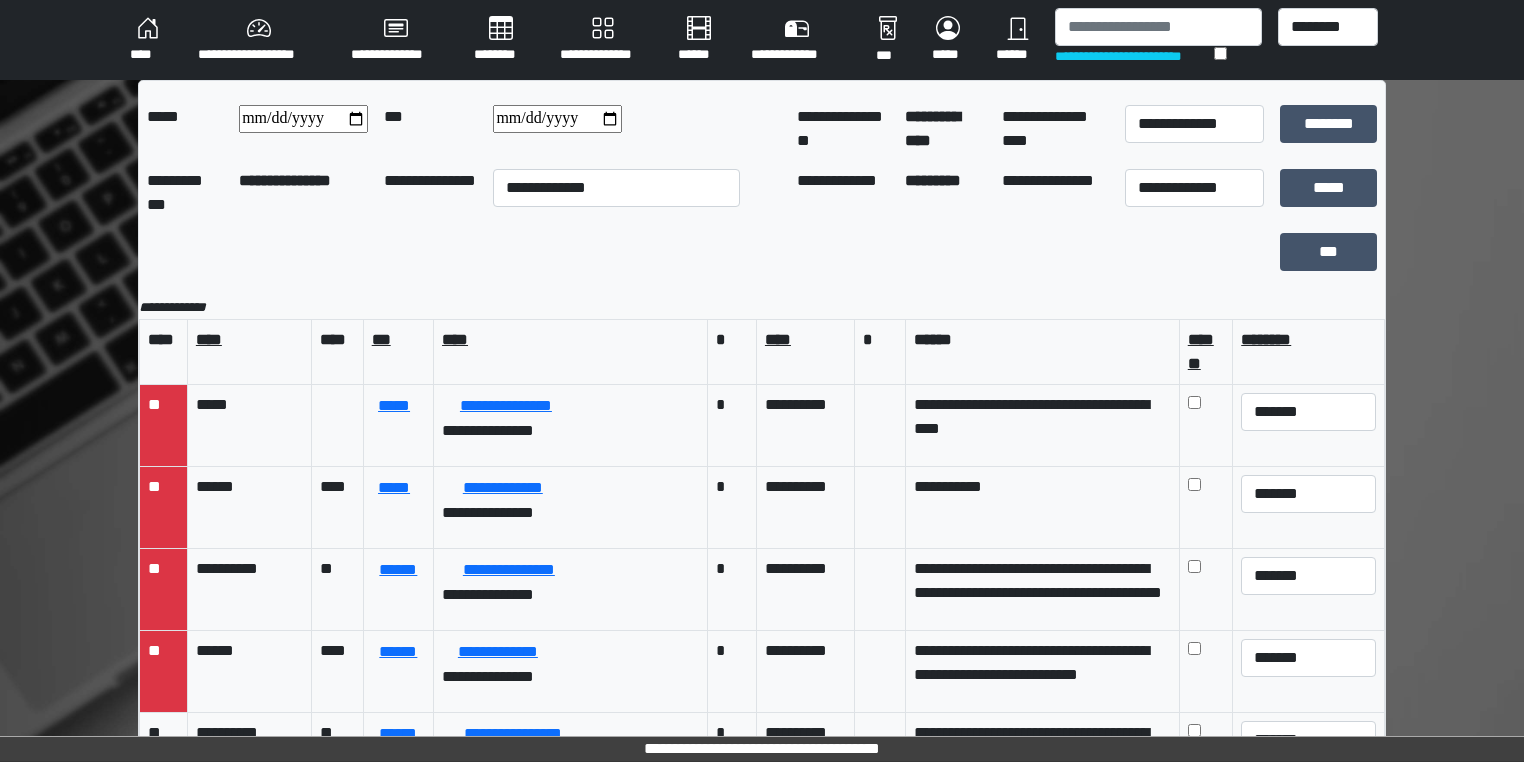 scroll, scrollTop: 384, scrollLeft: 0, axis: vertical 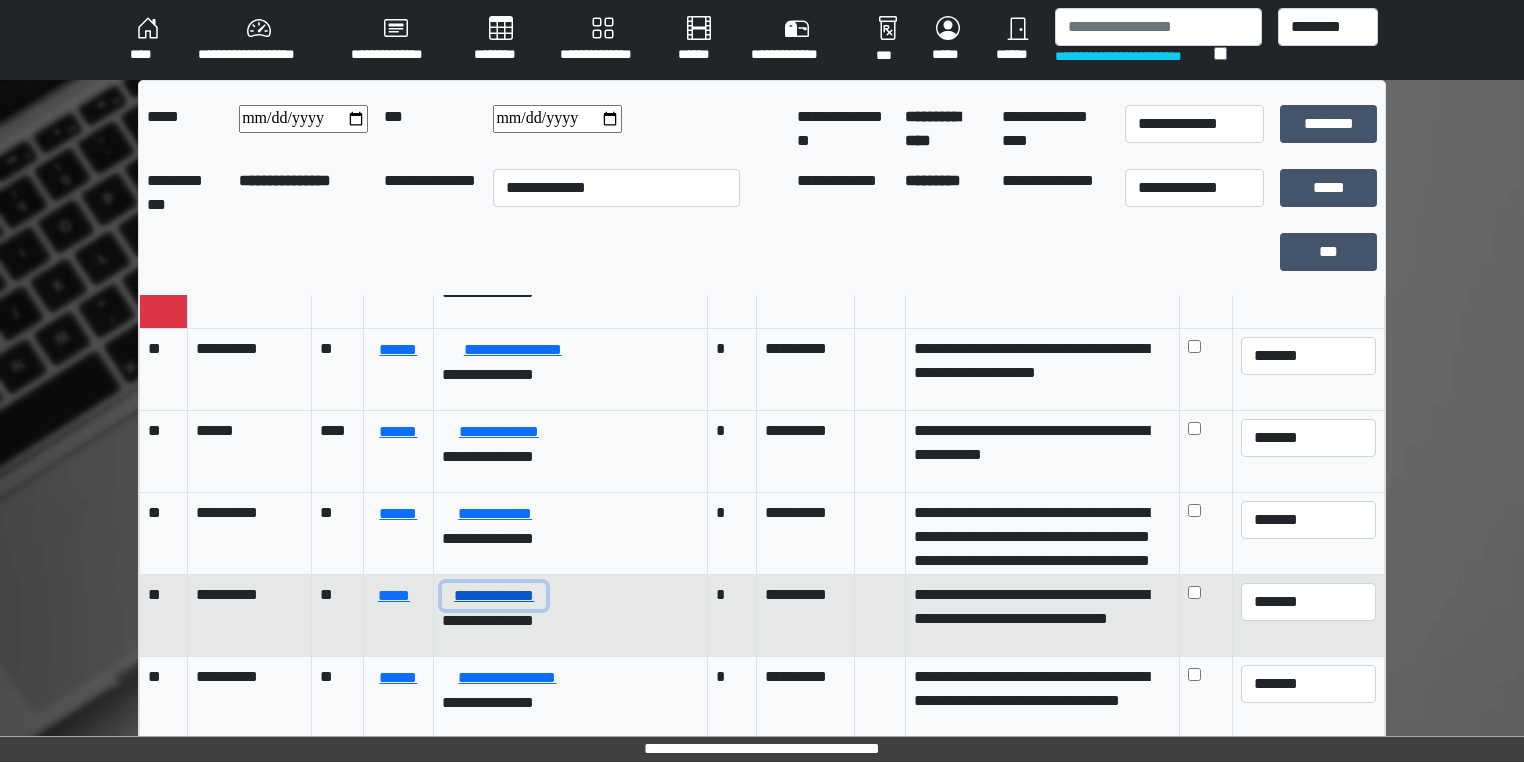 click on "**********" at bounding box center (494, 596) 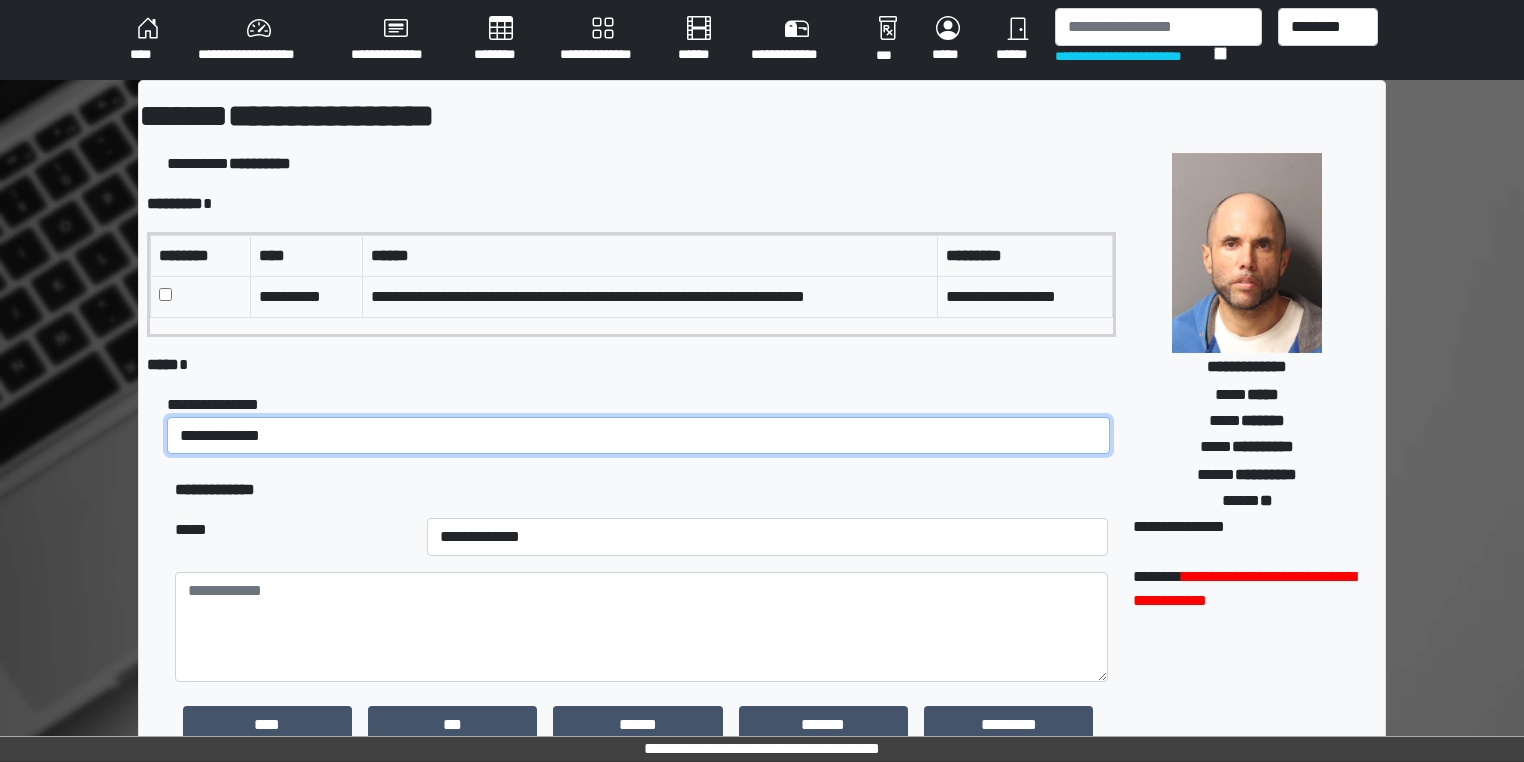click on "**********" at bounding box center (638, 436) 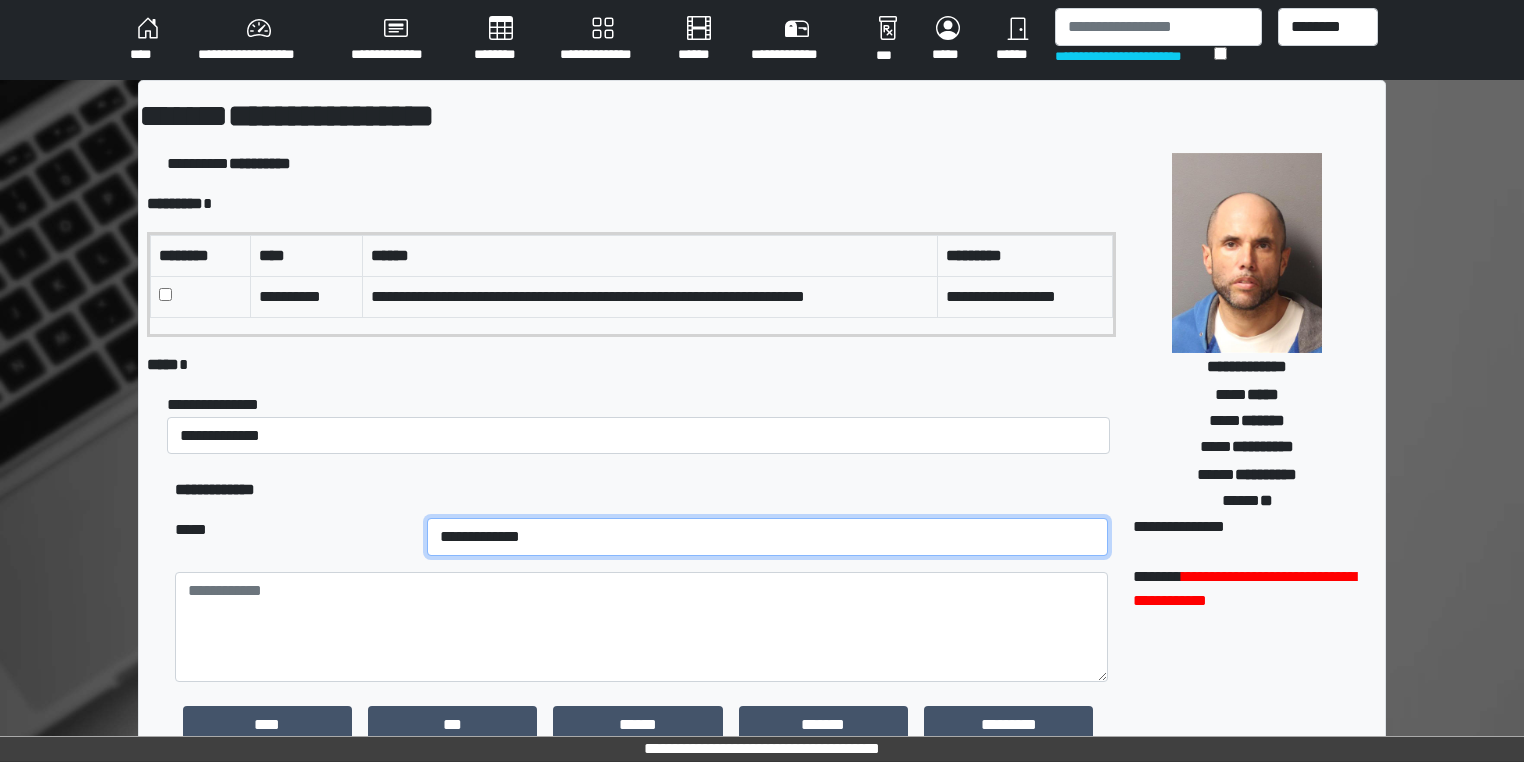 click on "**********" at bounding box center (767, 537) 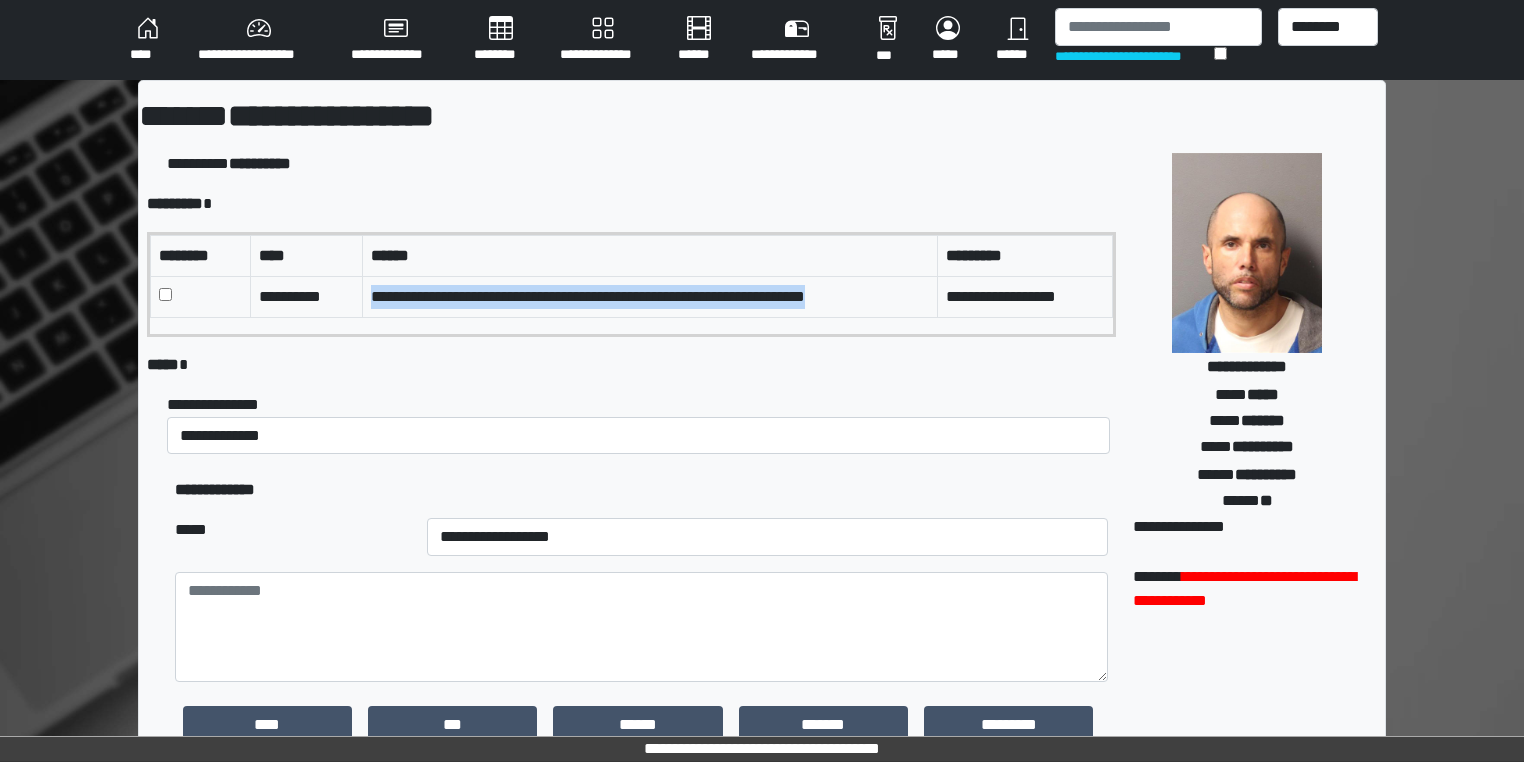 drag, startPoint x: 374, startPoint y: 293, endPoint x: 856, endPoint y: 289, distance: 482.0166 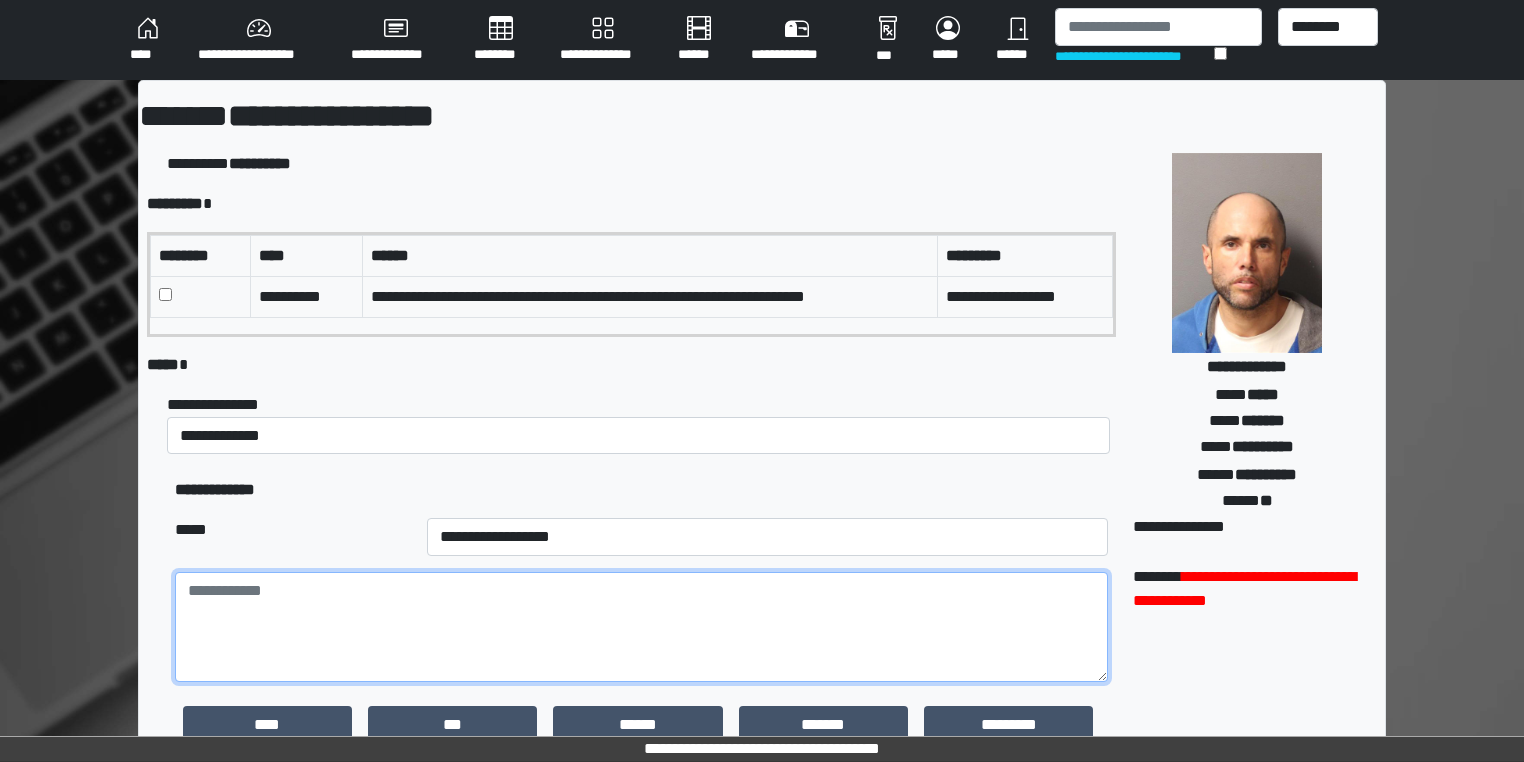 click at bounding box center (641, 627) 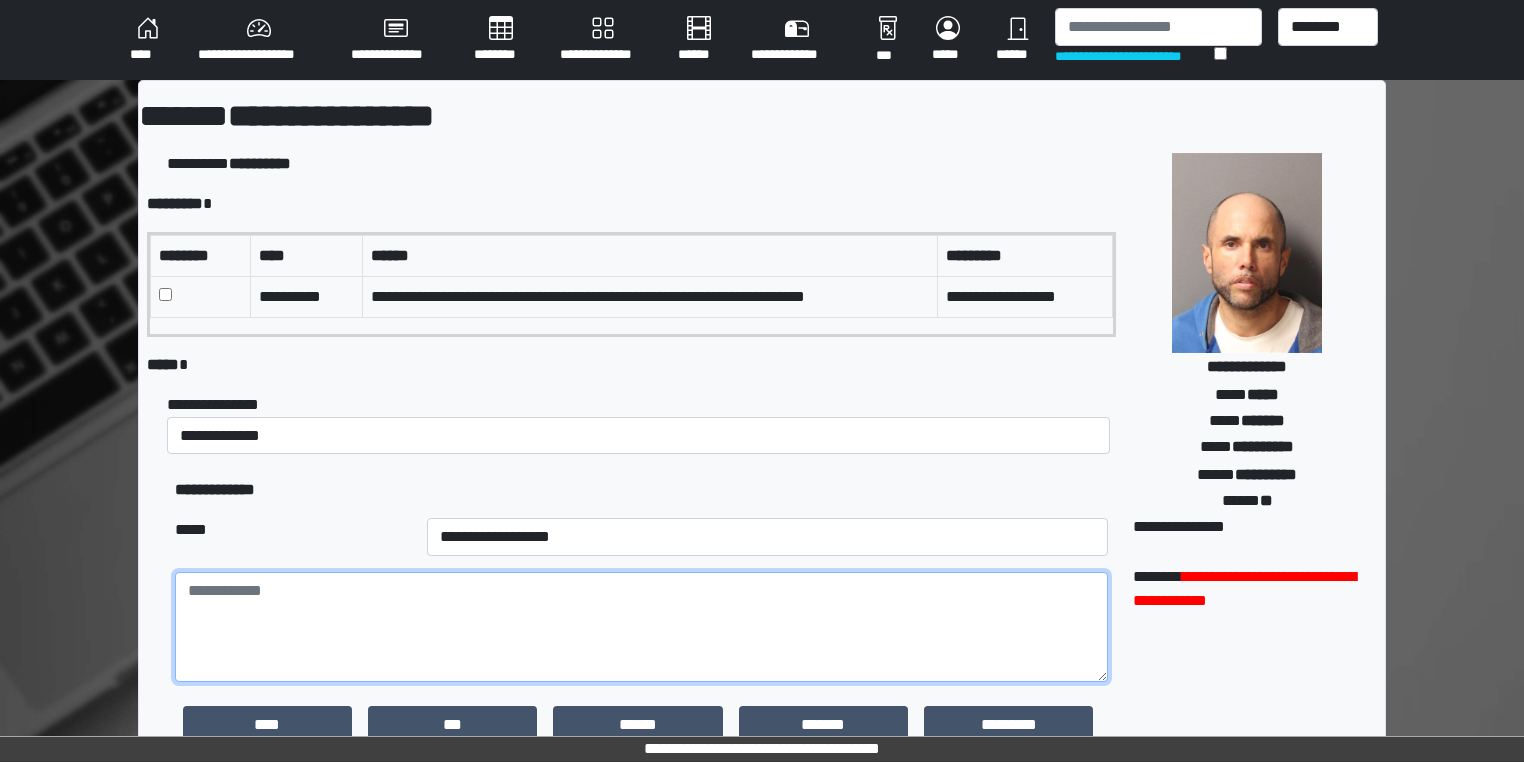 paste on "**********" 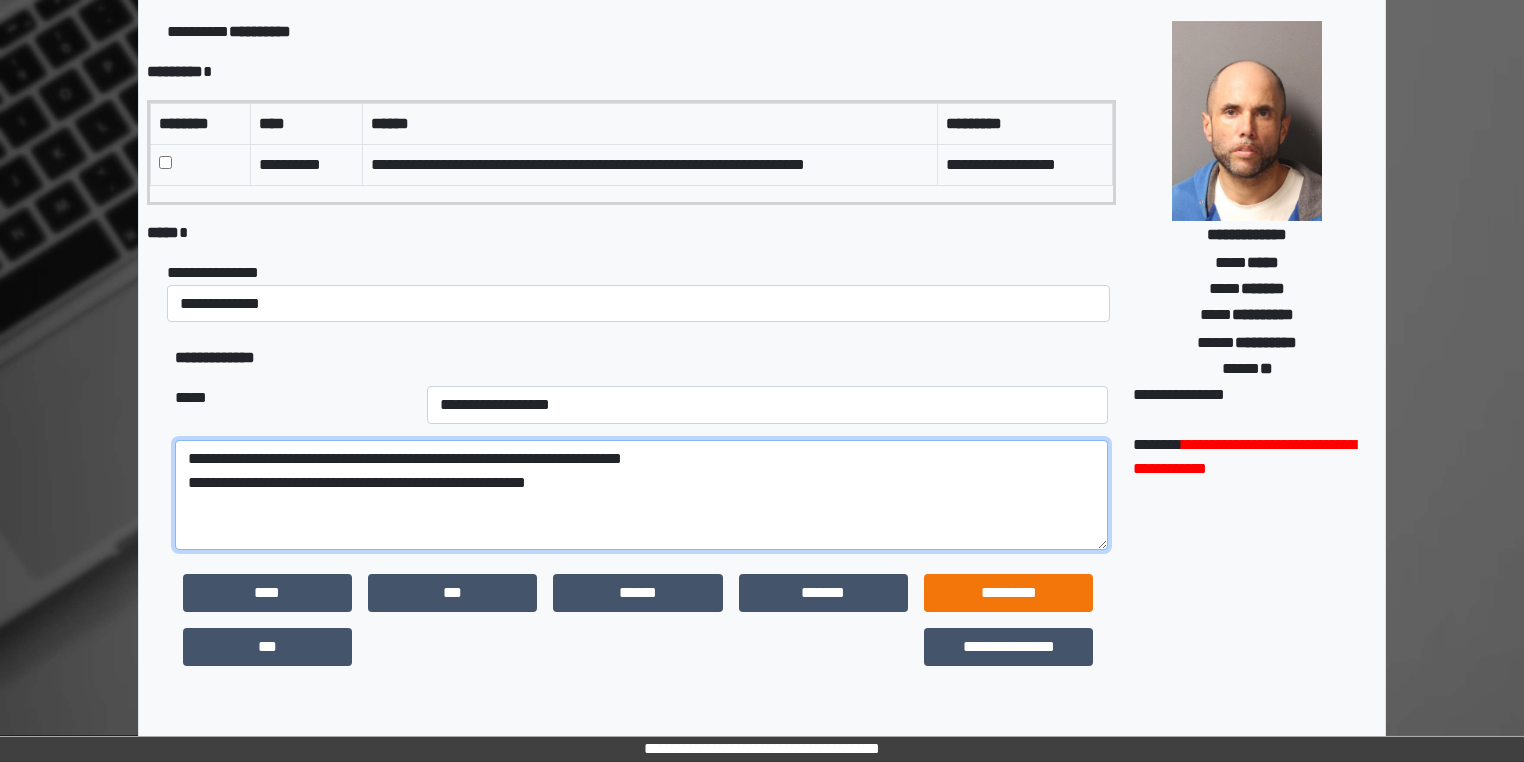 scroll, scrollTop: 442, scrollLeft: 0, axis: vertical 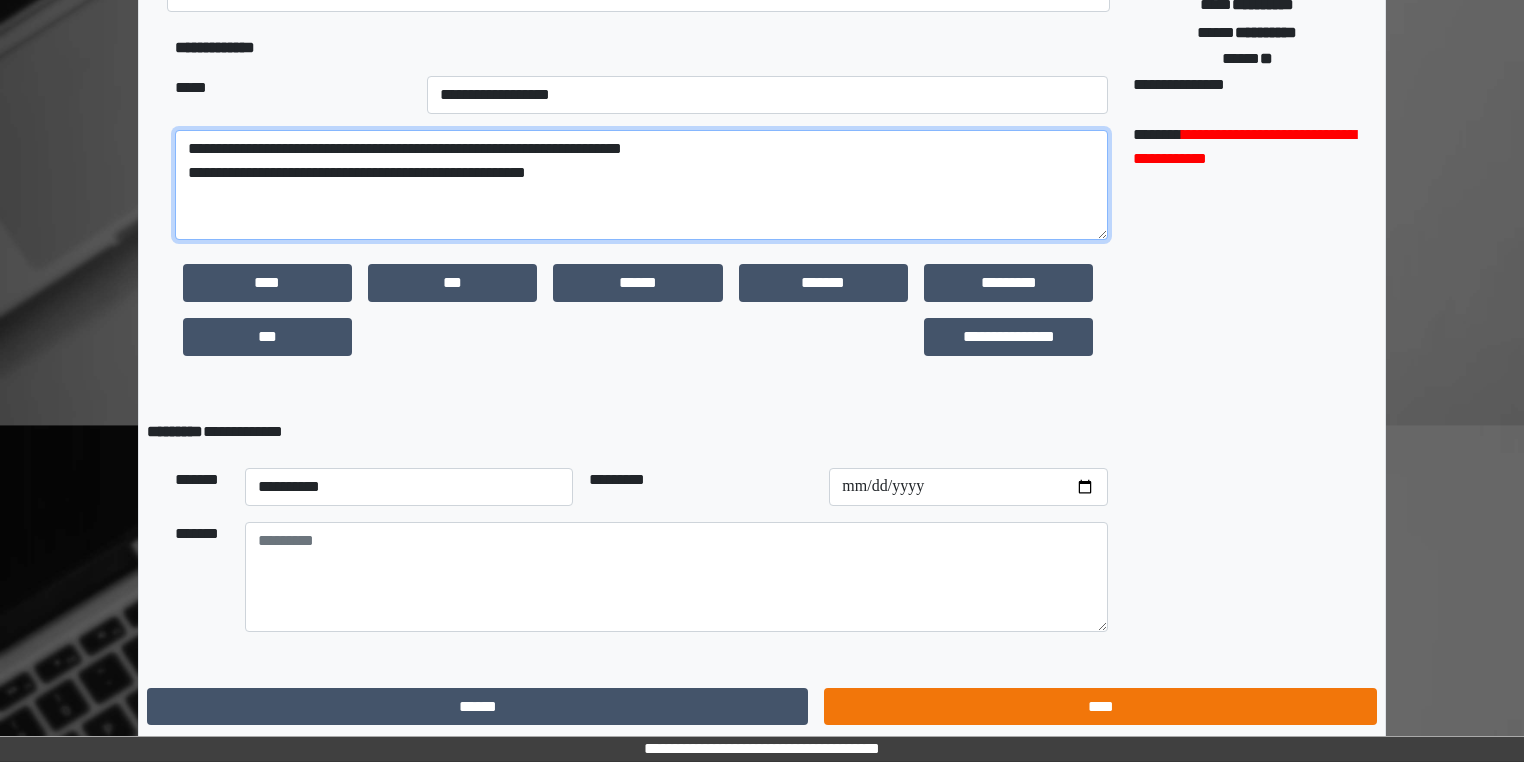type on "**********" 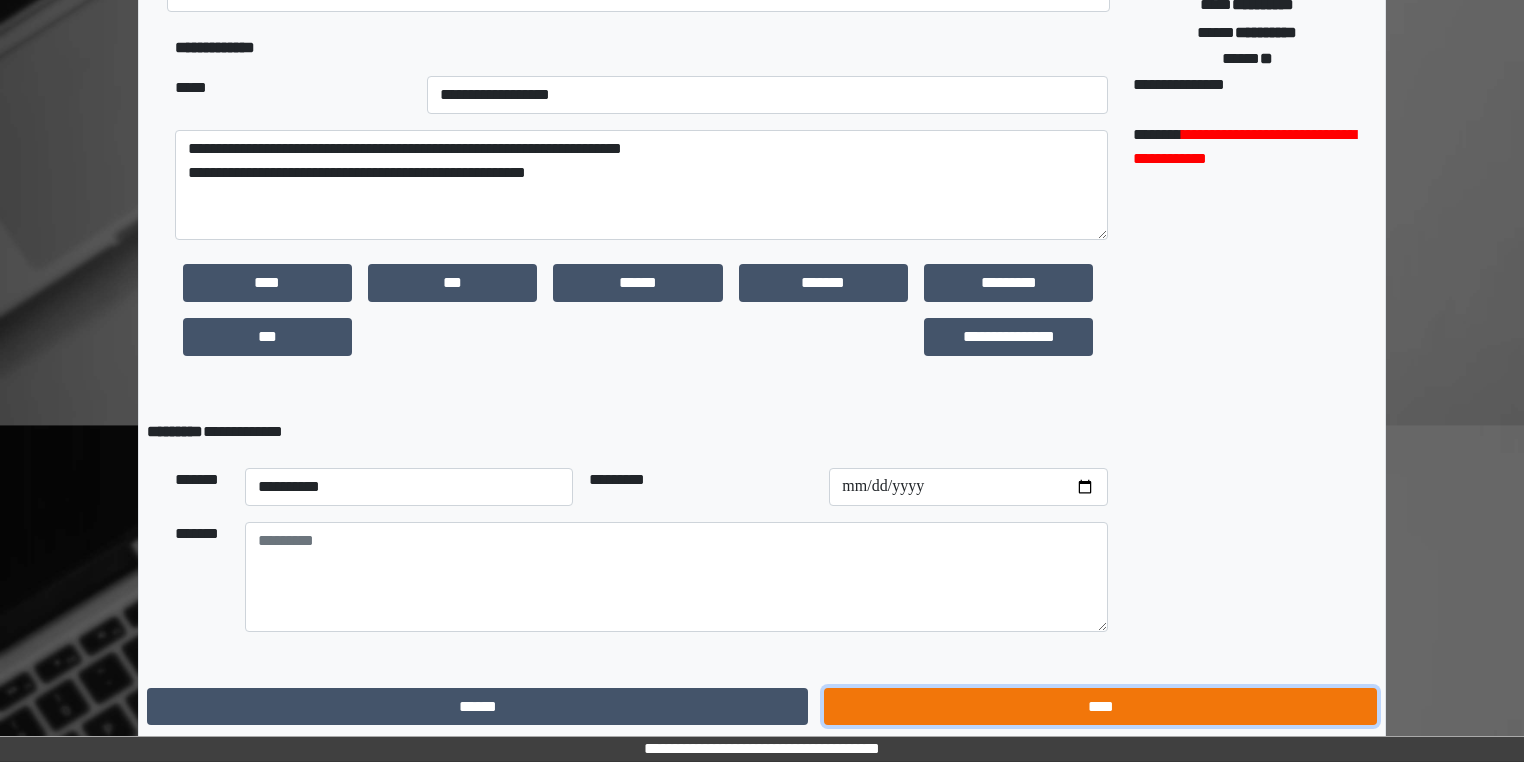 click on "****" at bounding box center [1100, 707] 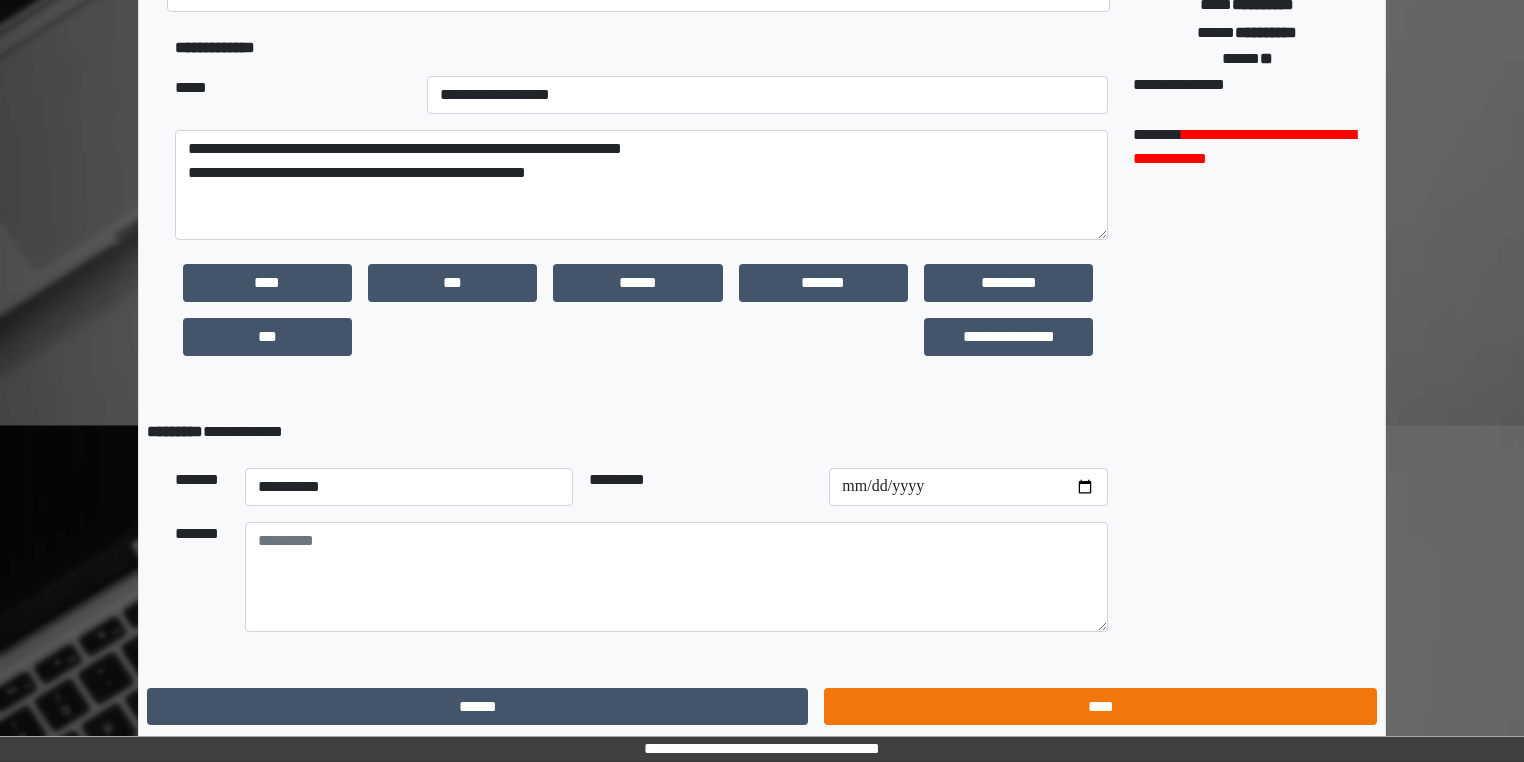 scroll, scrollTop: 0, scrollLeft: 0, axis: both 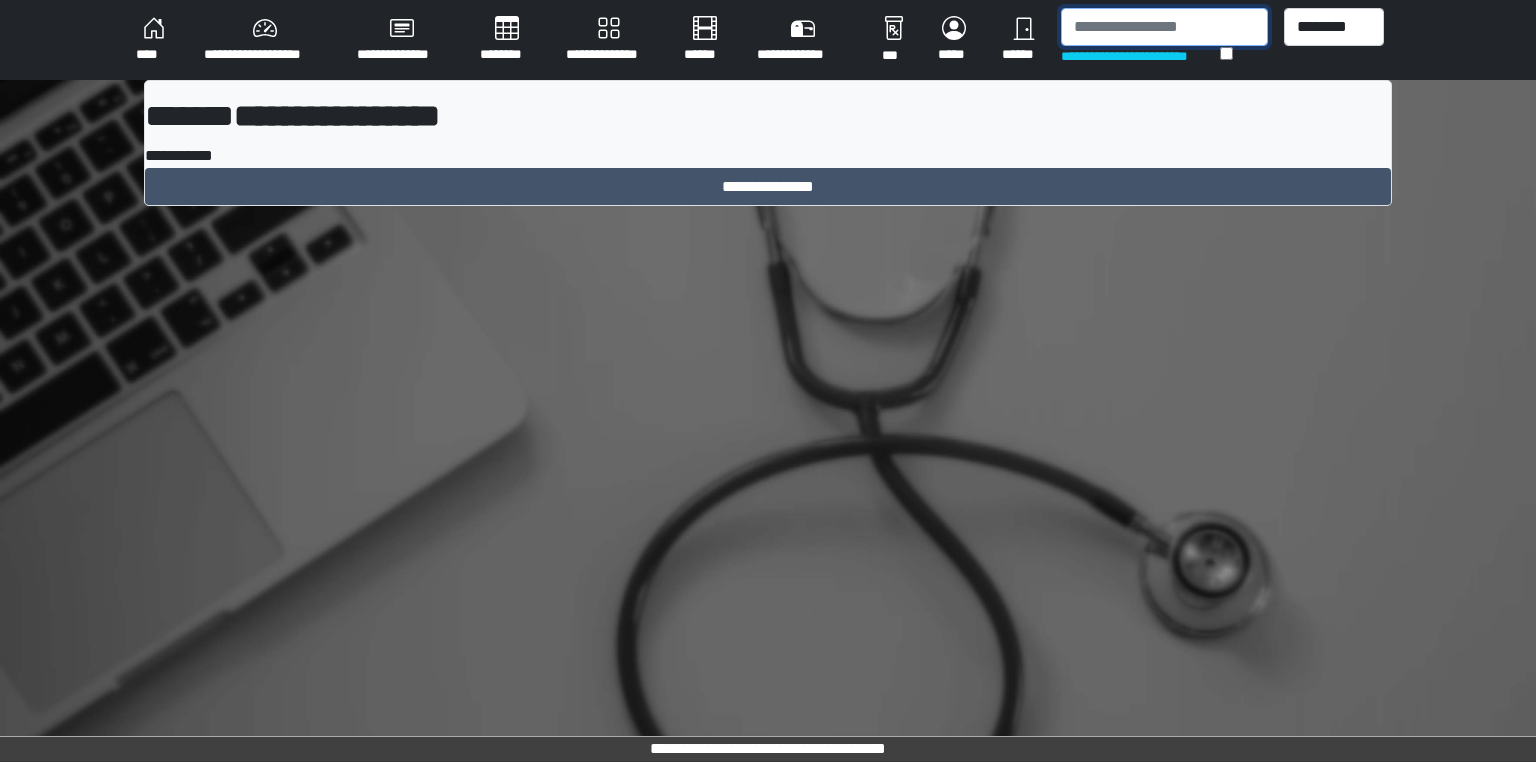 click at bounding box center (1164, 27) 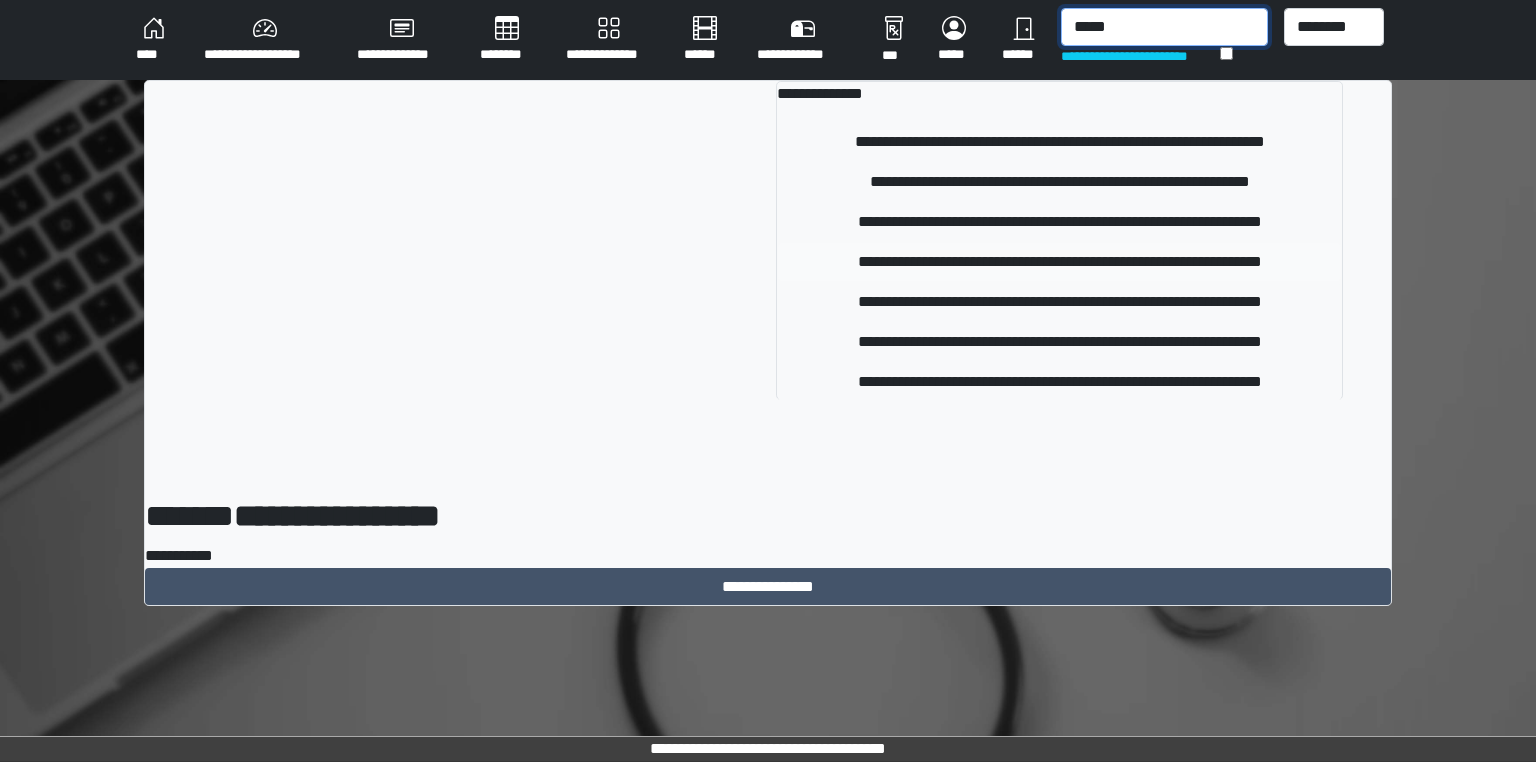 type on "*****" 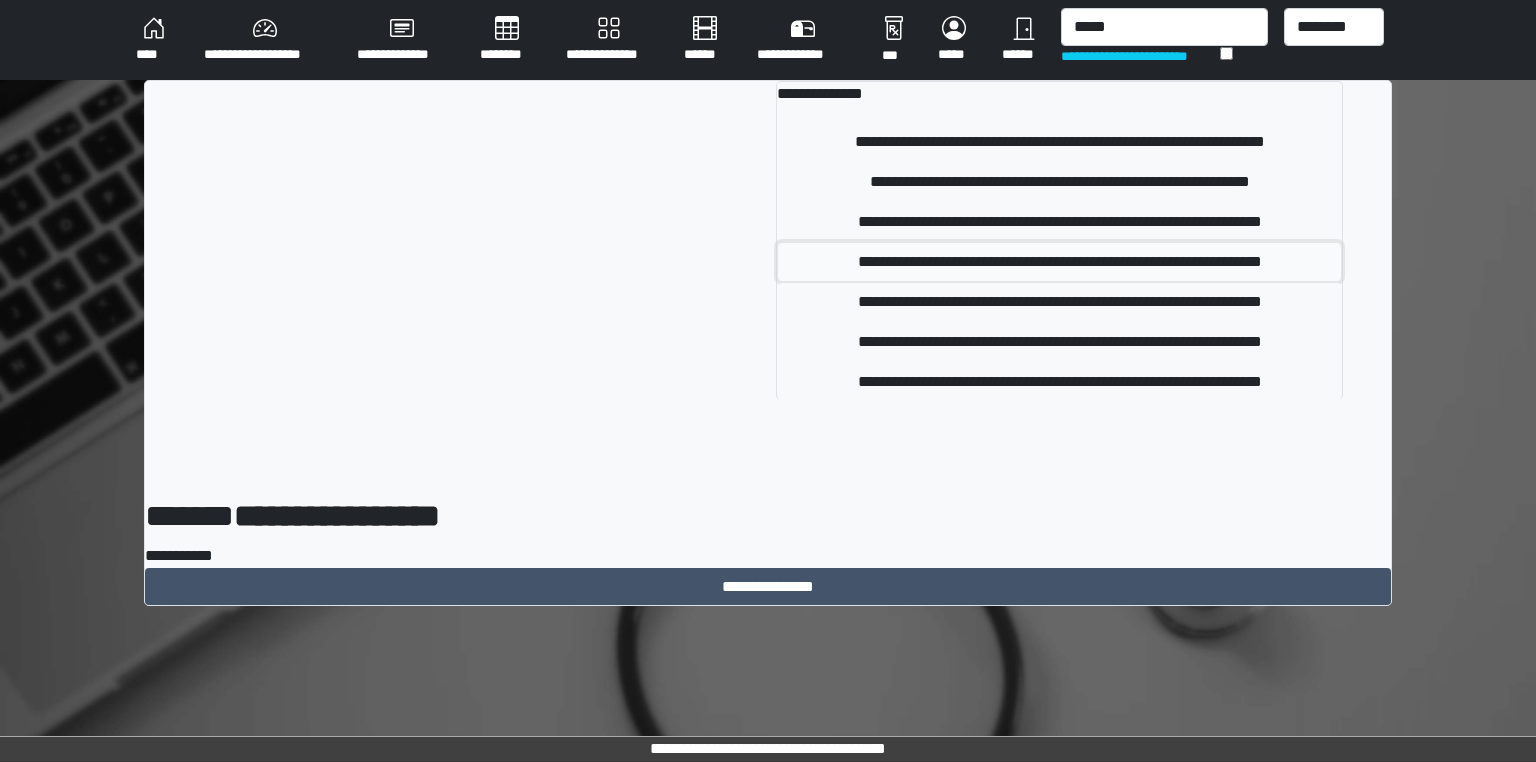 click on "**********" at bounding box center (1059, 262) 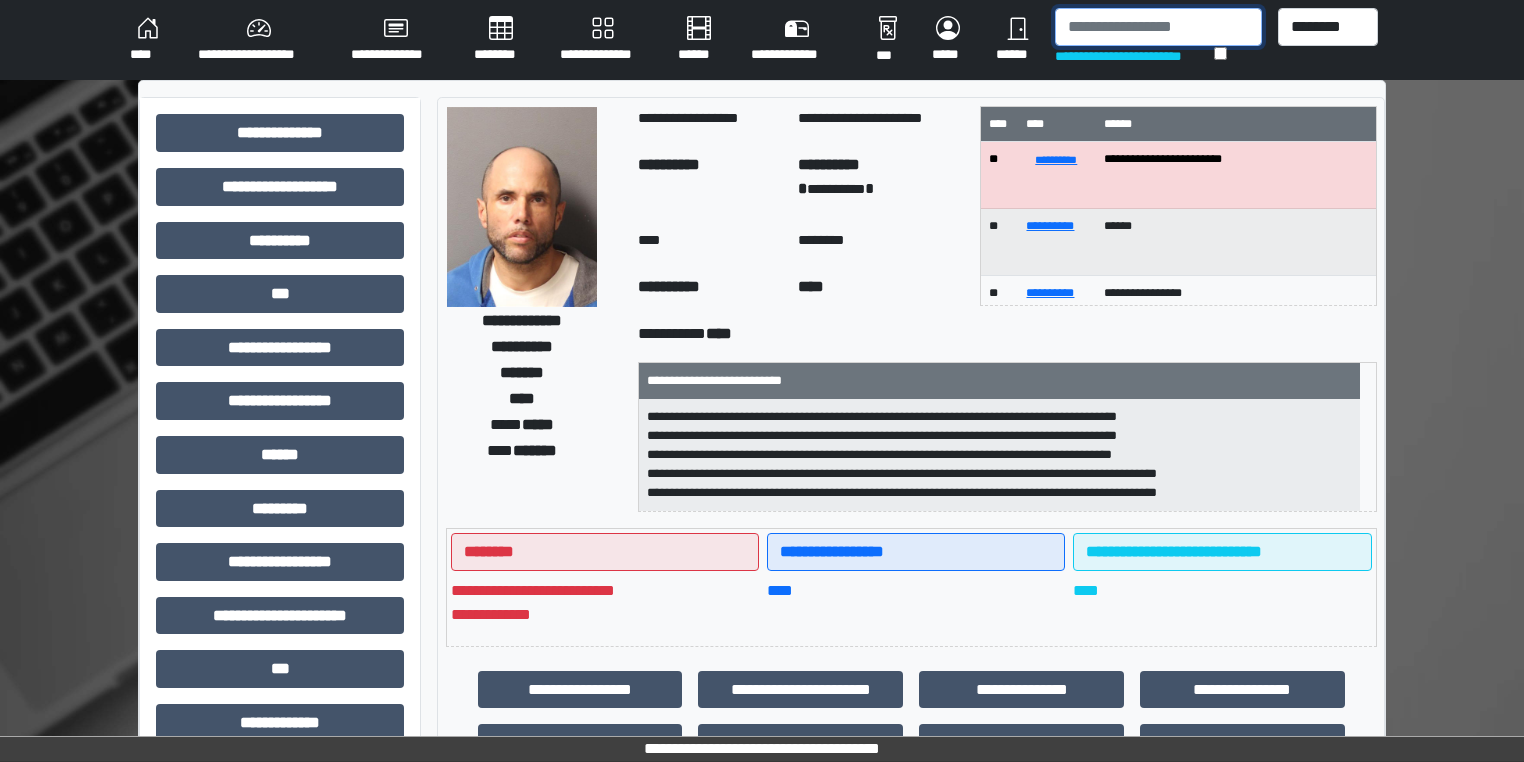 click at bounding box center (1158, 27) 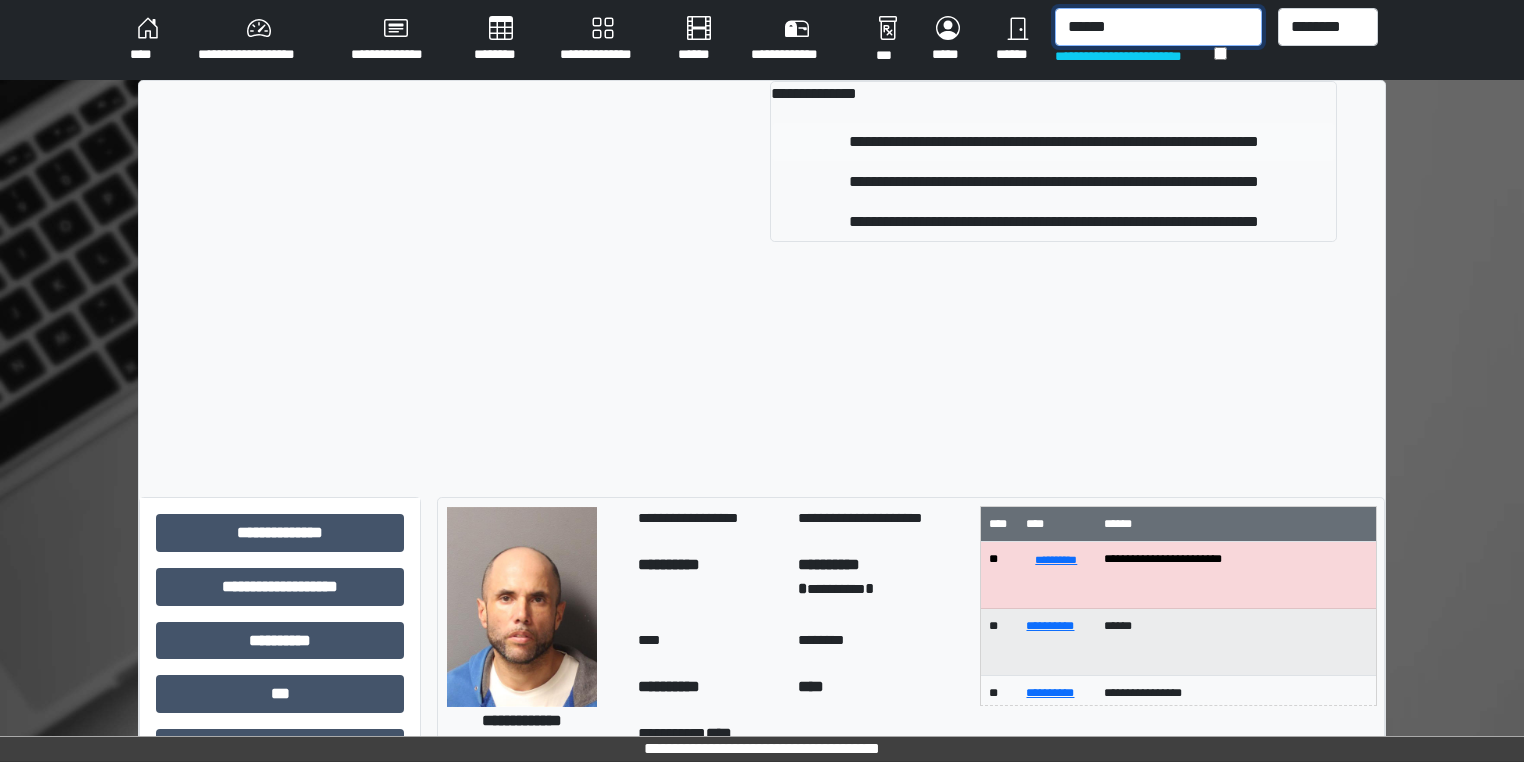 type on "******" 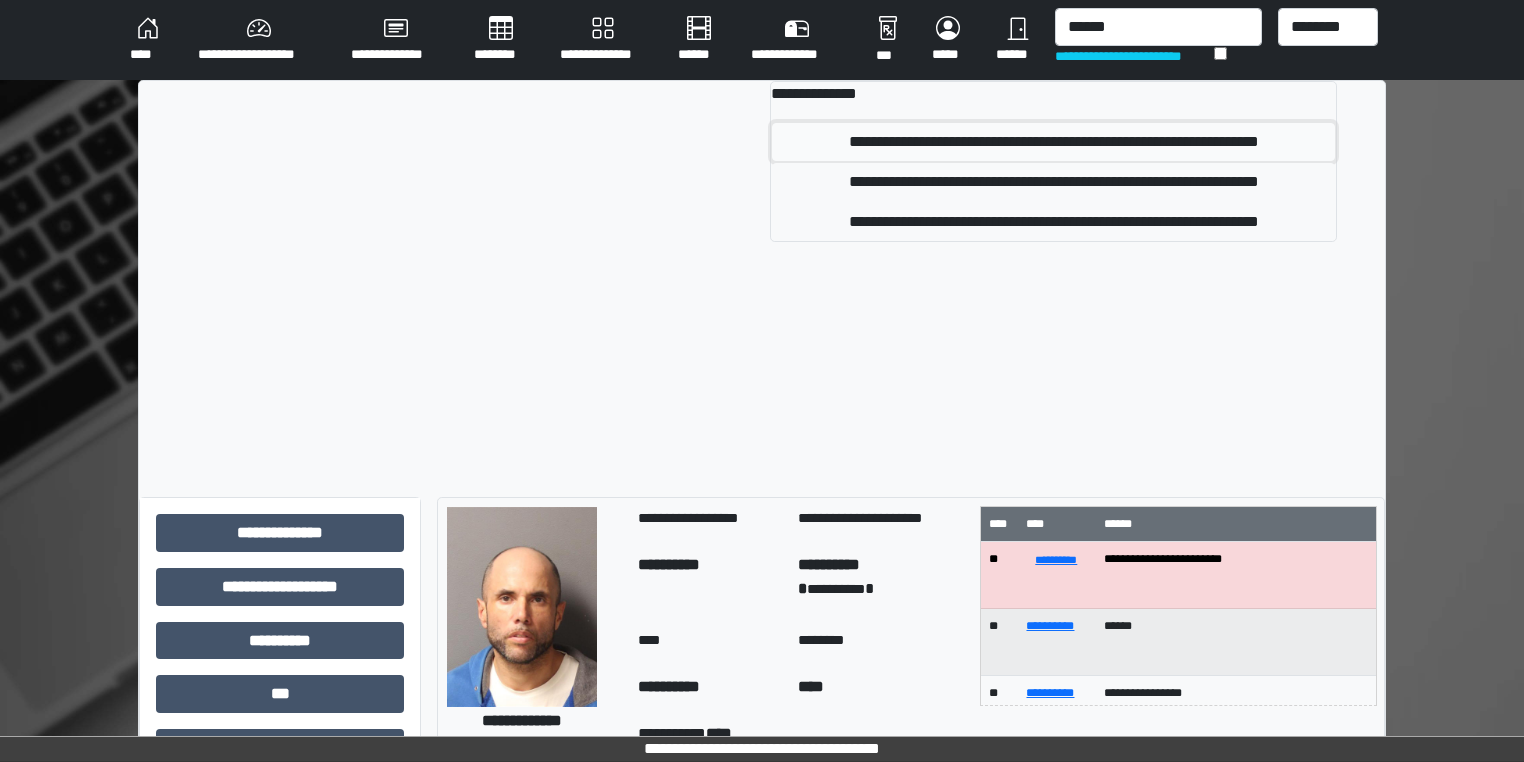 click on "**********" at bounding box center [1053, 142] 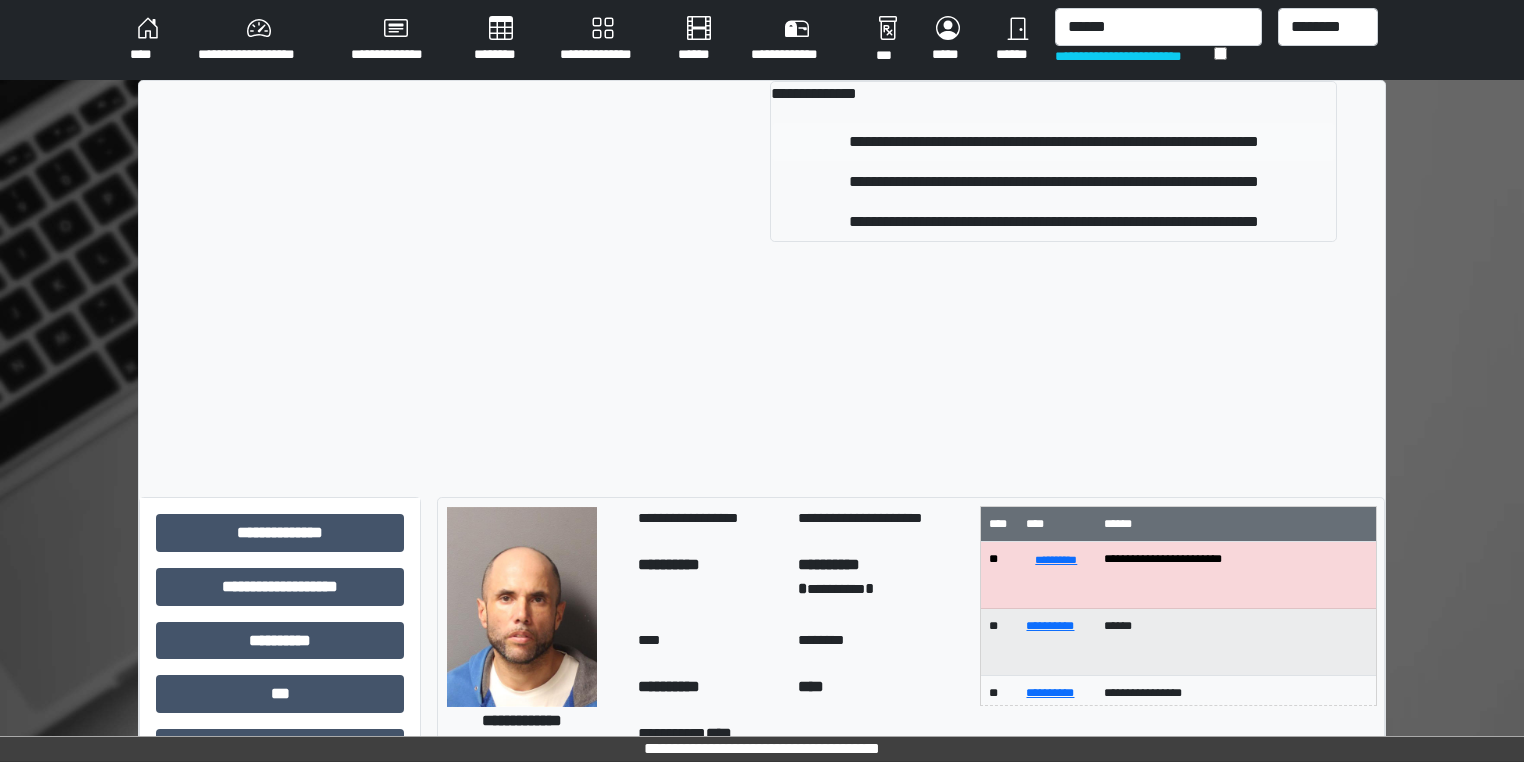 type 